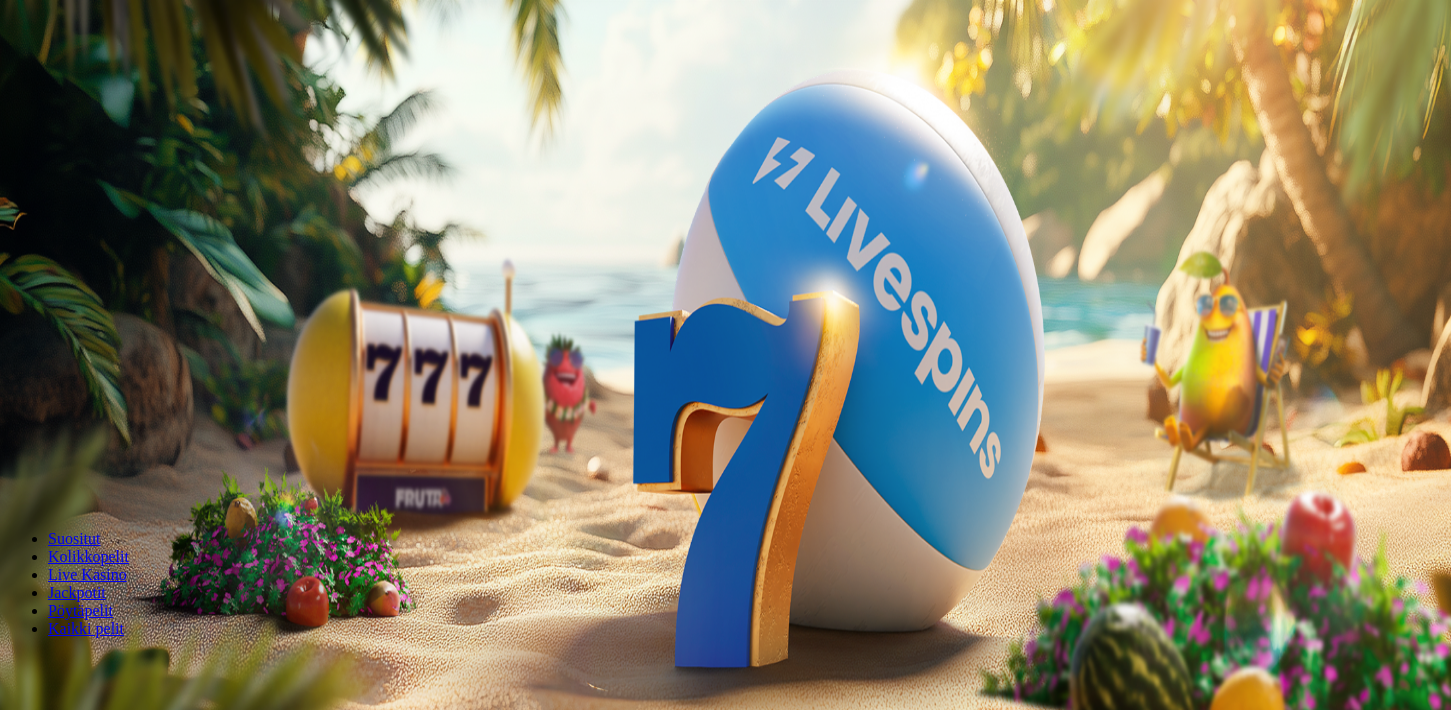 scroll, scrollTop: 0, scrollLeft: 0, axis: both 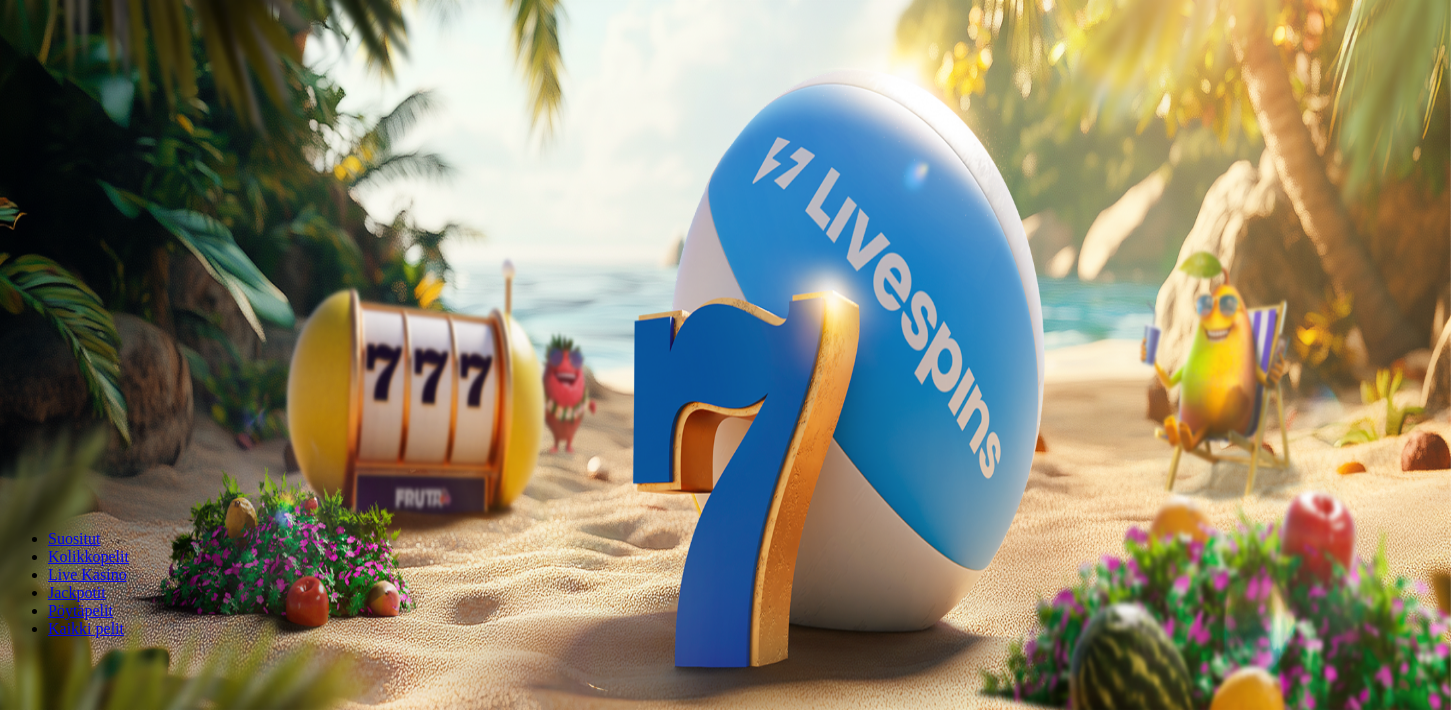 click on "Ymmärrän" at bounding box center (151, 5157) 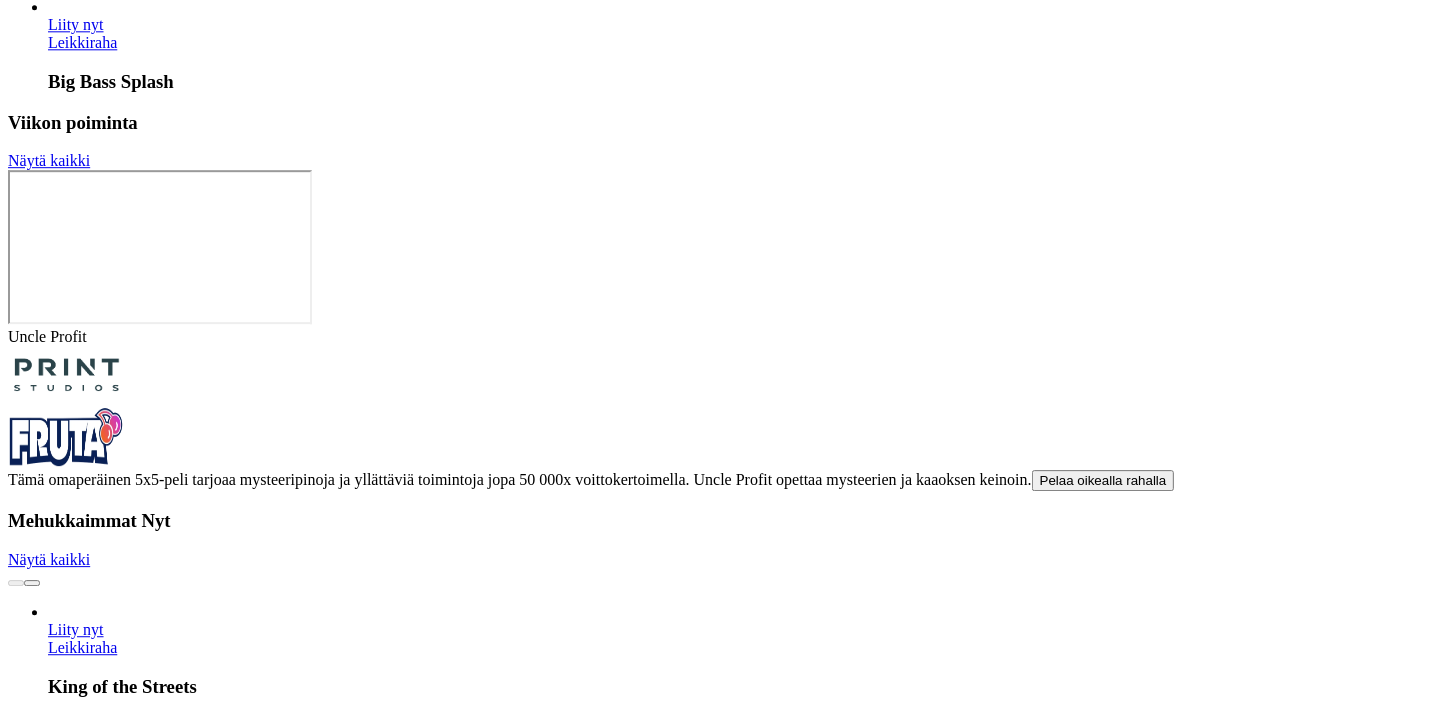 scroll, scrollTop: 5032, scrollLeft: 0, axis: vertical 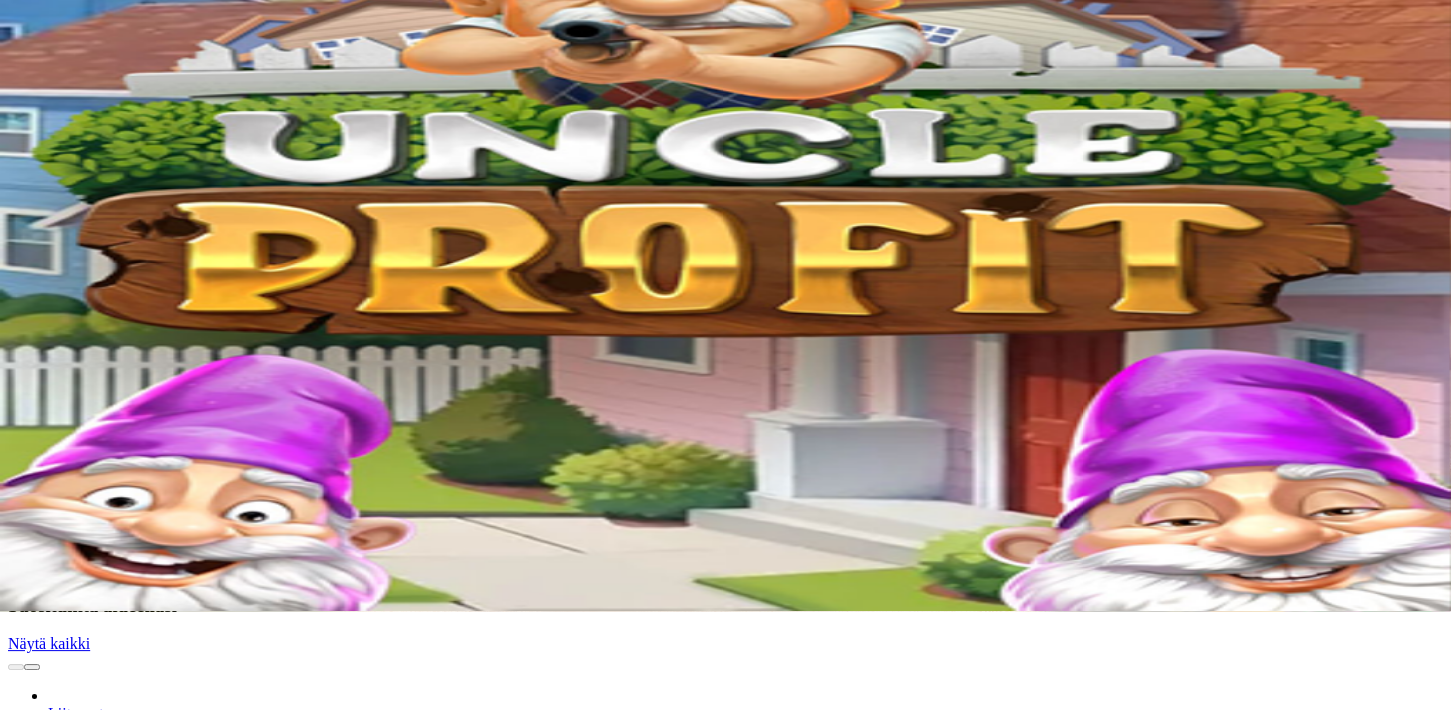 click on "Jackpotit" at bounding box center [77, 493] 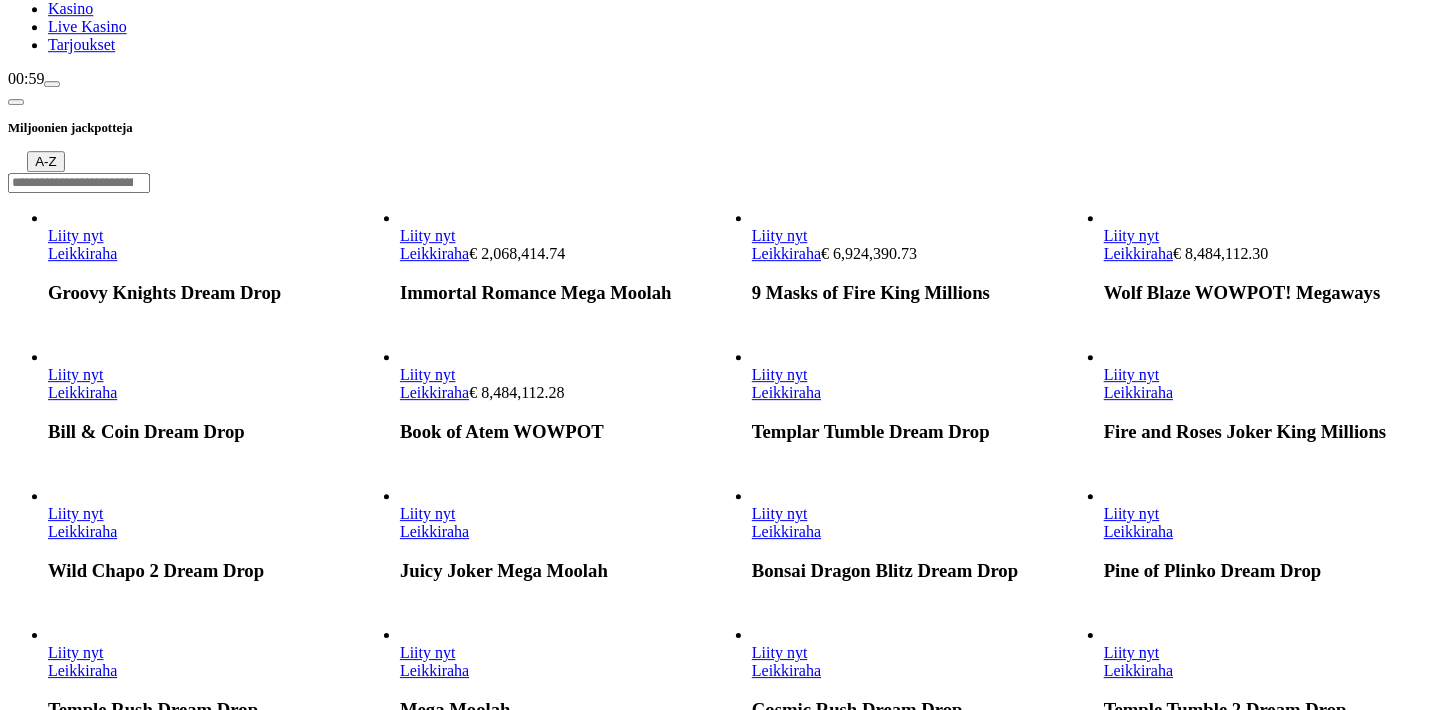 scroll, scrollTop: 0, scrollLeft: 0, axis: both 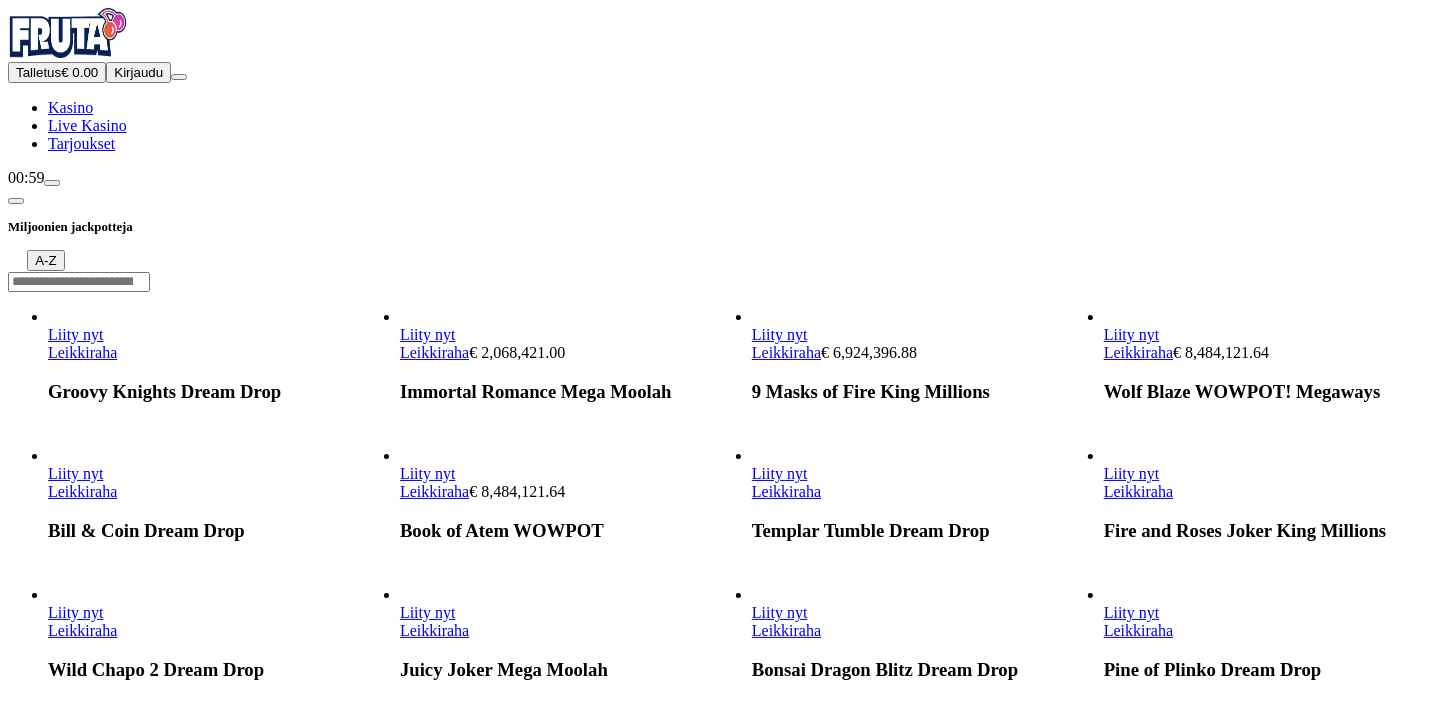 click on "Talletus" at bounding box center [38, 72] 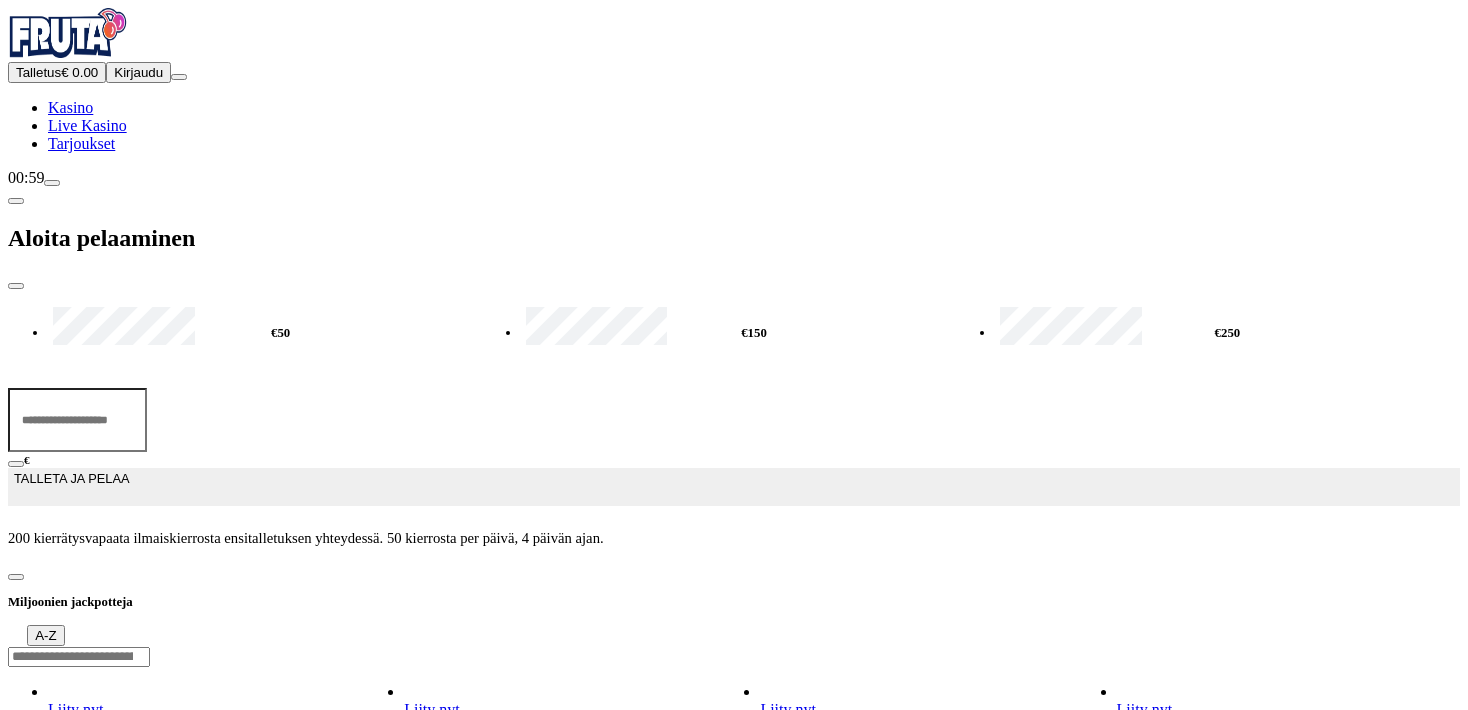 click on "€50" at bounding box center (280, 333) 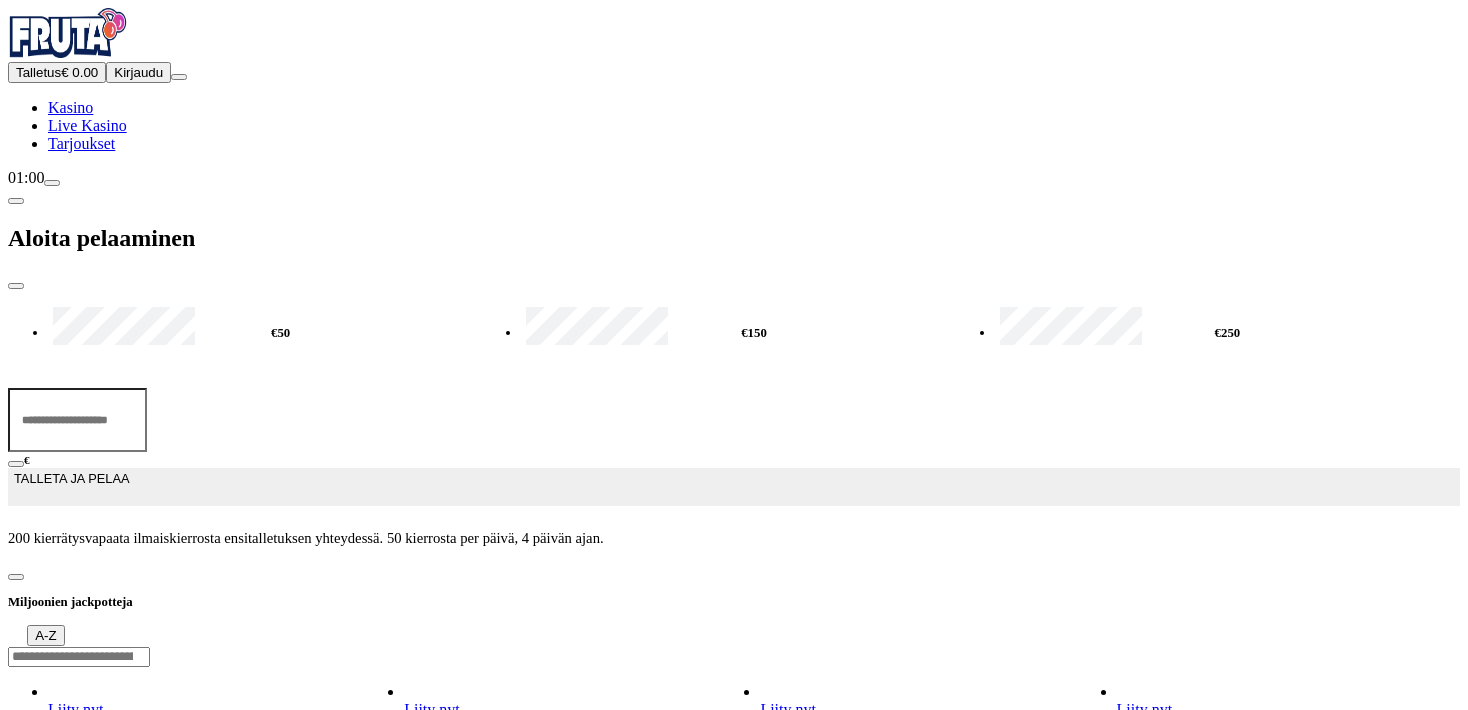 click on "Tarjoukset" at bounding box center (81, 143) 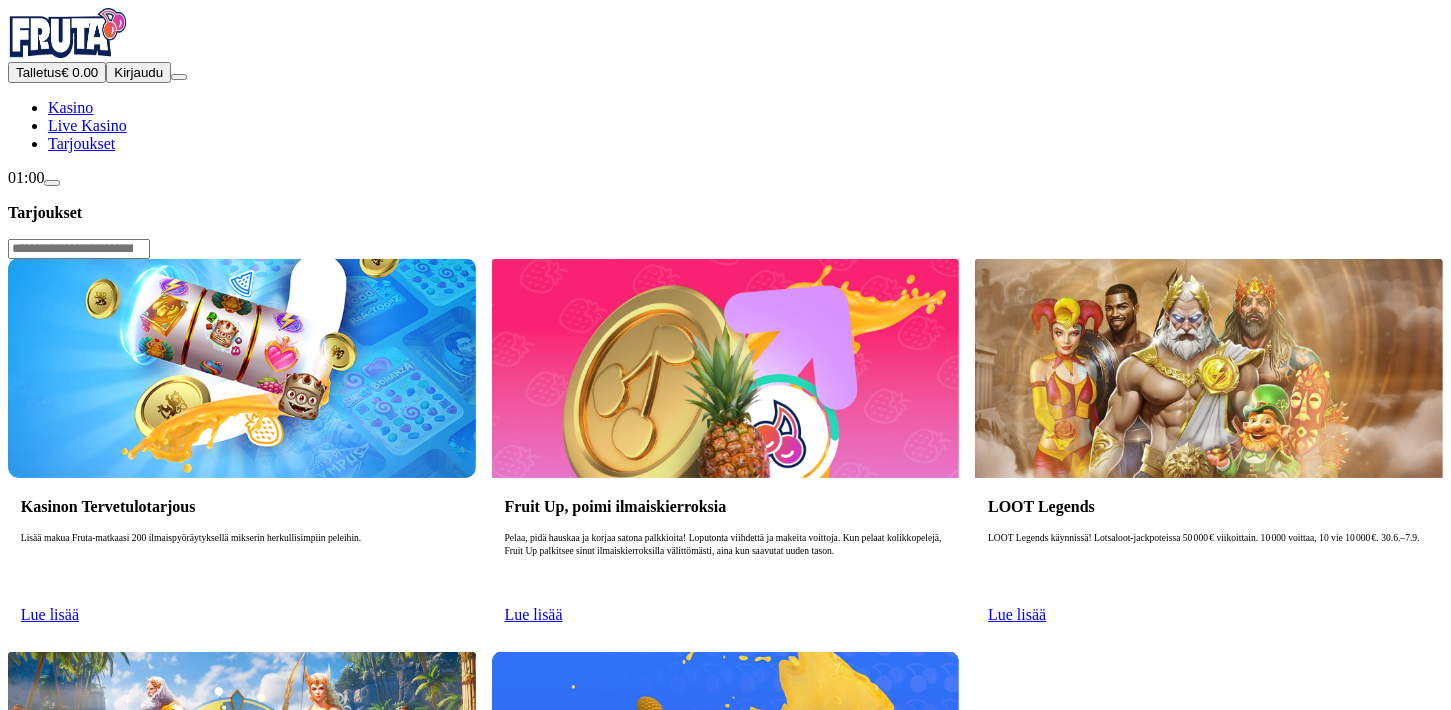 click on "Lue lisää" at bounding box center (50, 614) 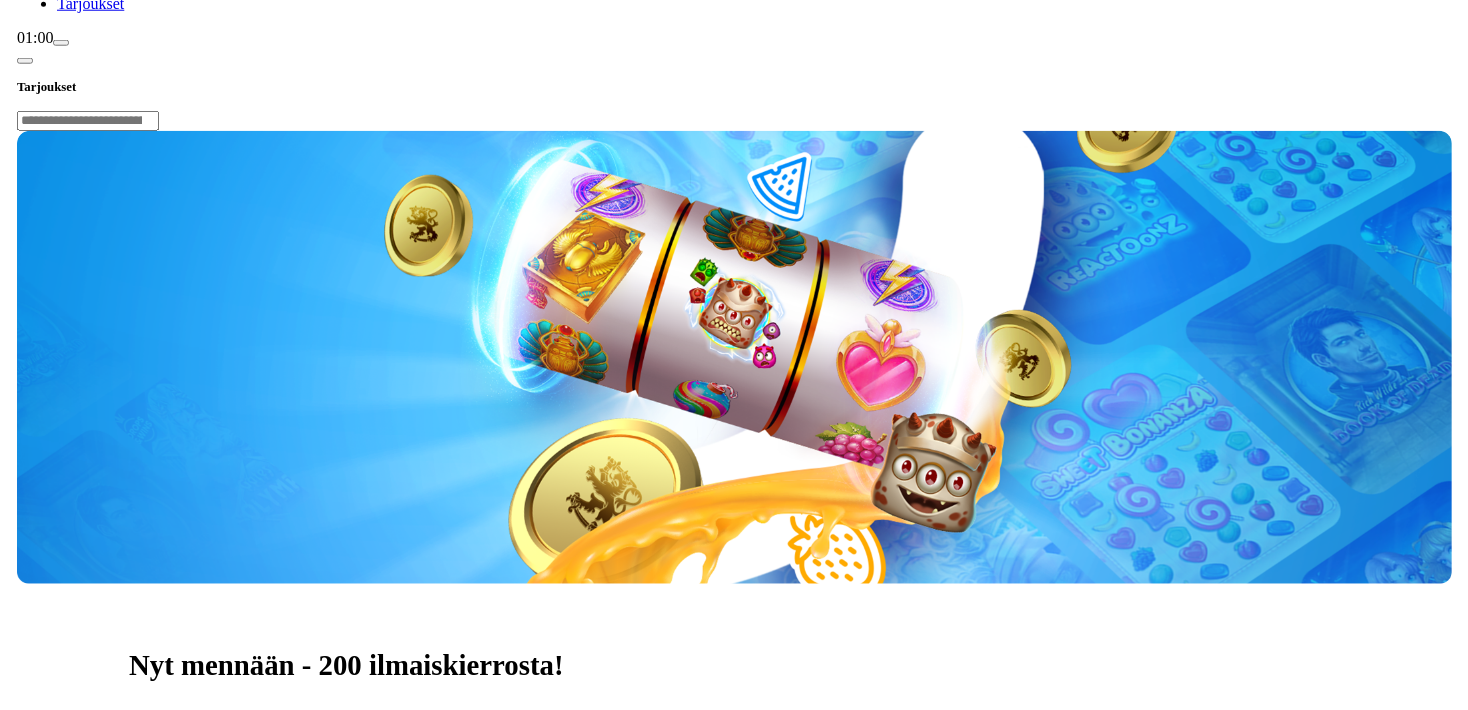 scroll, scrollTop: 88, scrollLeft: 0, axis: vertical 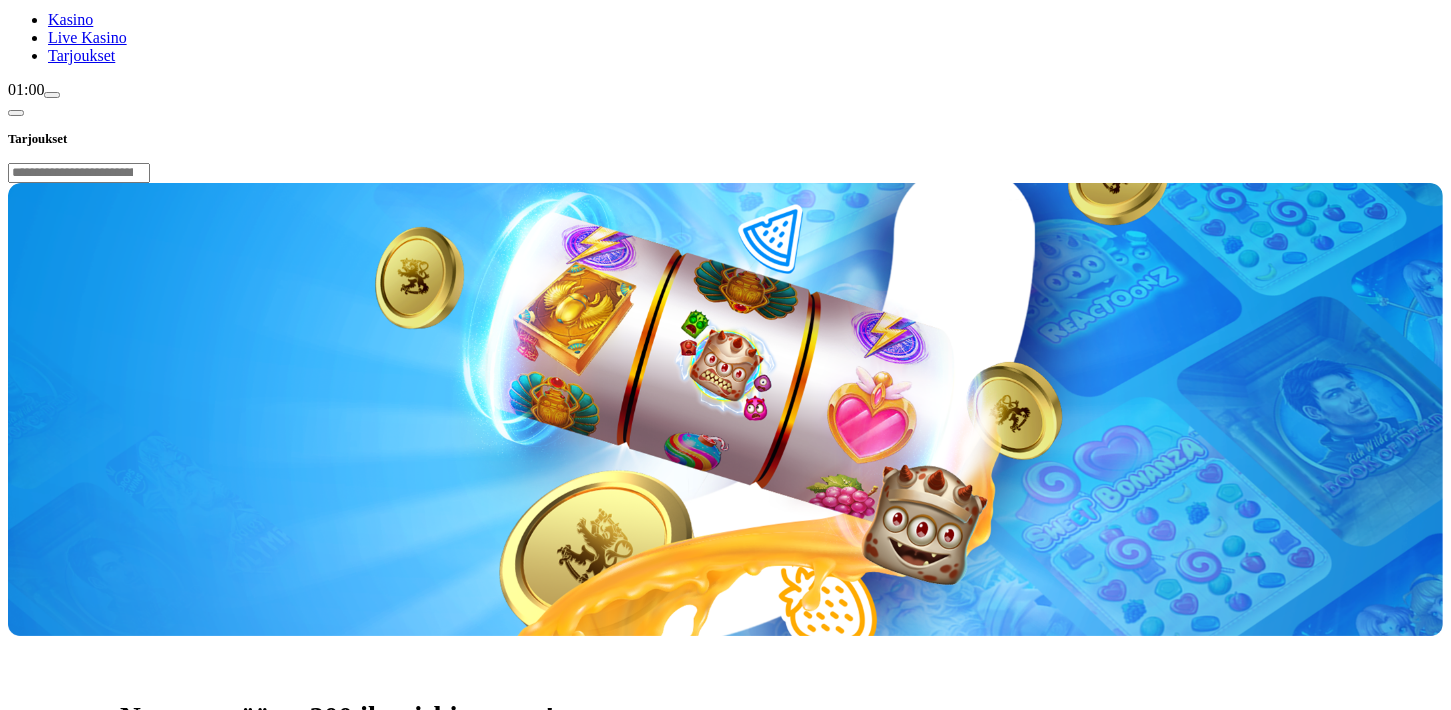 click on "Talletus" at bounding box center (38, -16) 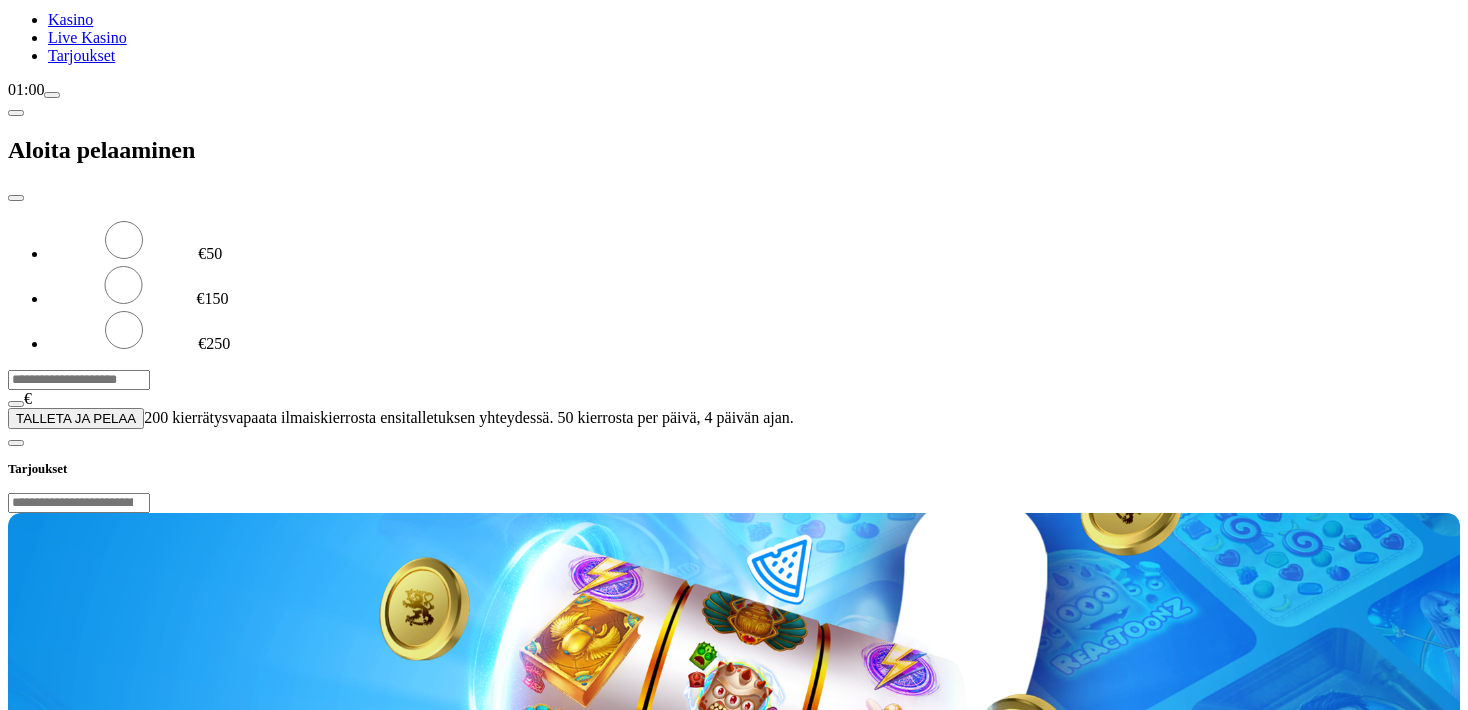 click on "***" at bounding box center [79, 380] 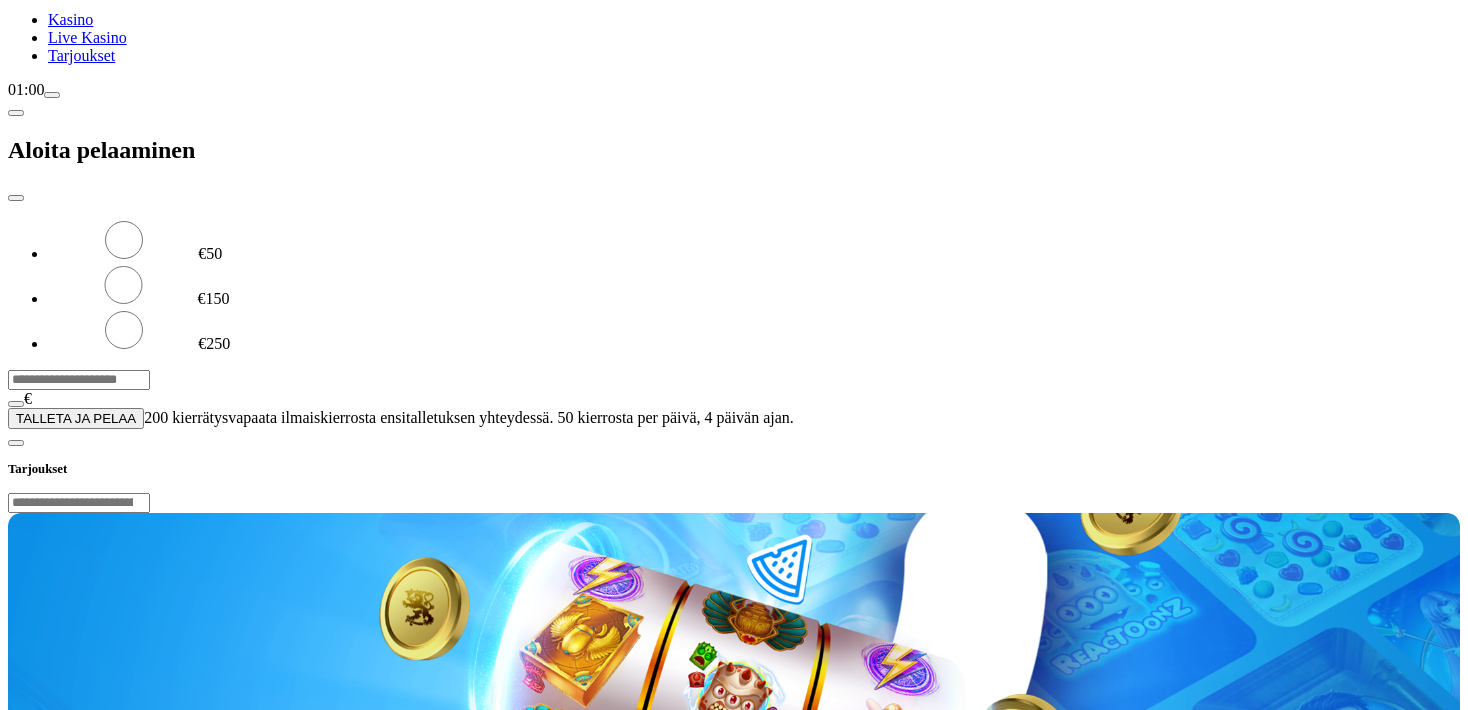 click on "TALLETA JA PELAA" at bounding box center (76, 418) 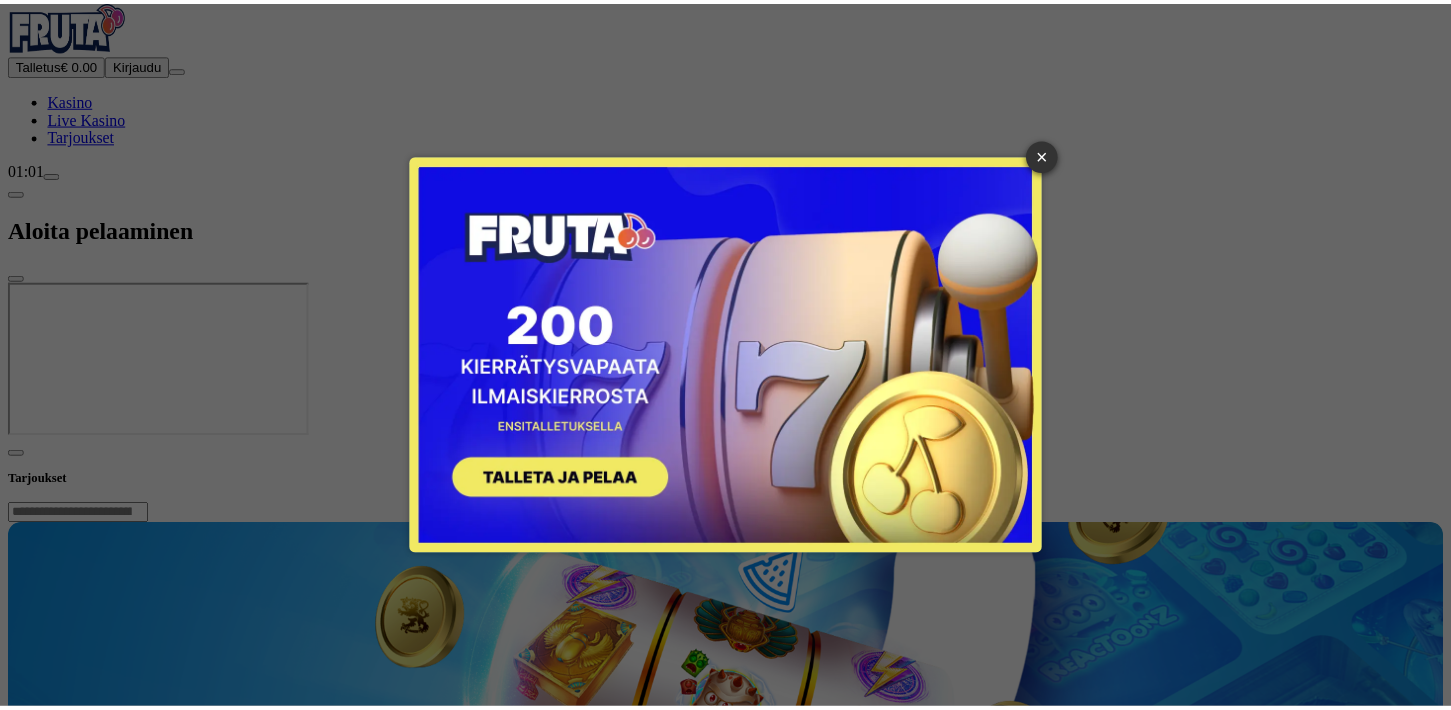 scroll, scrollTop: 0, scrollLeft: 0, axis: both 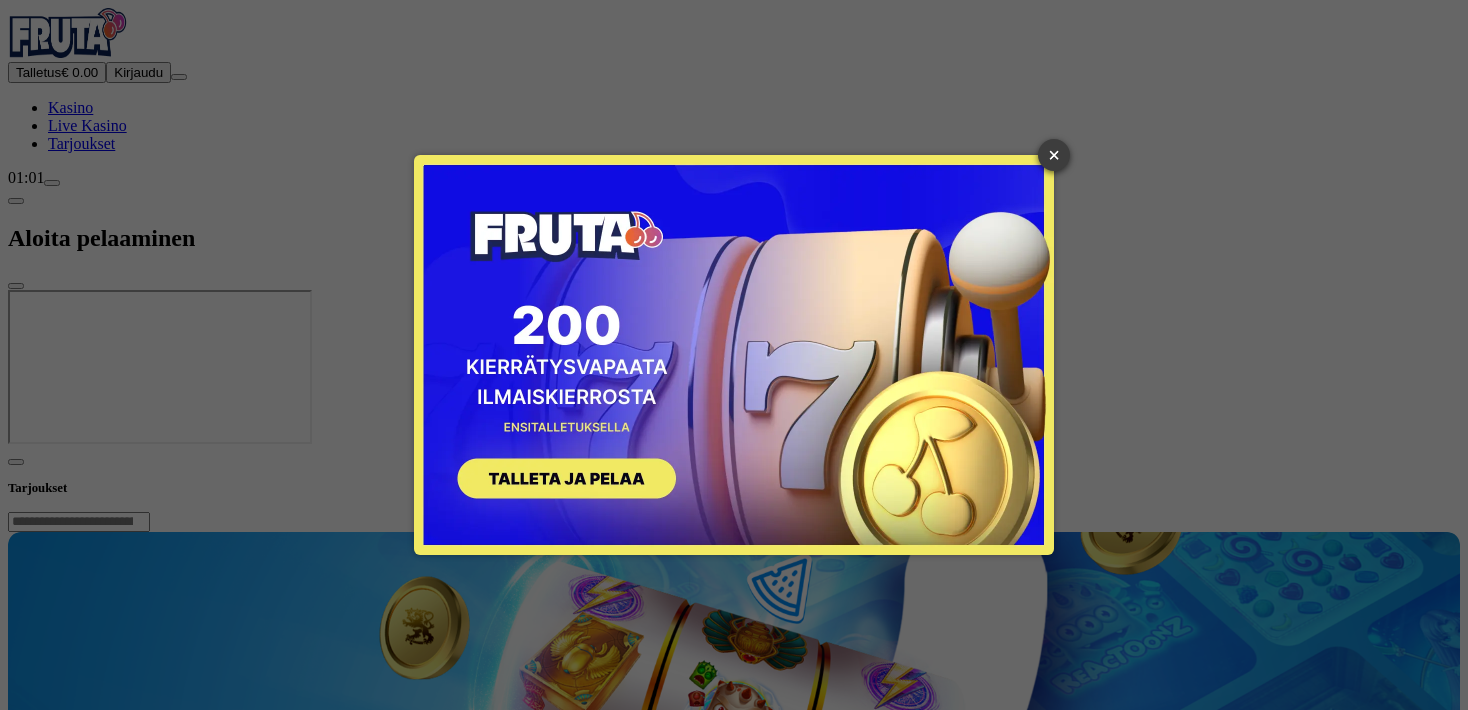 click on "×" at bounding box center [1054, 155] 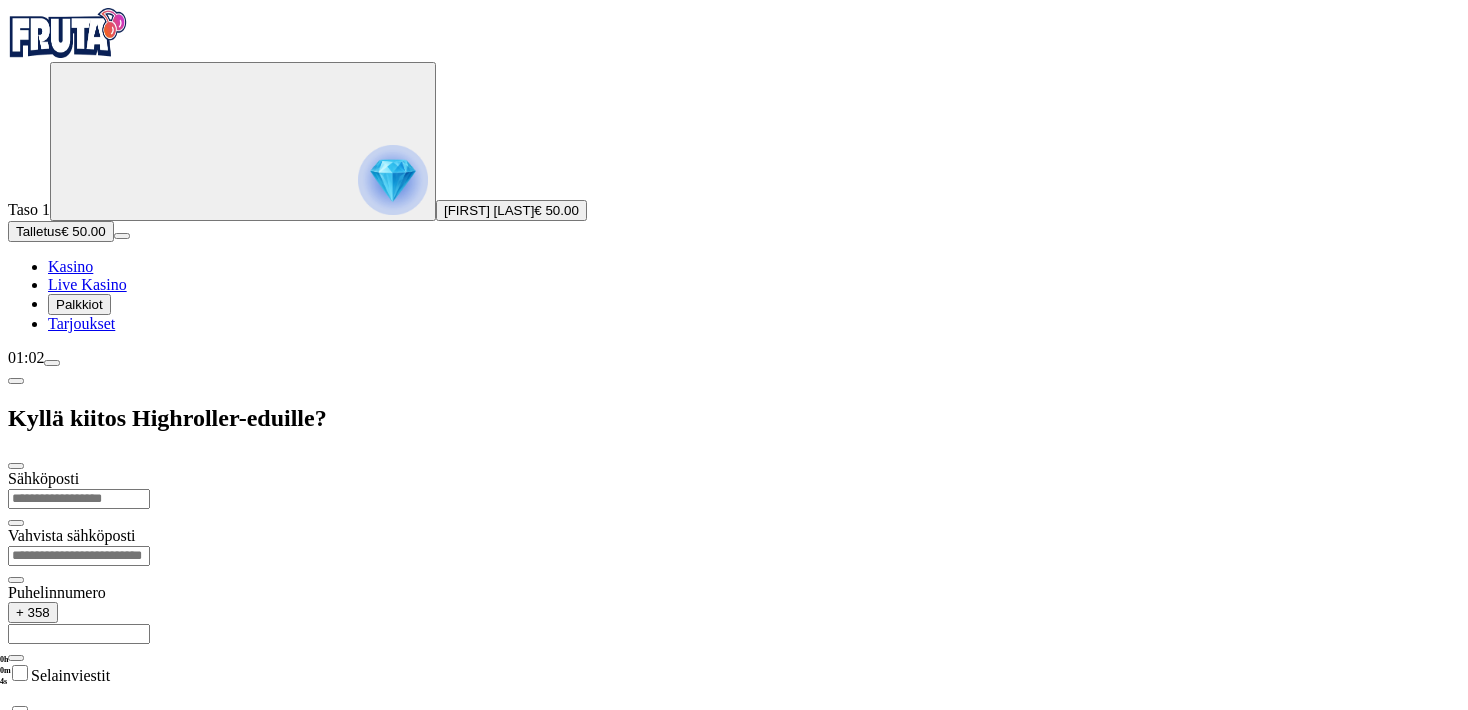 click at bounding box center (79, 499) 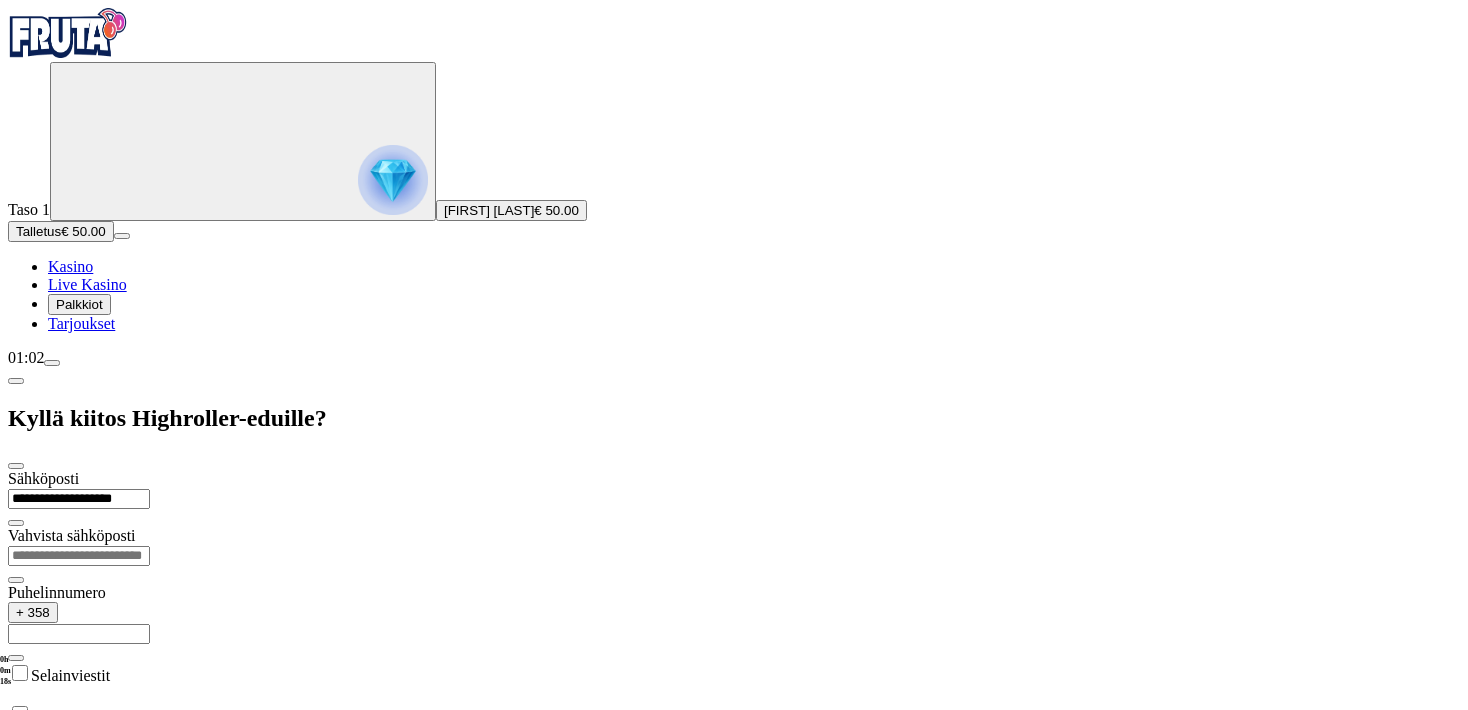 type on "**********" 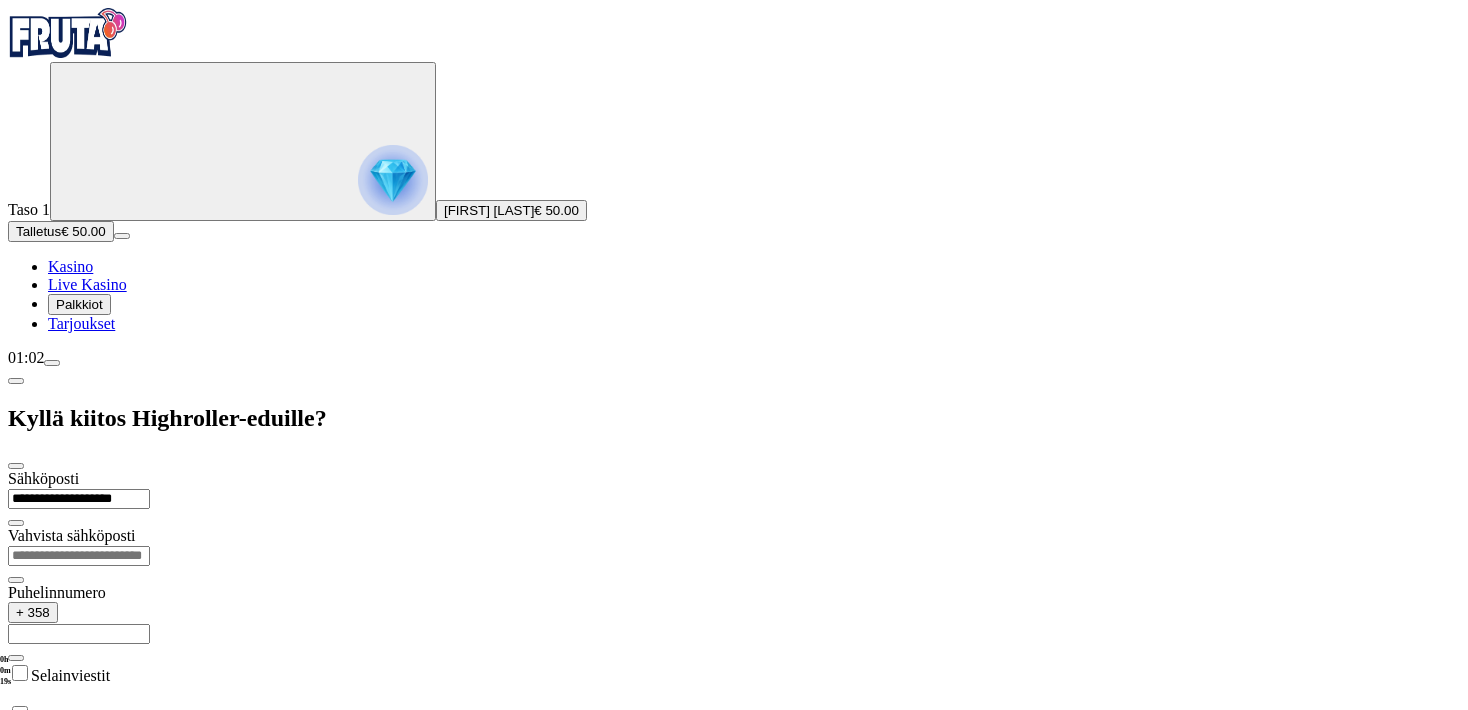 click at bounding box center (79, 556) 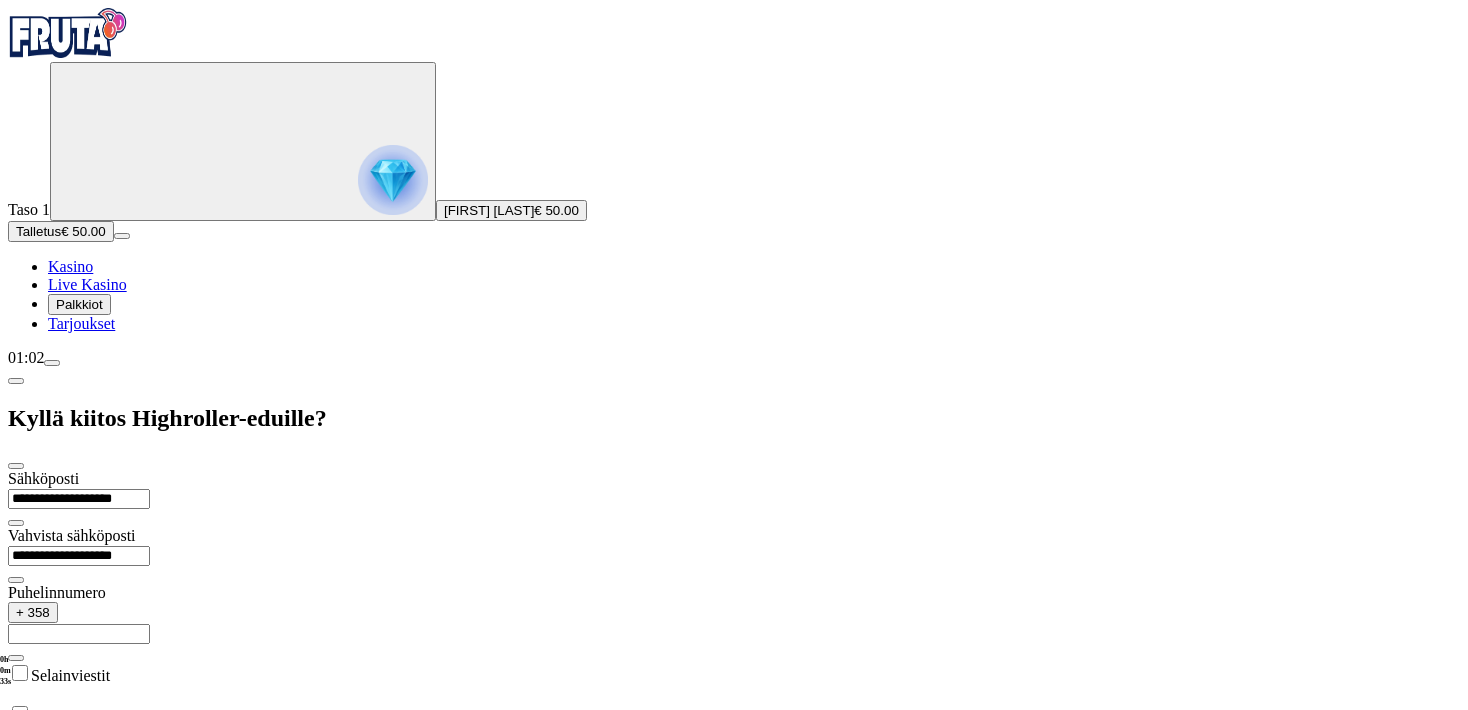 type on "**********" 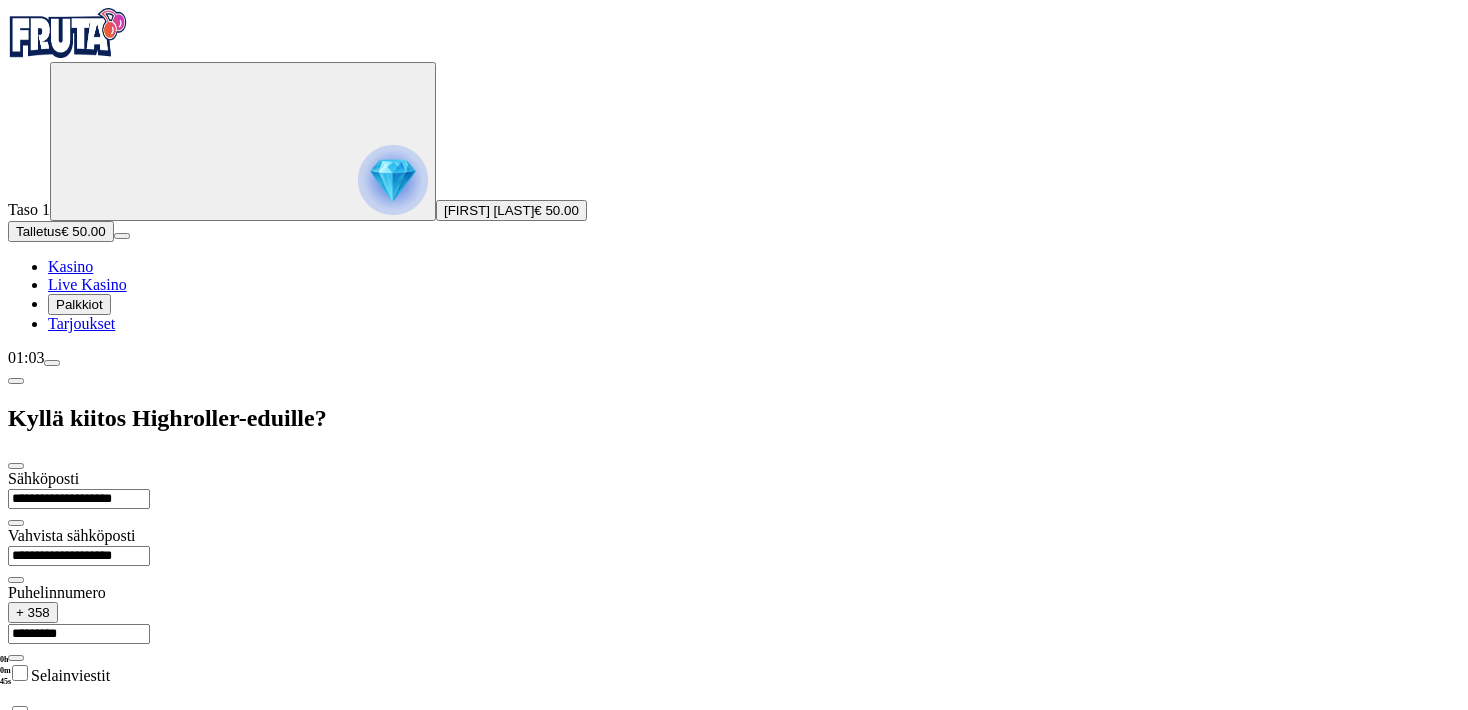 type on "*********" 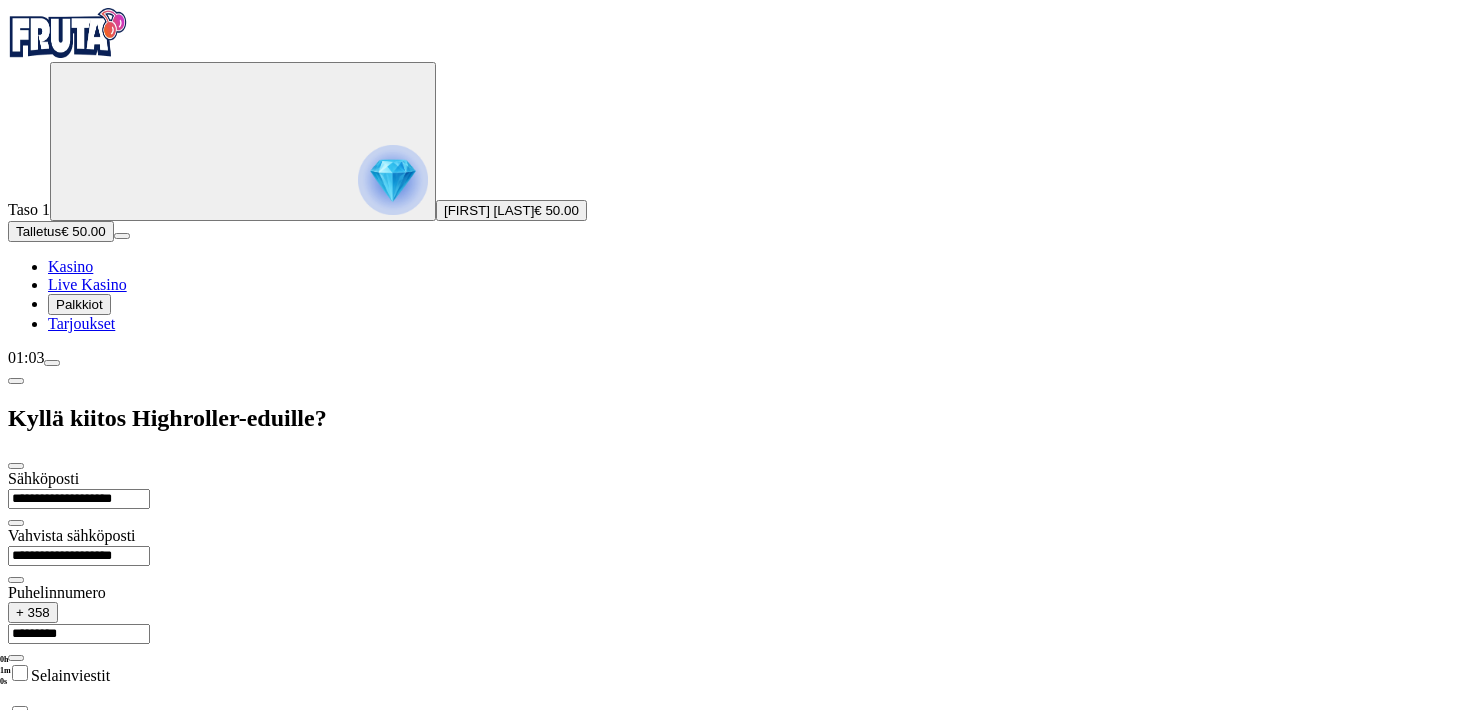 click on "Jatka" at bounding box center (32, 807) 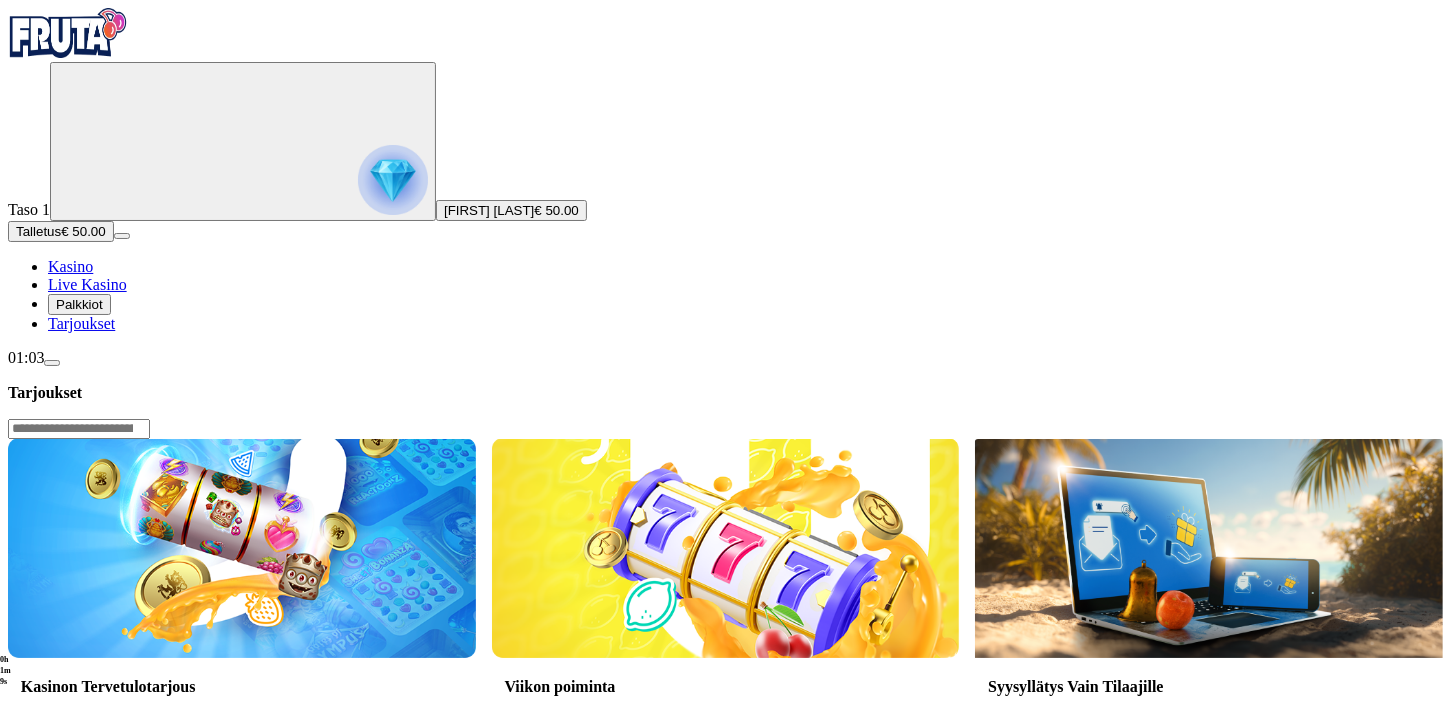 click on "Myöhemmin" at bounding box center [138, 1715] 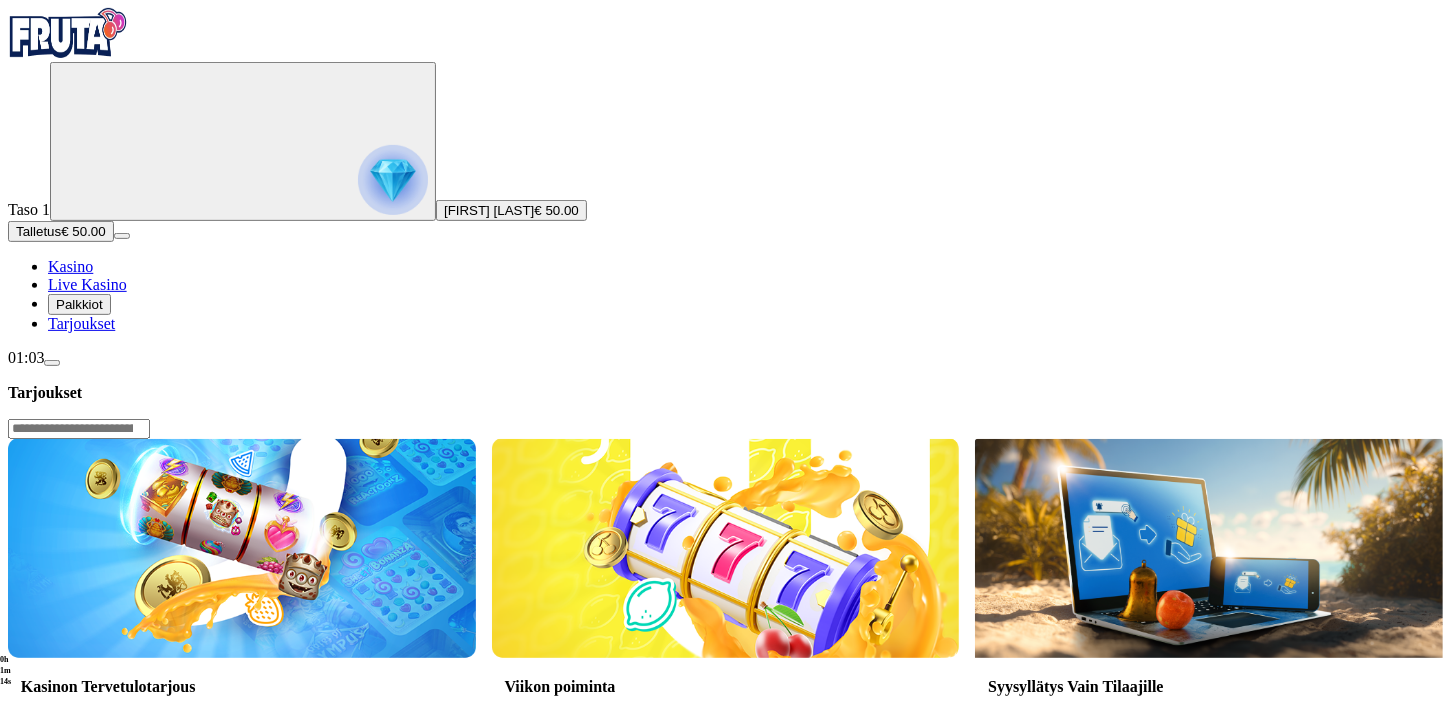 scroll, scrollTop: 0, scrollLeft: 0, axis: both 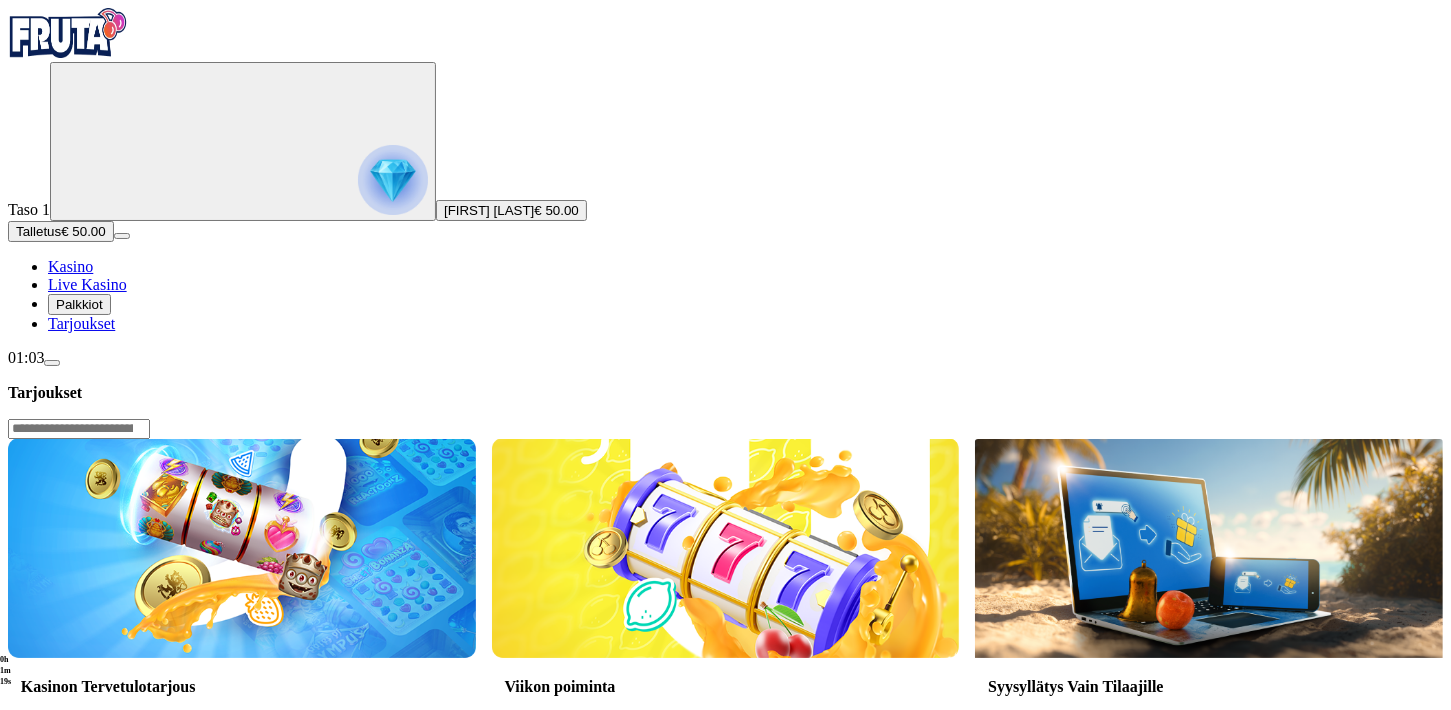 click on "Kasino" at bounding box center (70, 266) 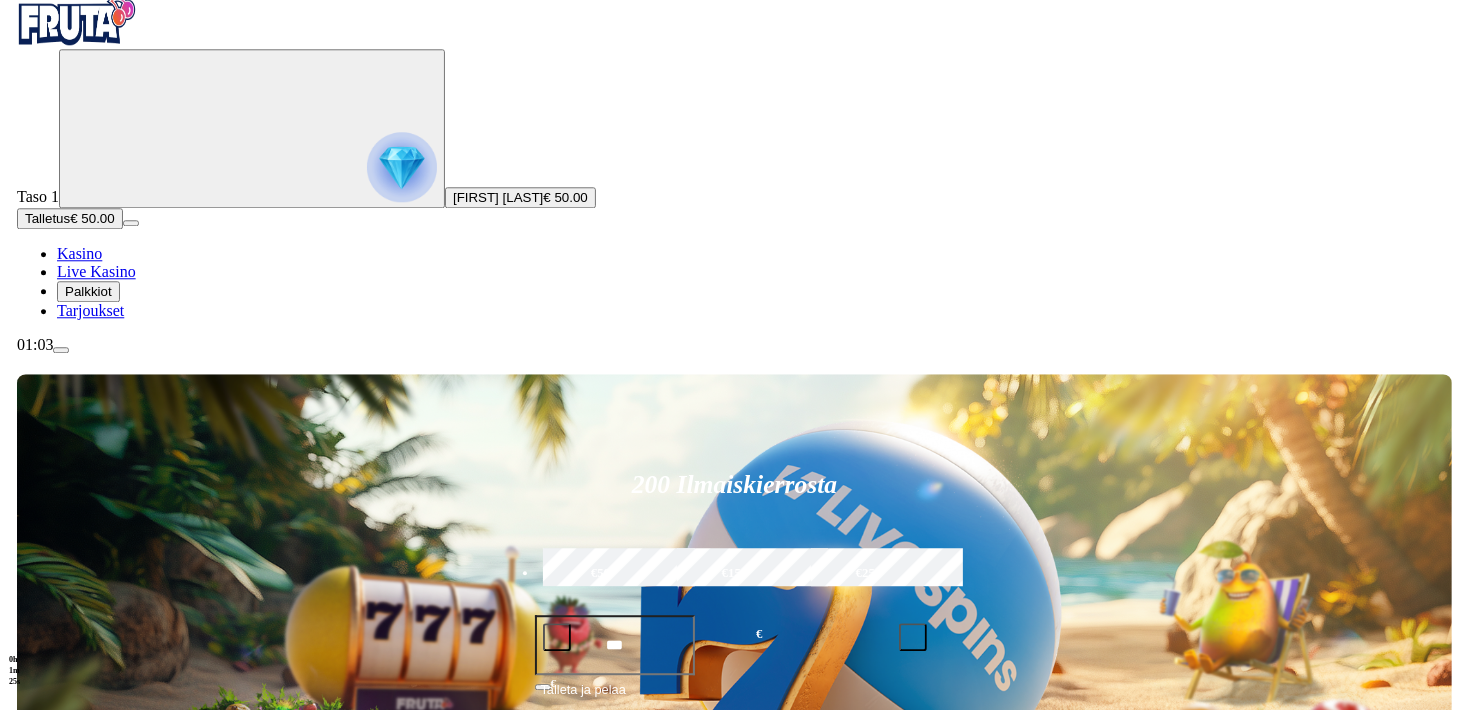 scroll, scrollTop: 0, scrollLeft: 0, axis: both 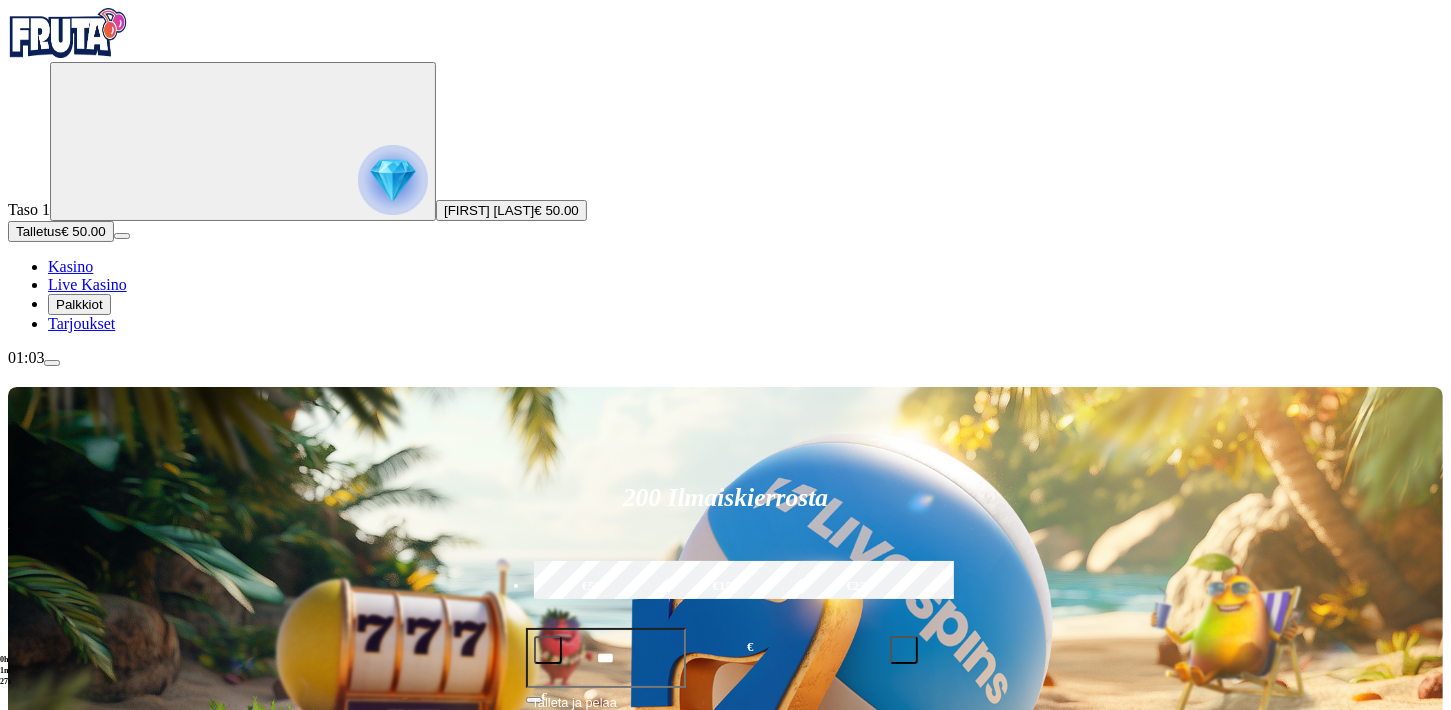 click at bounding box center (393, 180) 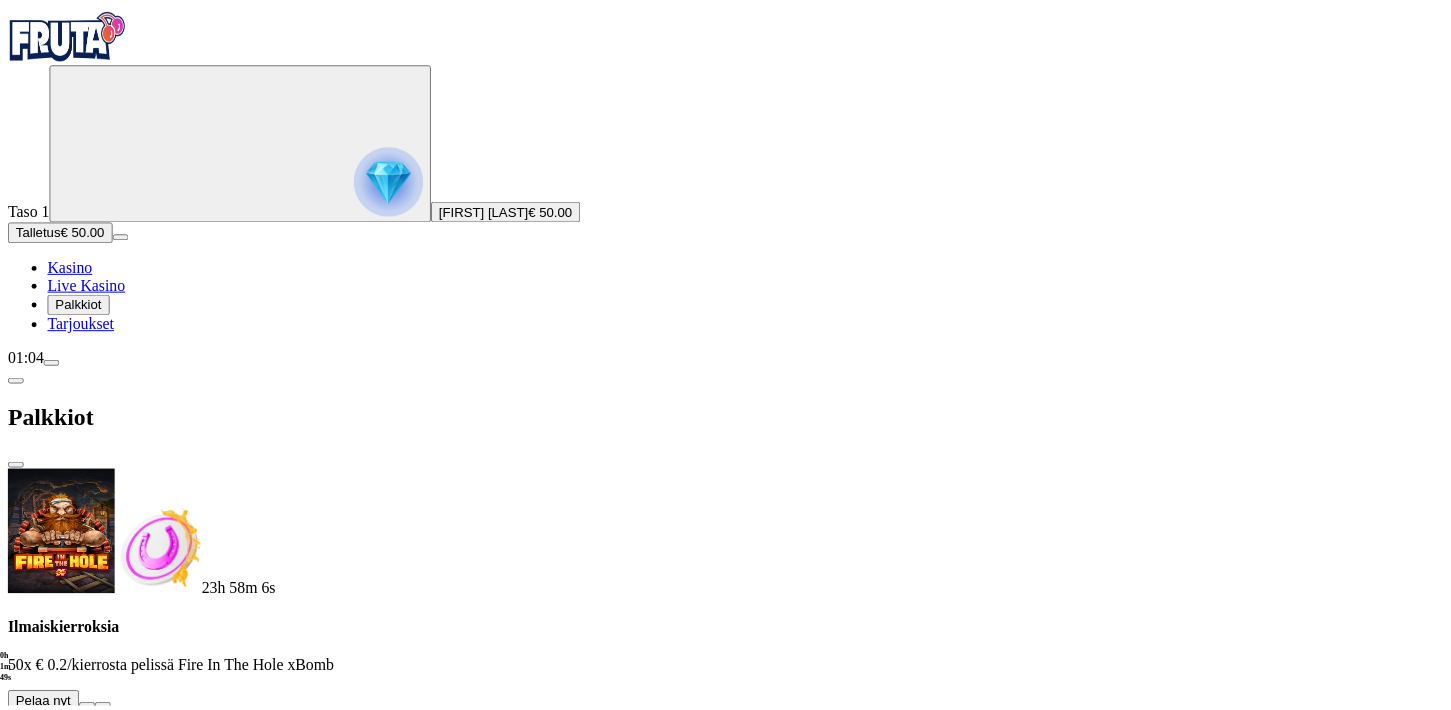 scroll, scrollTop: 0, scrollLeft: 0, axis: both 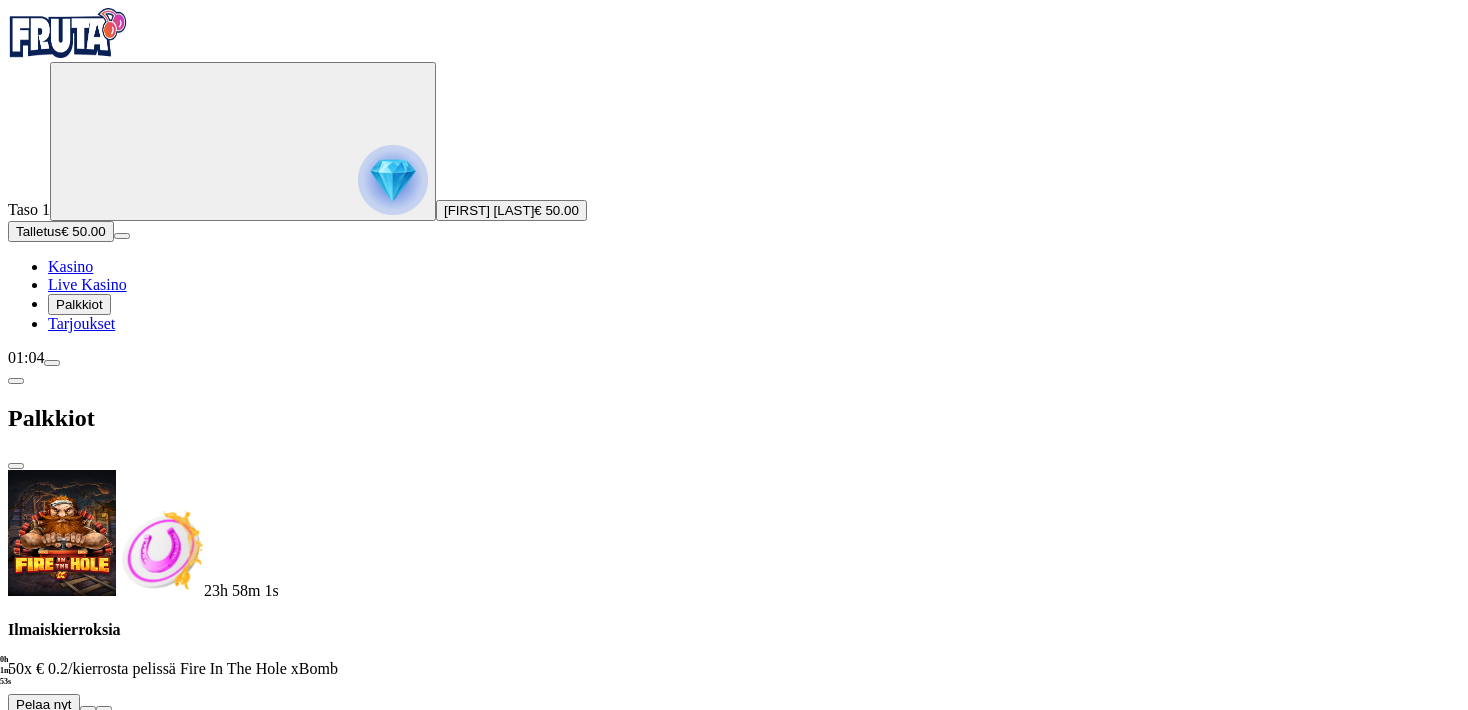 click at bounding box center [88, 709] 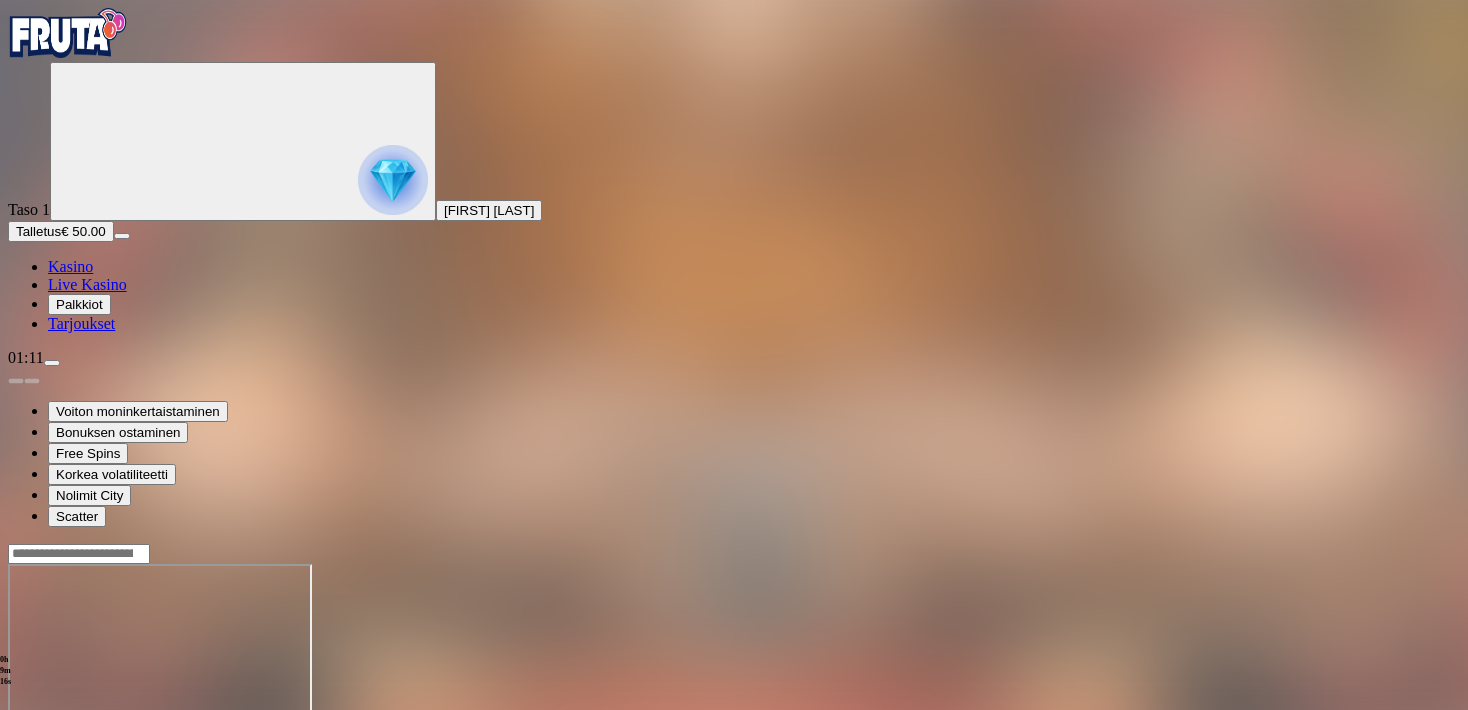 click at bounding box center (16, 736) 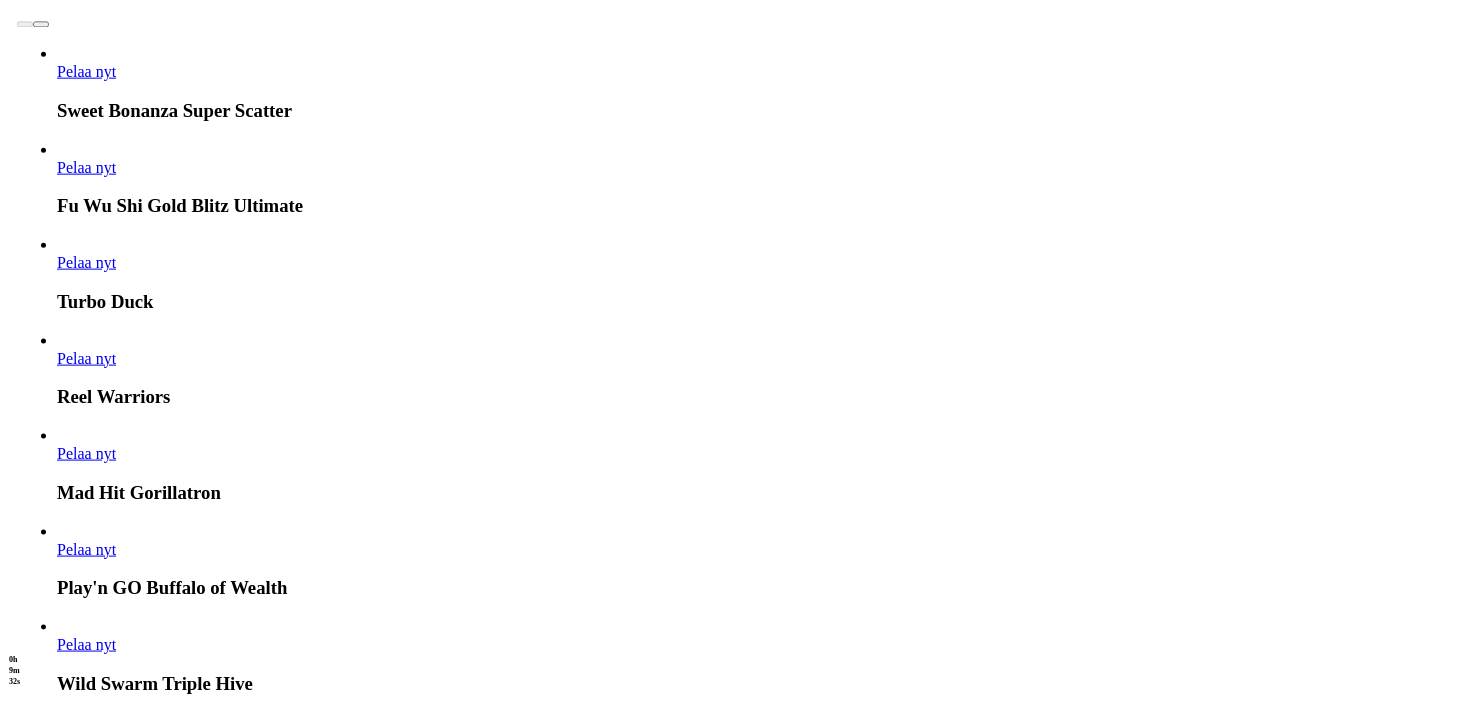 scroll, scrollTop: 2464, scrollLeft: 0, axis: vertical 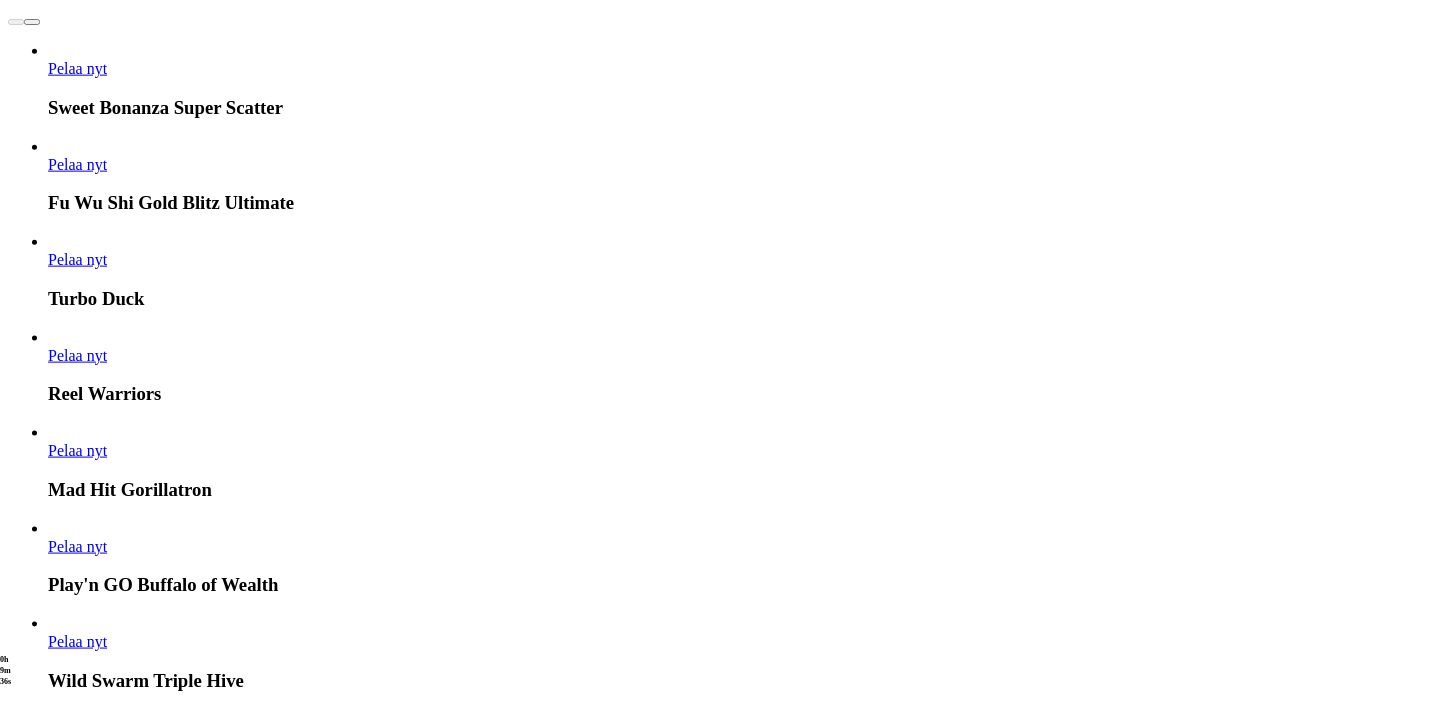 click at bounding box center (393, -2284) 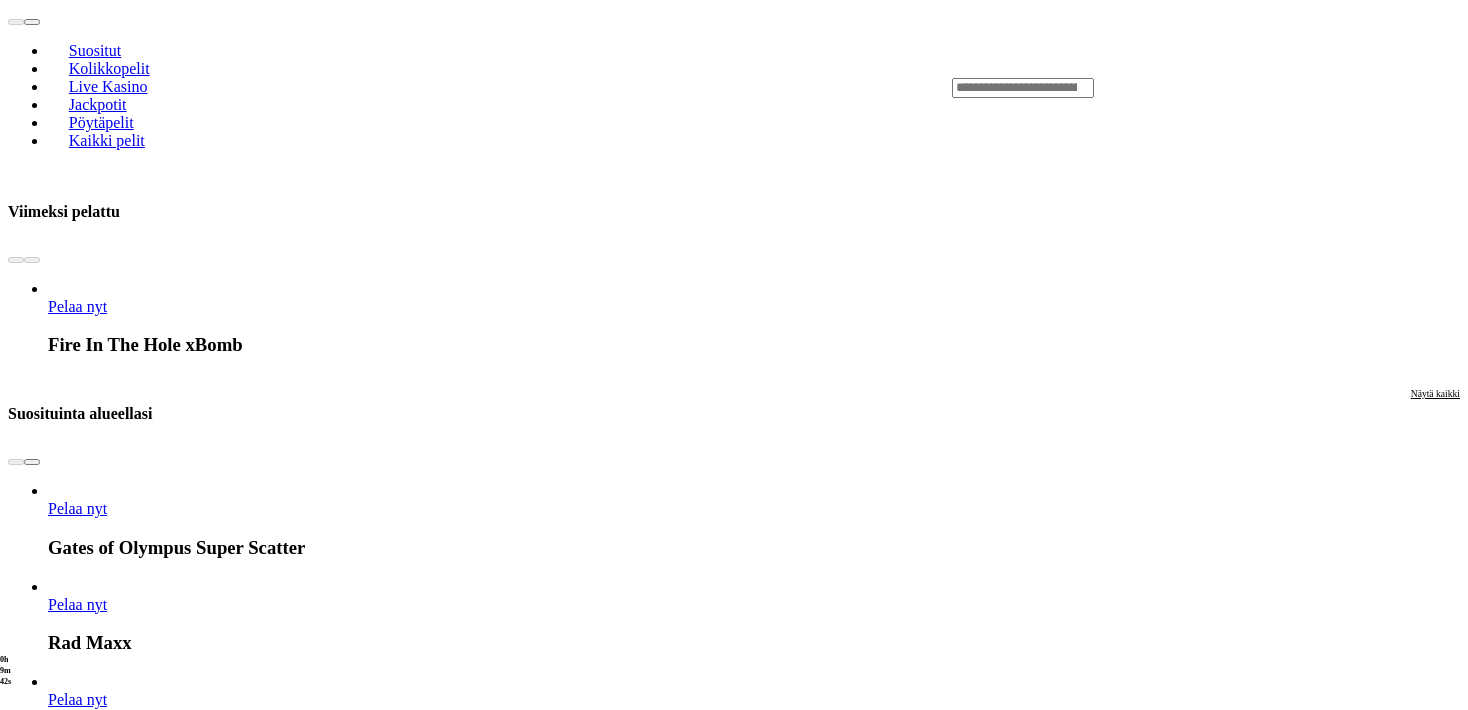 click at bounding box center [88, -1755] 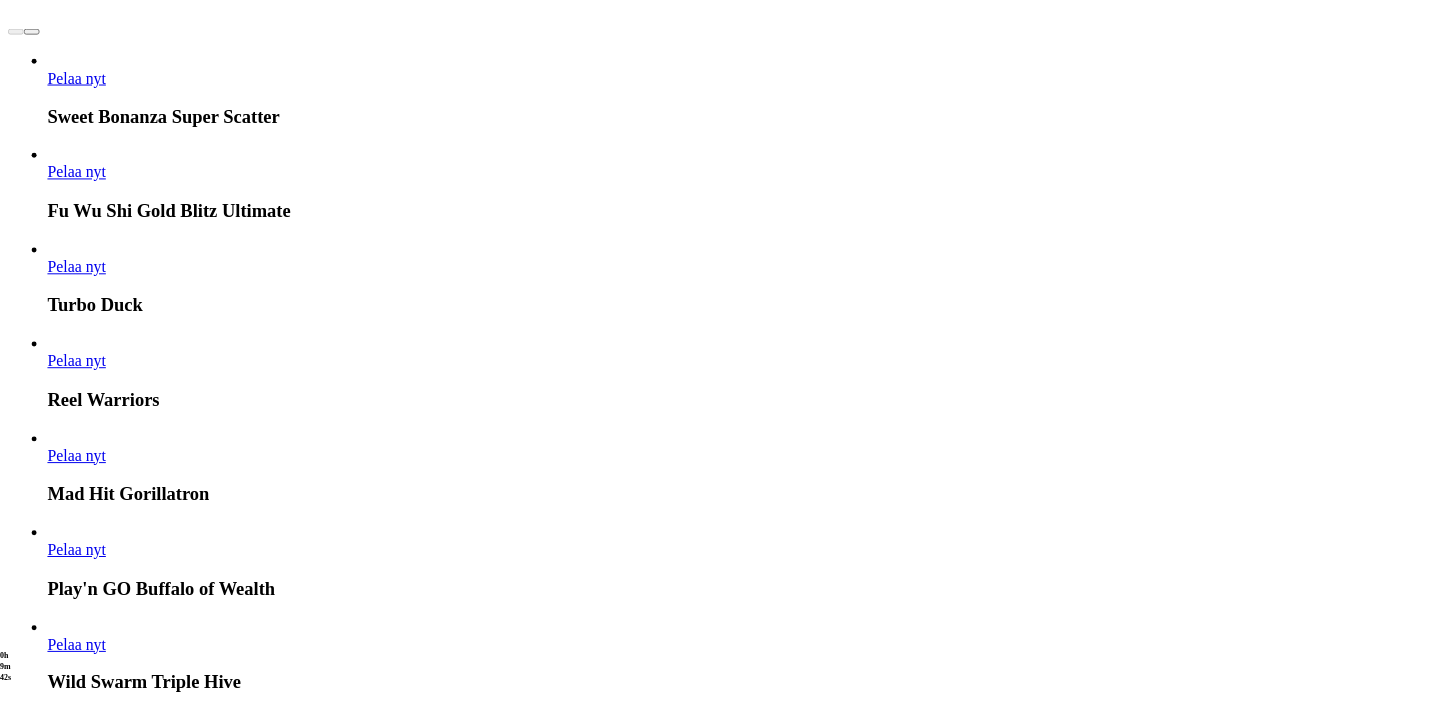 scroll, scrollTop: 0, scrollLeft: 0, axis: both 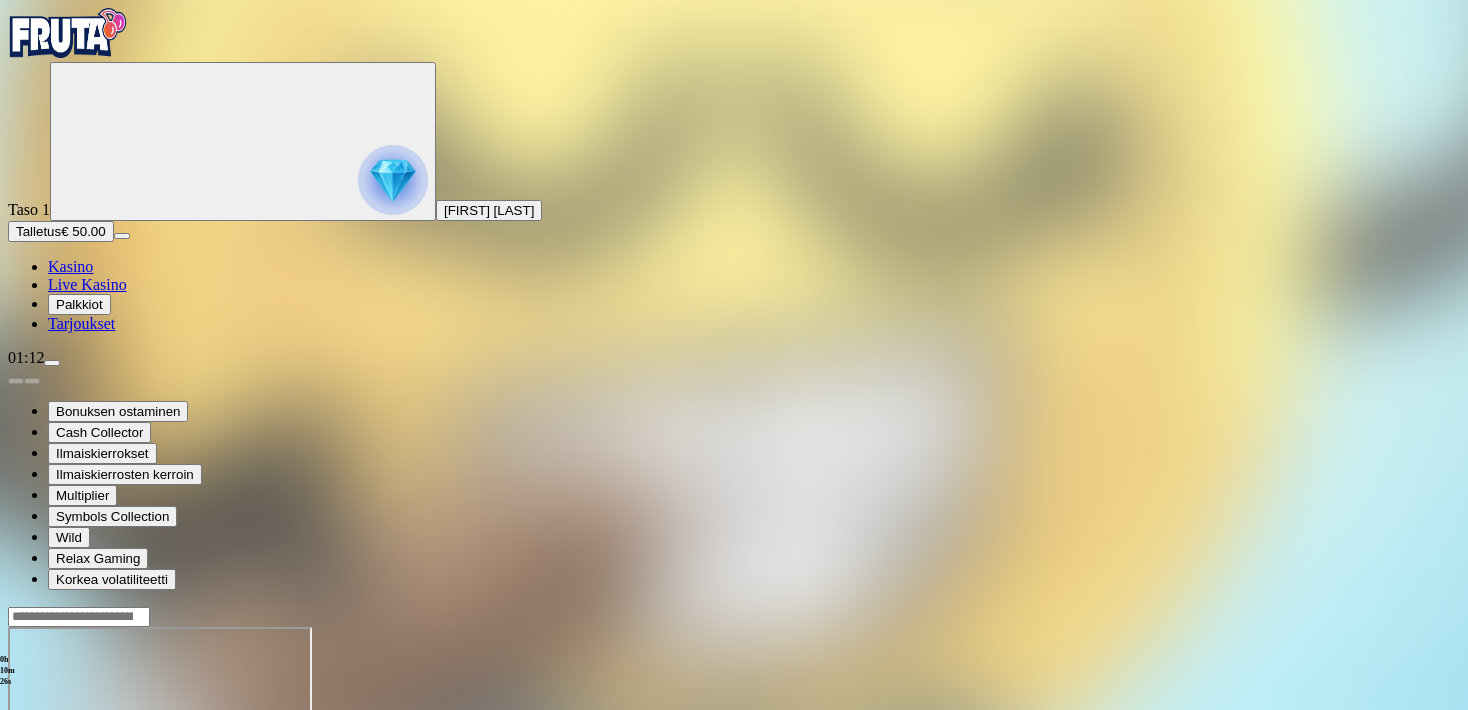 click at bounding box center [16, 799] 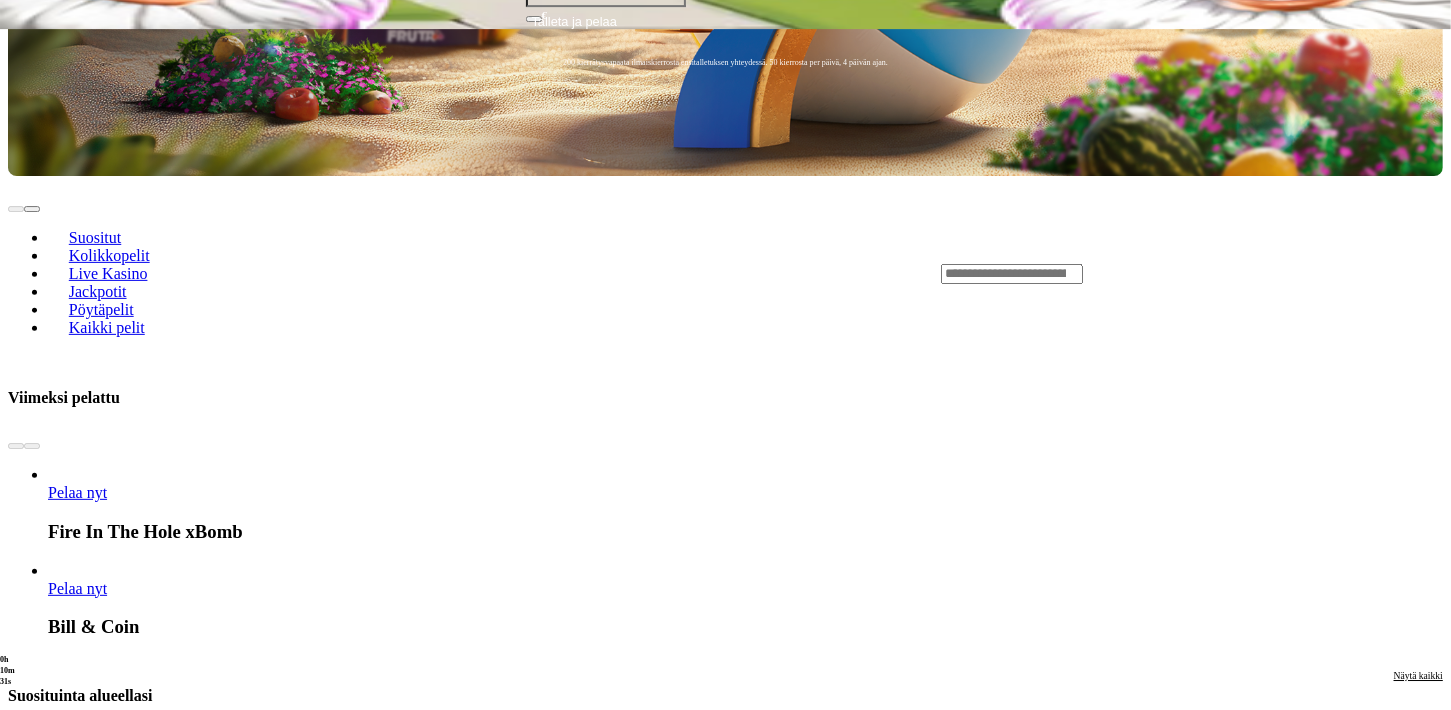 scroll, scrollTop: 704, scrollLeft: 0, axis: vertical 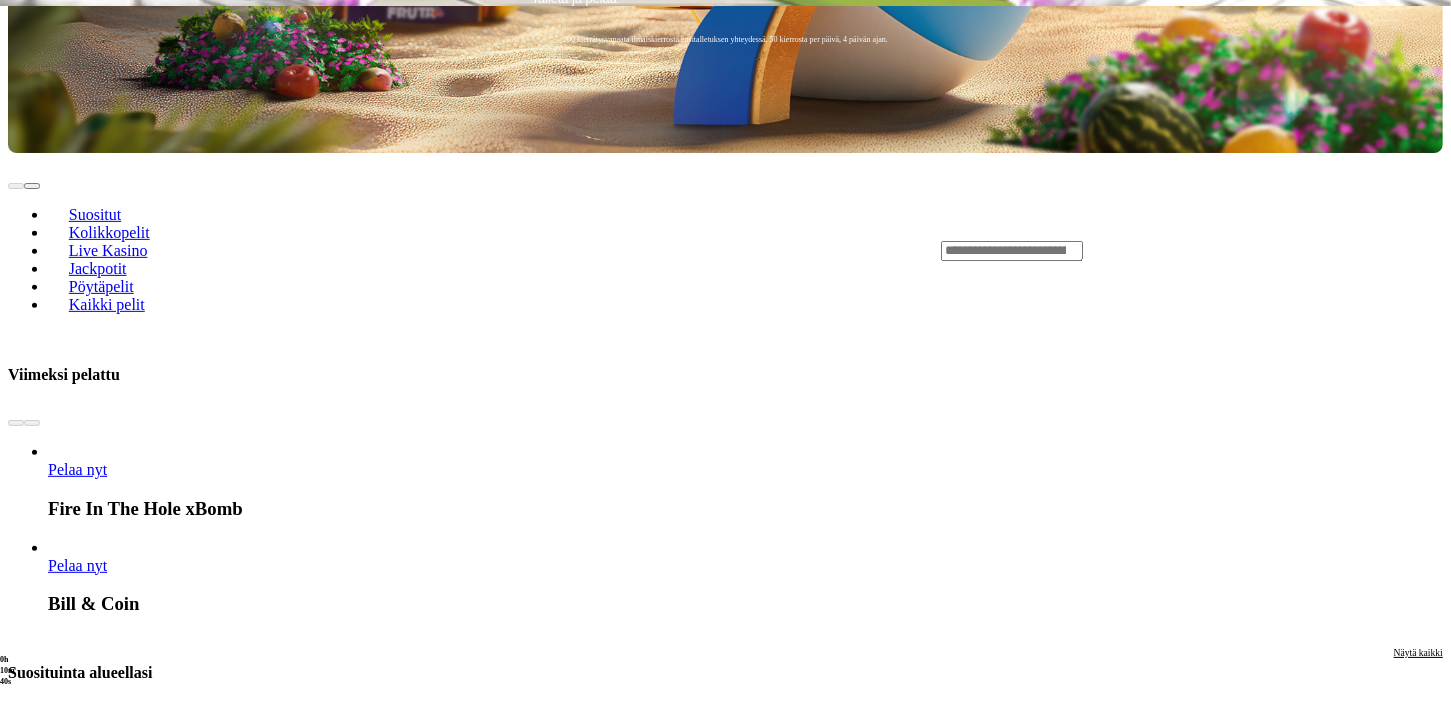 click on "Näytä kaikki" at bounding box center (1418, 652) 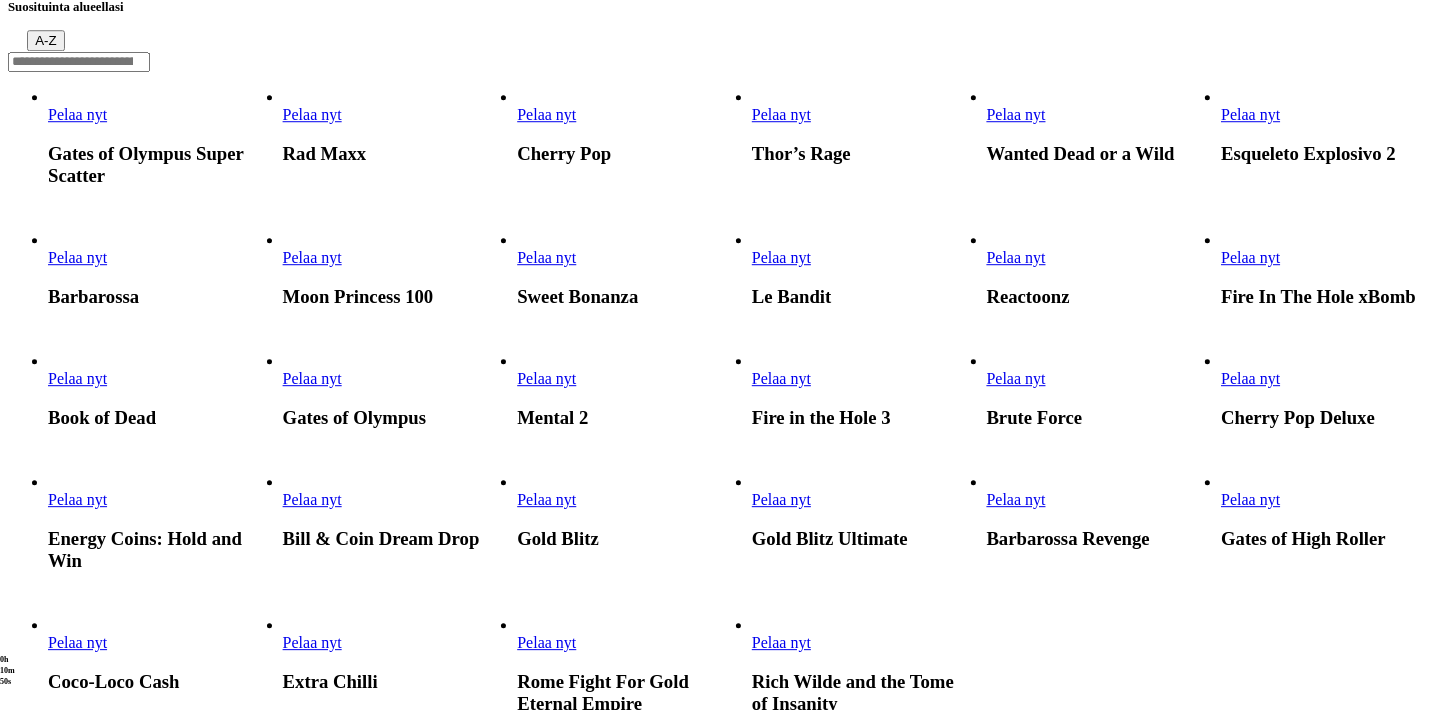 scroll, scrollTop: 440, scrollLeft: 0, axis: vertical 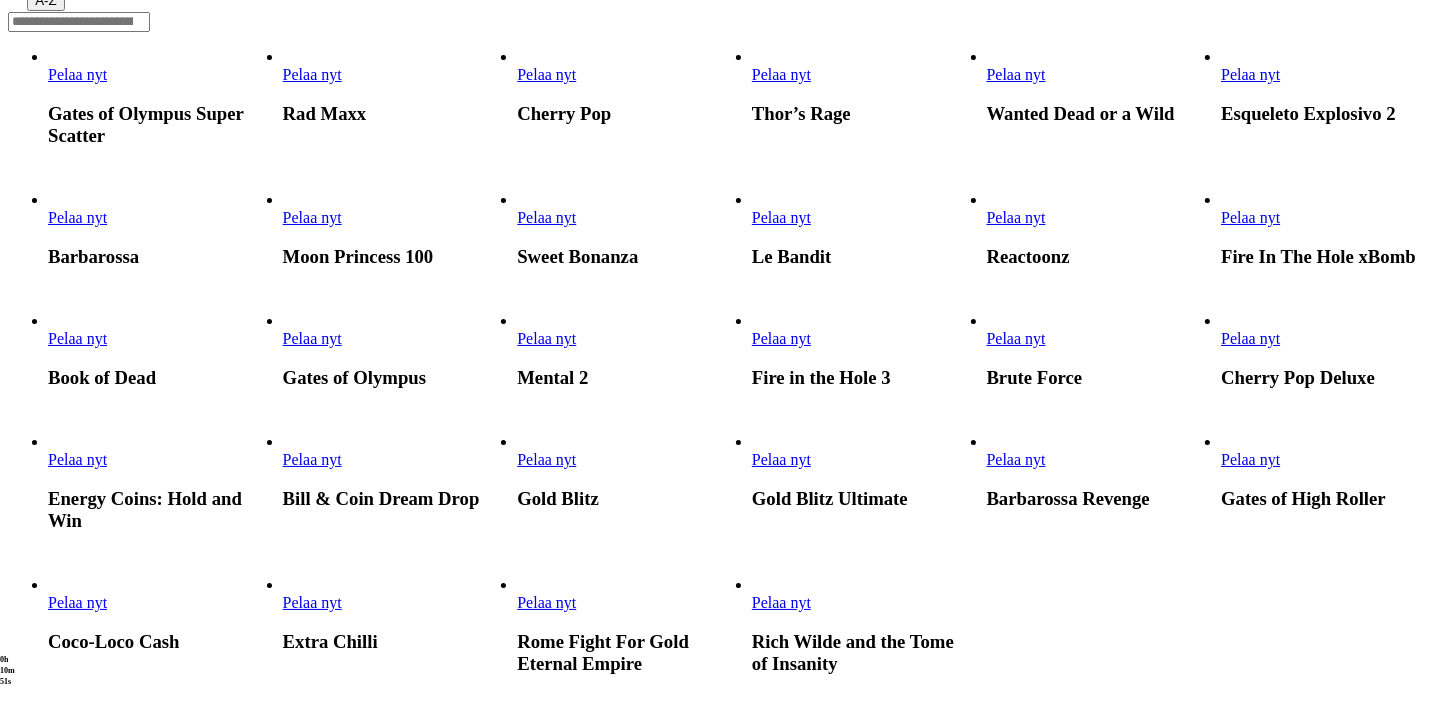 click on "Pelaa nyt" at bounding box center (1016, 338) 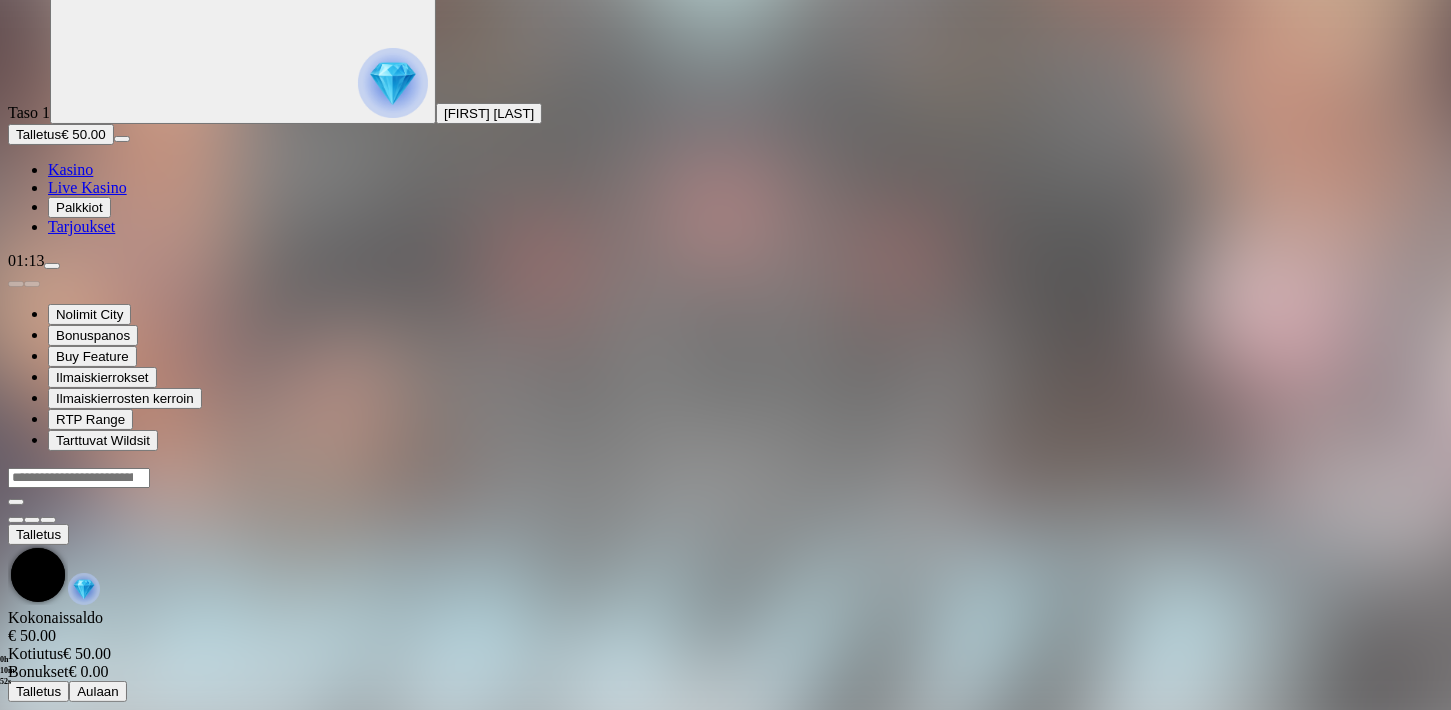 scroll, scrollTop: 0, scrollLeft: 0, axis: both 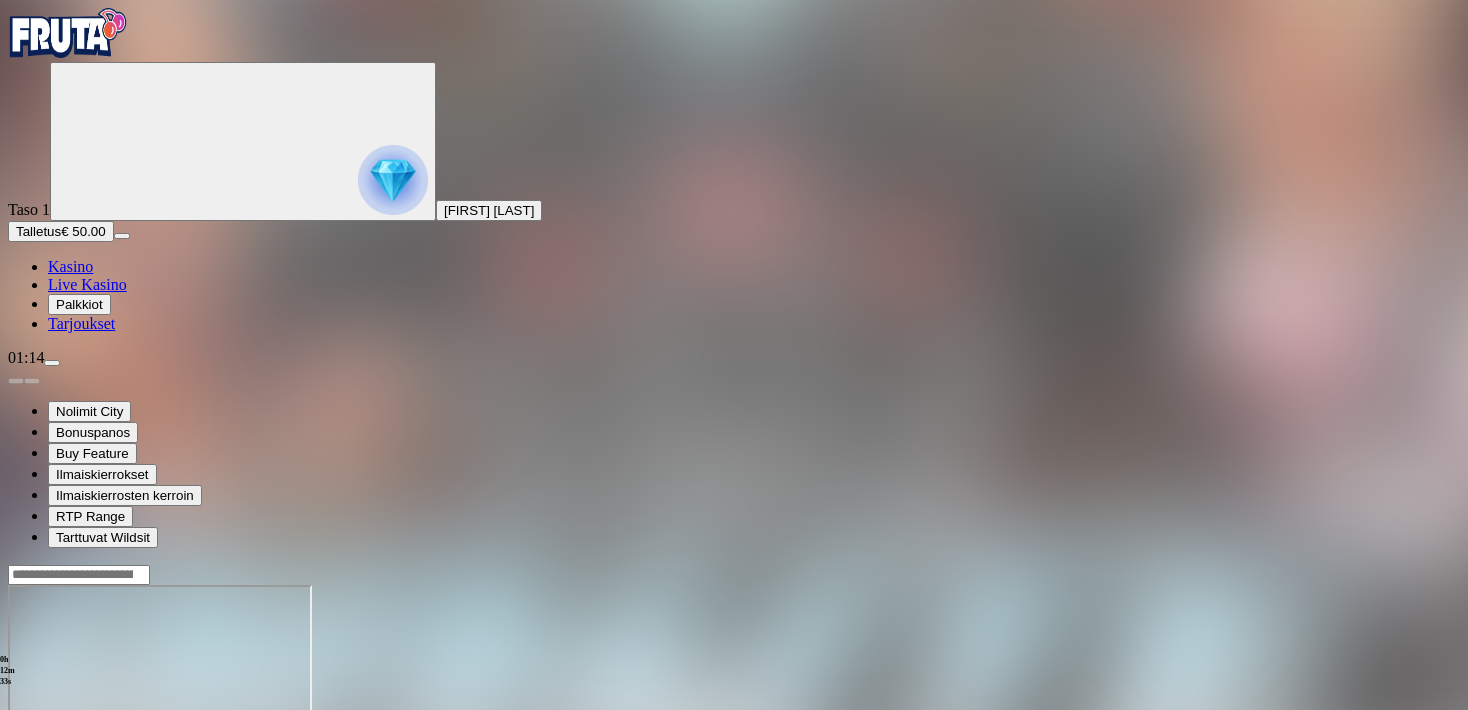click at bounding box center [16, 757] 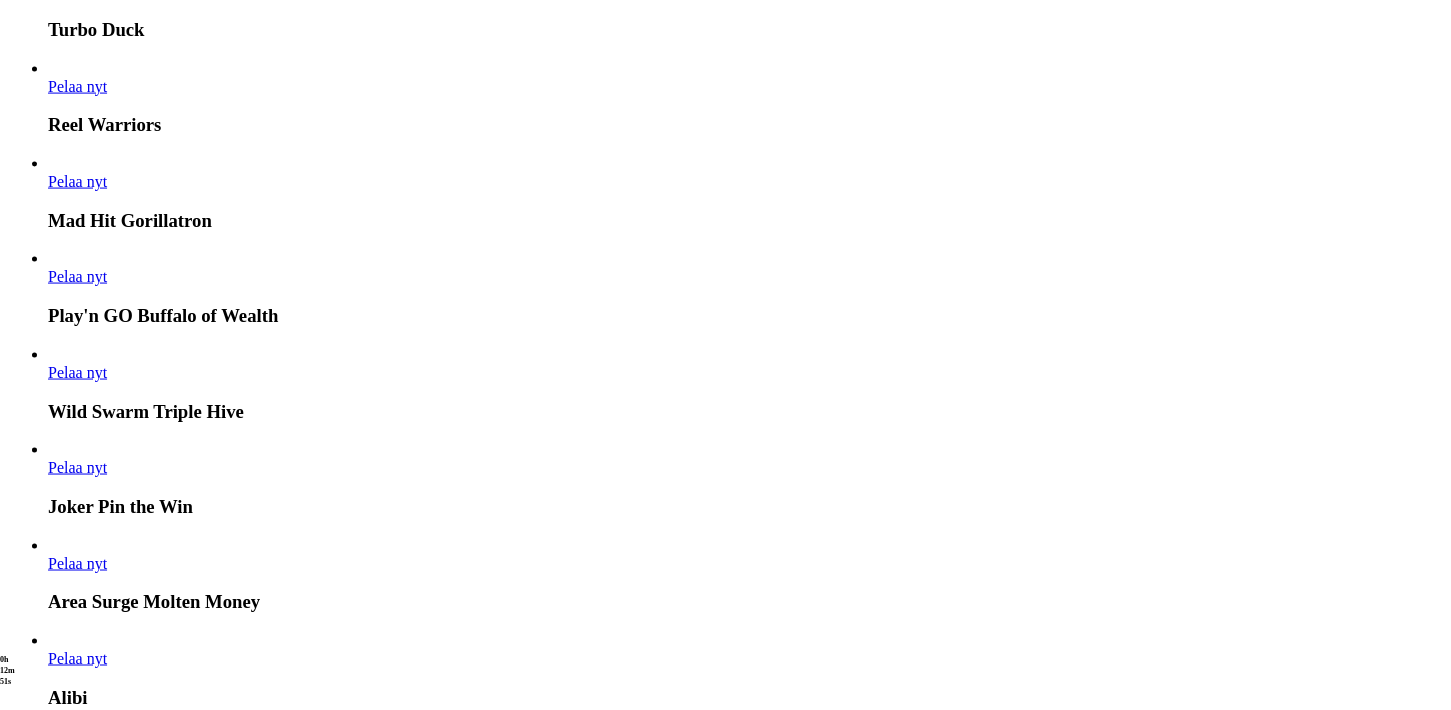 scroll, scrollTop: 3080, scrollLeft: 0, axis: vertical 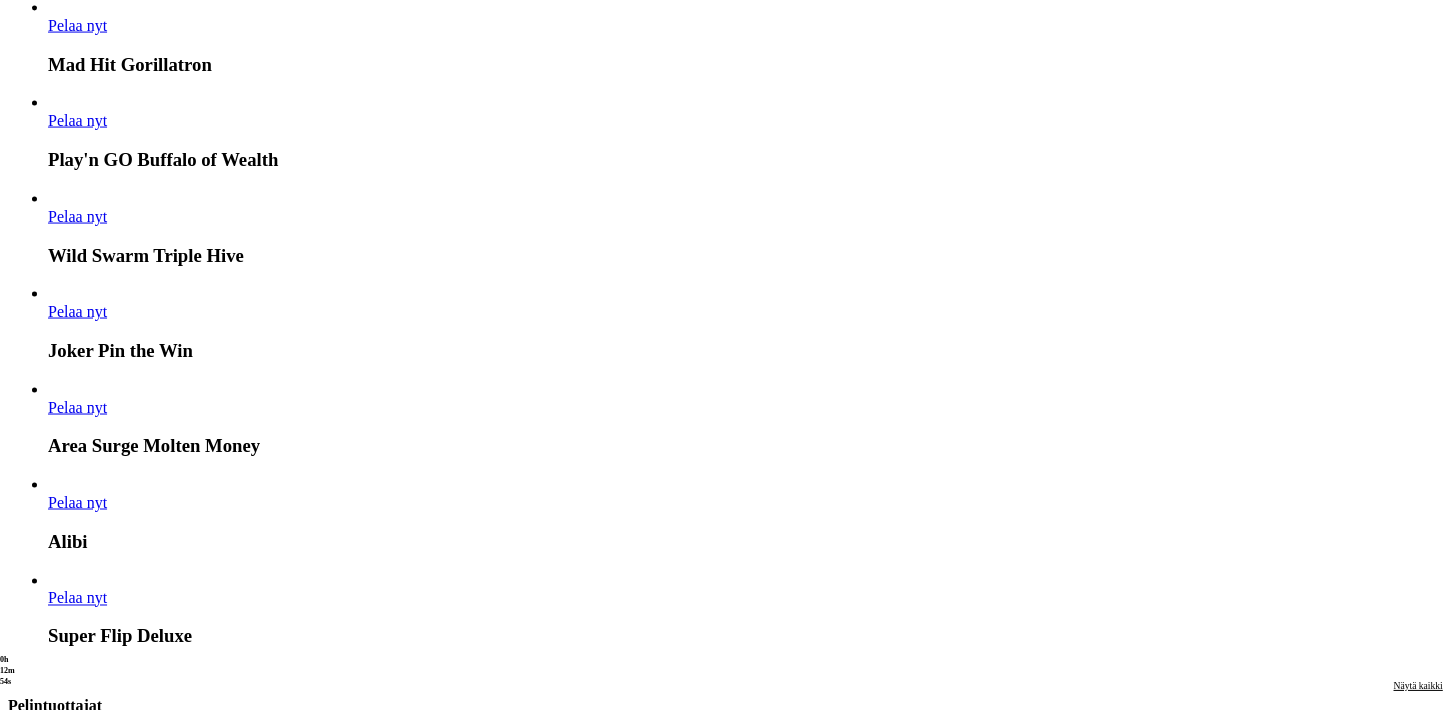 click on "Pelaa nyt" at bounding box center (77, 19344) 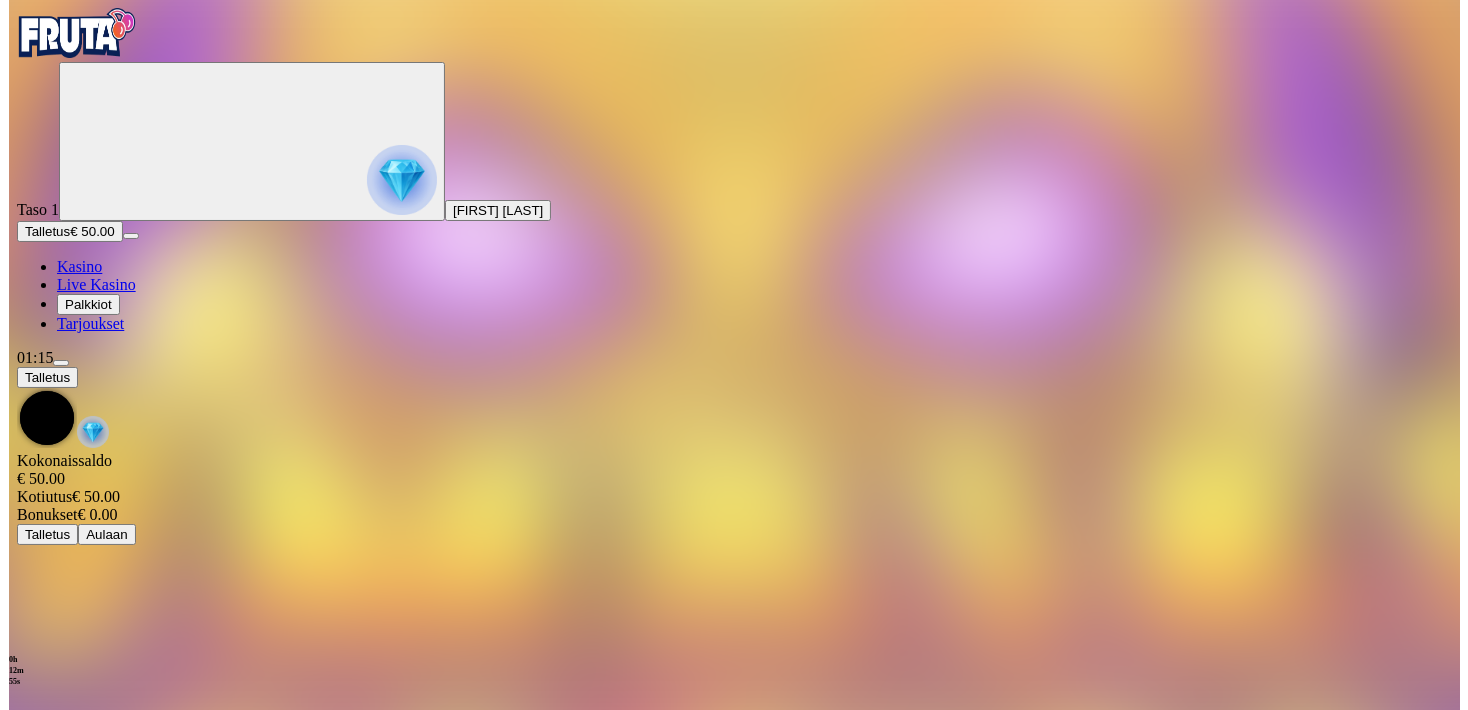 scroll, scrollTop: 0, scrollLeft: 0, axis: both 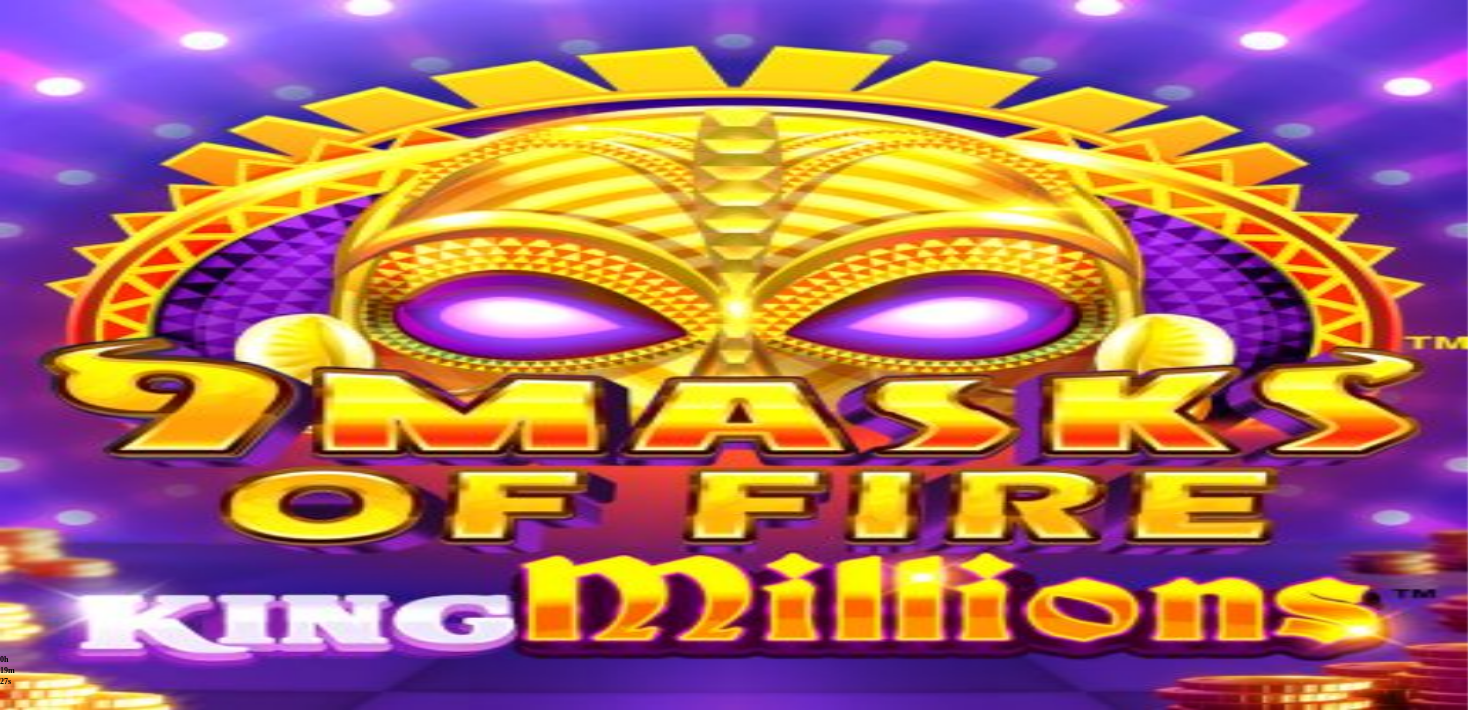 click at bounding box center (52, 363) 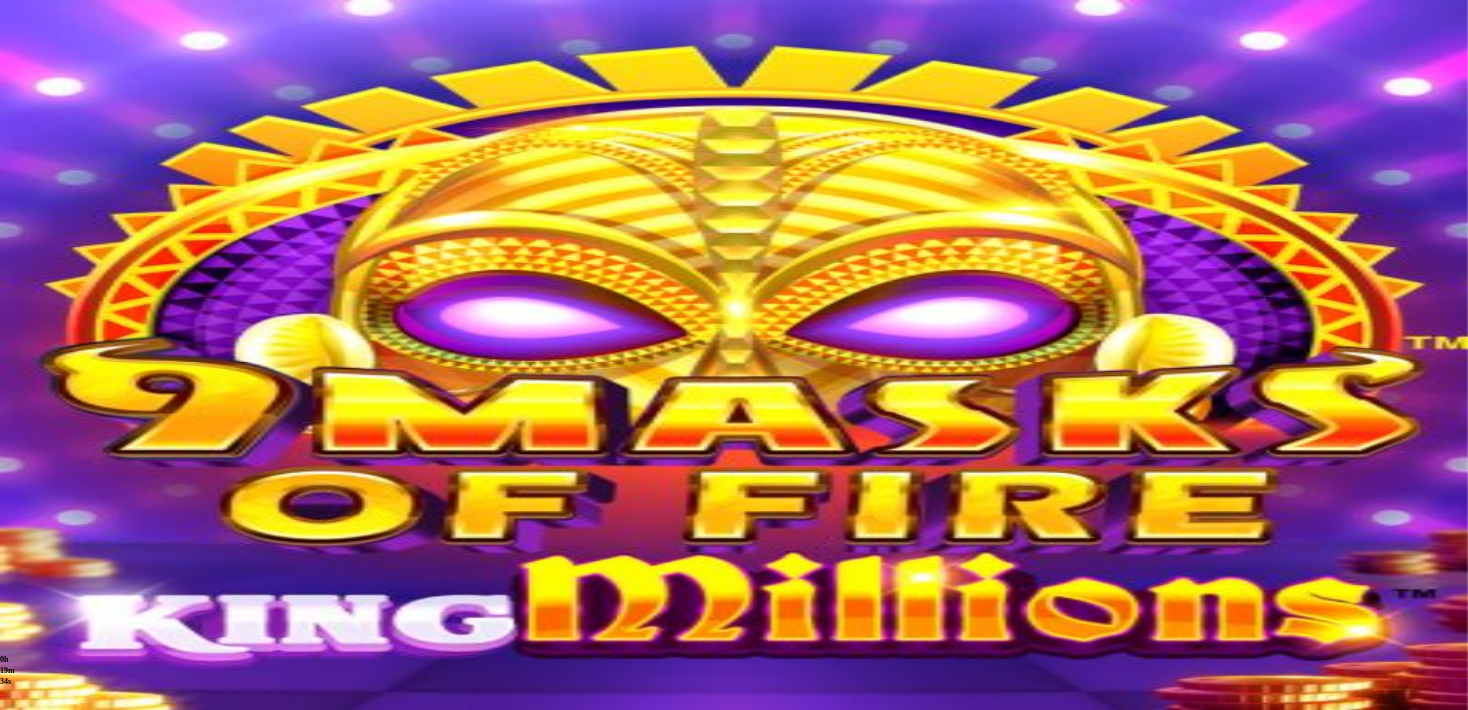click at bounding box center (16, 1248) 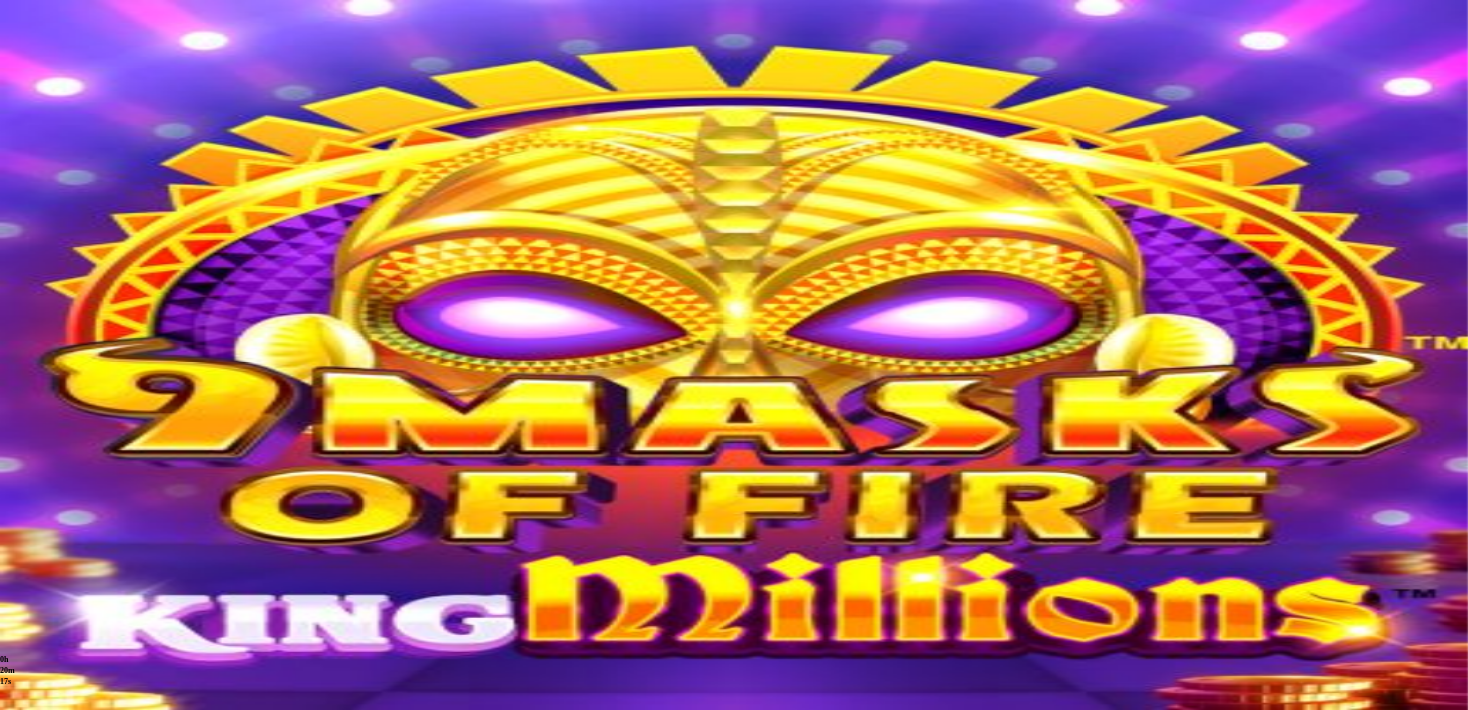 scroll, scrollTop: 0, scrollLeft: 0, axis: both 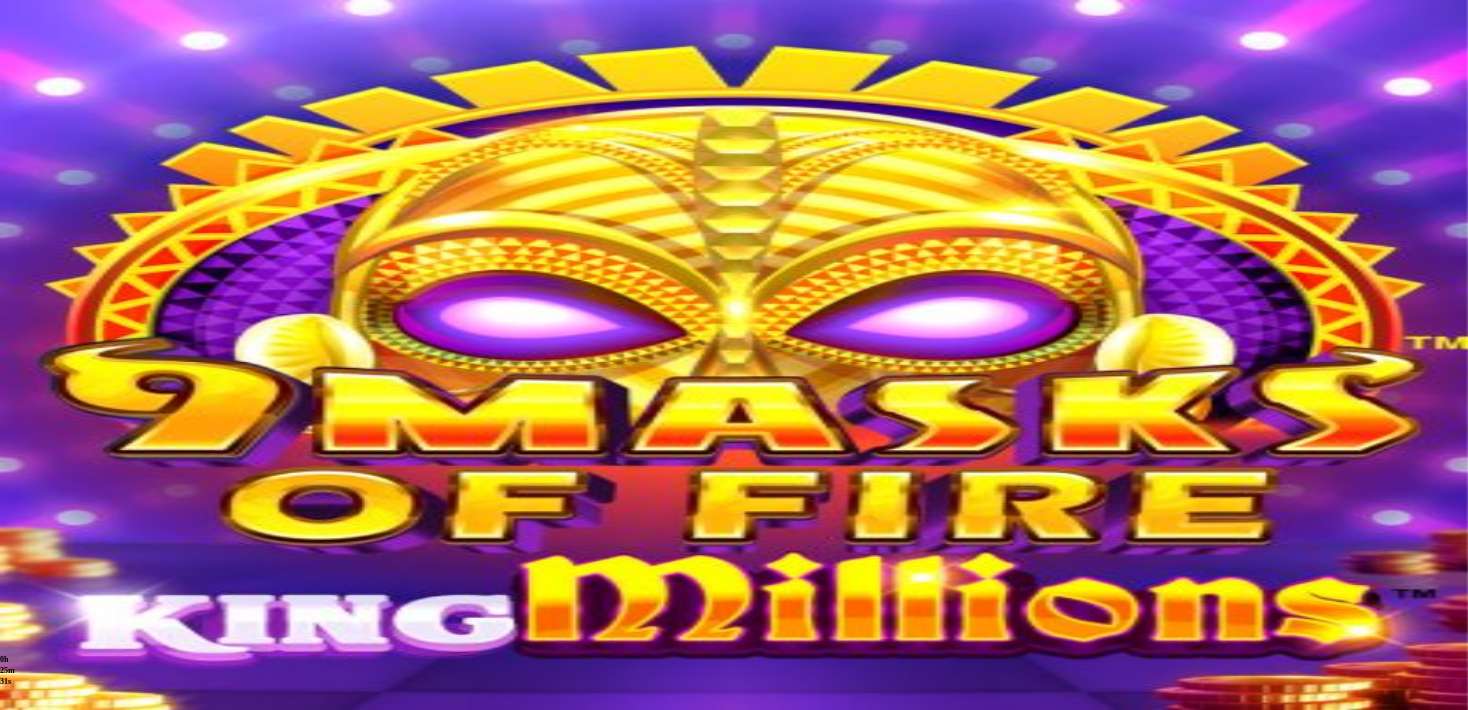 click at bounding box center [16, 799] 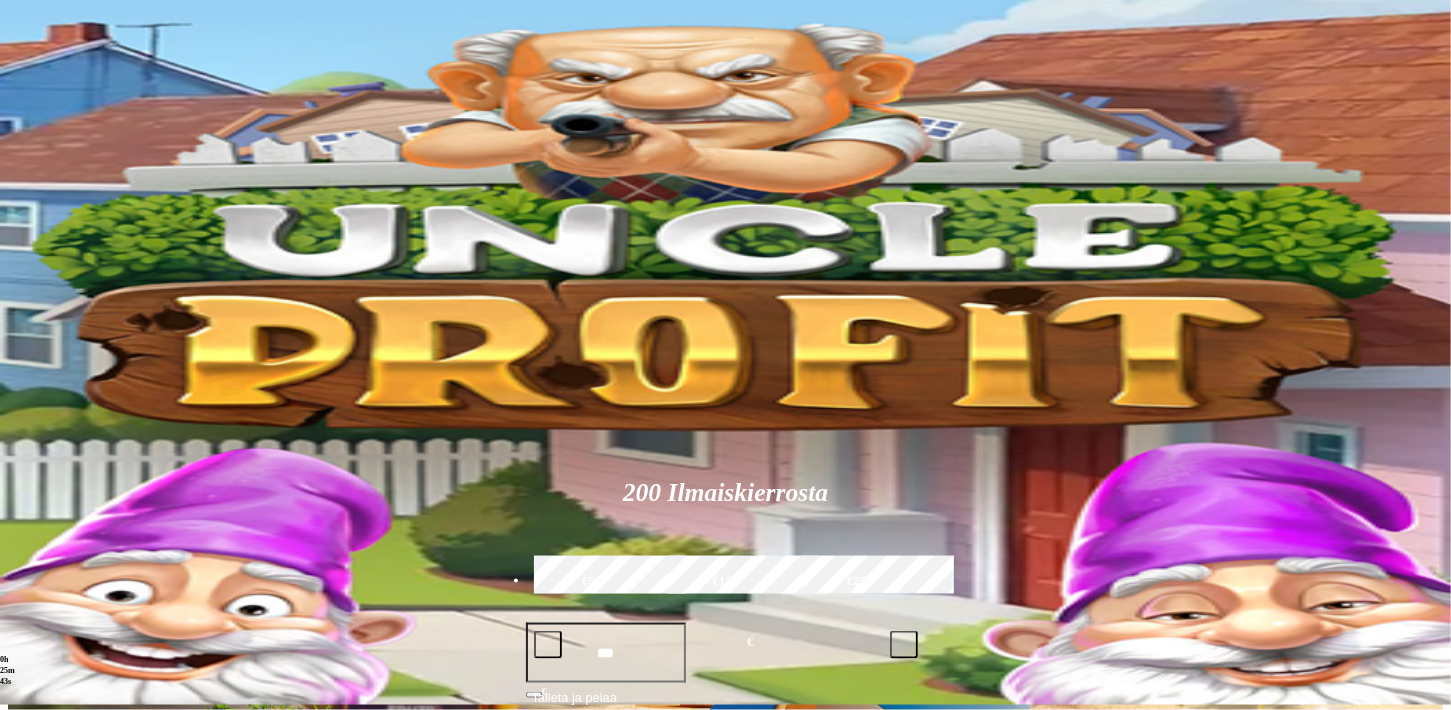 scroll, scrollTop: 0, scrollLeft: 0, axis: both 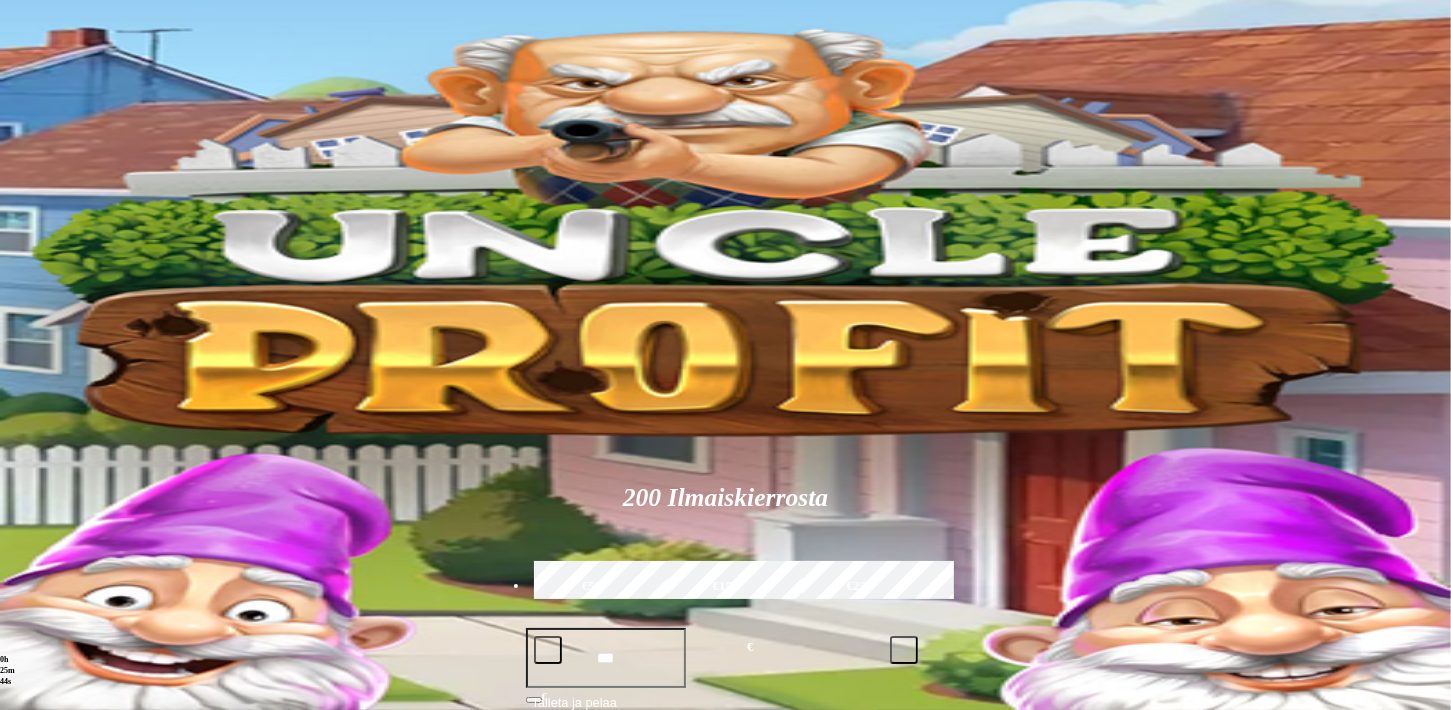 click at bounding box center [1012, 955] 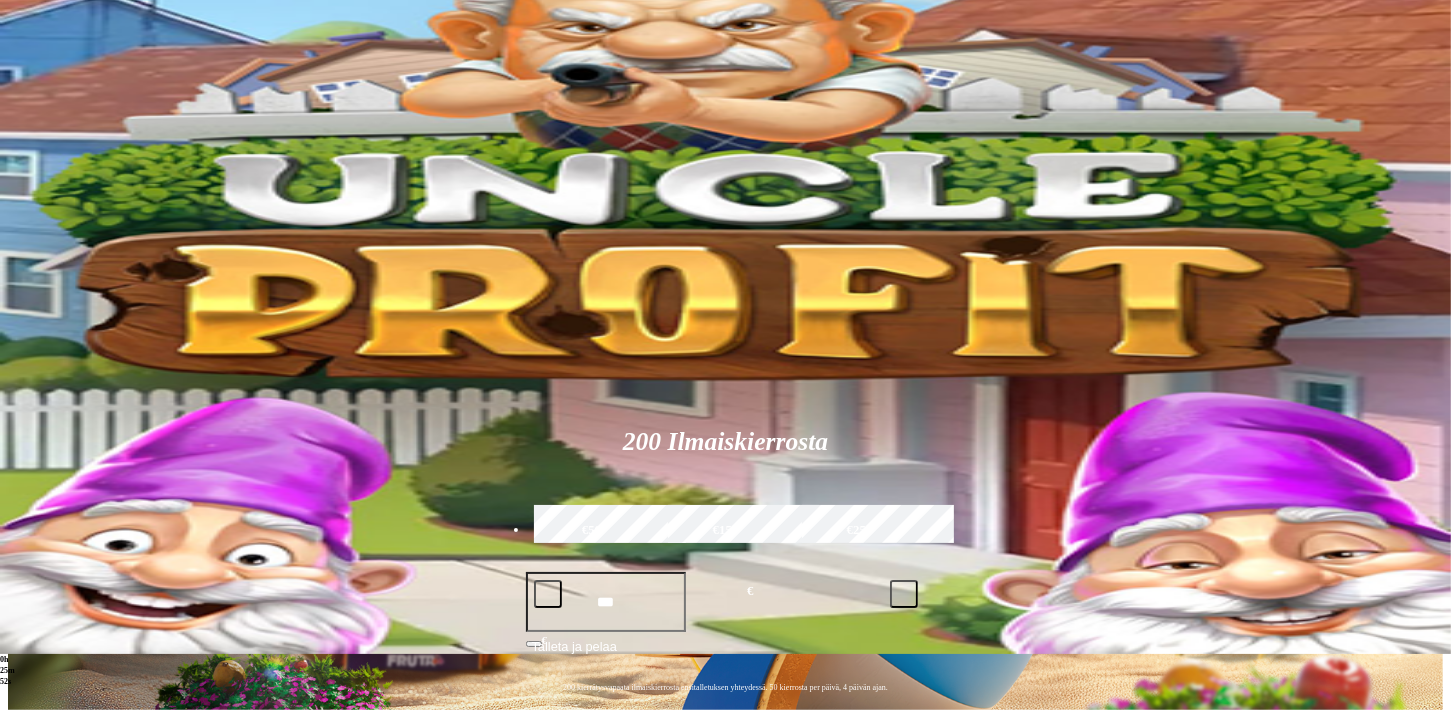 scroll, scrollTop: 88, scrollLeft: 0, axis: vertical 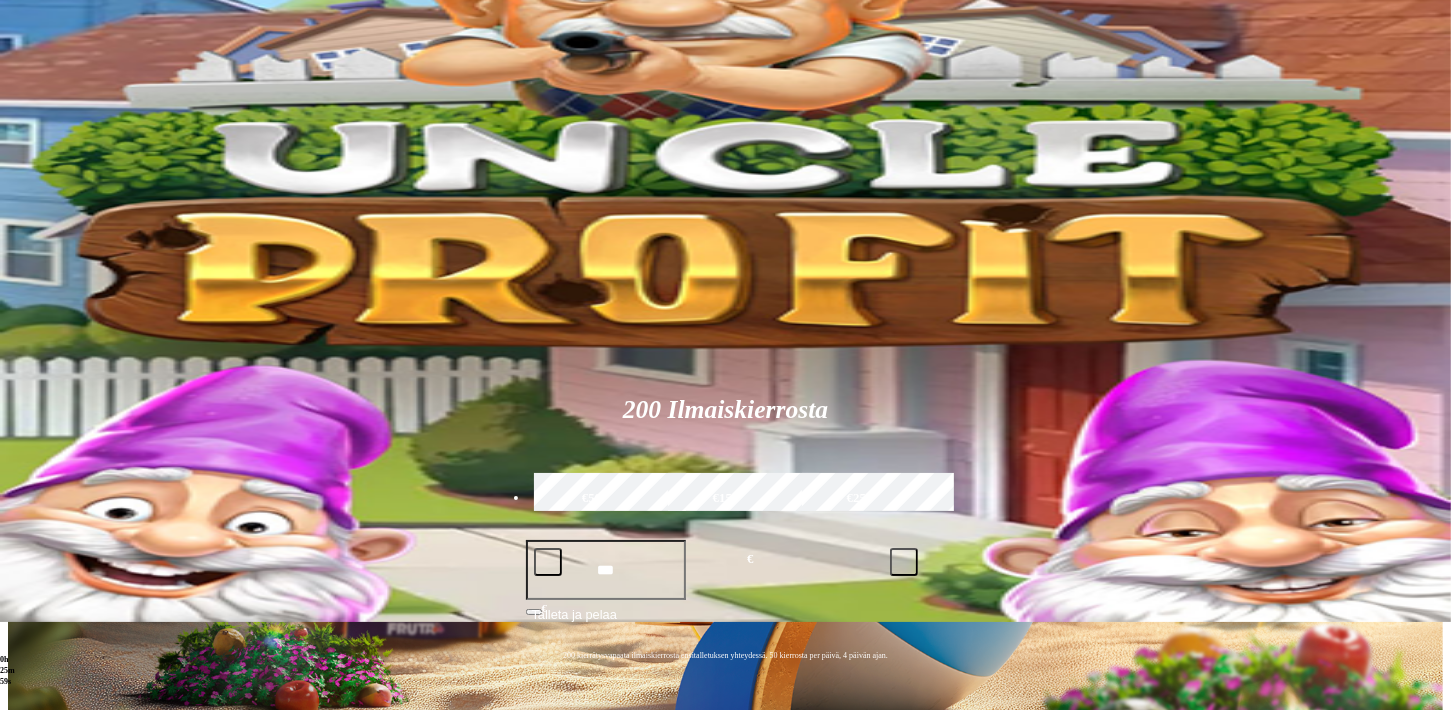 type on "*" 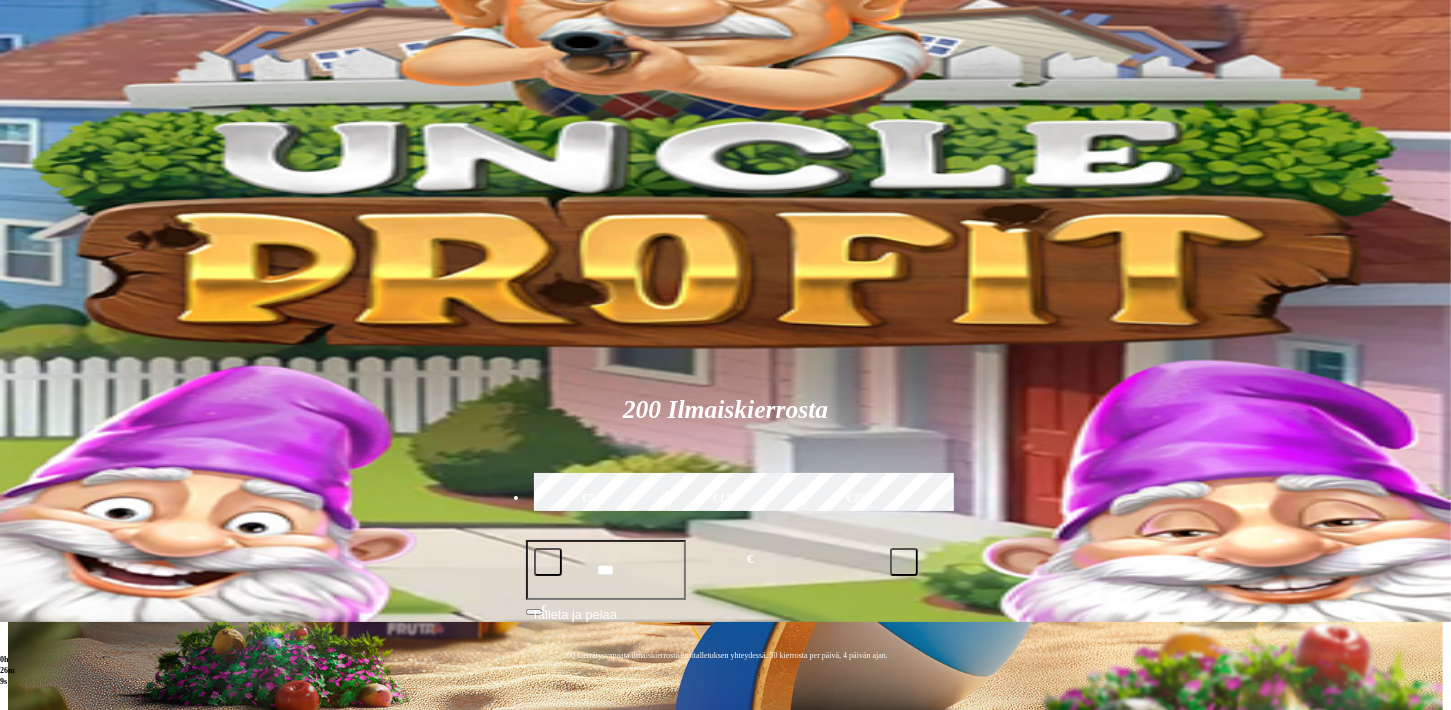 type on "******" 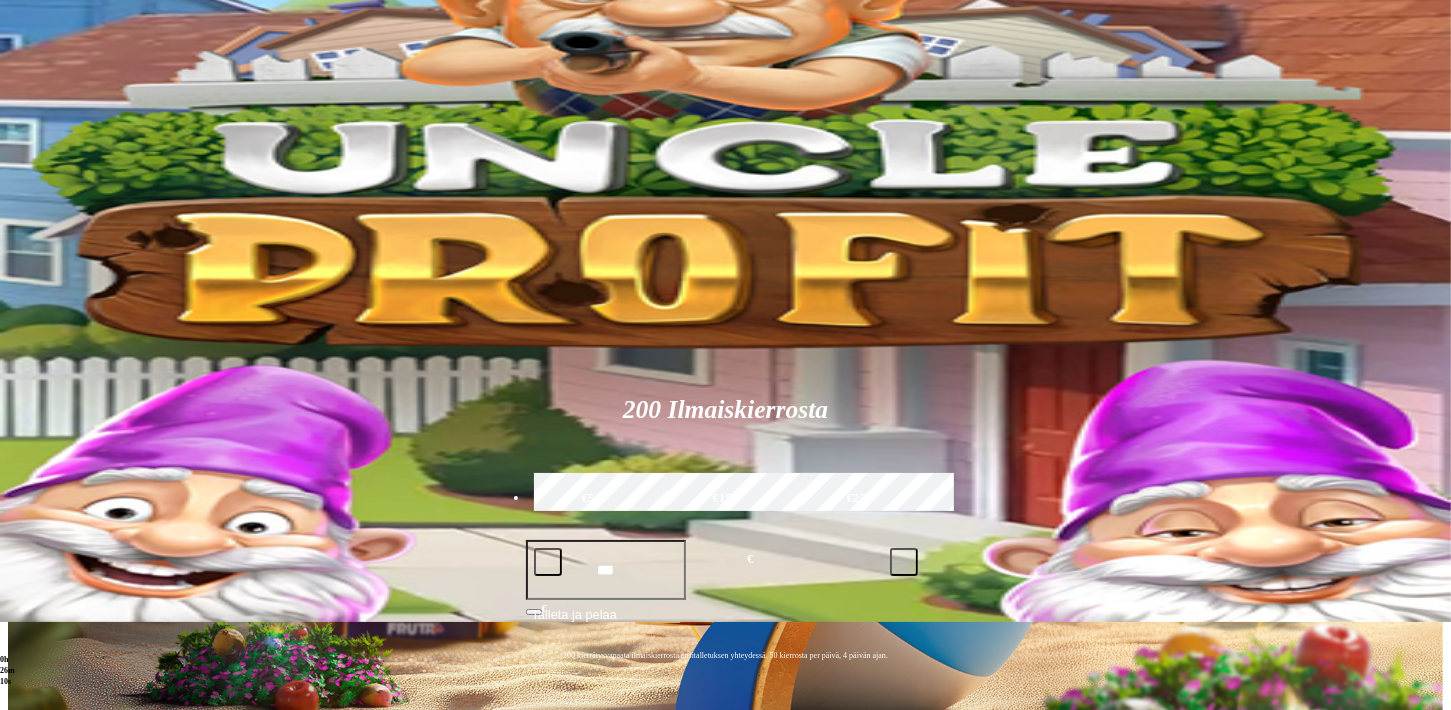 click on "Pelaa nyt" at bounding box center [983, 901] 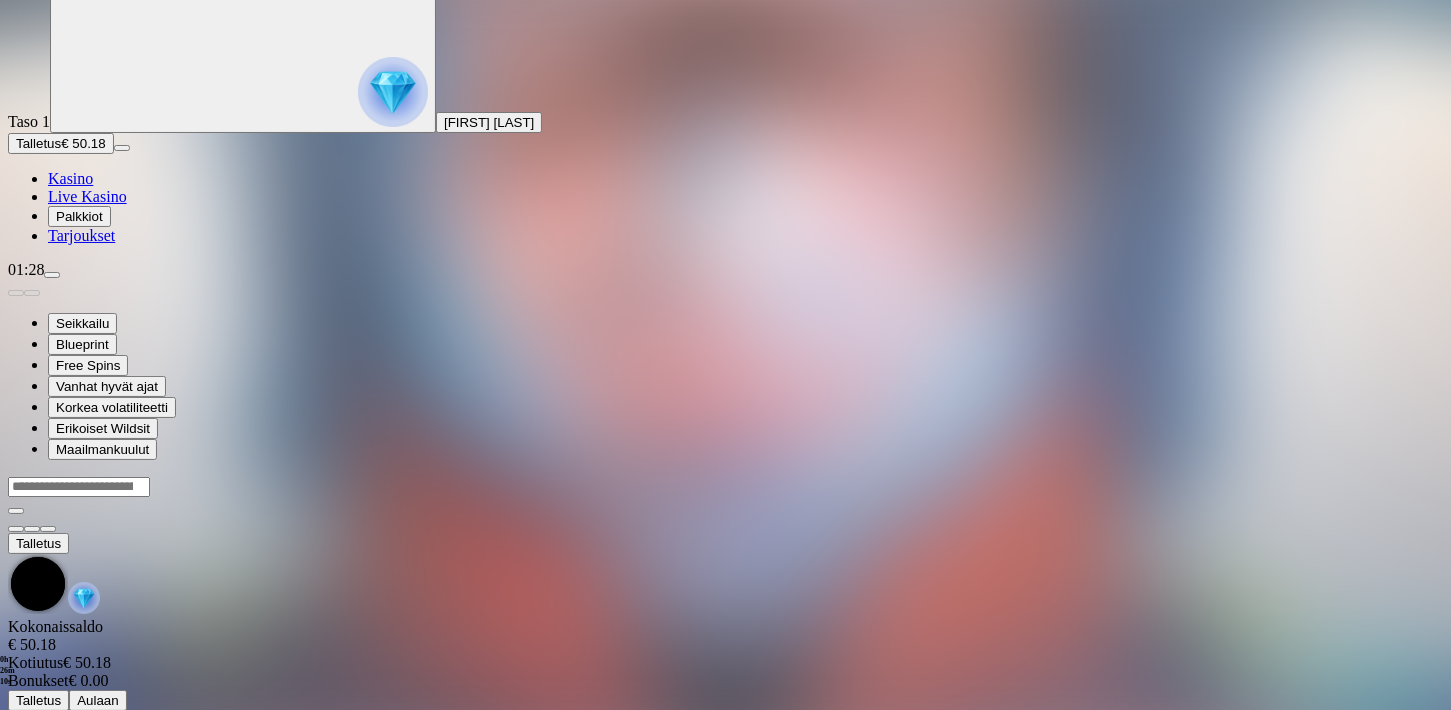 scroll, scrollTop: 0, scrollLeft: 0, axis: both 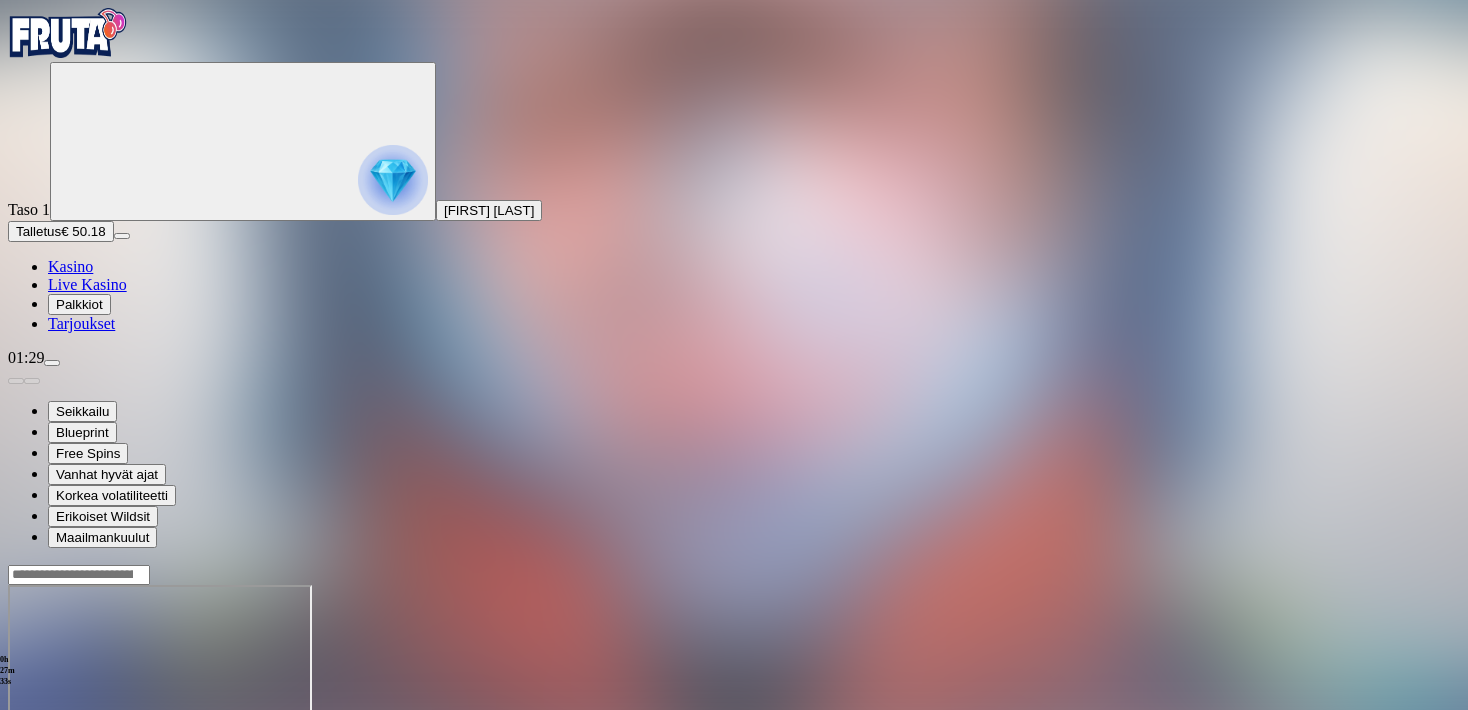 click at bounding box center (52, 363) 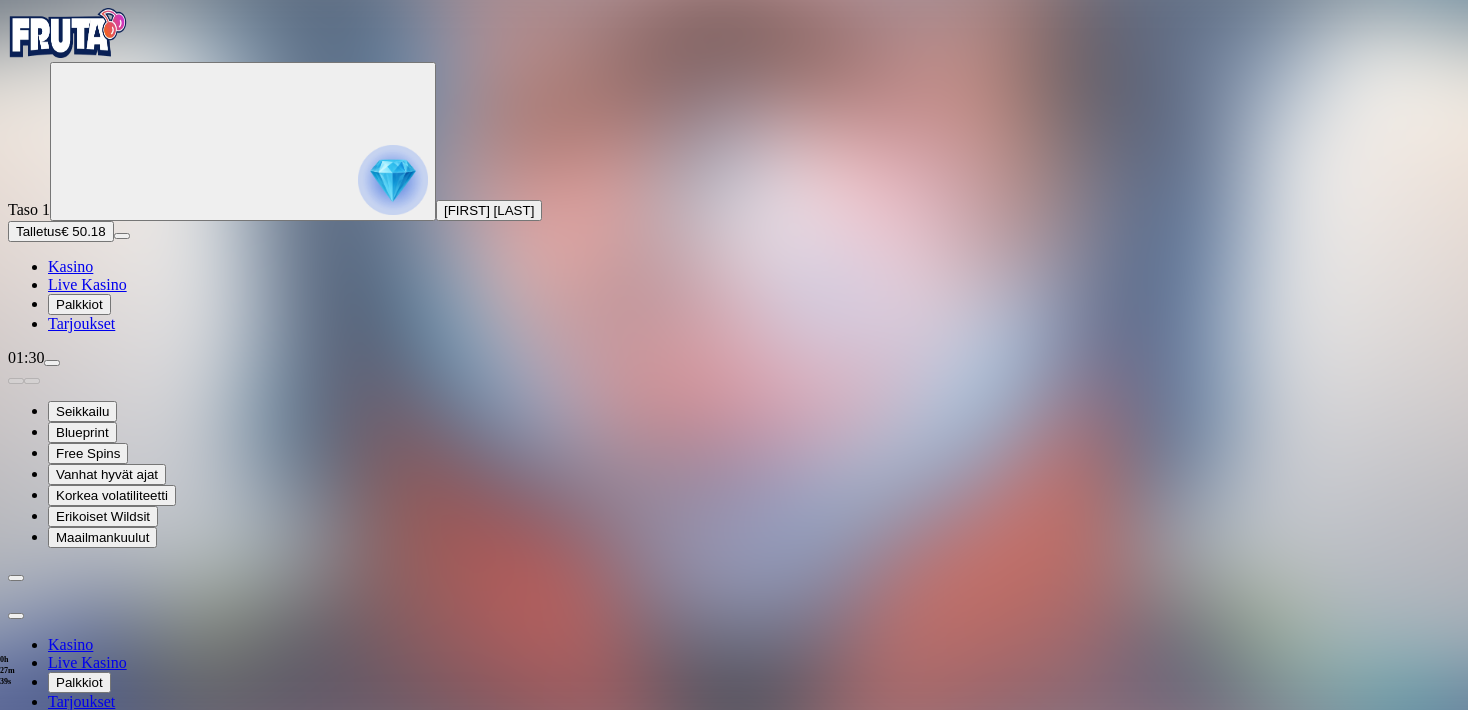 click at bounding box center (16, 616) 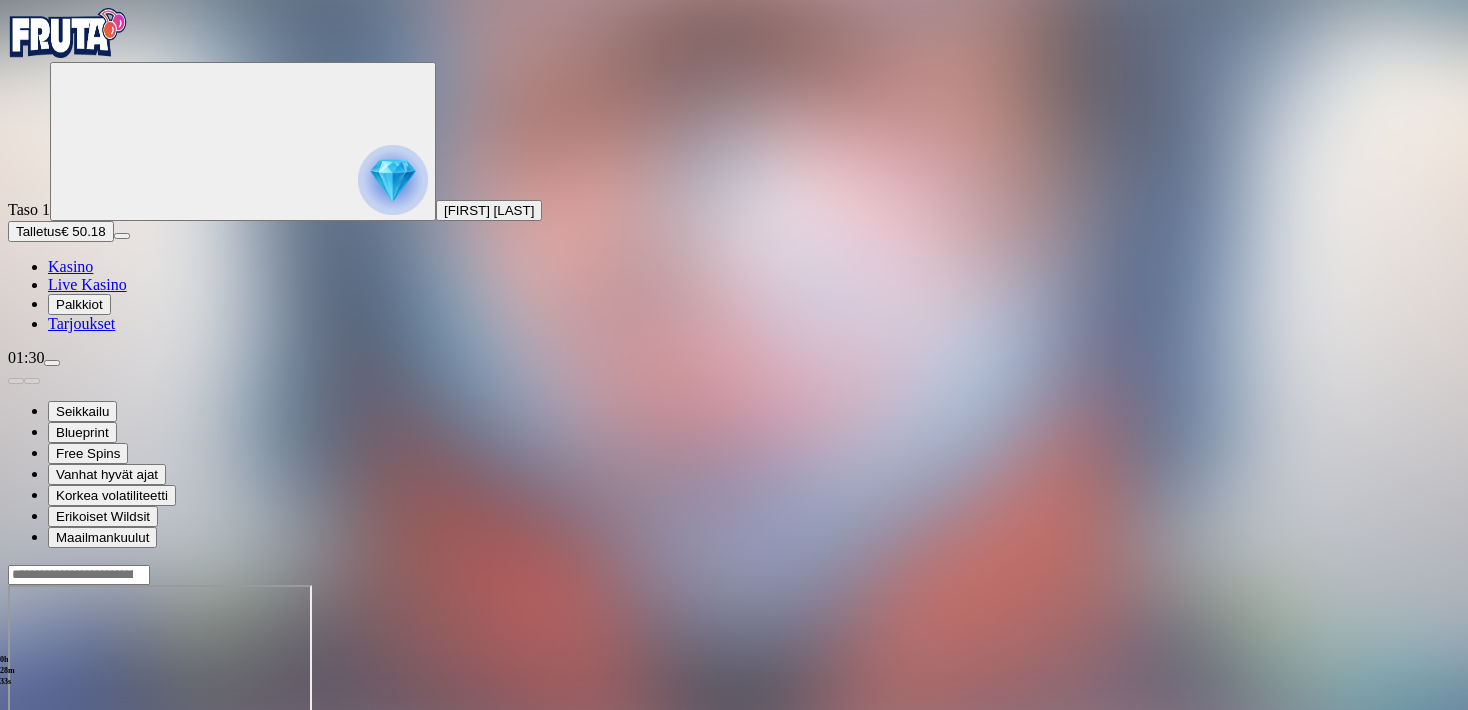 click at bounding box center [52, 363] 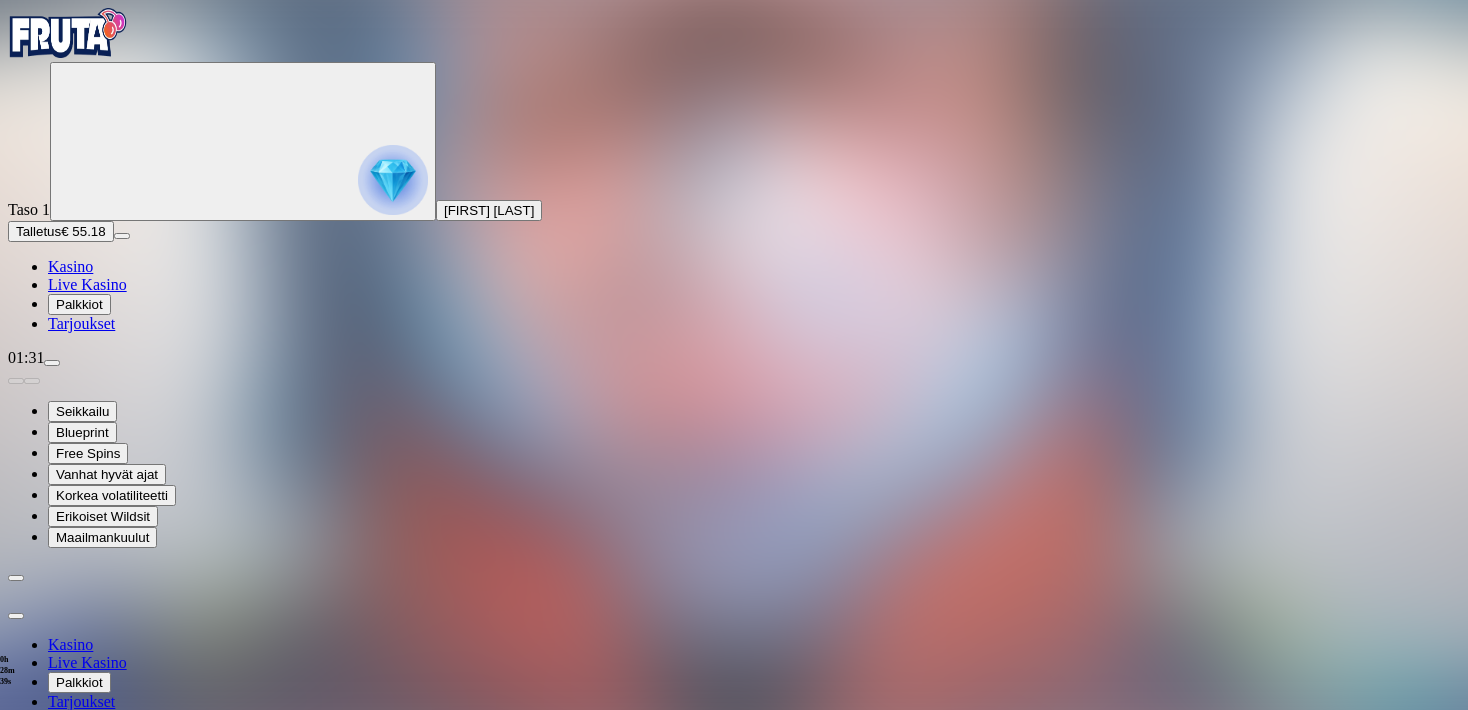 click at bounding box center (16, 616) 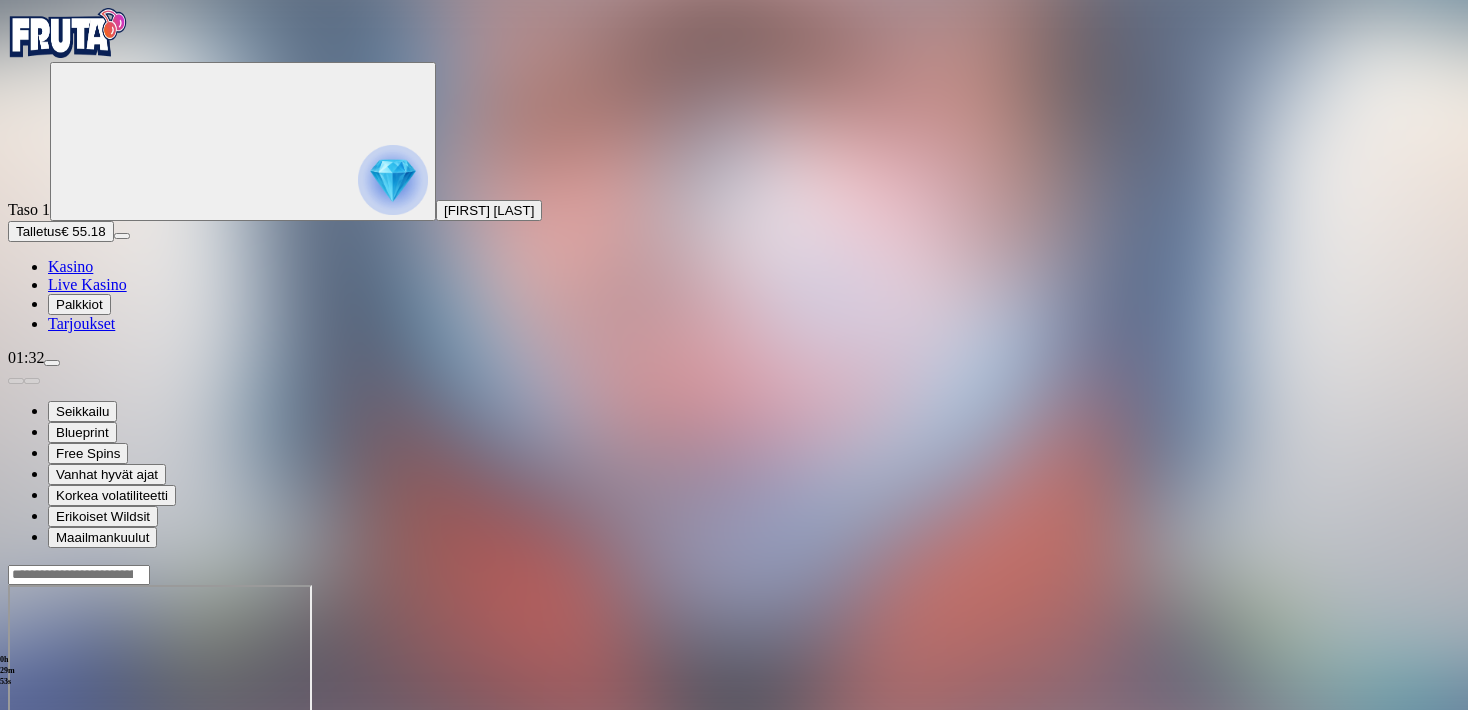 click at bounding box center (734, 662) 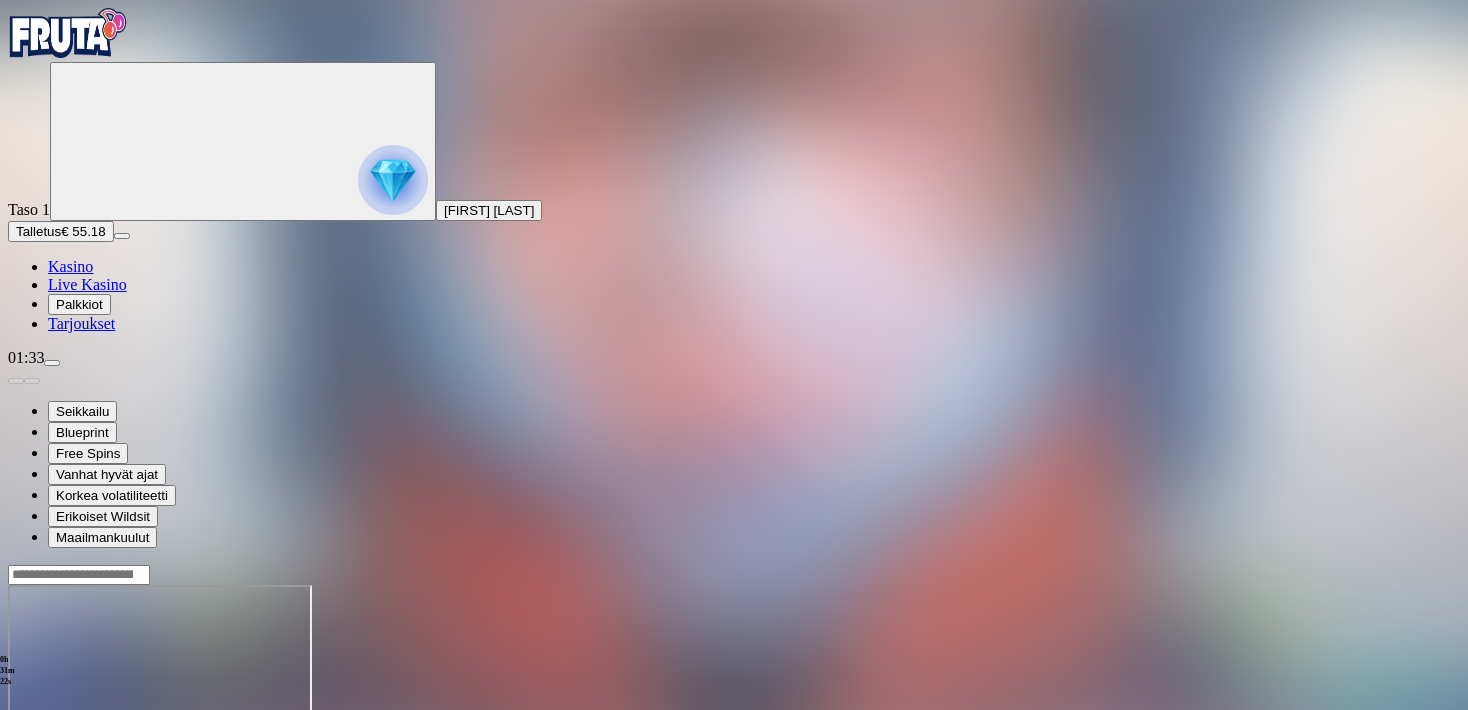 click at bounding box center (734, 662) 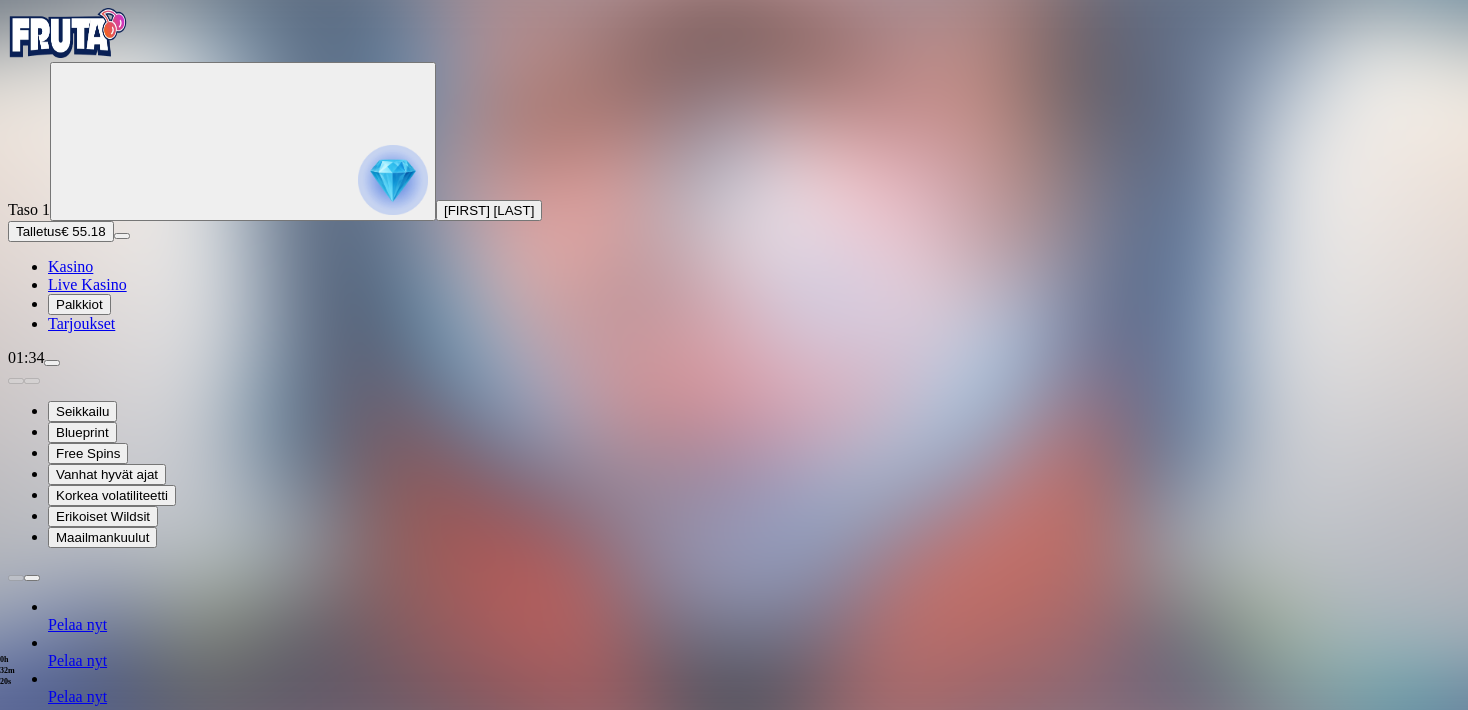 click at bounding box center [52, 363] 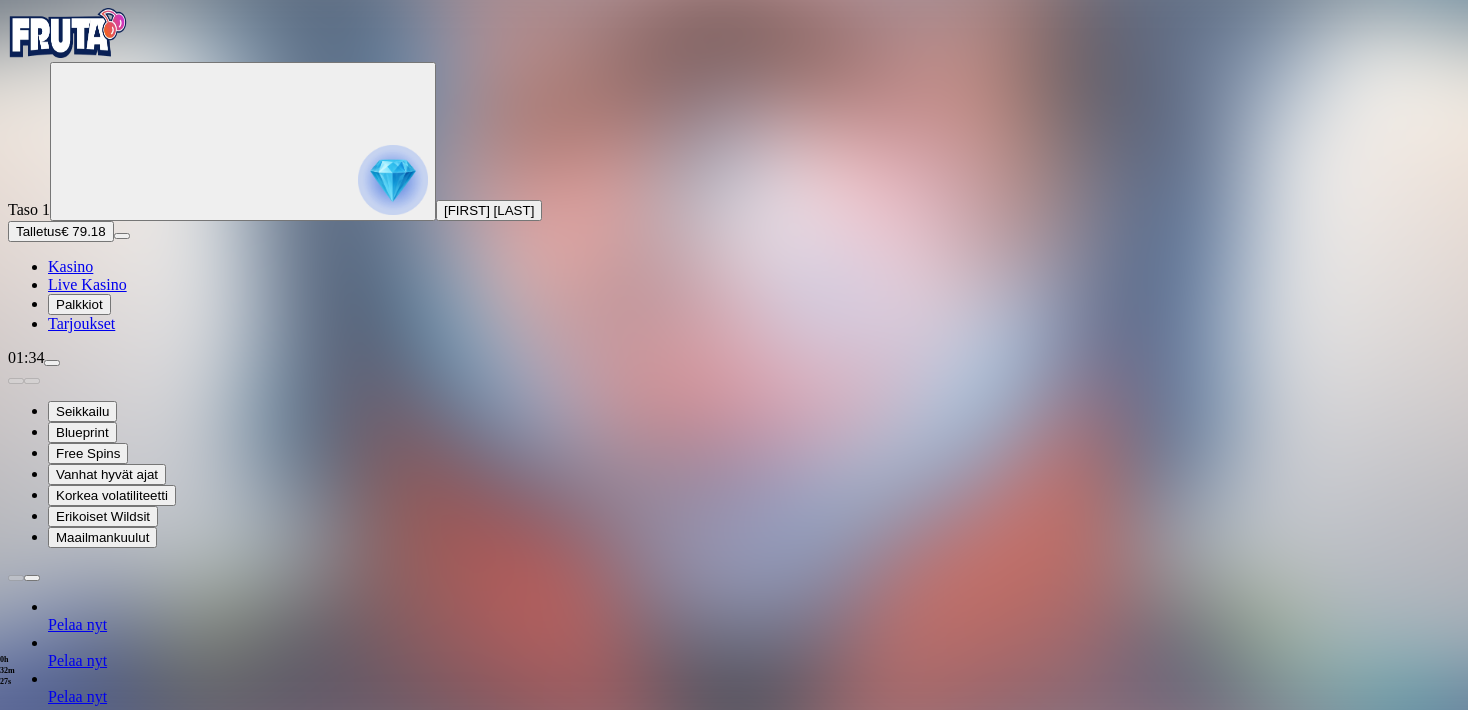 click at bounding box center (16, 1206) 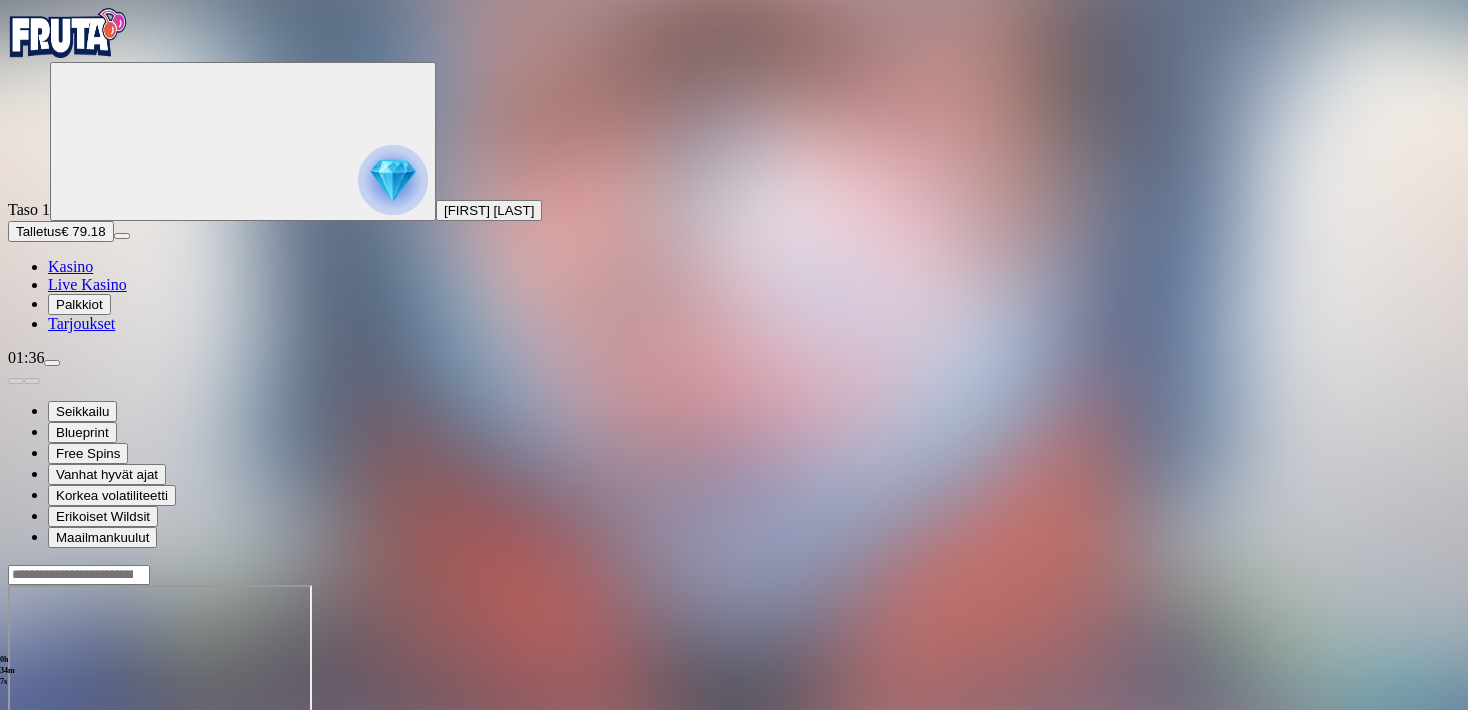 click at bounding box center (52, 363) 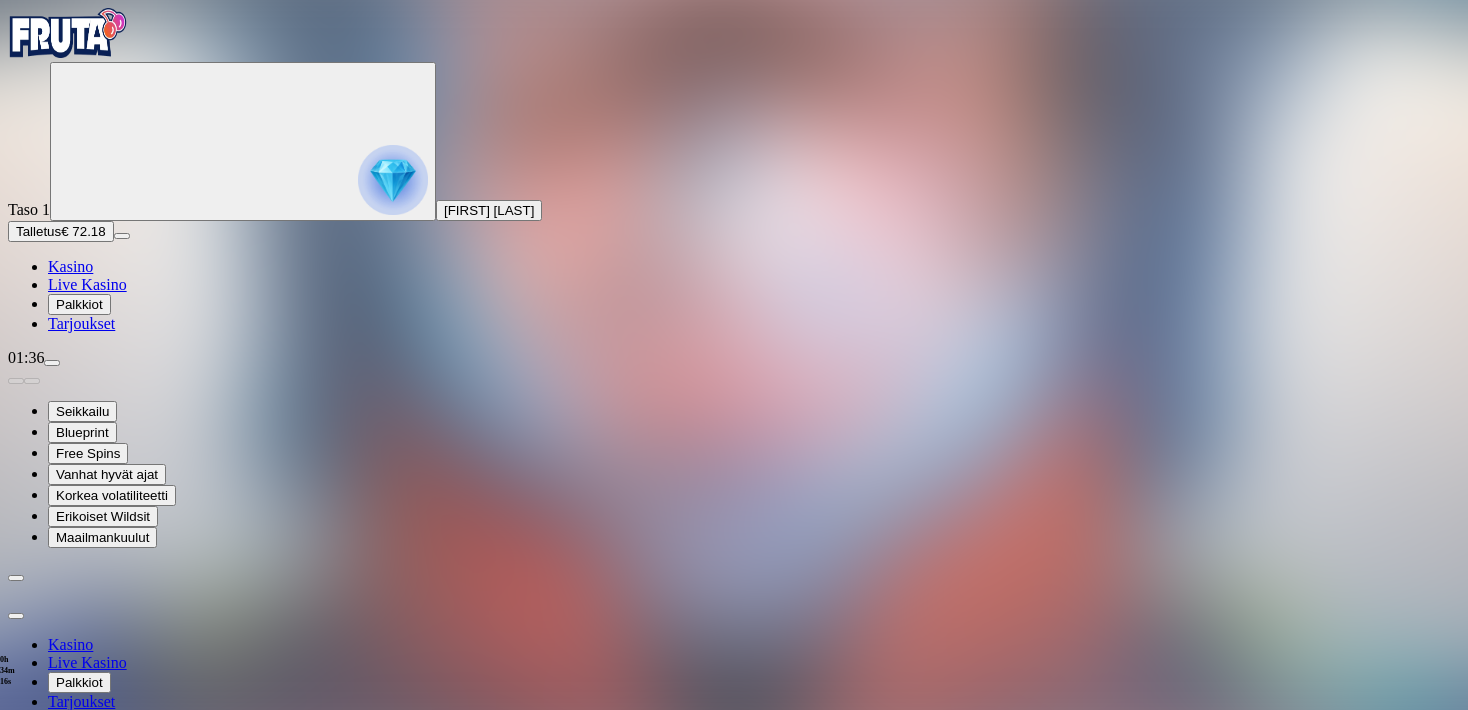 click at bounding box center [16, 616] 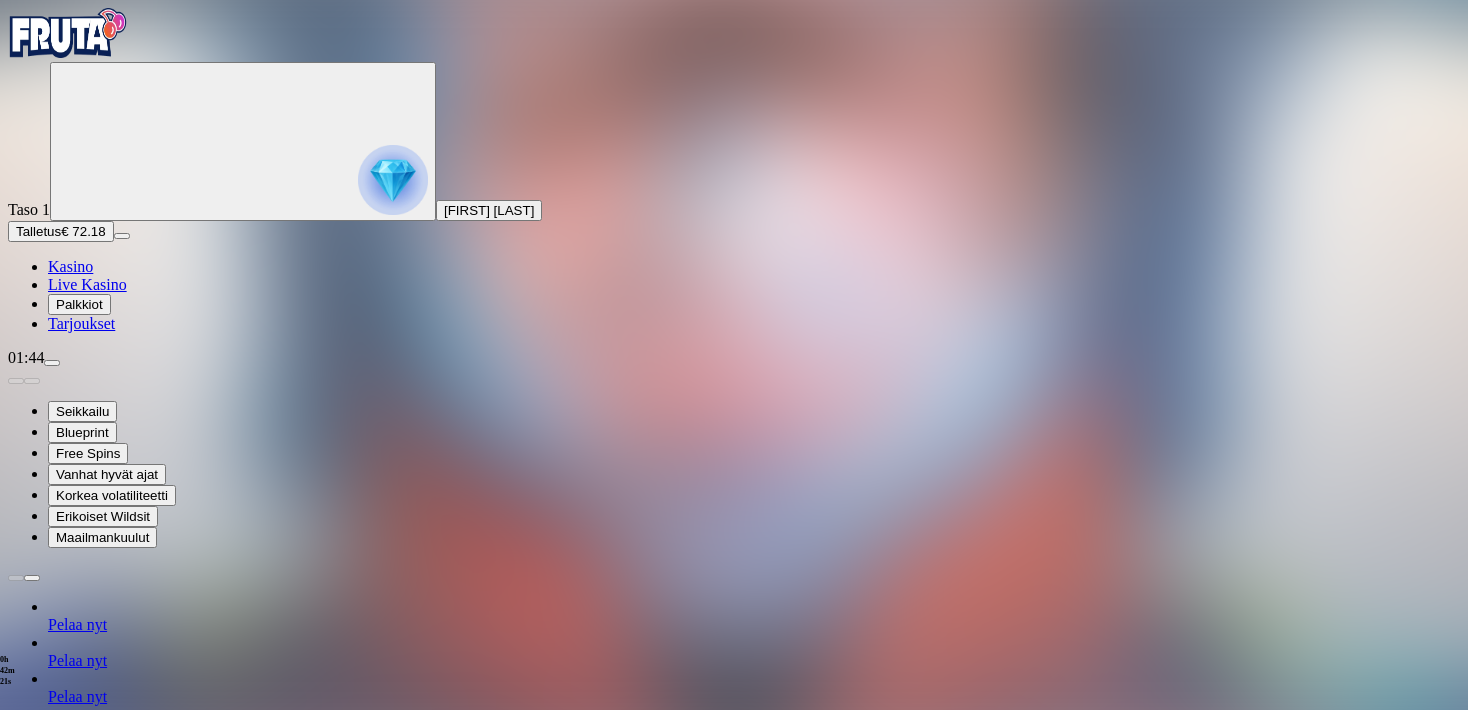 click at bounding box center (52, 363) 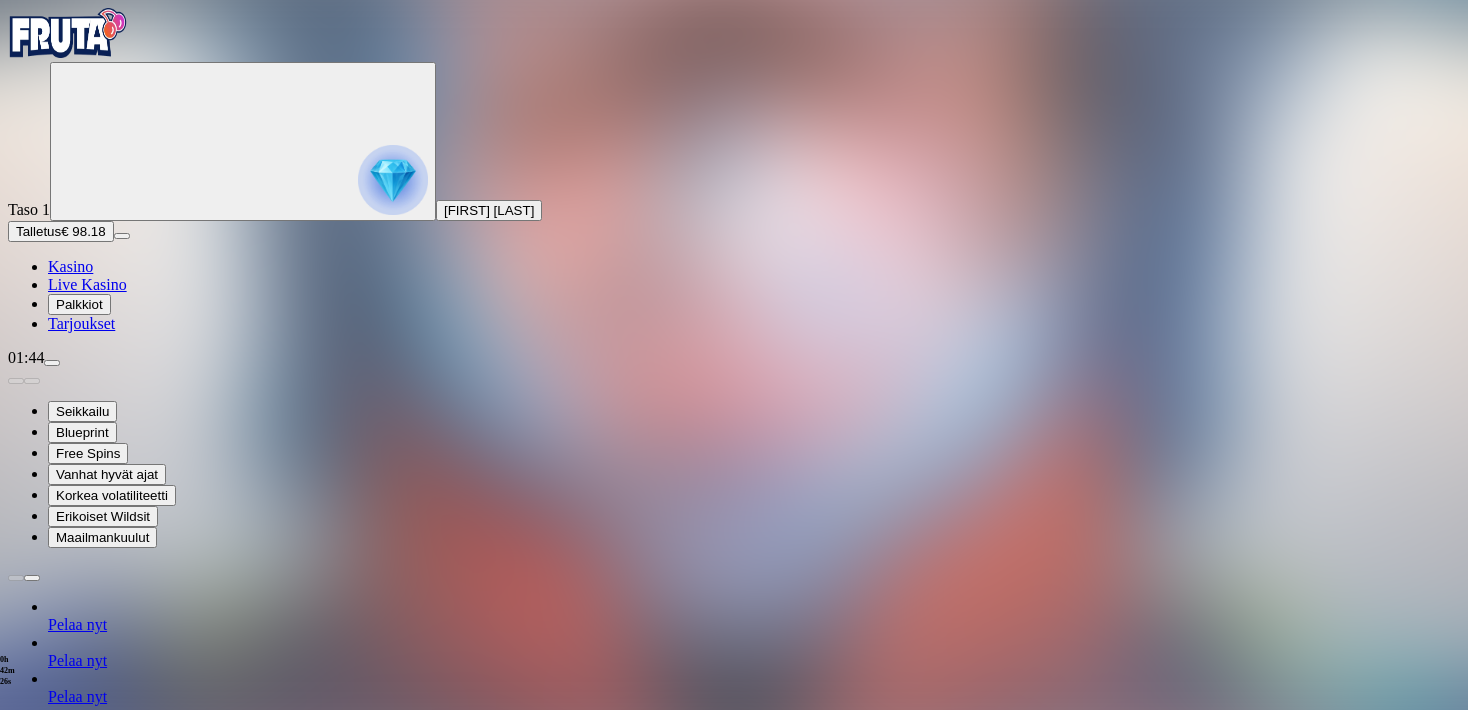click at bounding box center (16, 1206) 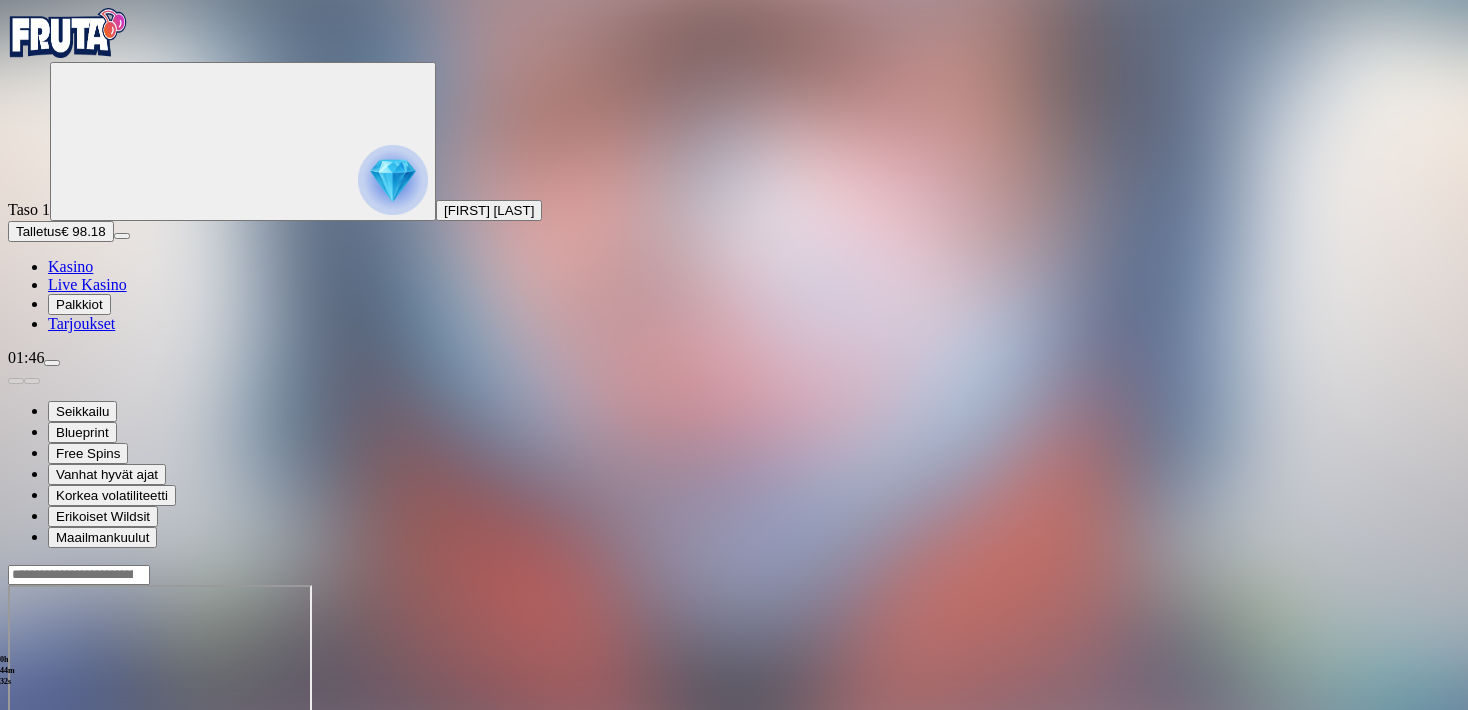 click at bounding box center (734, 664) 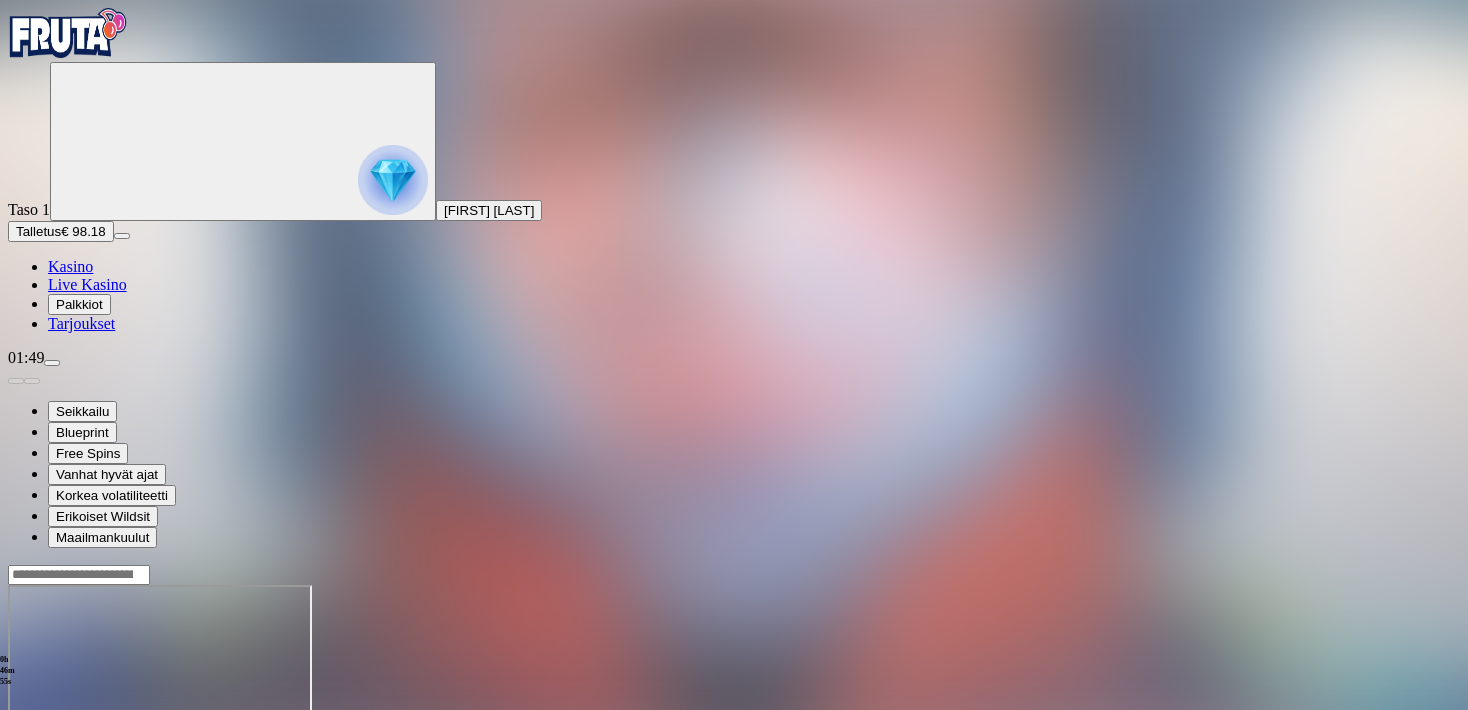 click at bounding box center (16, 757) 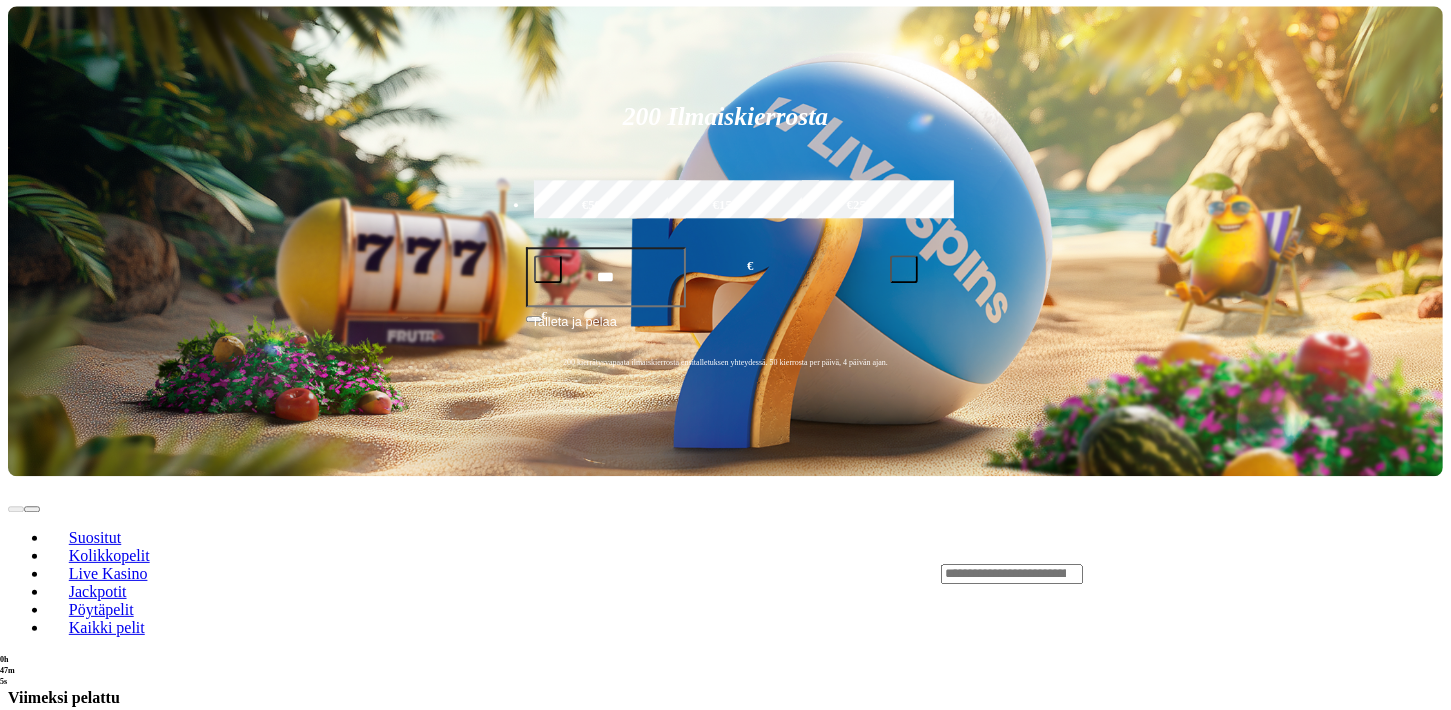 scroll, scrollTop: 264, scrollLeft: 0, axis: vertical 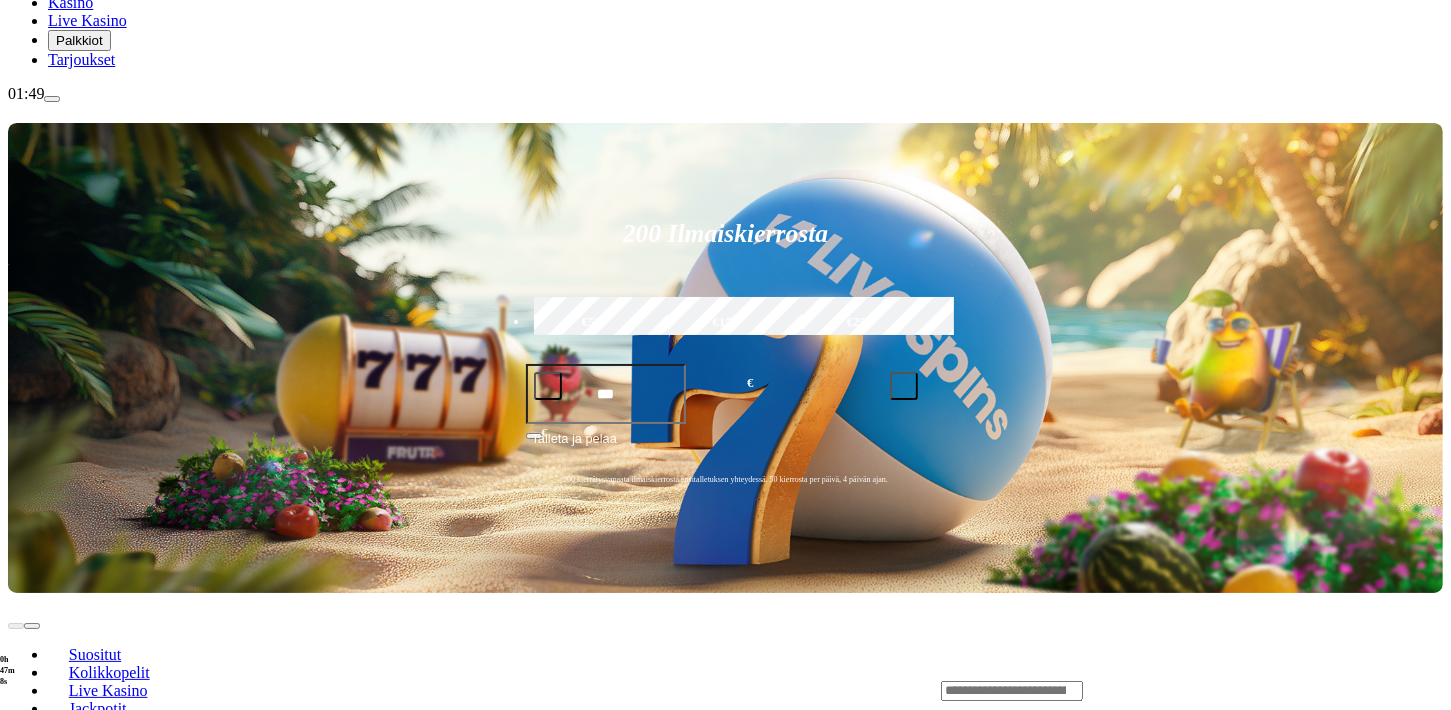 click on "Pelaa nyt" at bounding box center [77, 909] 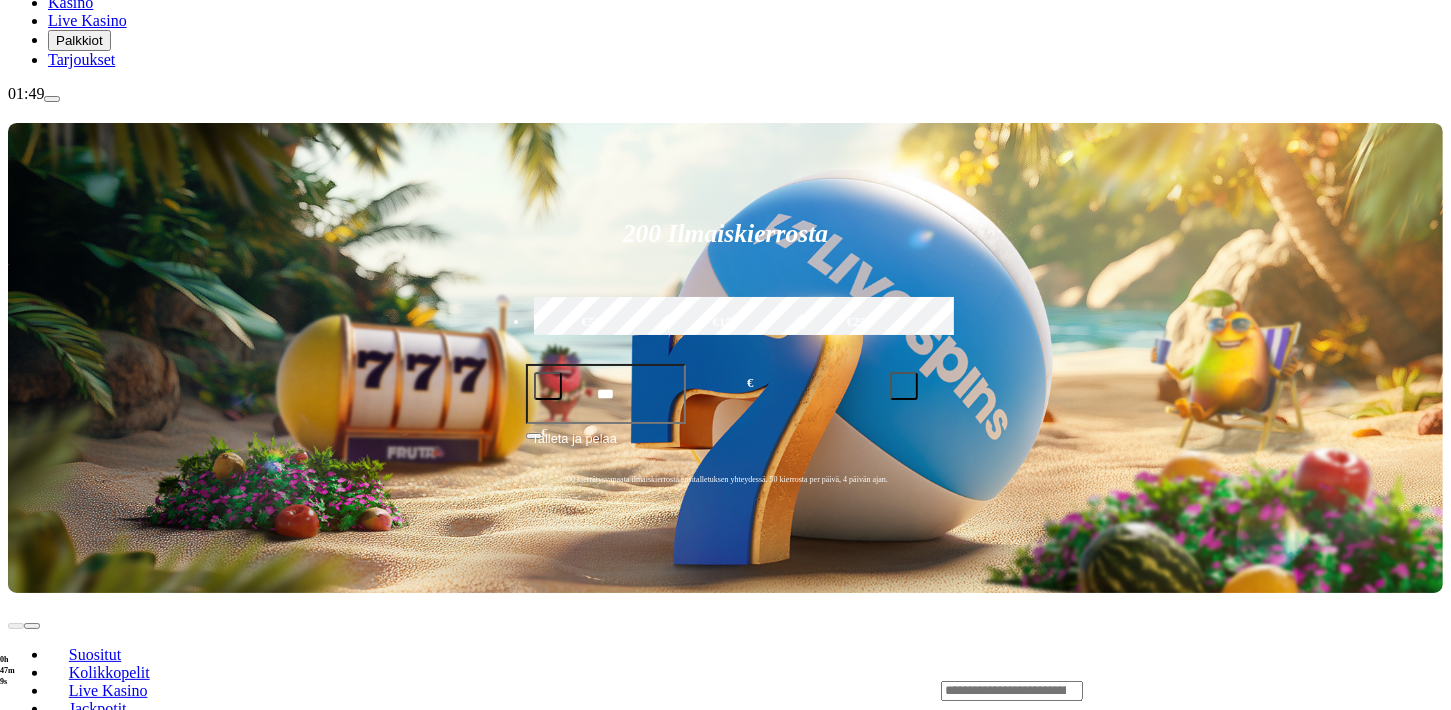 scroll, scrollTop: 0, scrollLeft: 0, axis: both 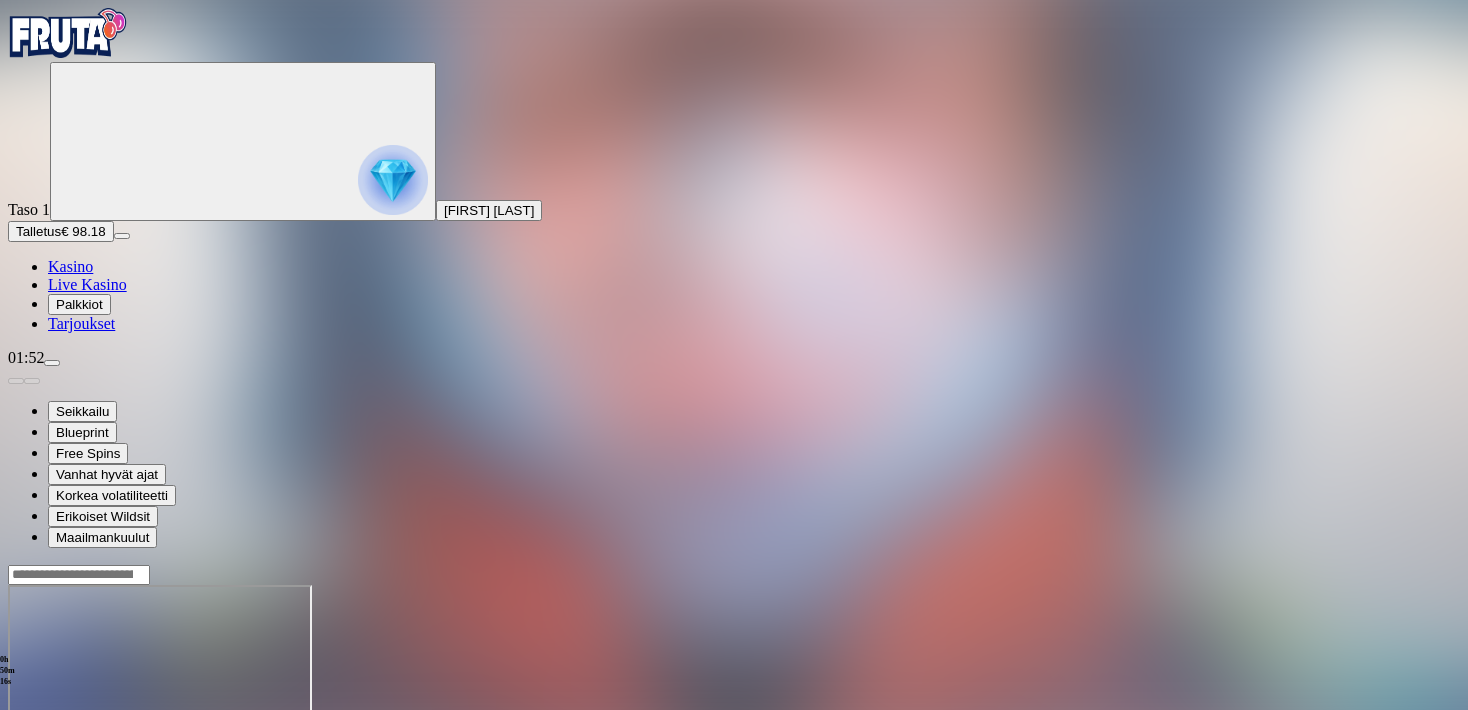 click at bounding box center [734, 664] 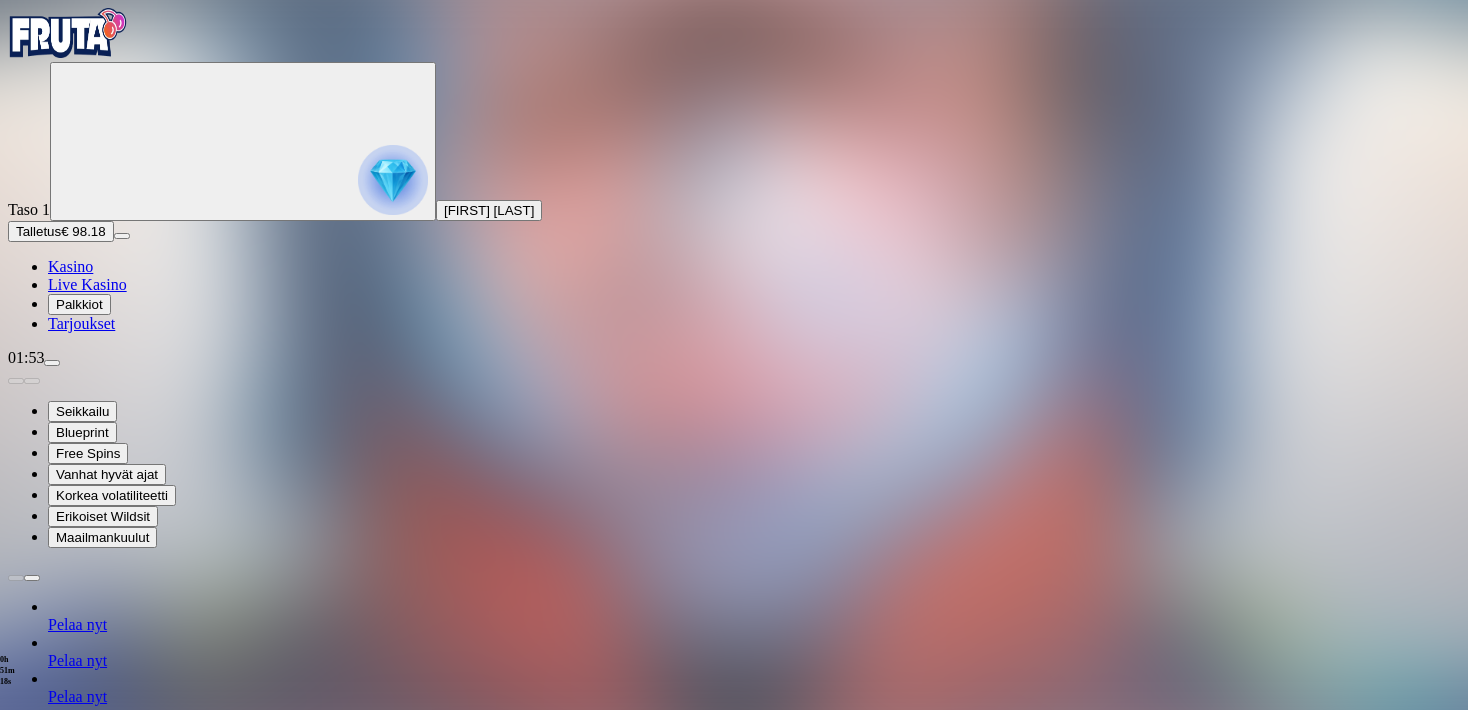 click at bounding box center [52, 363] 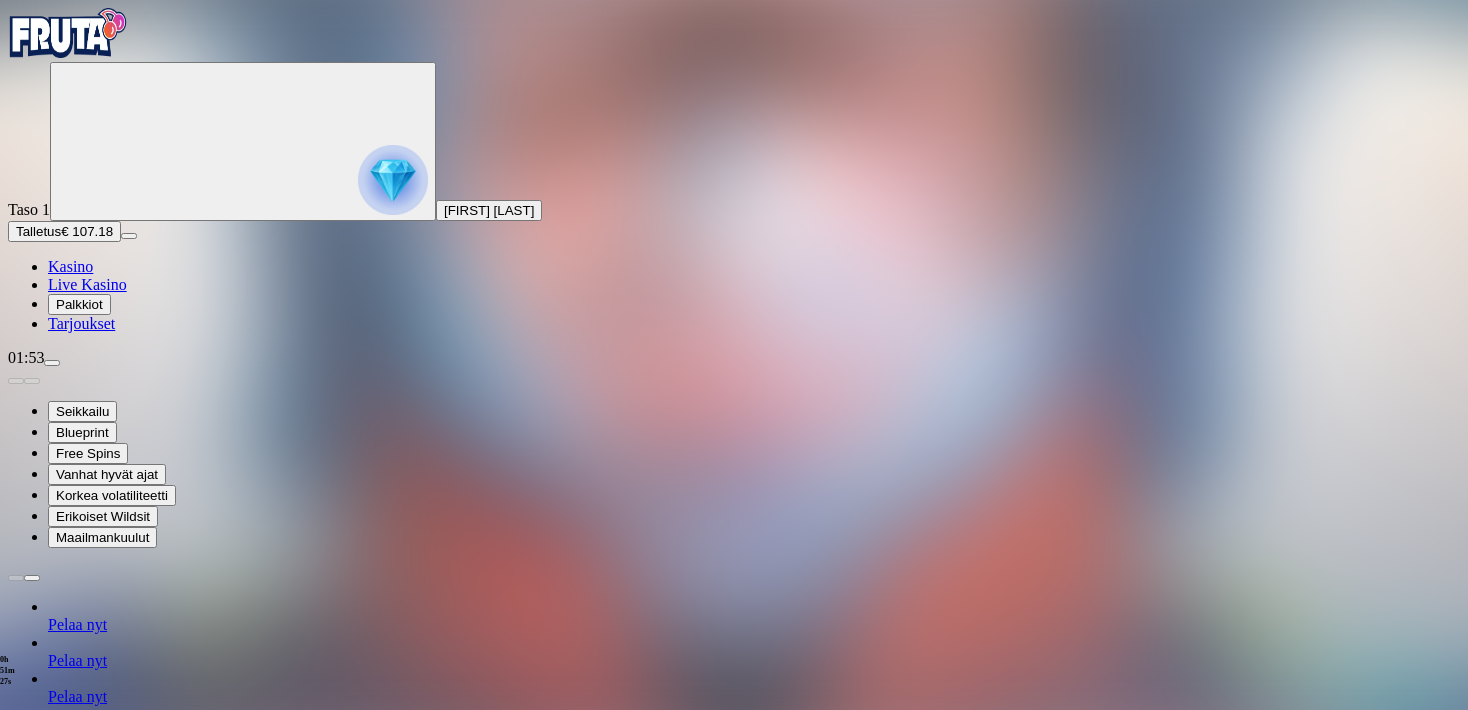 click at bounding box center (734, 1652) 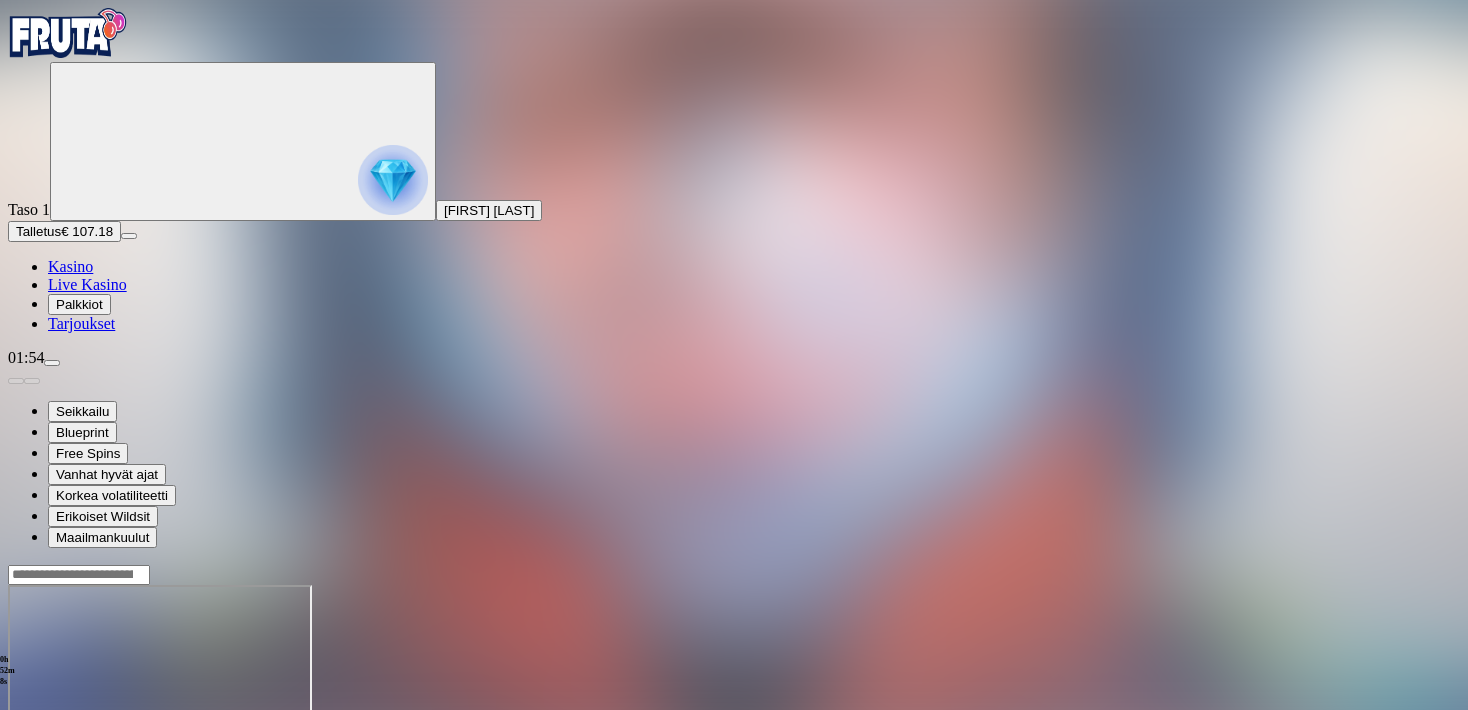 click at bounding box center [52, 363] 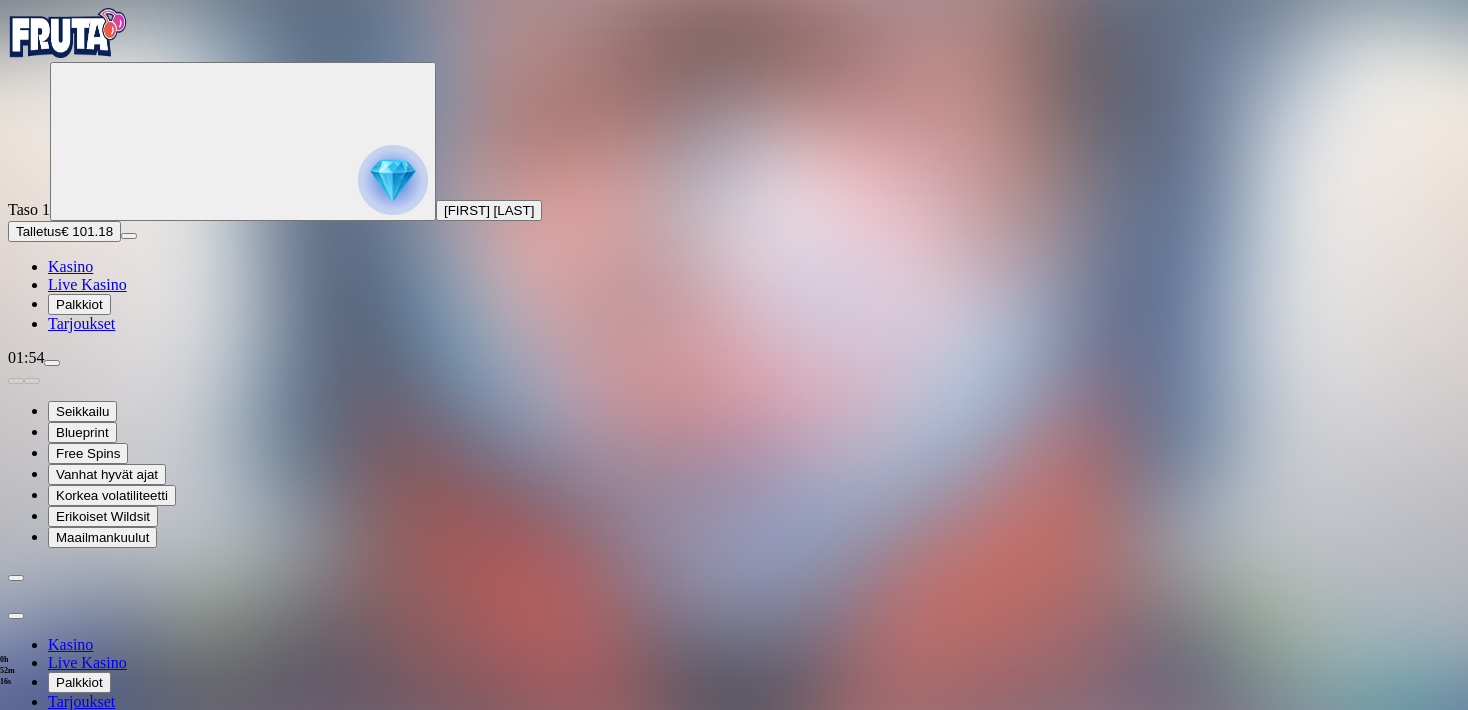 click at bounding box center (16, 616) 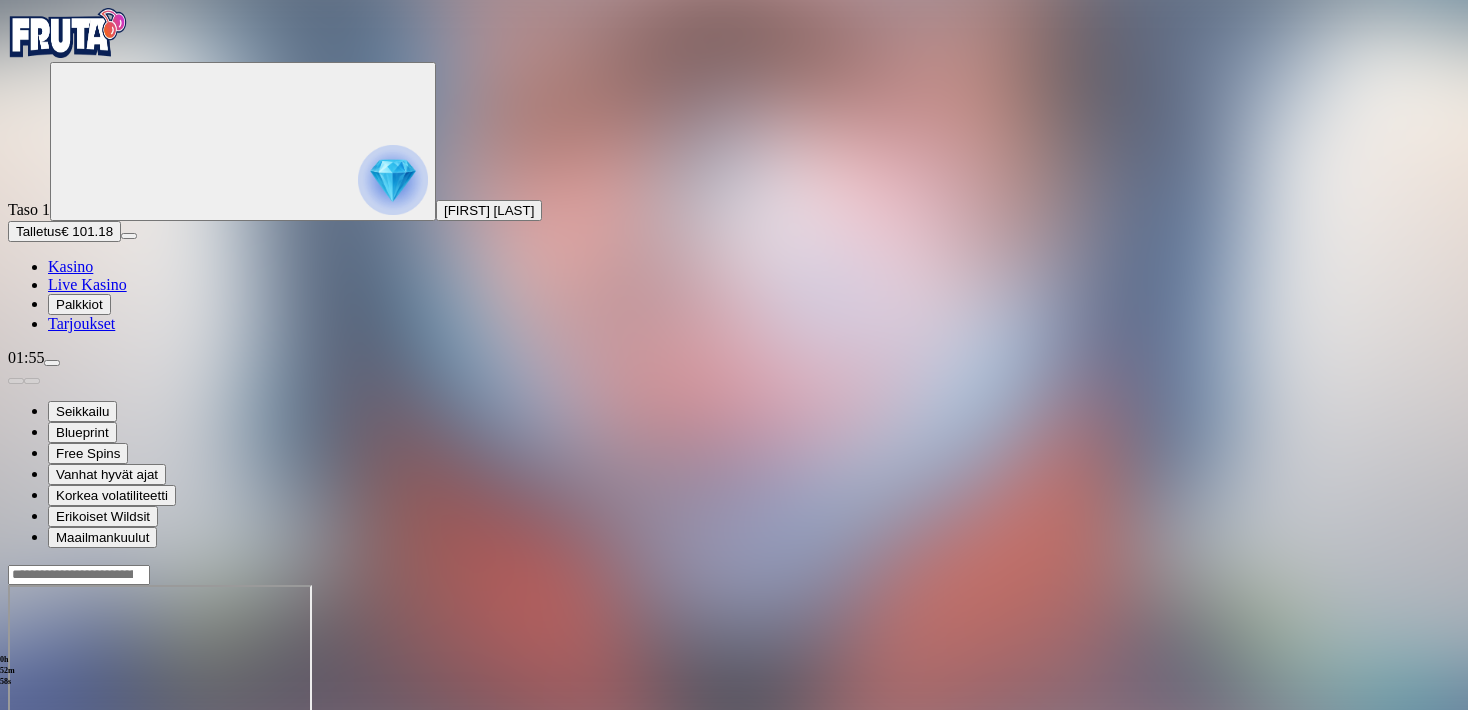 click on "0h 52m 58s Talletus Kokonaissaldo € 101.18 Kotiutus € 101.18 Bonukset € 0.00 Talletus Aulaan" at bounding box center (734, 760) 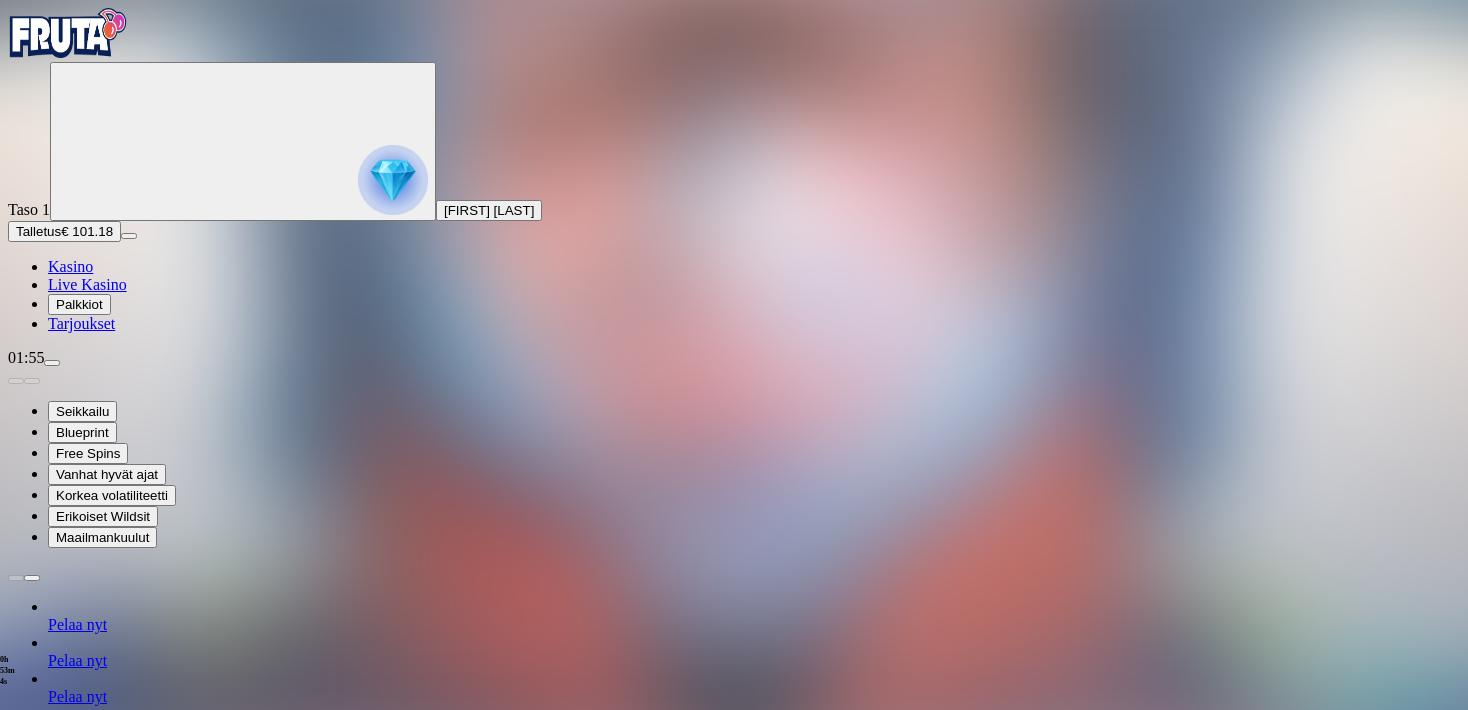 click on "0h 53m 4s Talletus Kokonaissaldo € 101.18 Kotiutus € 101.18 Bonukset € 0.00 Talletus Aulaan" at bounding box center (734, 1350) 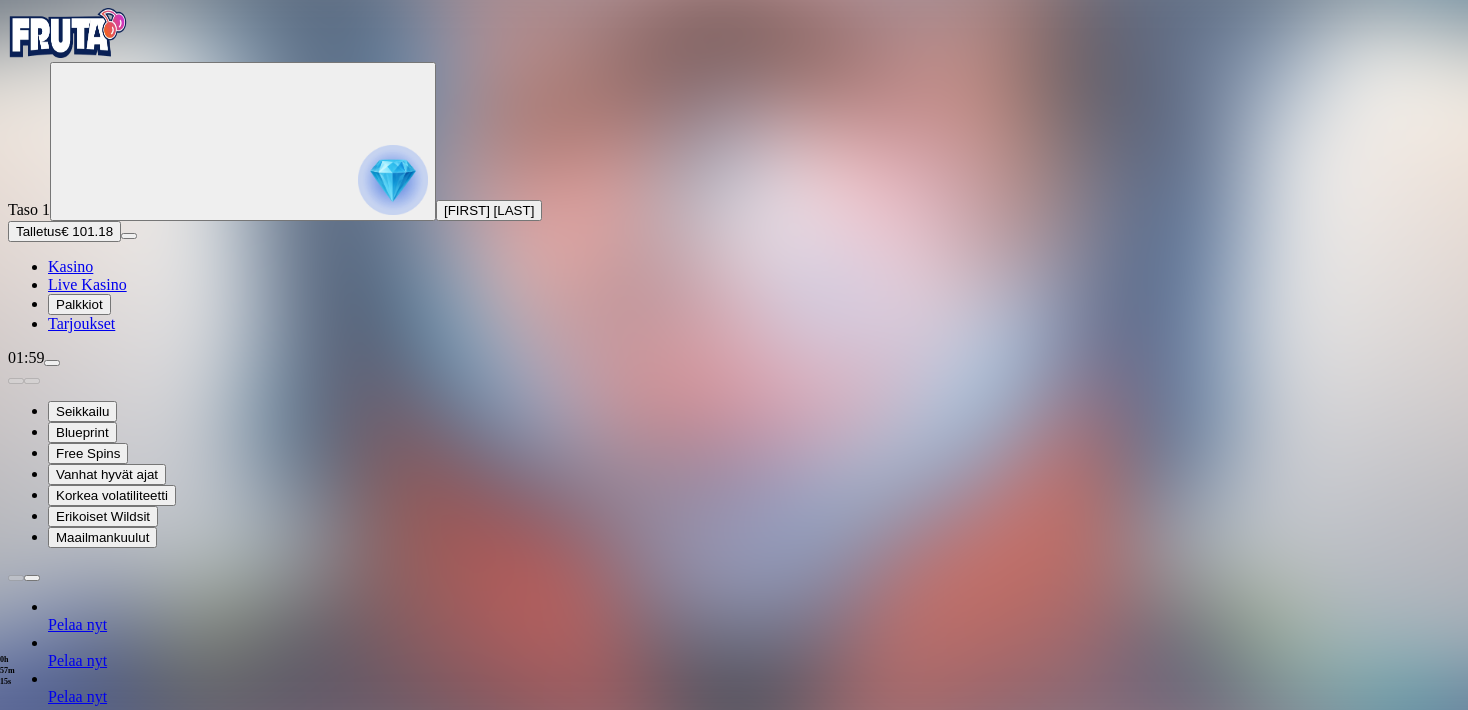click at bounding box center (734, 1252) 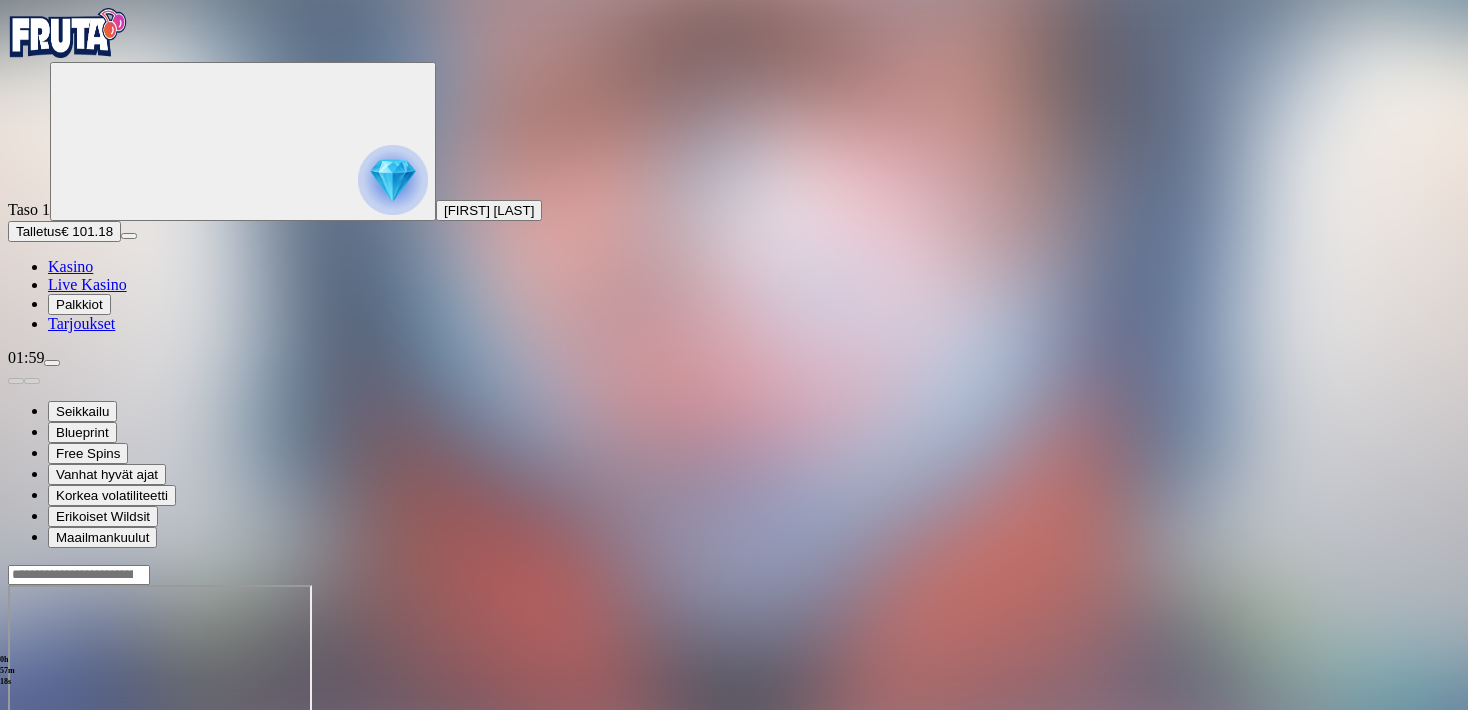 click on "0h 57m 18s Talletus Kokonaissaldo € 101.18 Kotiutus € 101.18 Bonukset € 0.00 Talletus Aulaan" at bounding box center (734, 760) 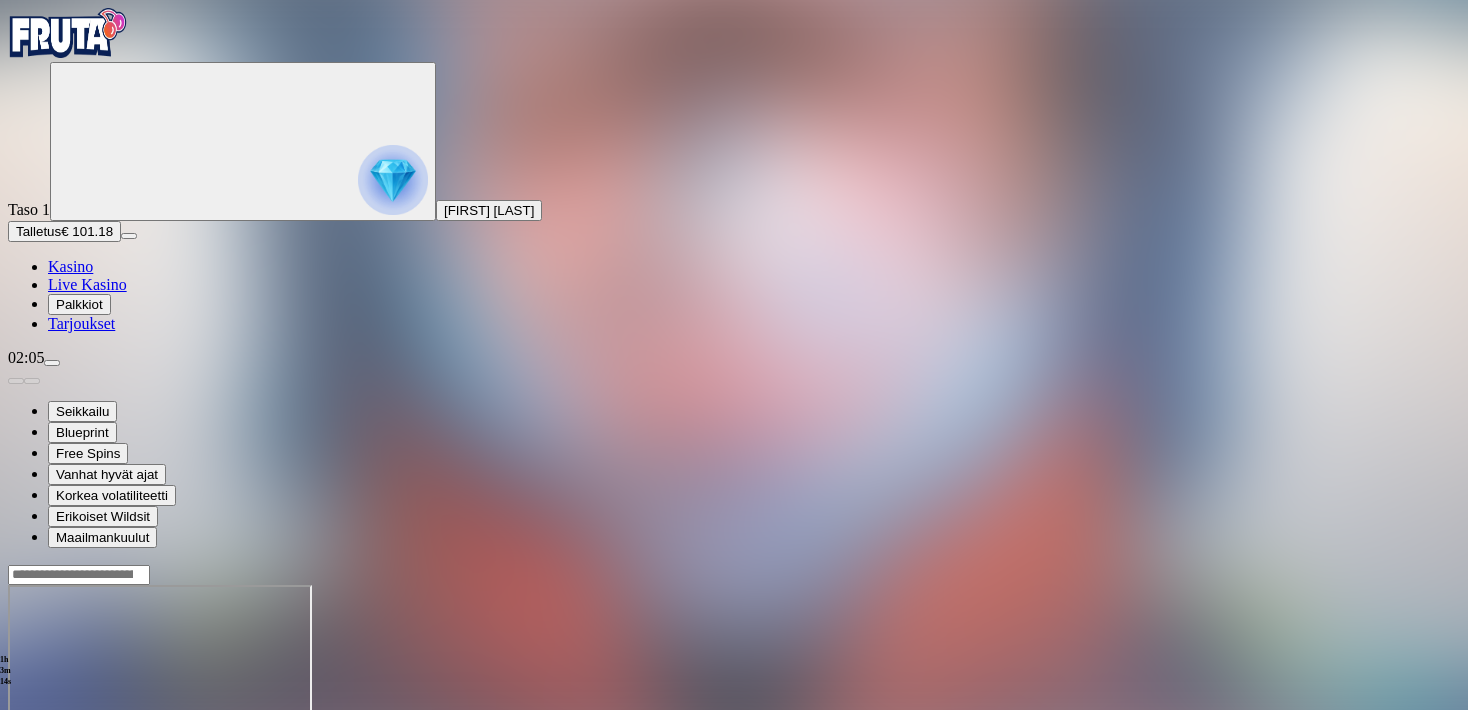 click at bounding box center [16, 757] 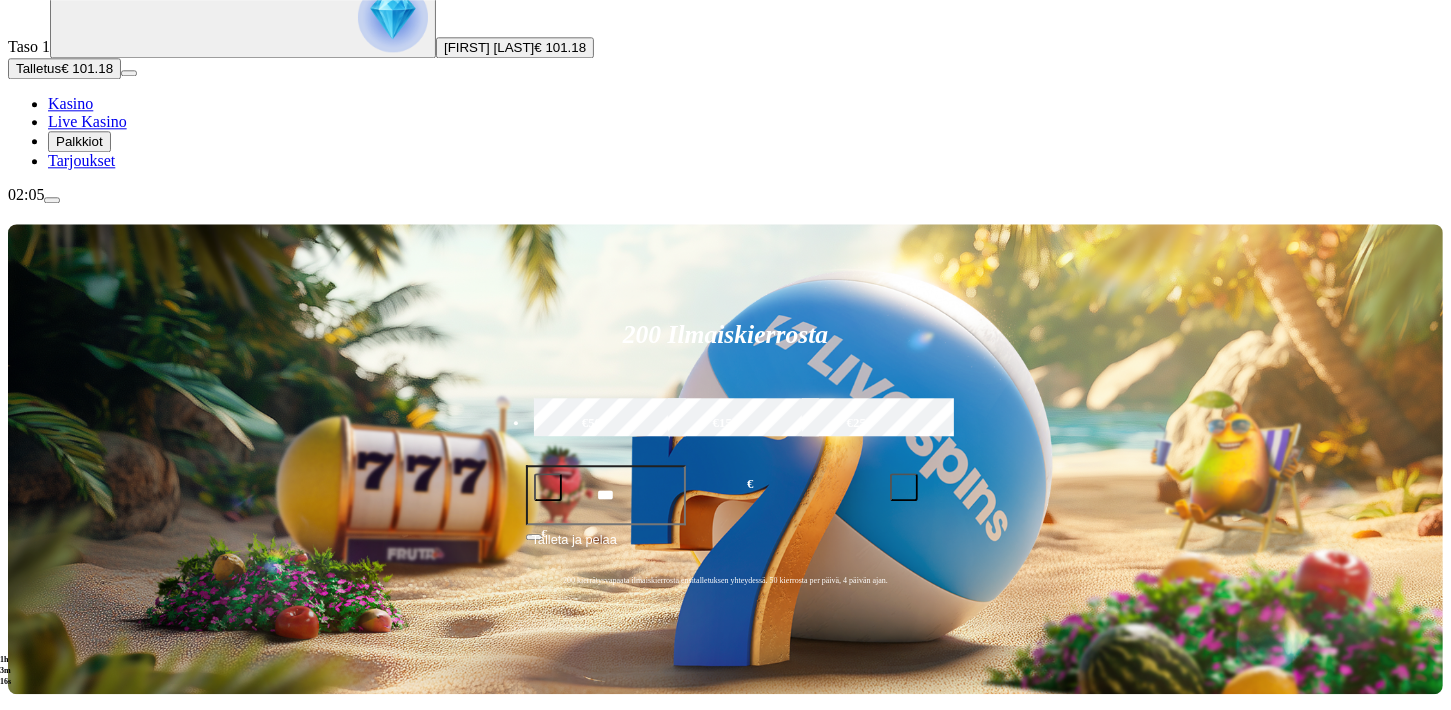 scroll, scrollTop: 176, scrollLeft: 0, axis: vertical 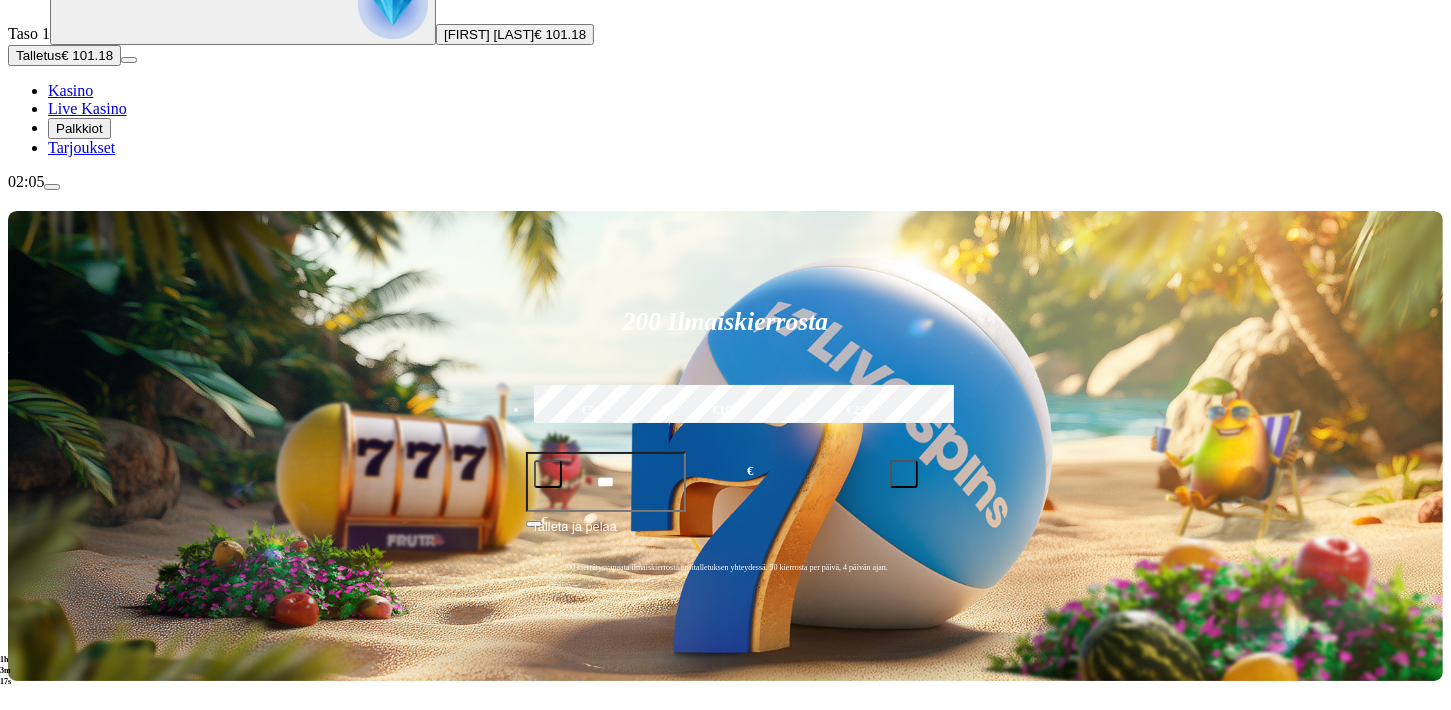 click on "Pelaa nyt" at bounding box center (77, 1188) 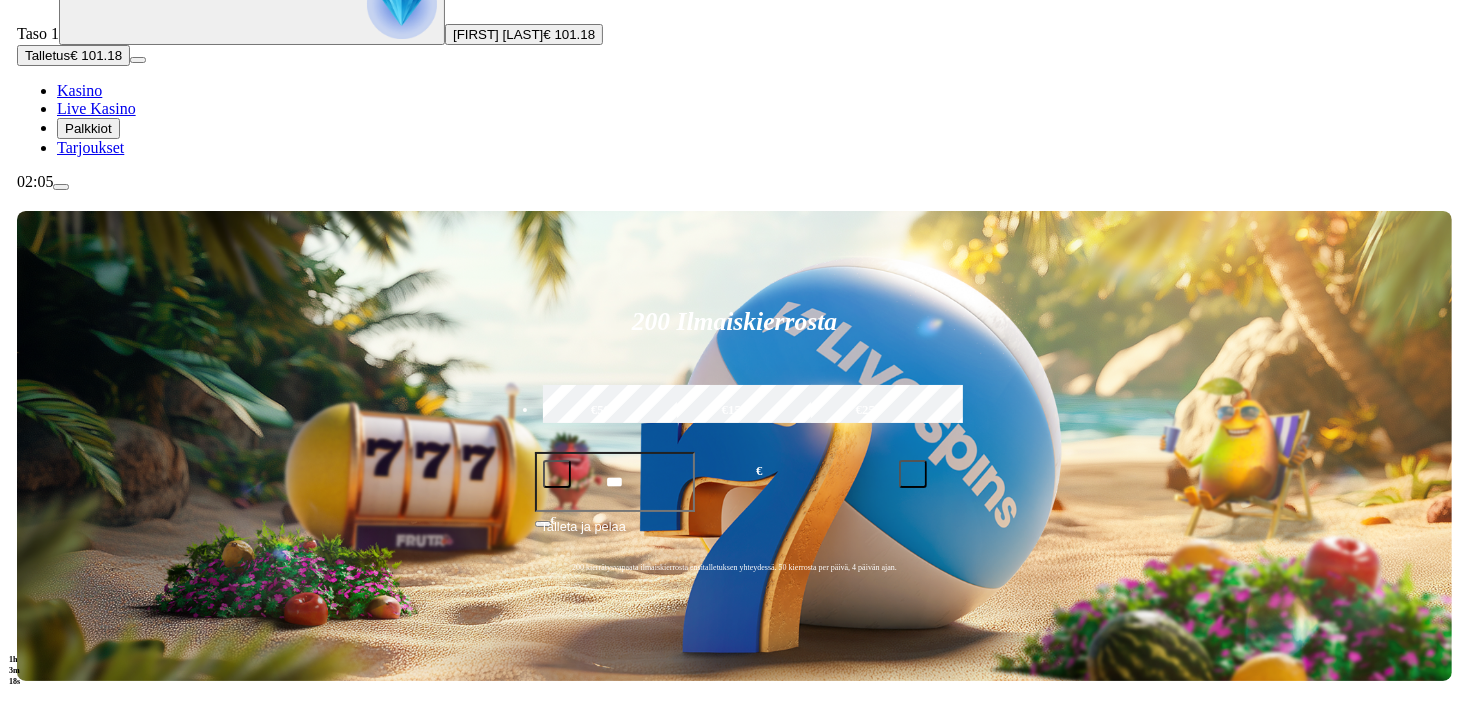 scroll, scrollTop: 0, scrollLeft: 0, axis: both 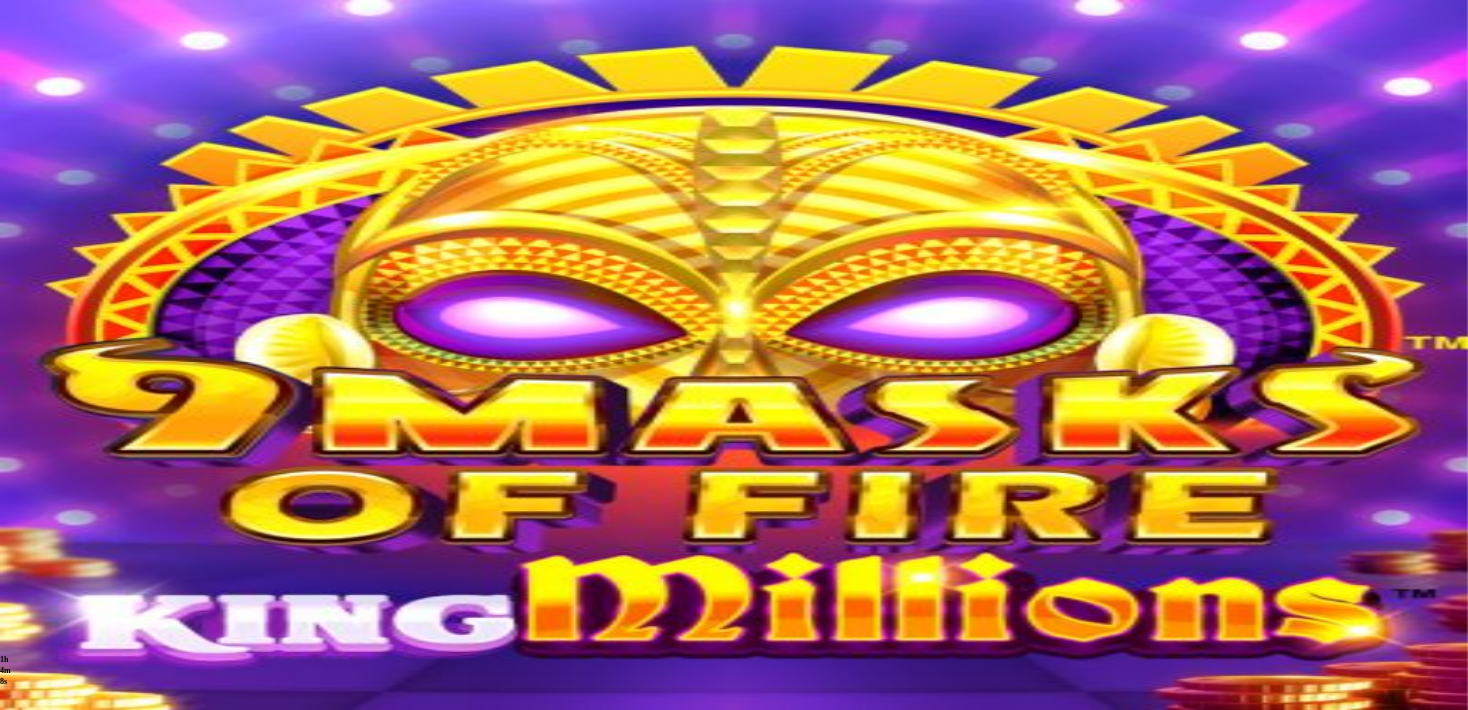 click at bounding box center [16, 799] 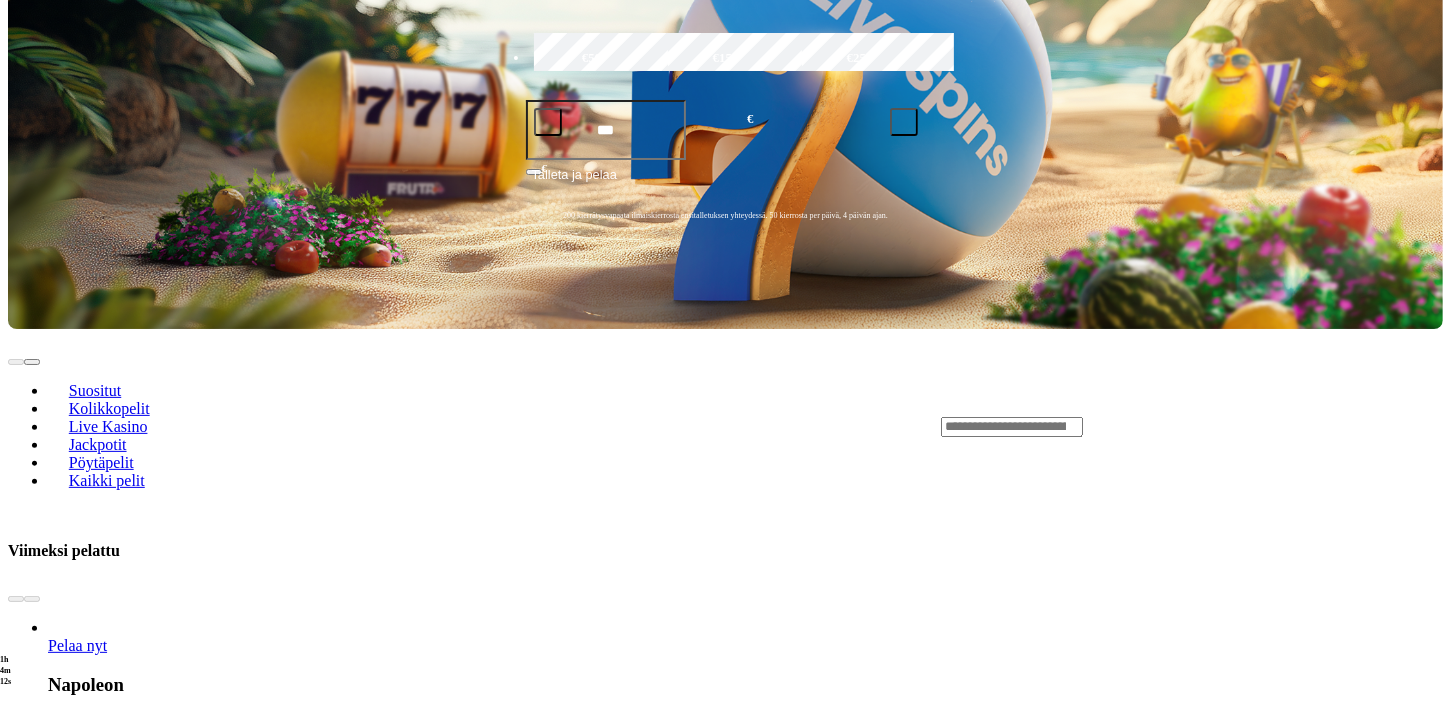 scroll, scrollTop: 352, scrollLeft: 0, axis: vertical 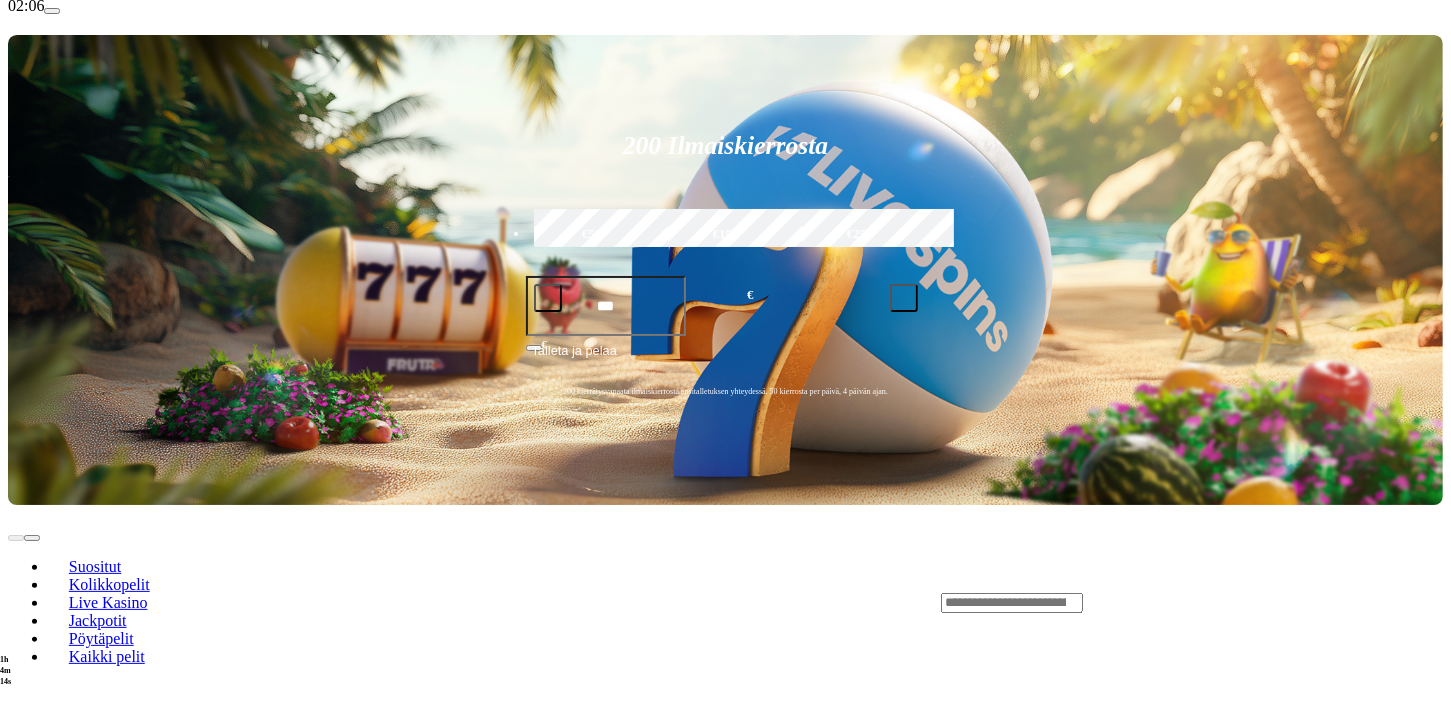 click on "Pelaa nyt" at bounding box center [77, 1203] 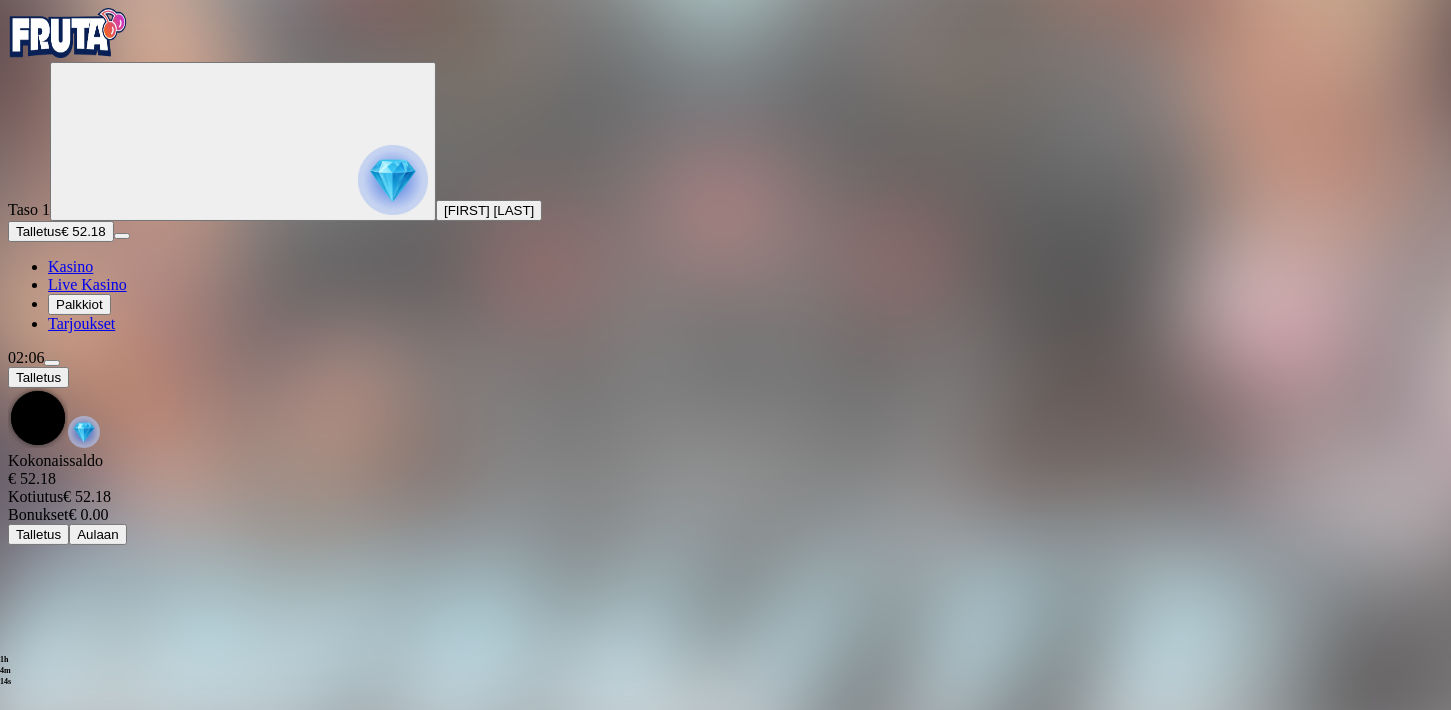 scroll, scrollTop: 0, scrollLeft: 0, axis: both 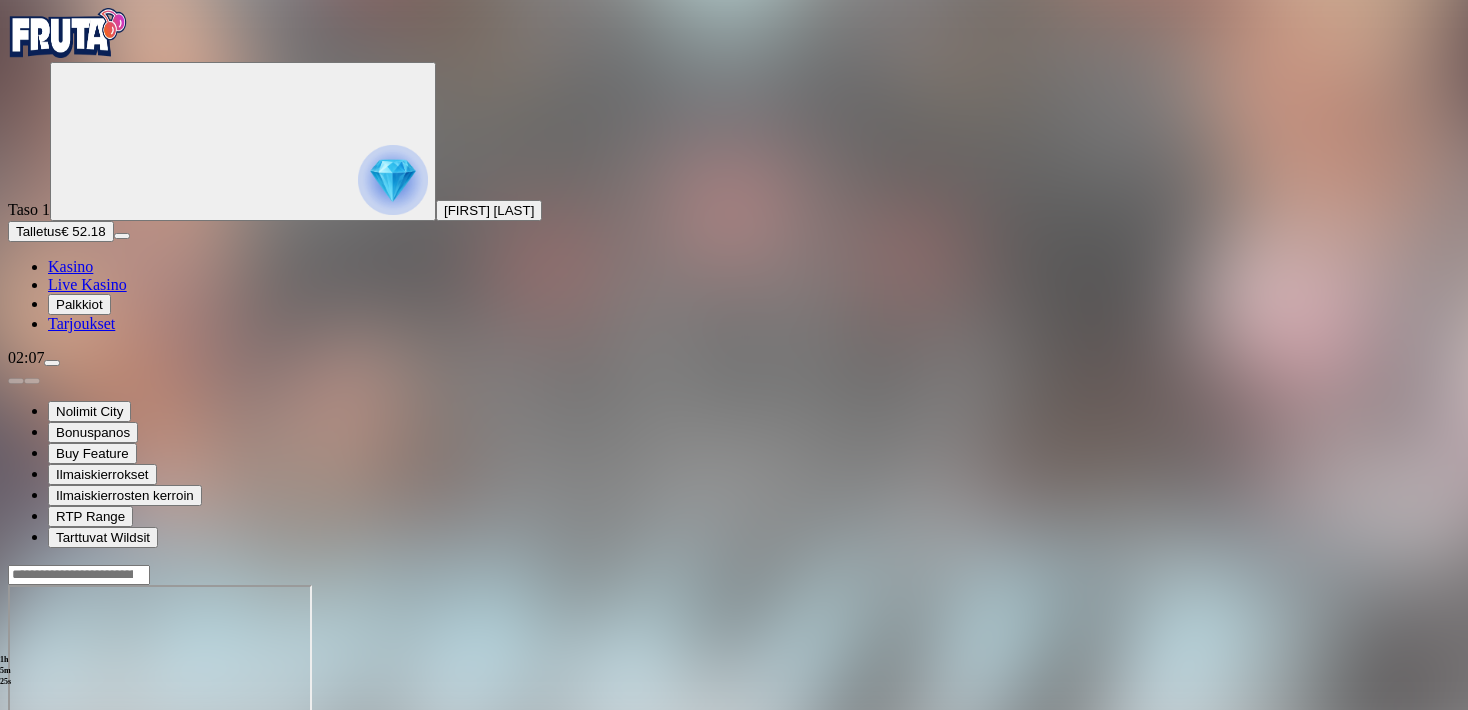 click at bounding box center [16, 757] 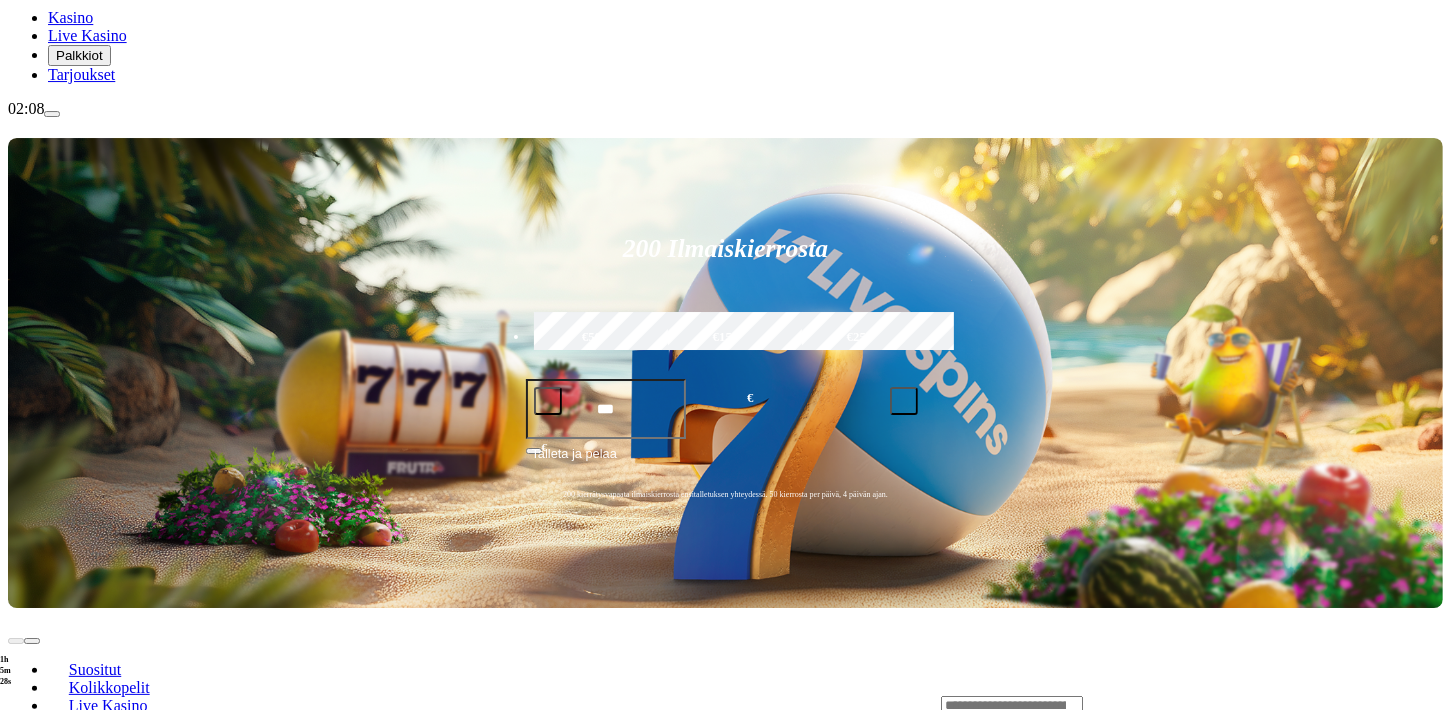scroll, scrollTop: 264, scrollLeft: 0, axis: vertical 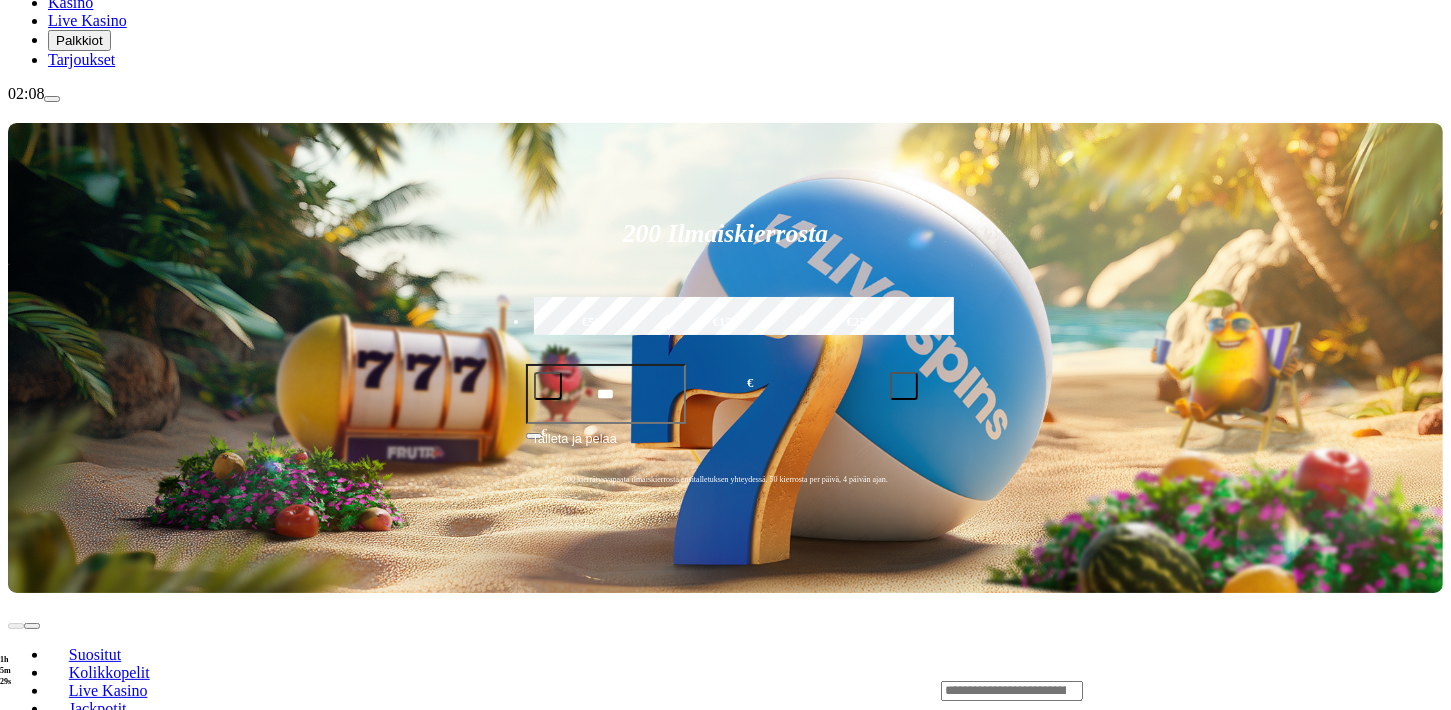 click on "Pelaa nyt" at bounding box center (77, 909) 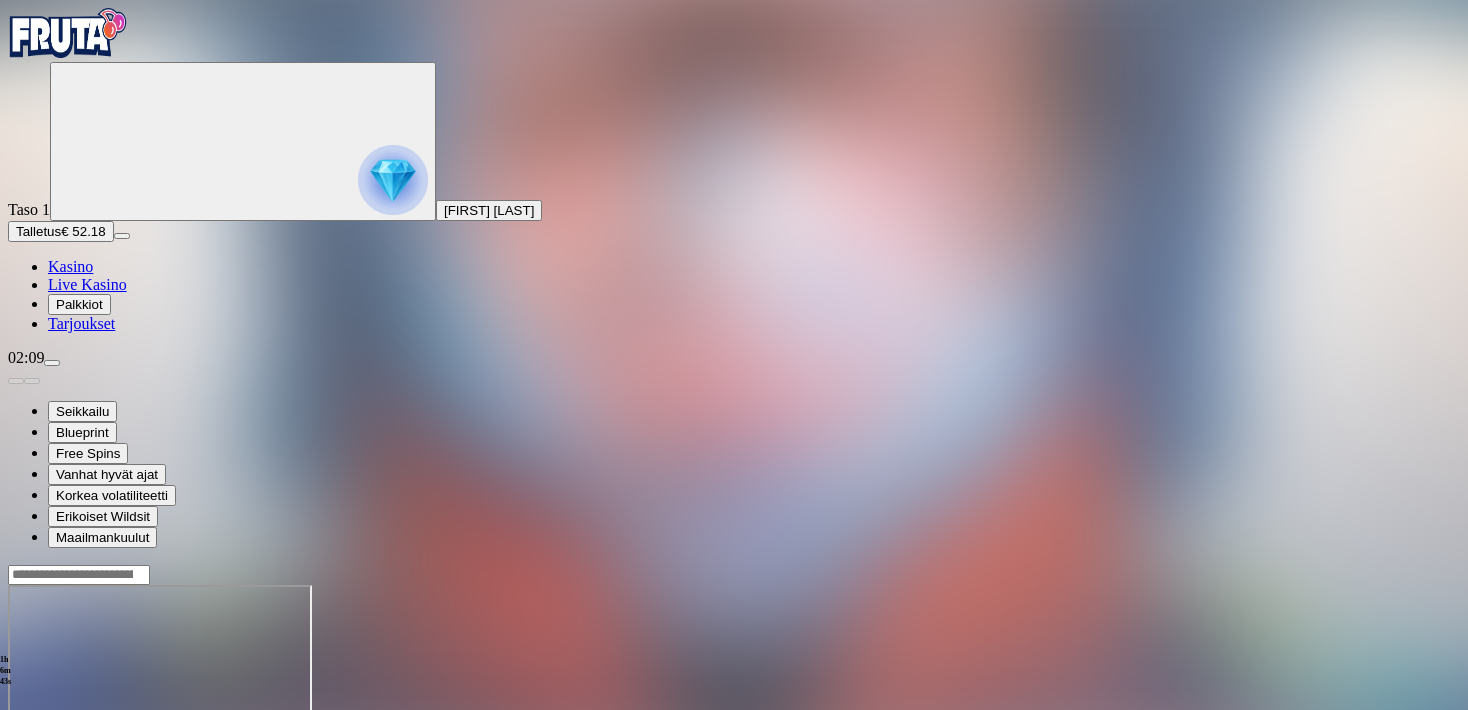 click at bounding box center [16, 757] 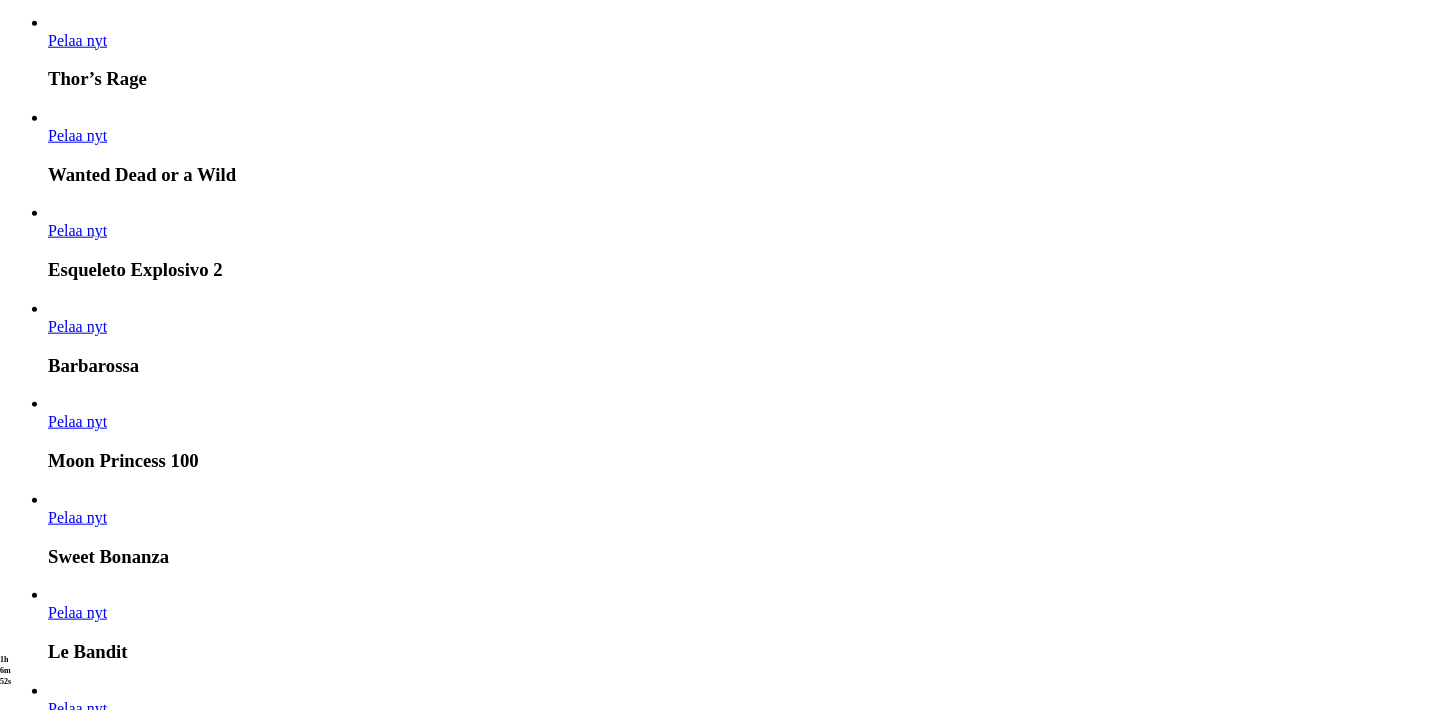 scroll, scrollTop: 2024, scrollLeft: 0, axis: vertical 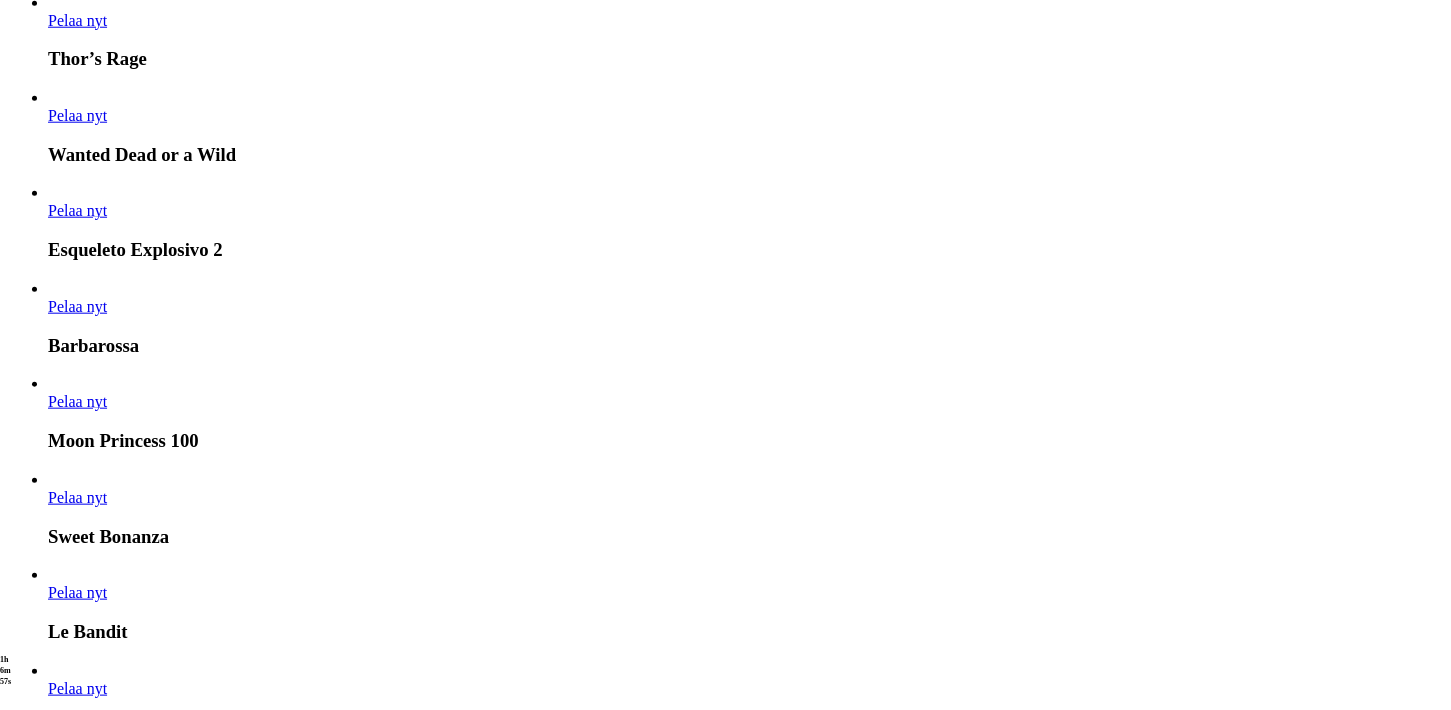 click on "Pelaa nyt" at bounding box center [77, 16560] 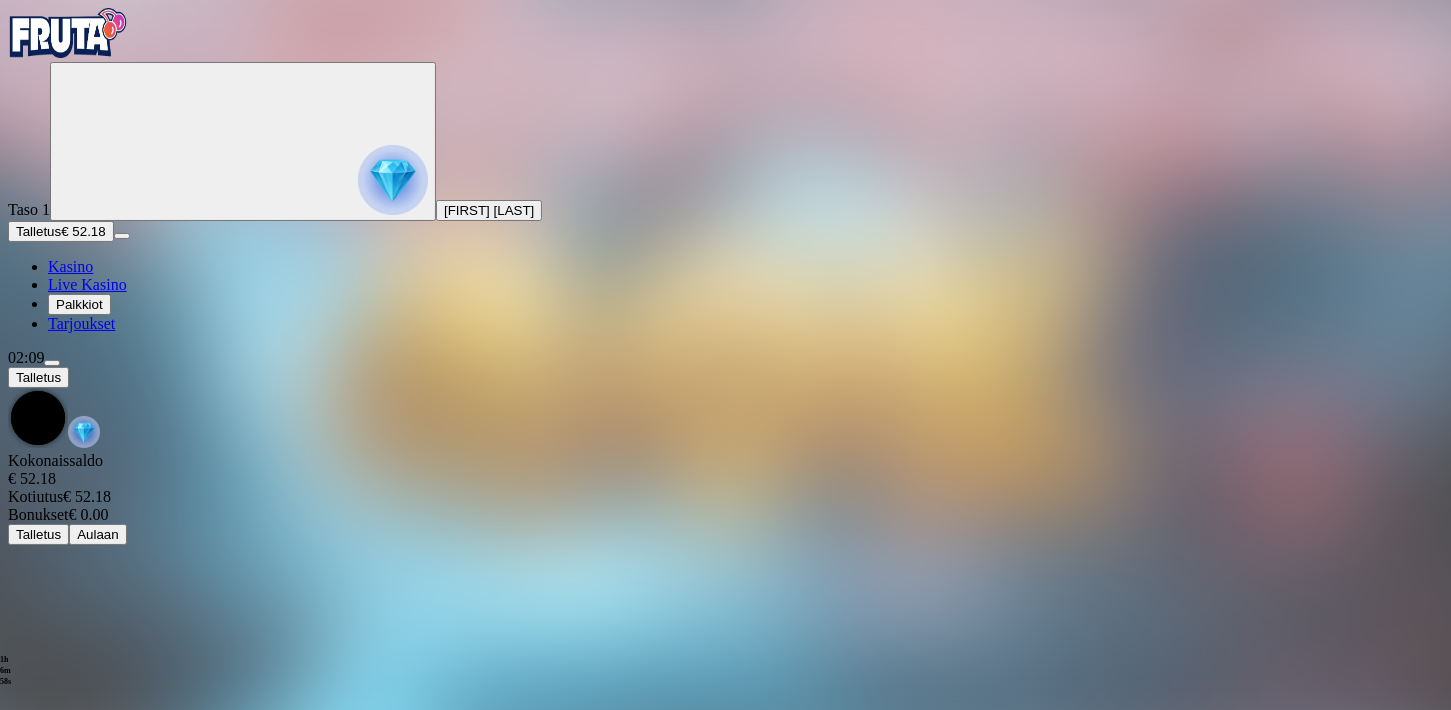 scroll, scrollTop: 0, scrollLeft: 0, axis: both 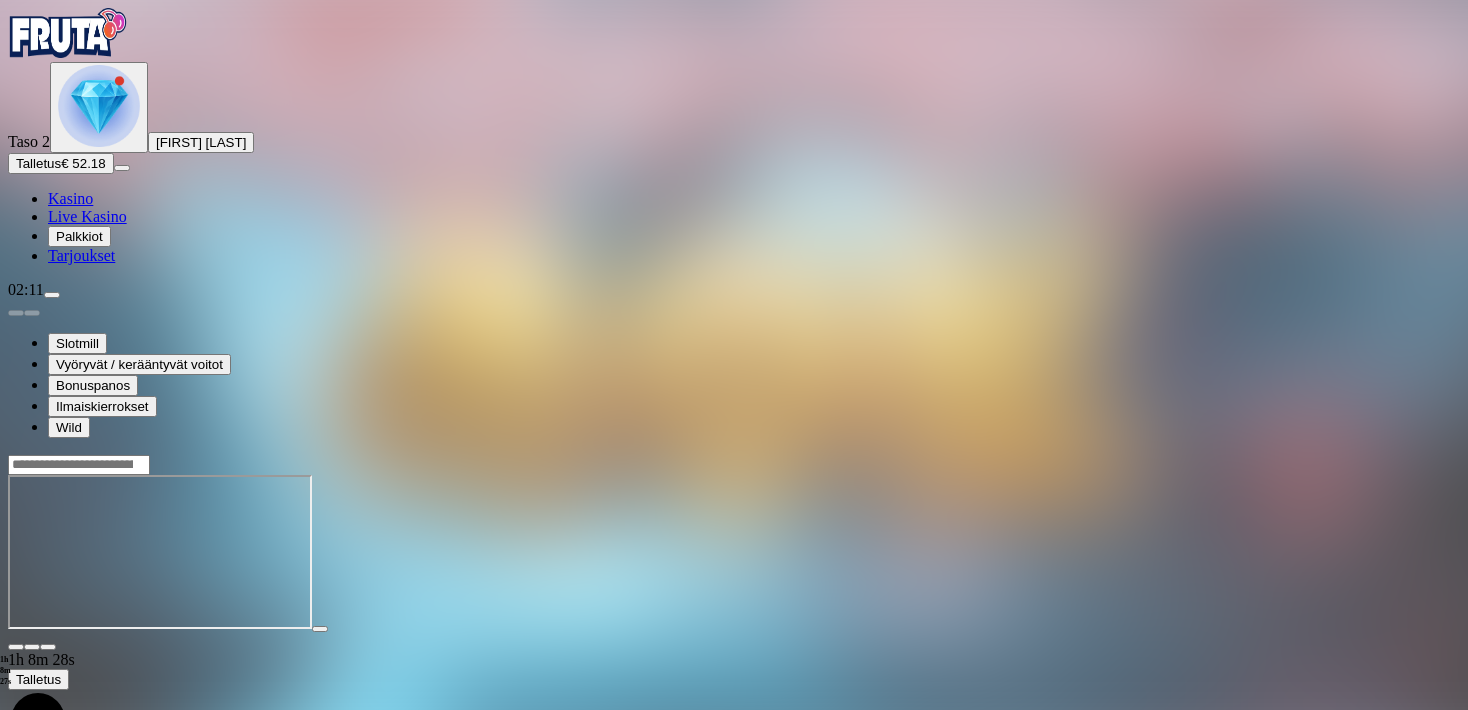 click at bounding box center (16, 647) 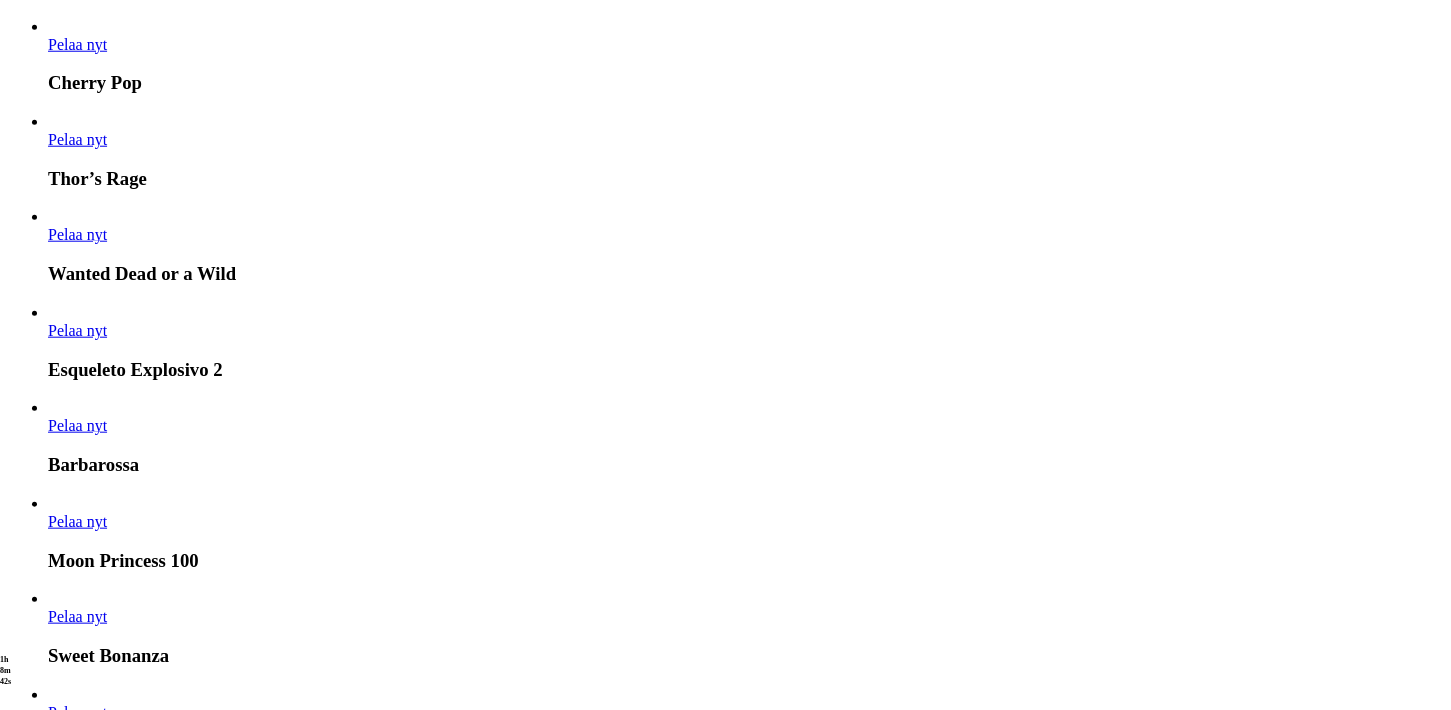 scroll, scrollTop: 1936, scrollLeft: 0, axis: vertical 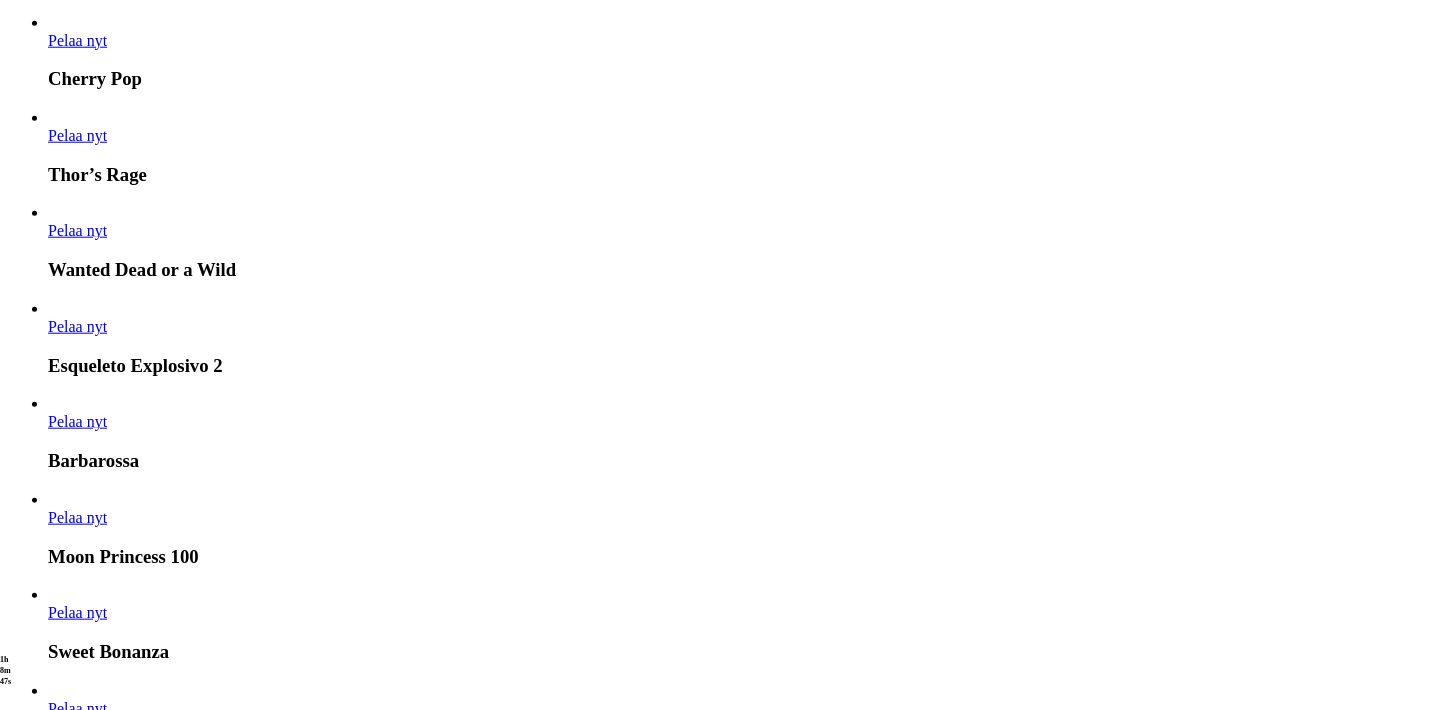 click on "Näytä kaikki" at bounding box center [1418, 16083] 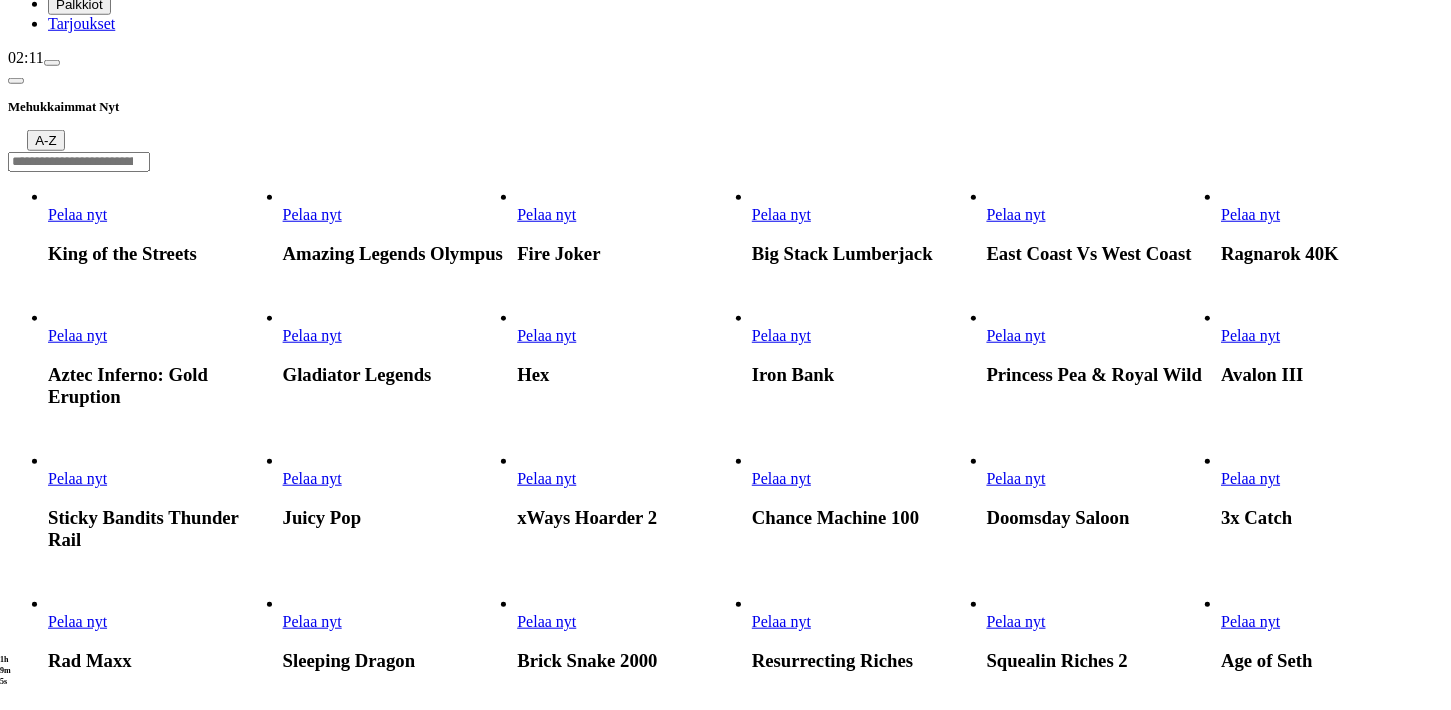 scroll, scrollTop: 176, scrollLeft: 0, axis: vertical 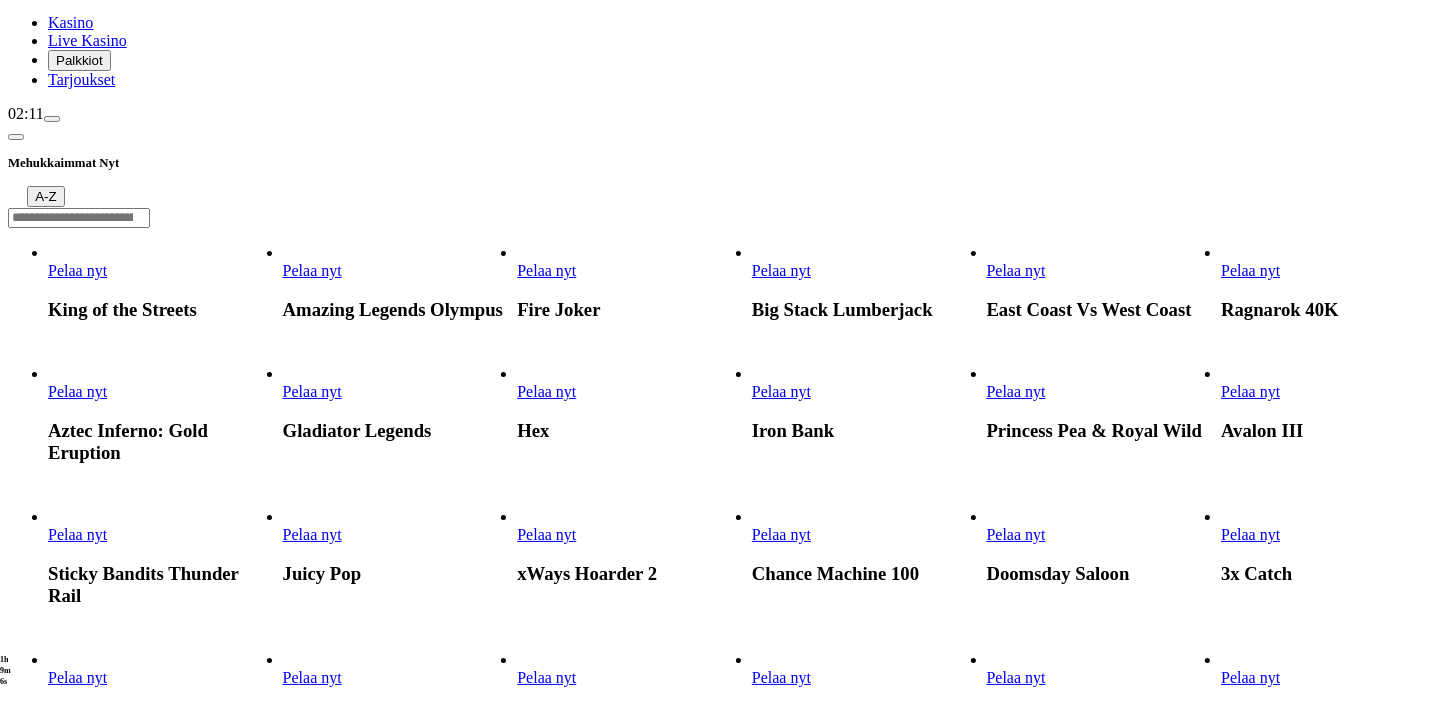 click on "Pelaa nyt" at bounding box center (781, 391) 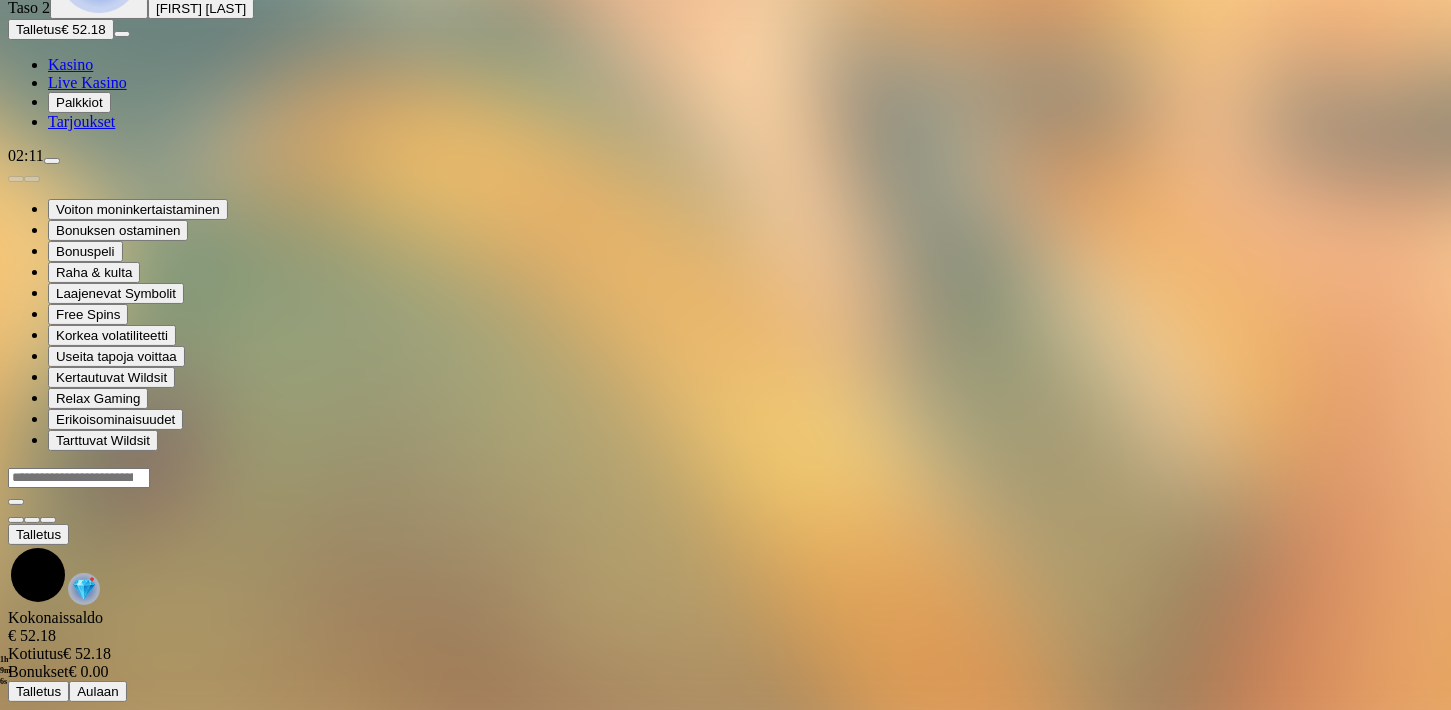 scroll, scrollTop: 0, scrollLeft: 0, axis: both 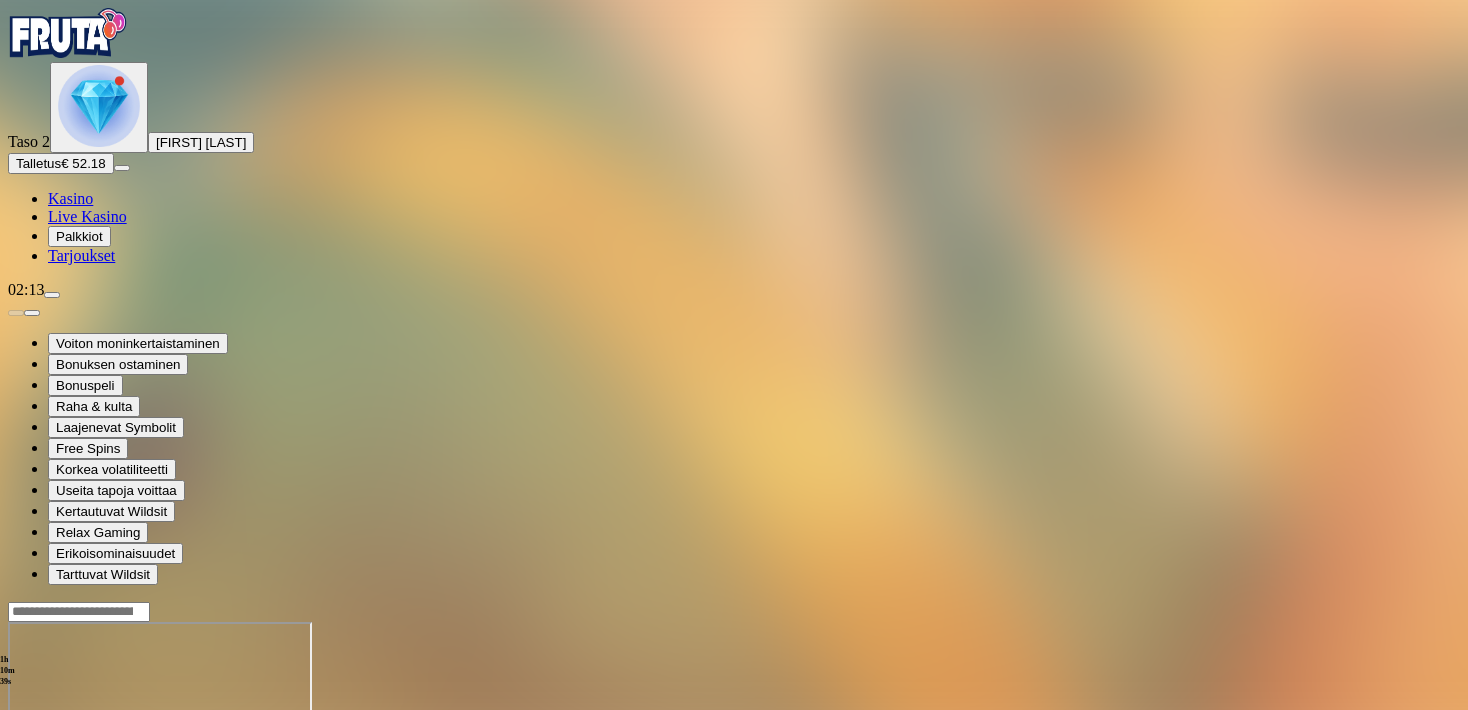 click at bounding box center (16, 794) 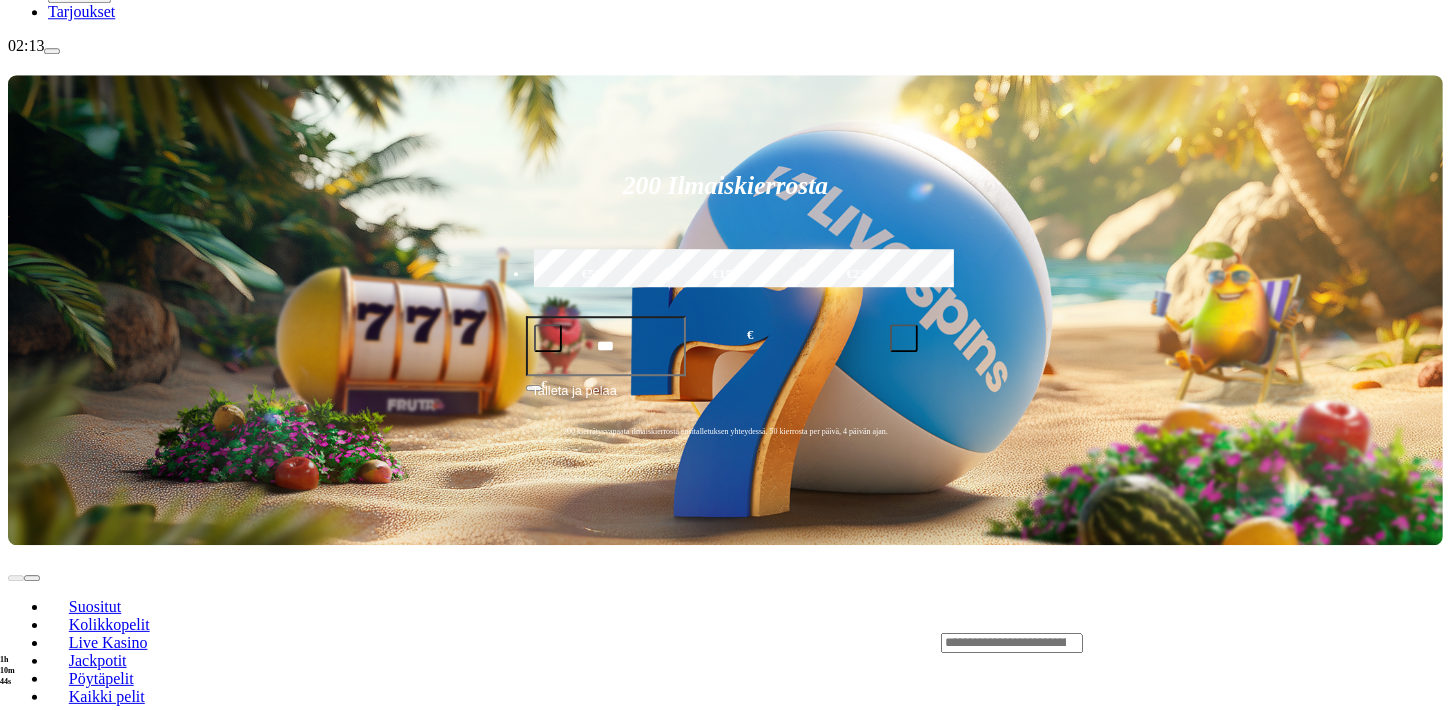 scroll, scrollTop: 264, scrollLeft: 0, axis: vertical 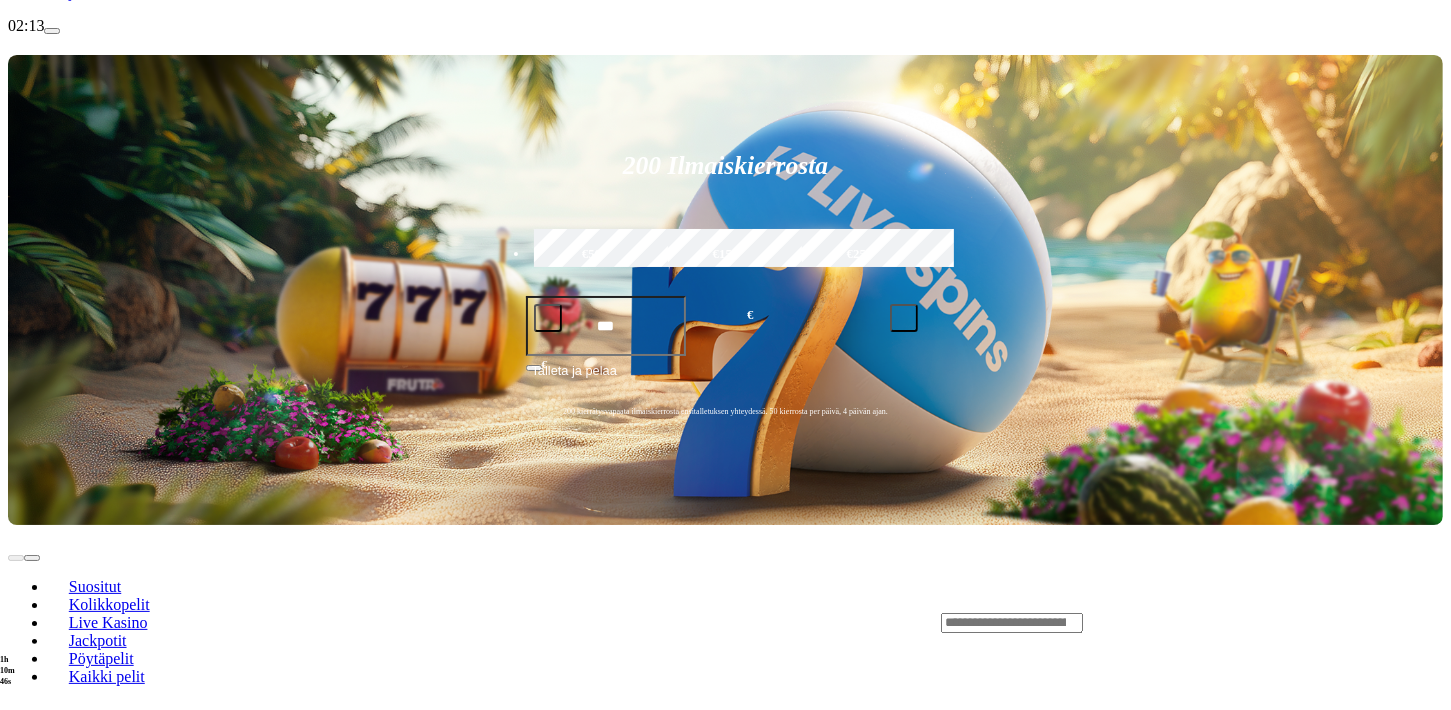 click on "Pelaa nyt" at bounding box center (77, 1032) 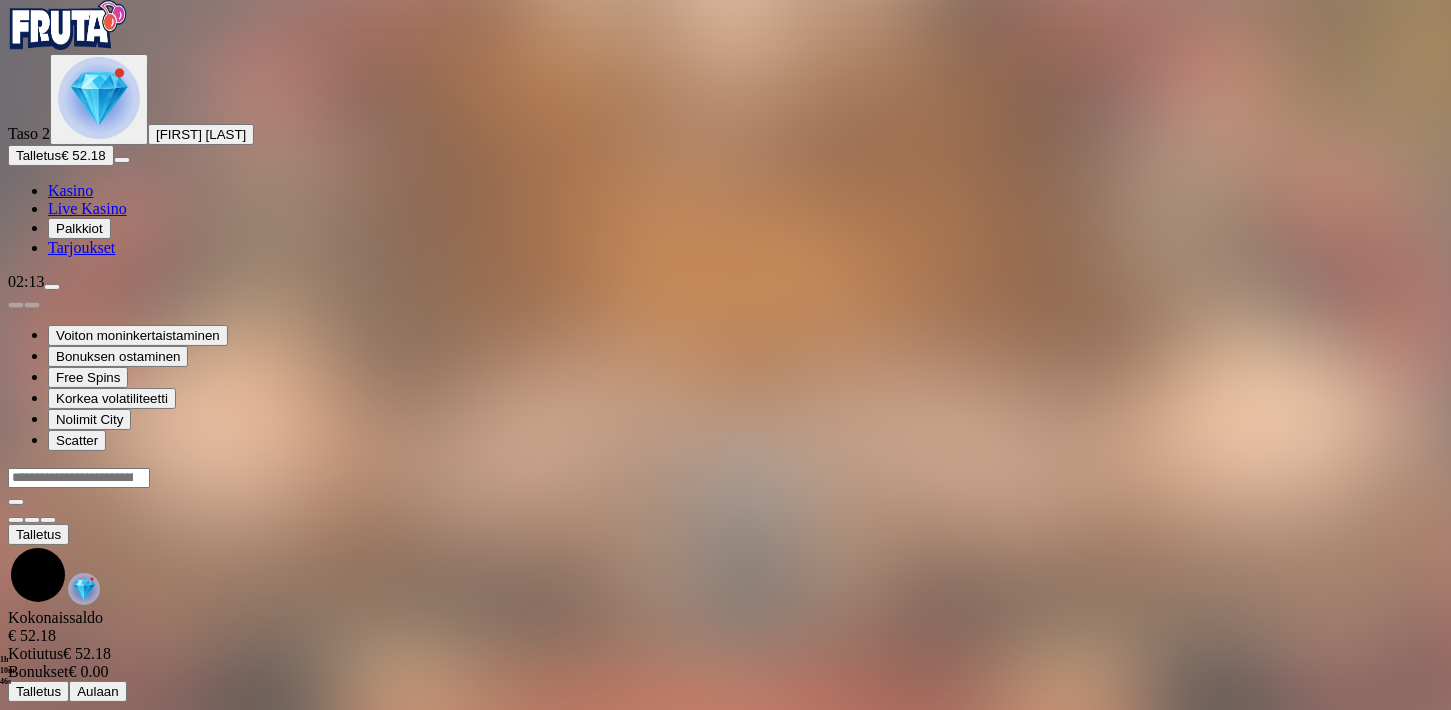 scroll, scrollTop: 0, scrollLeft: 0, axis: both 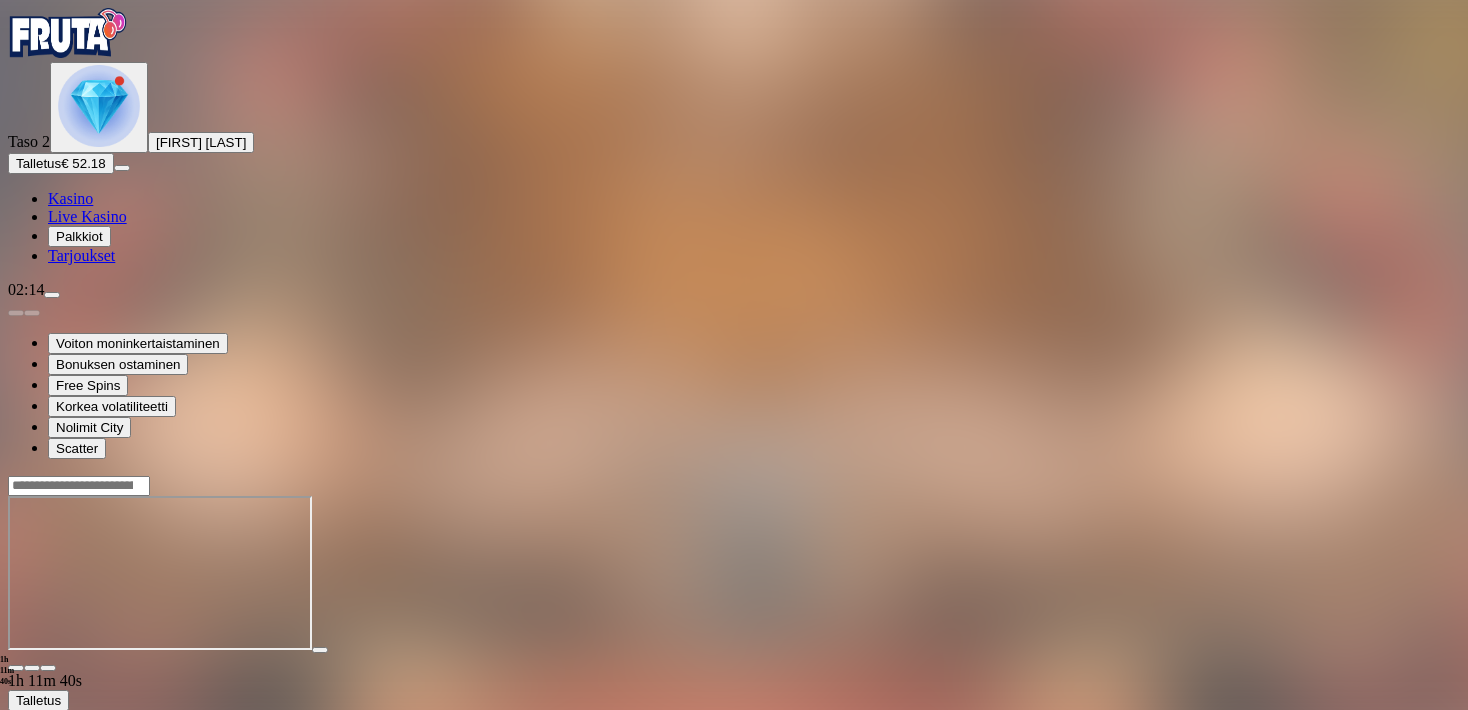 click at bounding box center [16, 668] 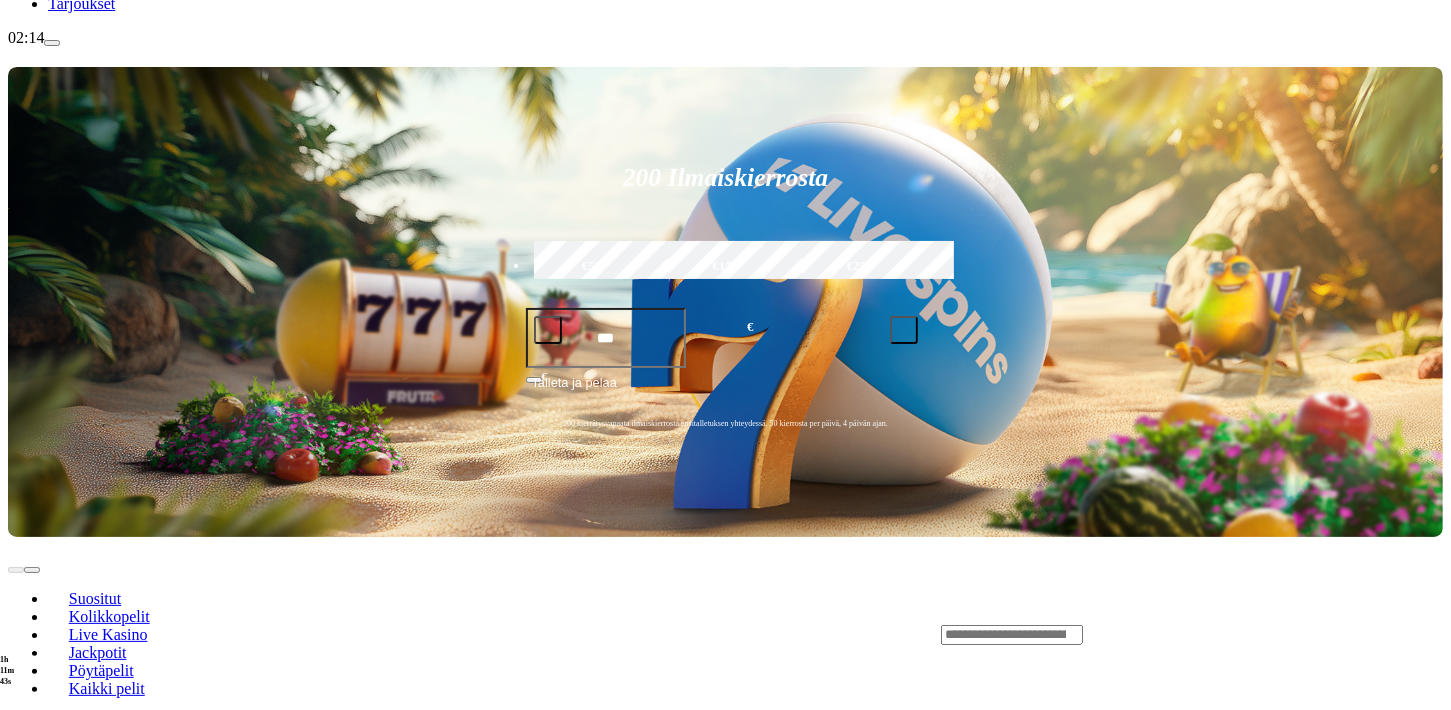 scroll, scrollTop: 264, scrollLeft: 0, axis: vertical 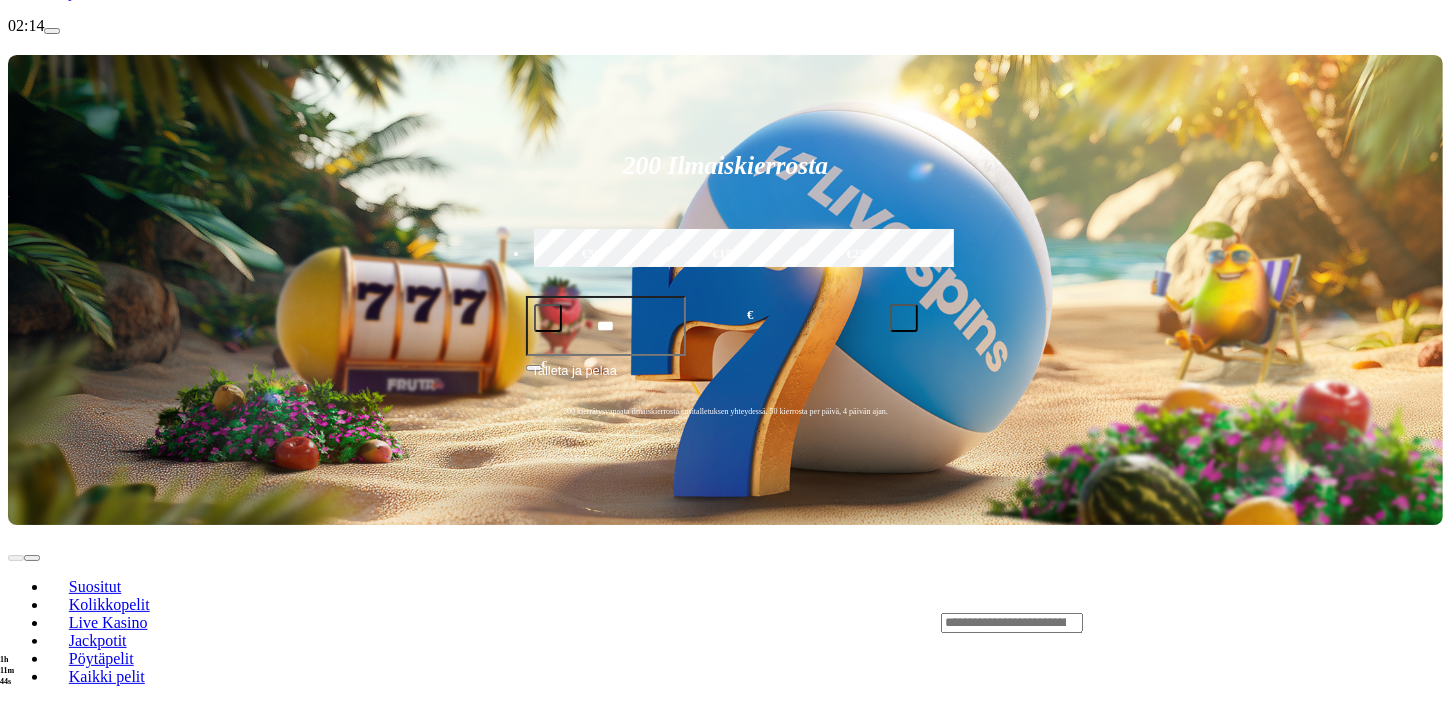 click on "Pelaa nyt" at bounding box center [77, 1318] 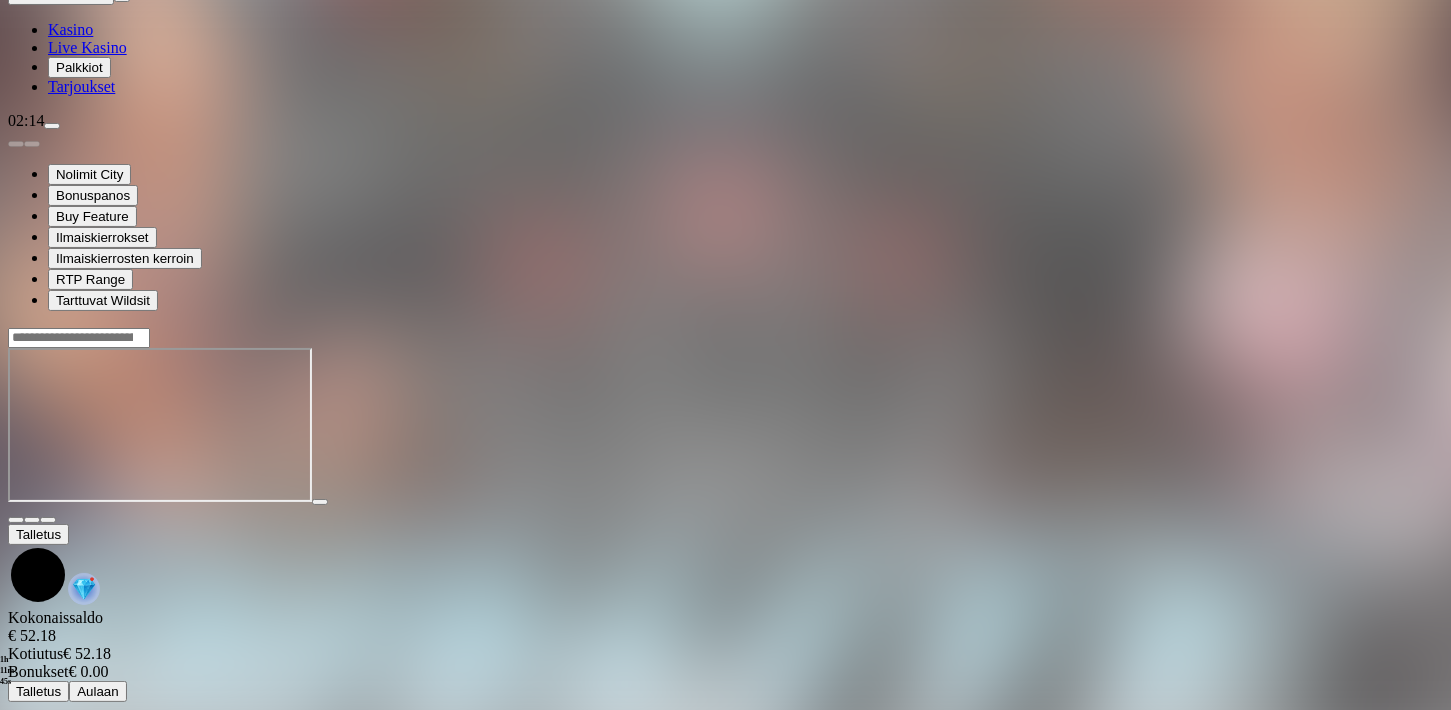 scroll, scrollTop: 0, scrollLeft: 0, axis: both 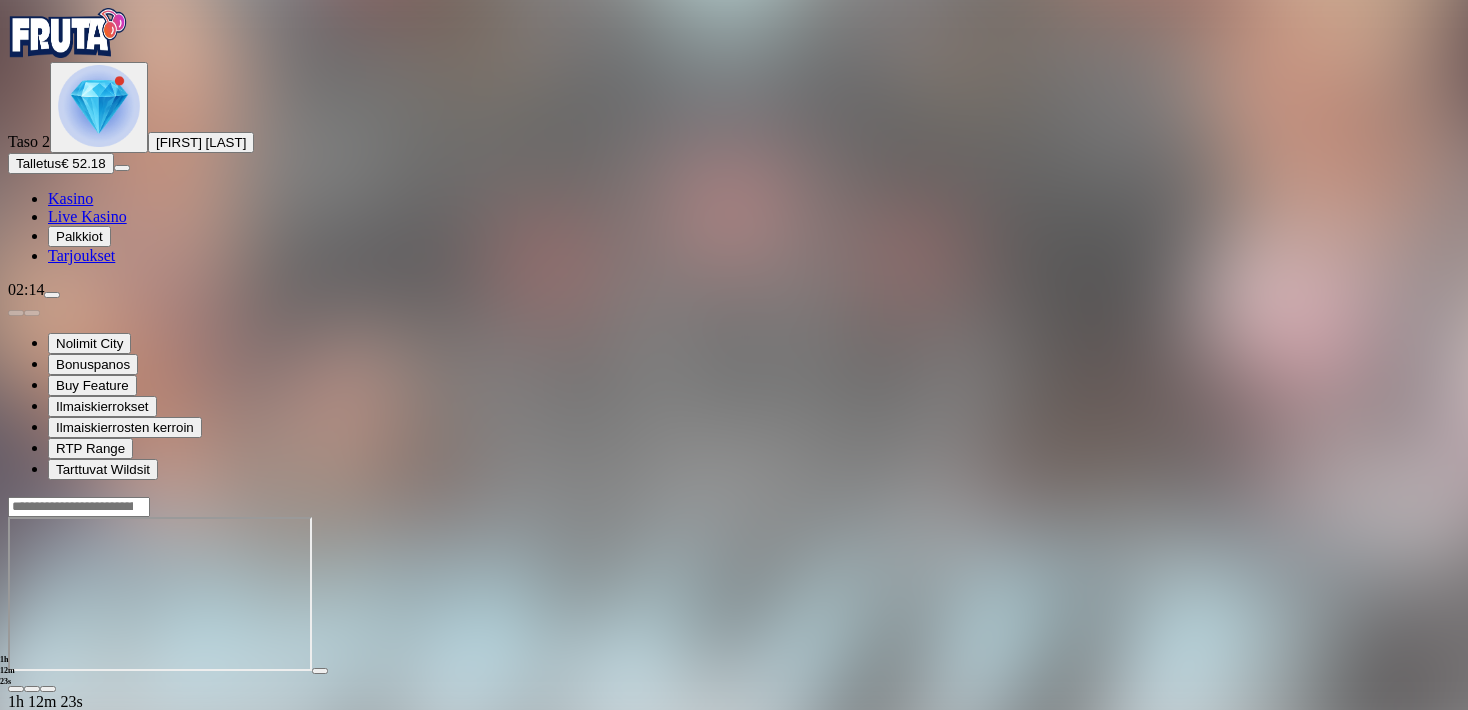 click at bounding box center (16, 689) 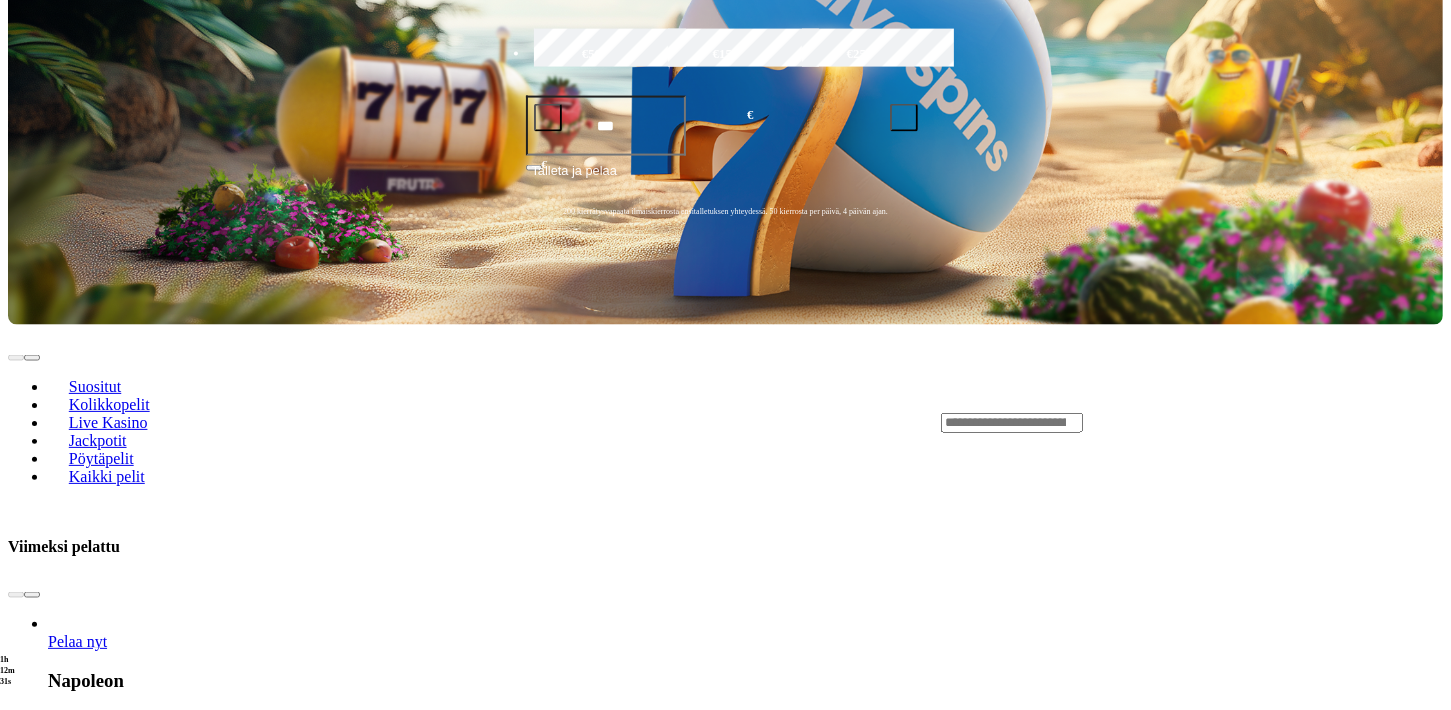 scroll, scrollTop: 352, scrollLeft: 0, axis: vertical 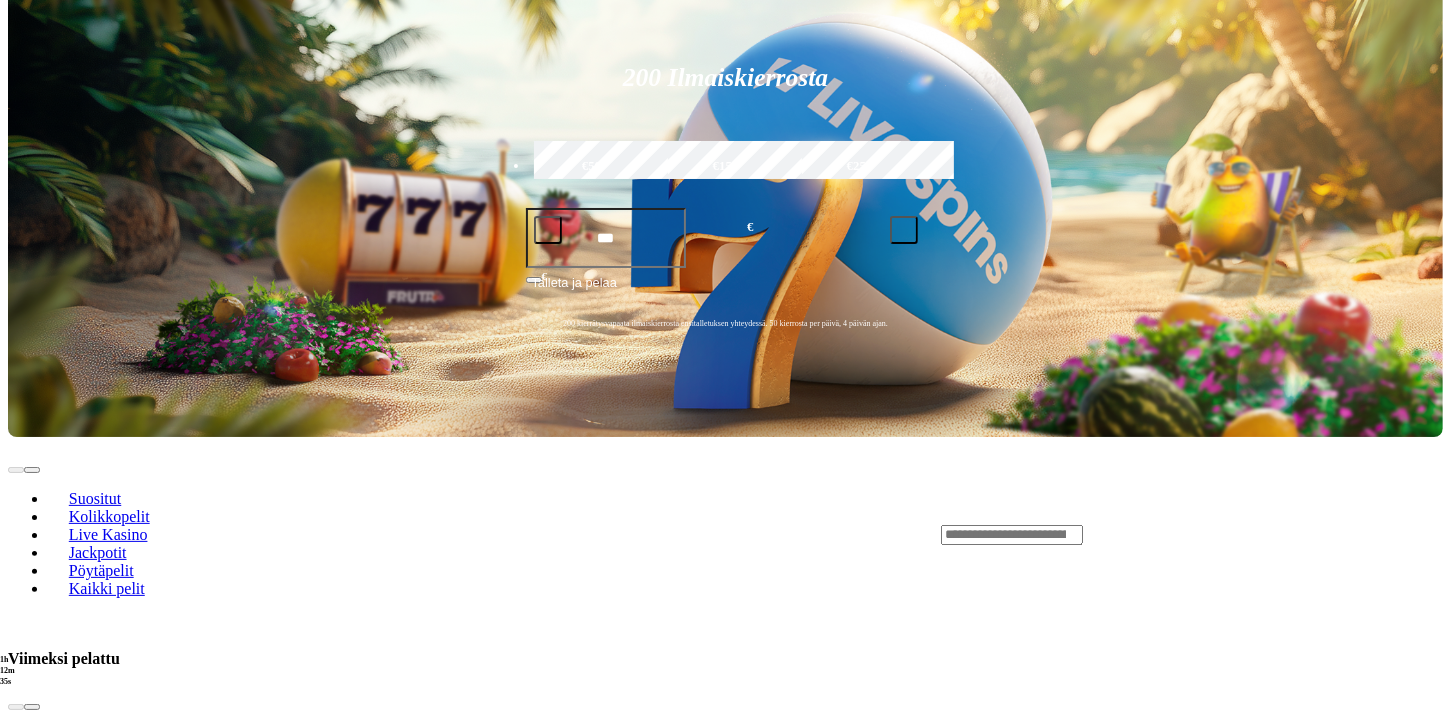 click on "Pelaa nyt" at bounding box center [77, 753] 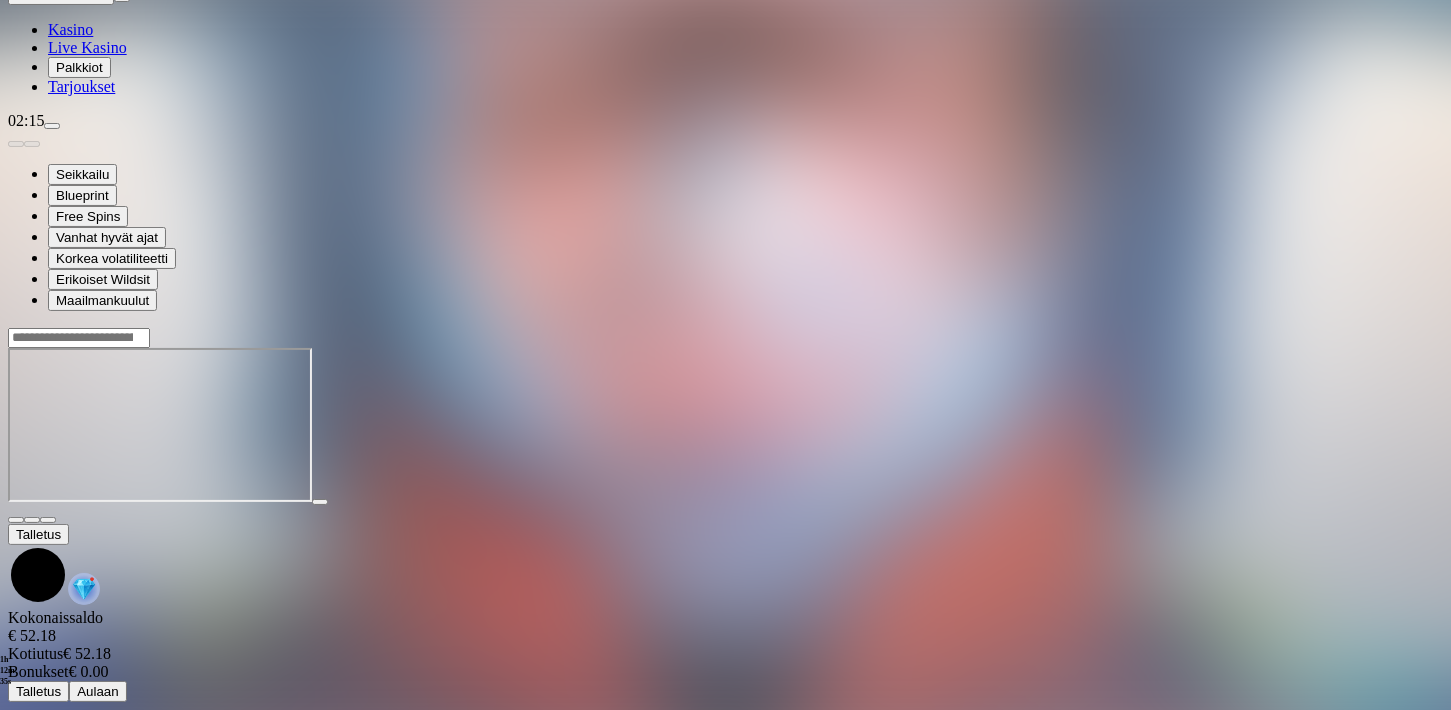 scroll, scrollTop: 0, scrollLeft: 0, axis: both 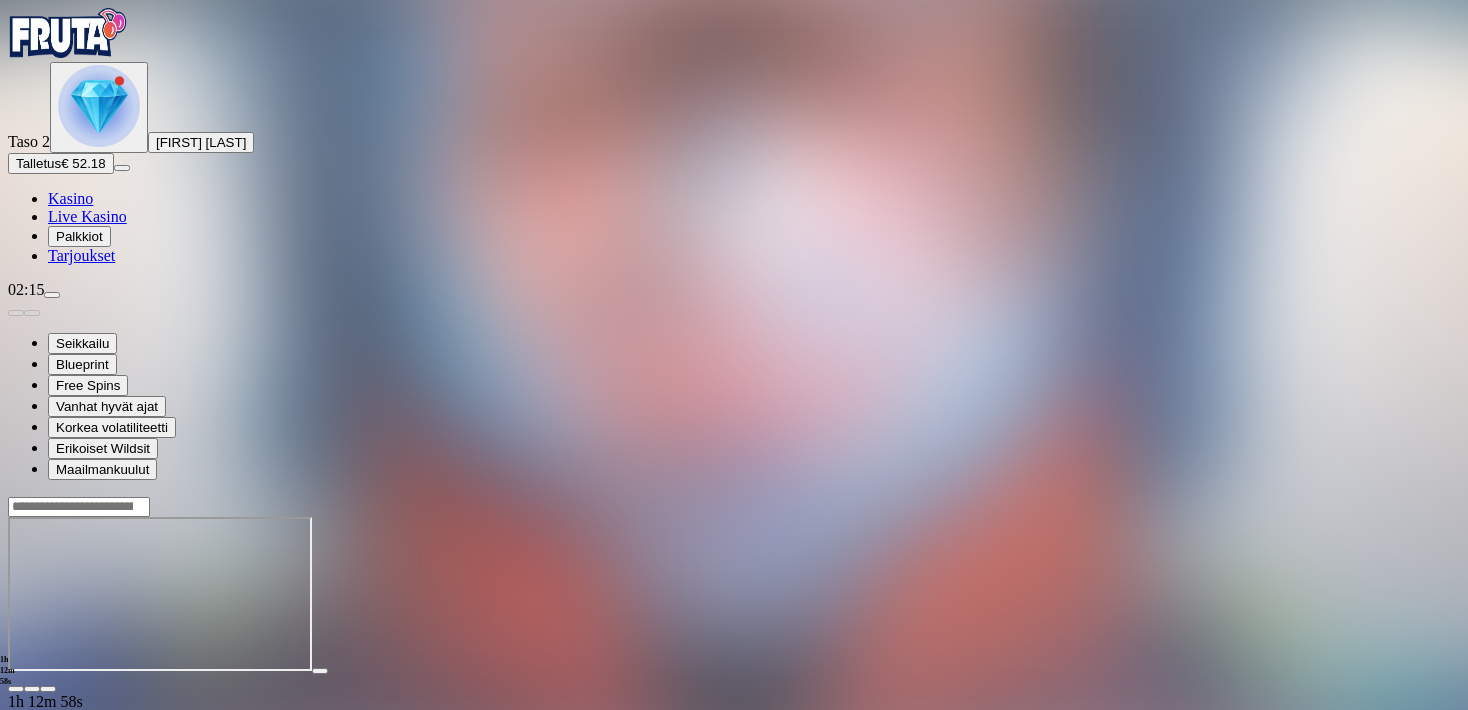 click at bounding box center (99, 106) 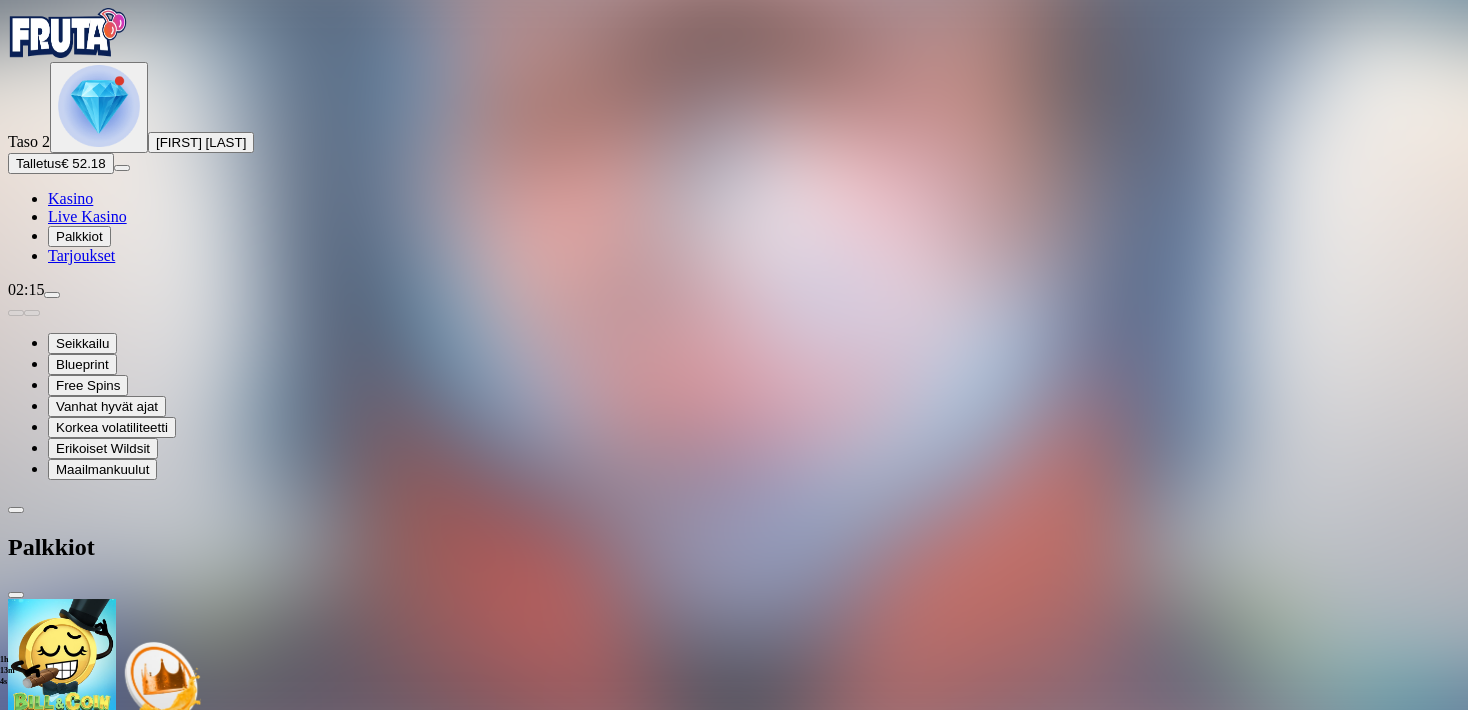 click at bounding box center (16, 595) 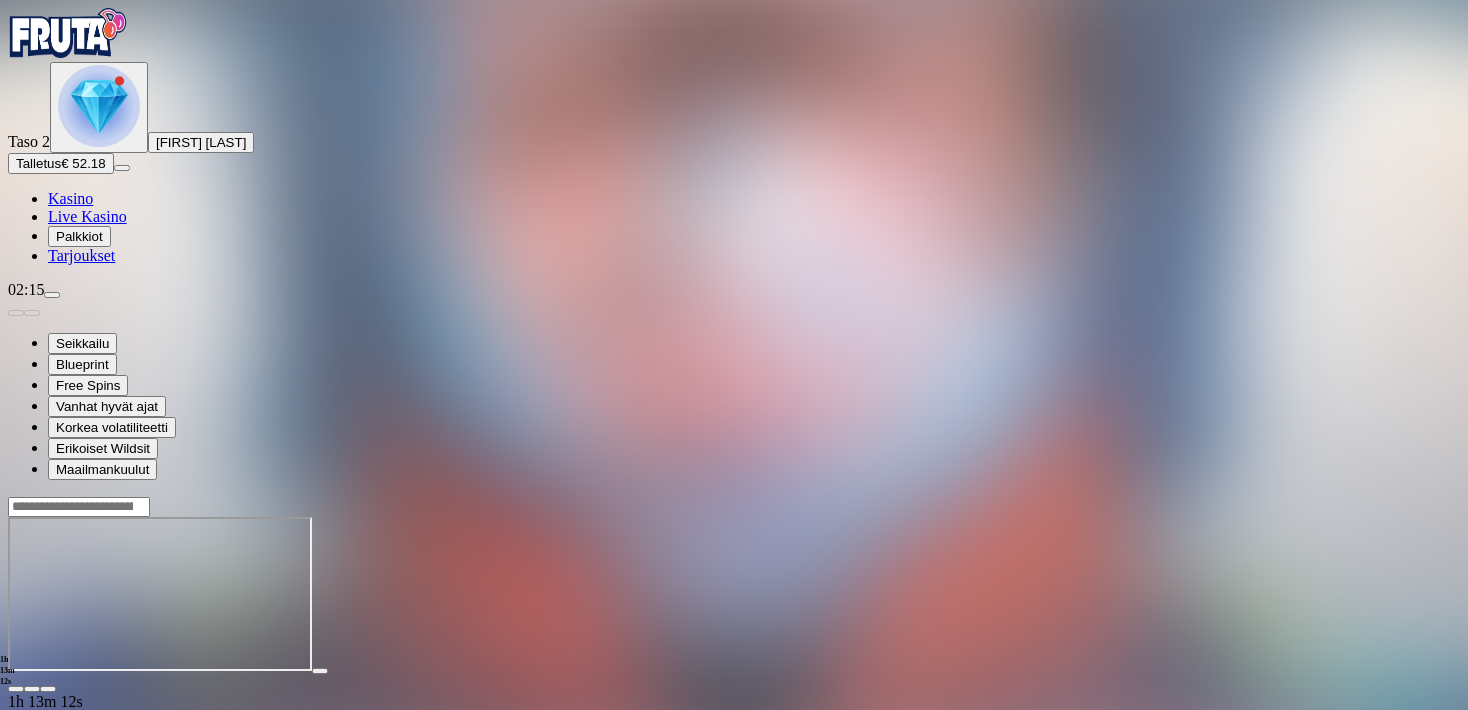 click at bounding box center [16, 689] 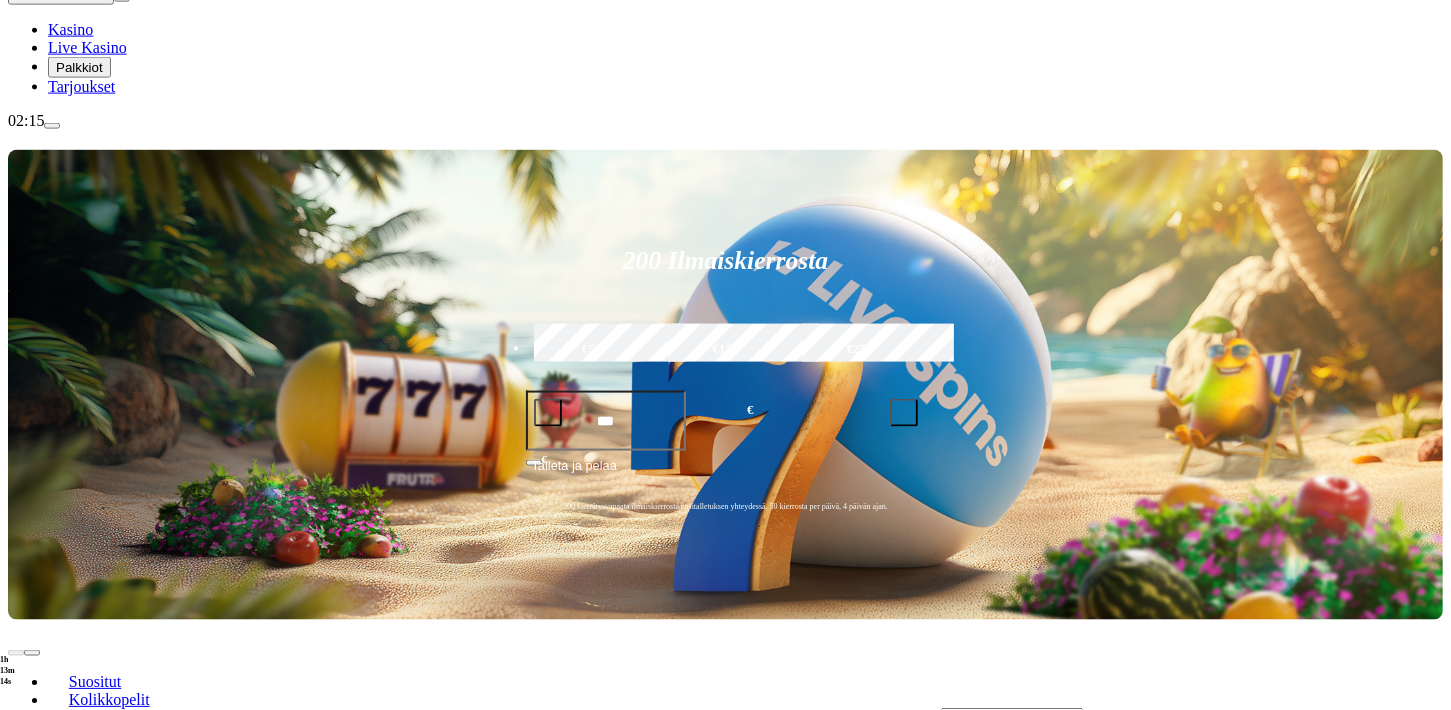 scroll, scrollTop: 176, scrollLeft: 0, axis: vertical 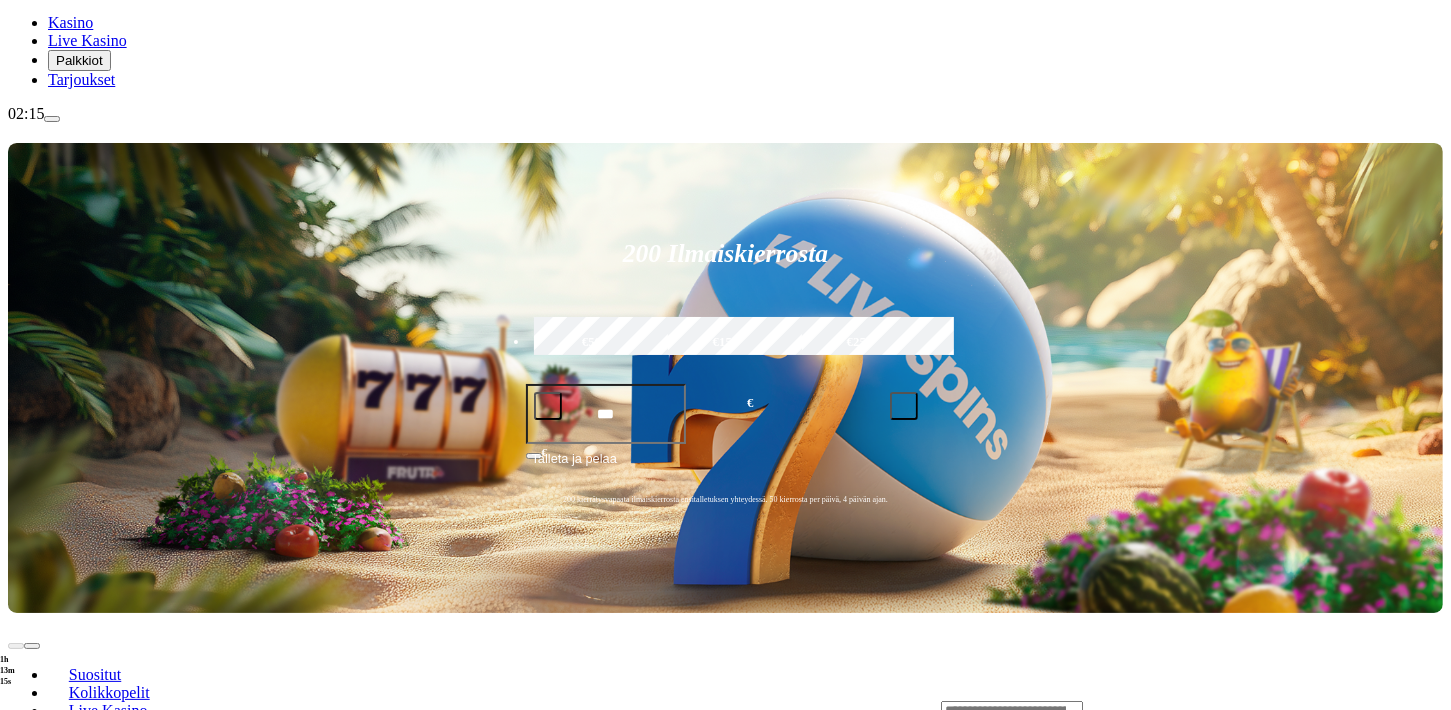 click on "Pelaa nyt" at bounding box center [77, 1215] 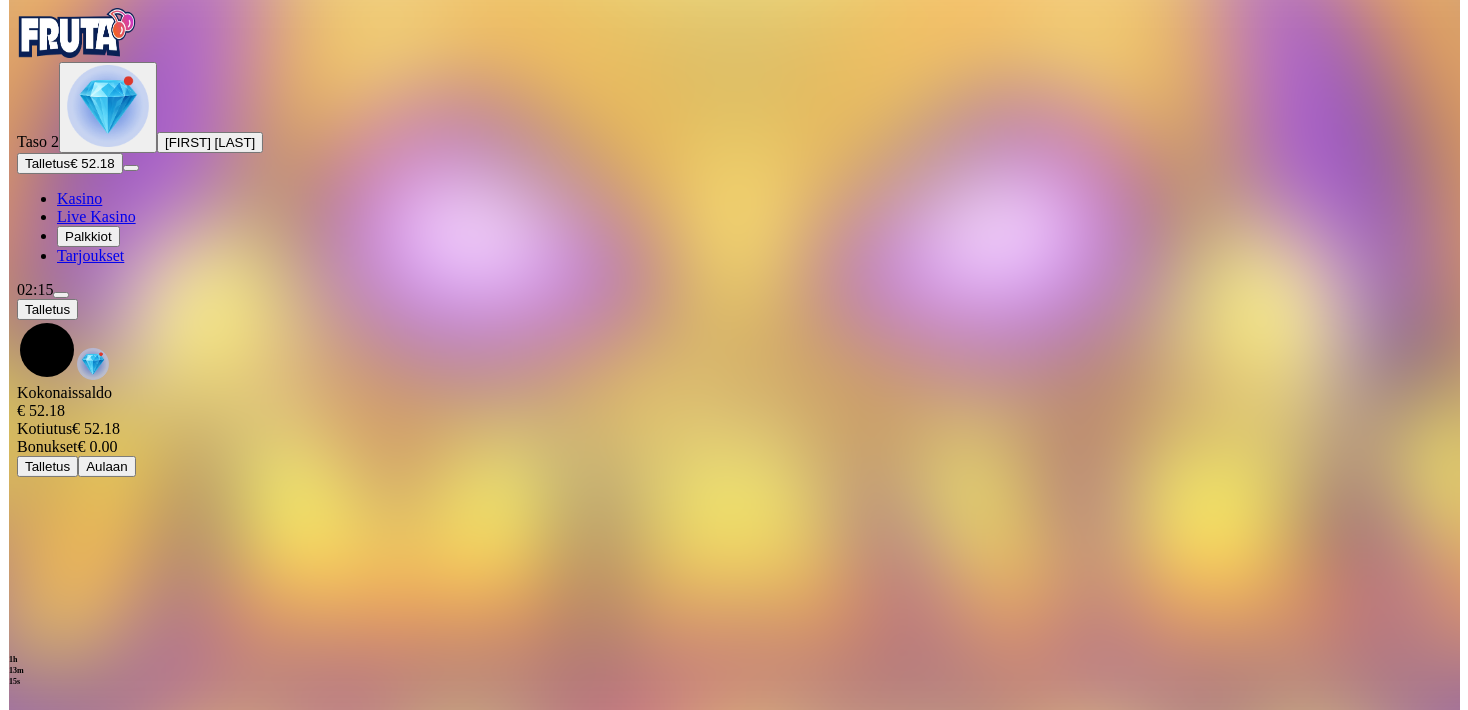 scroll, scrollTop: 0, scrollLeft: 0, axis: both 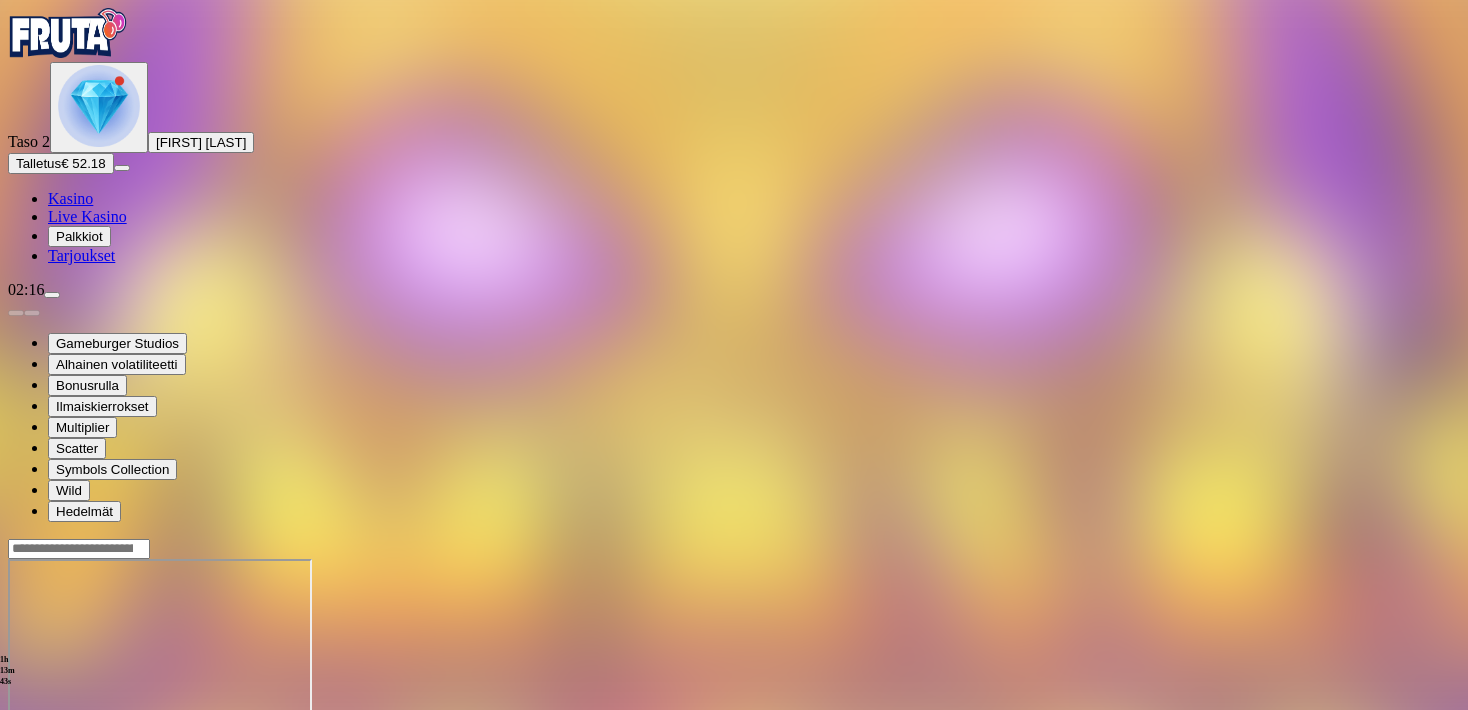click at bounding box center (52, 295) 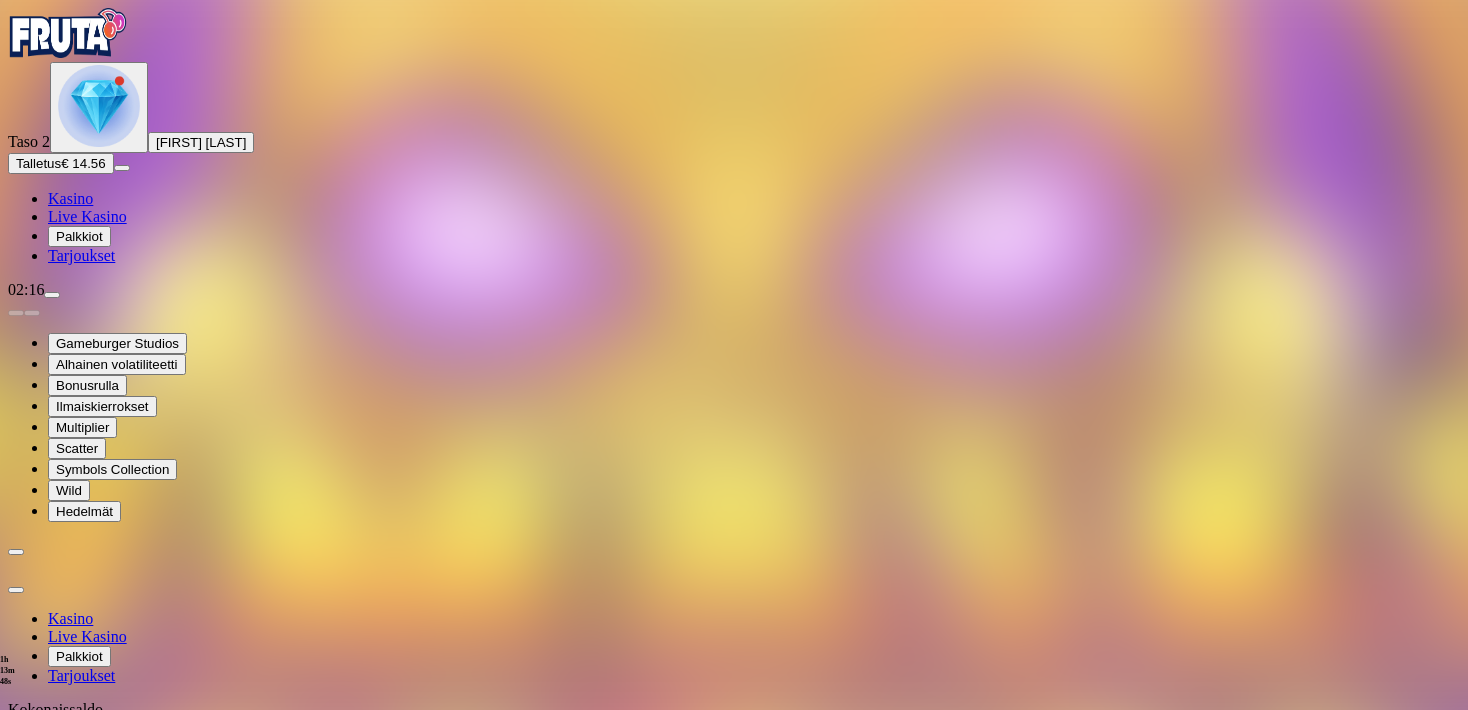 click on "Rajoitukset" at bounding box center [89, 925] 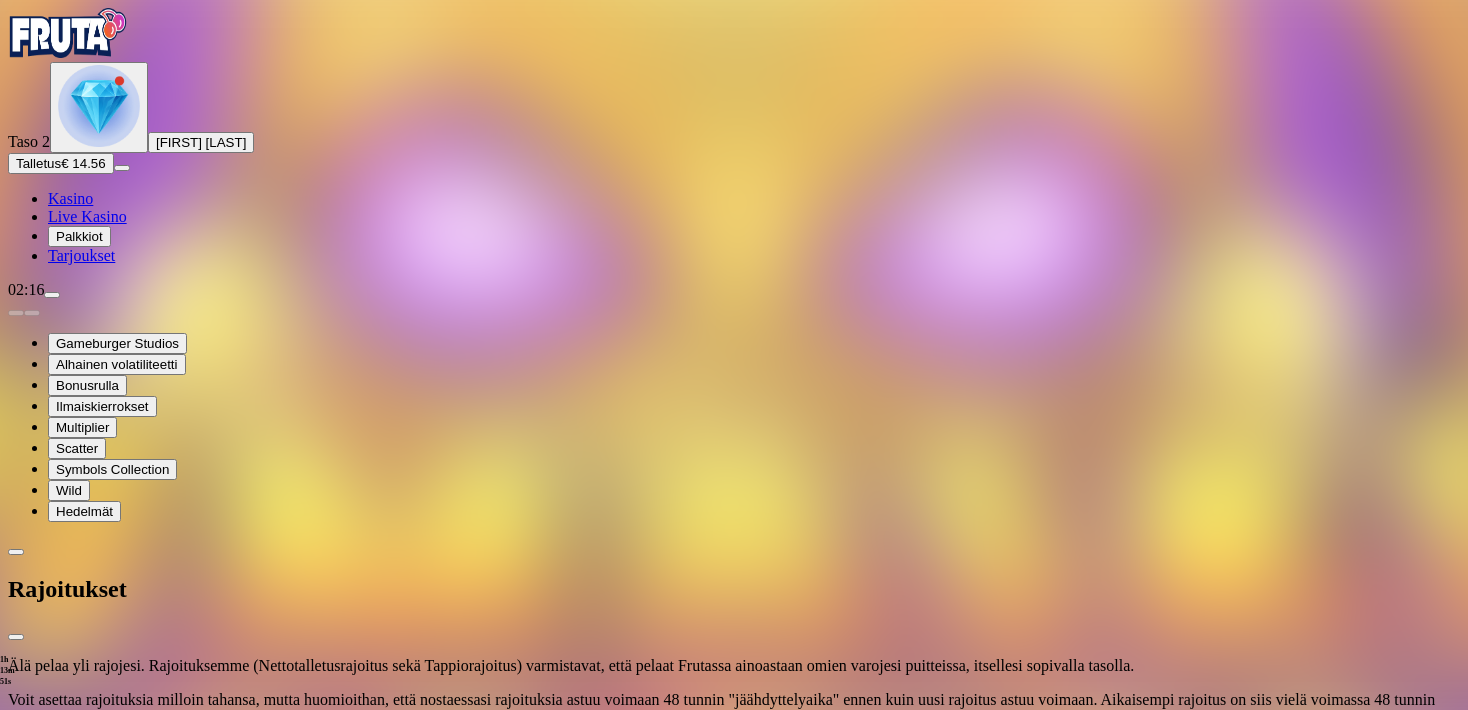 click at bounding box center [78, 774] 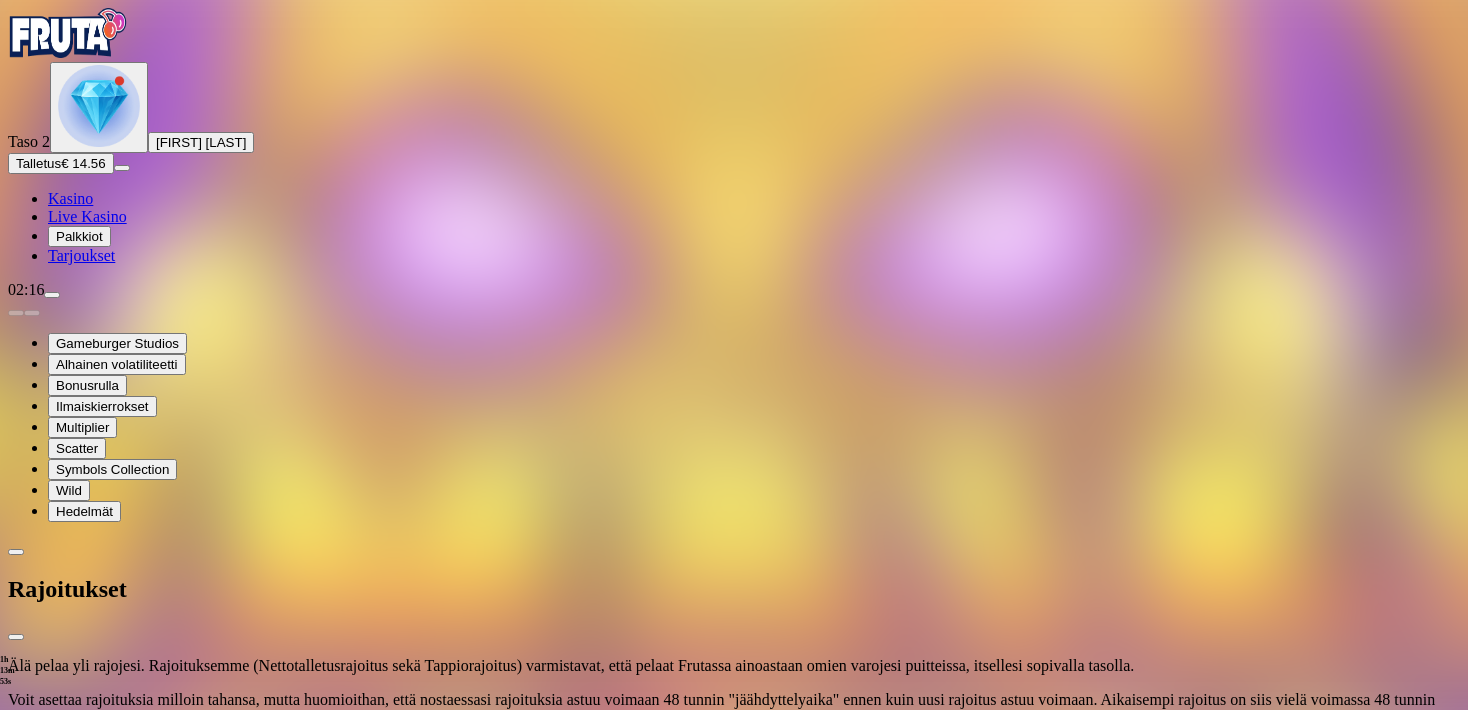 scroll, scrollTop: 134, scrollLeft: 0, axis: vertical 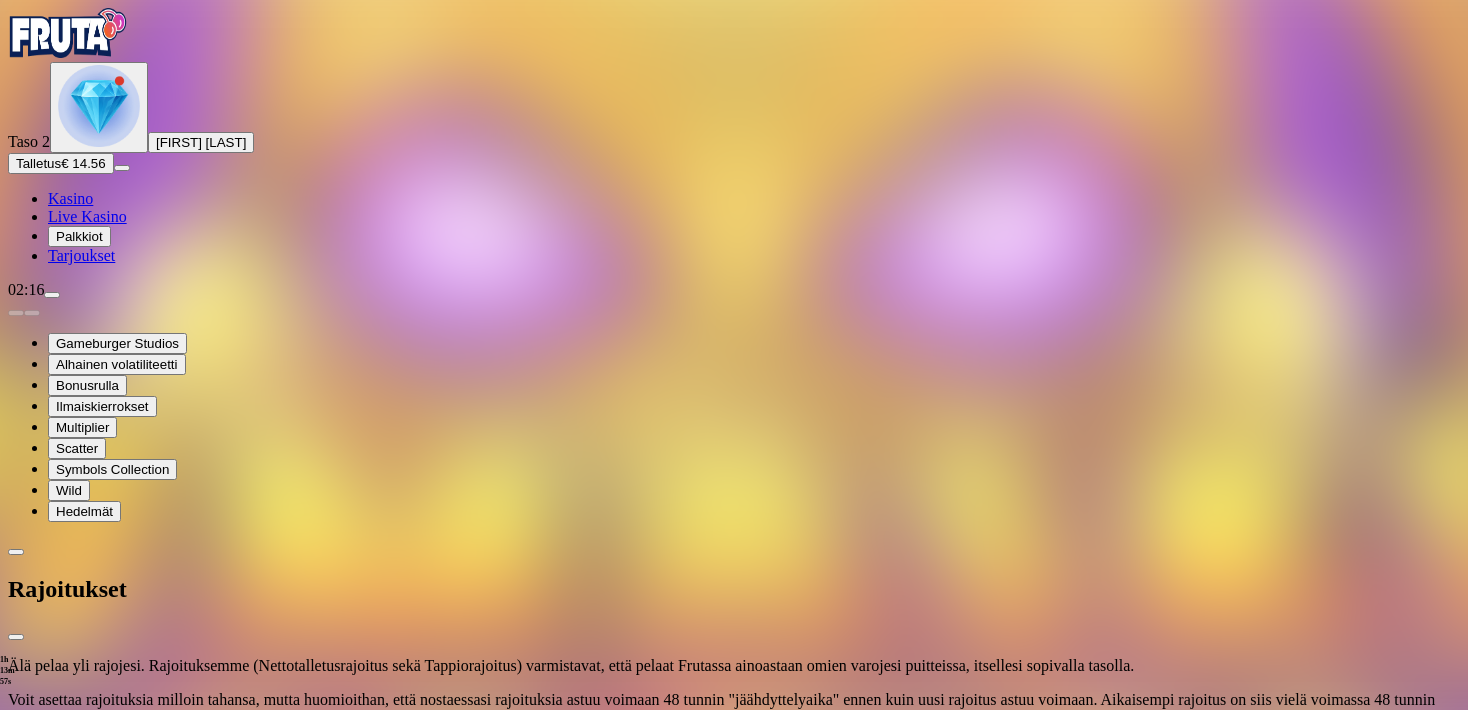 click at bounding box center [116, 753] 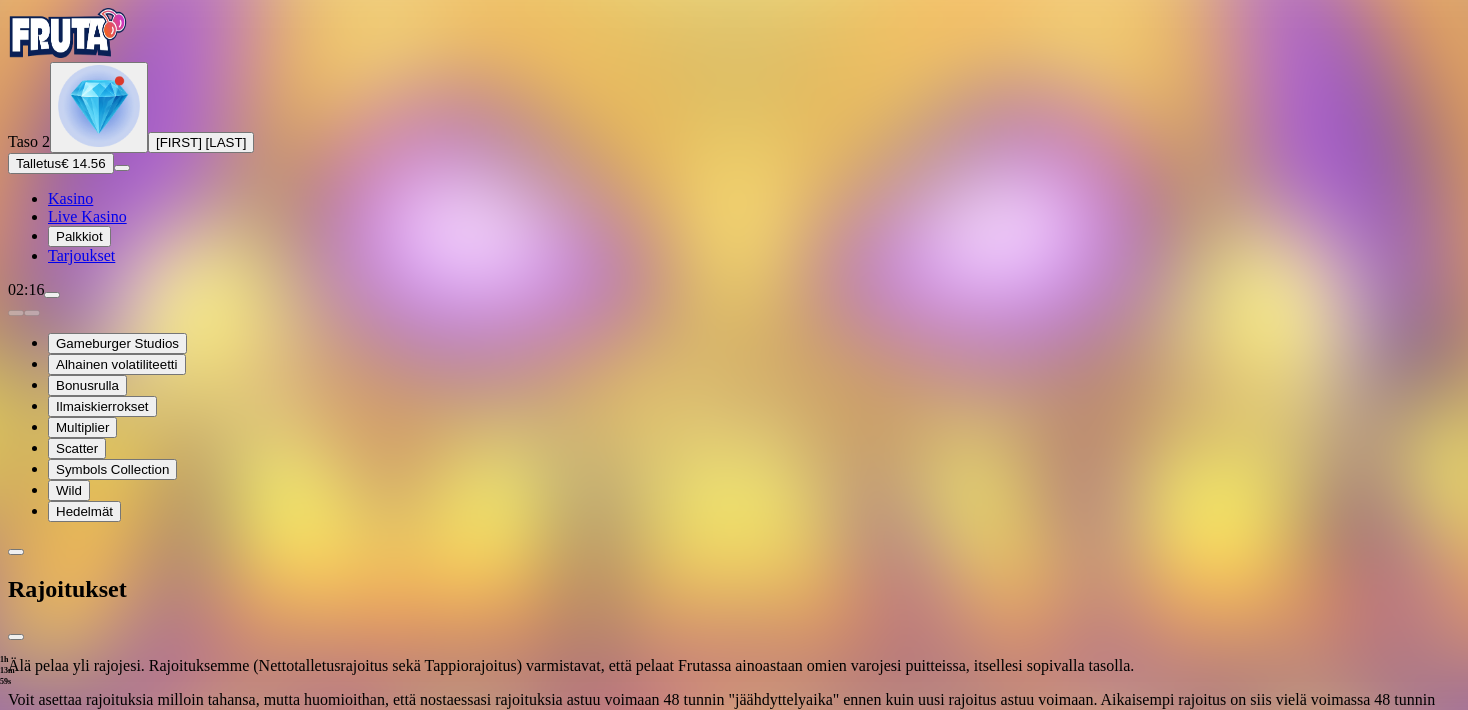 type on "**" 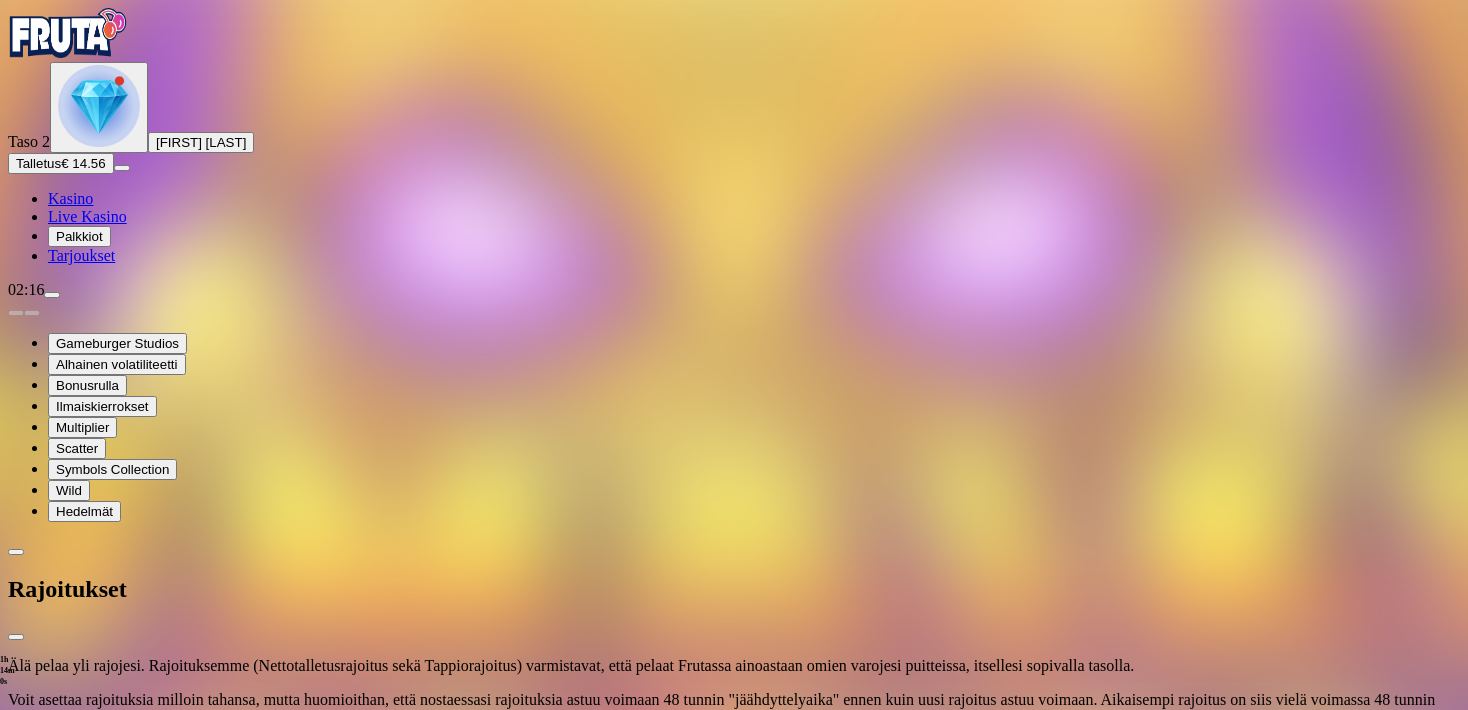 scroll, scrollTop: 14, scrollLeft: 0, axis: vertical 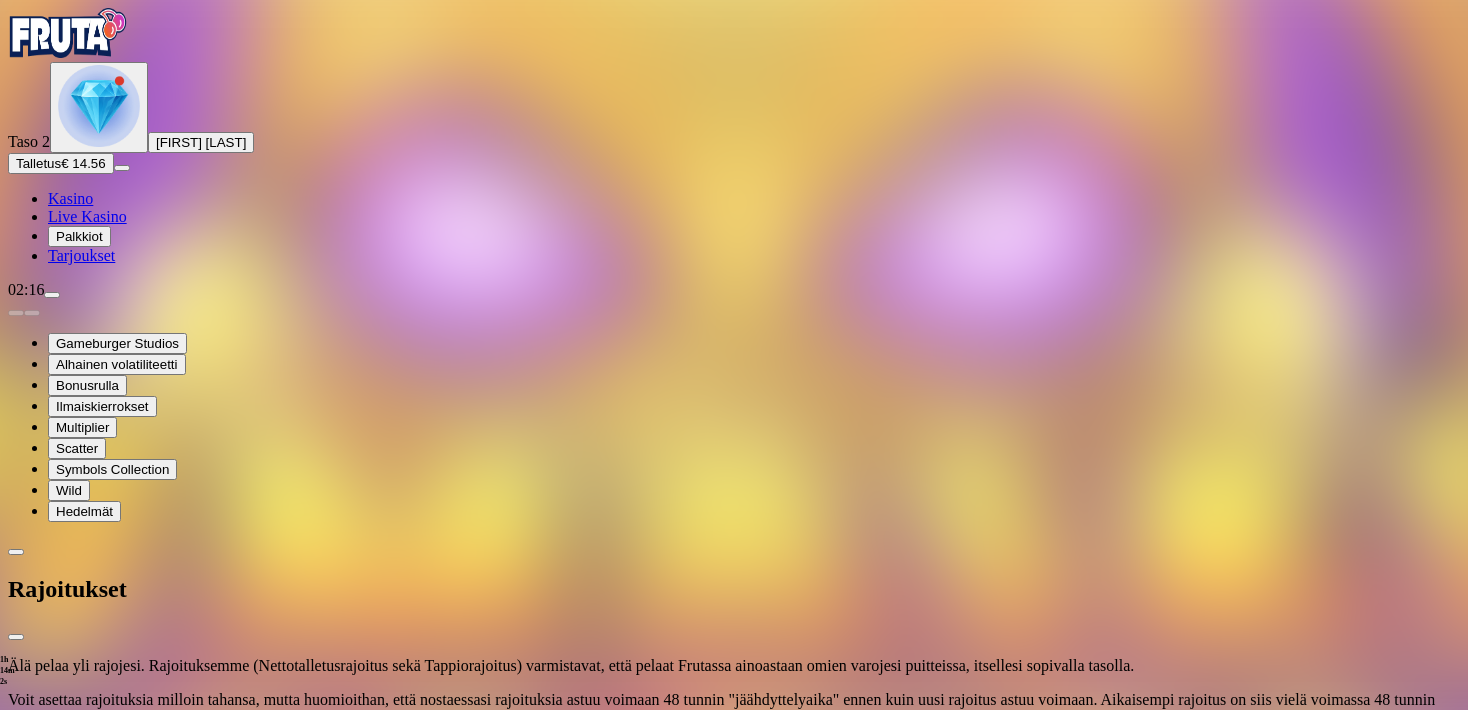 click at bounding box center [116, 753] 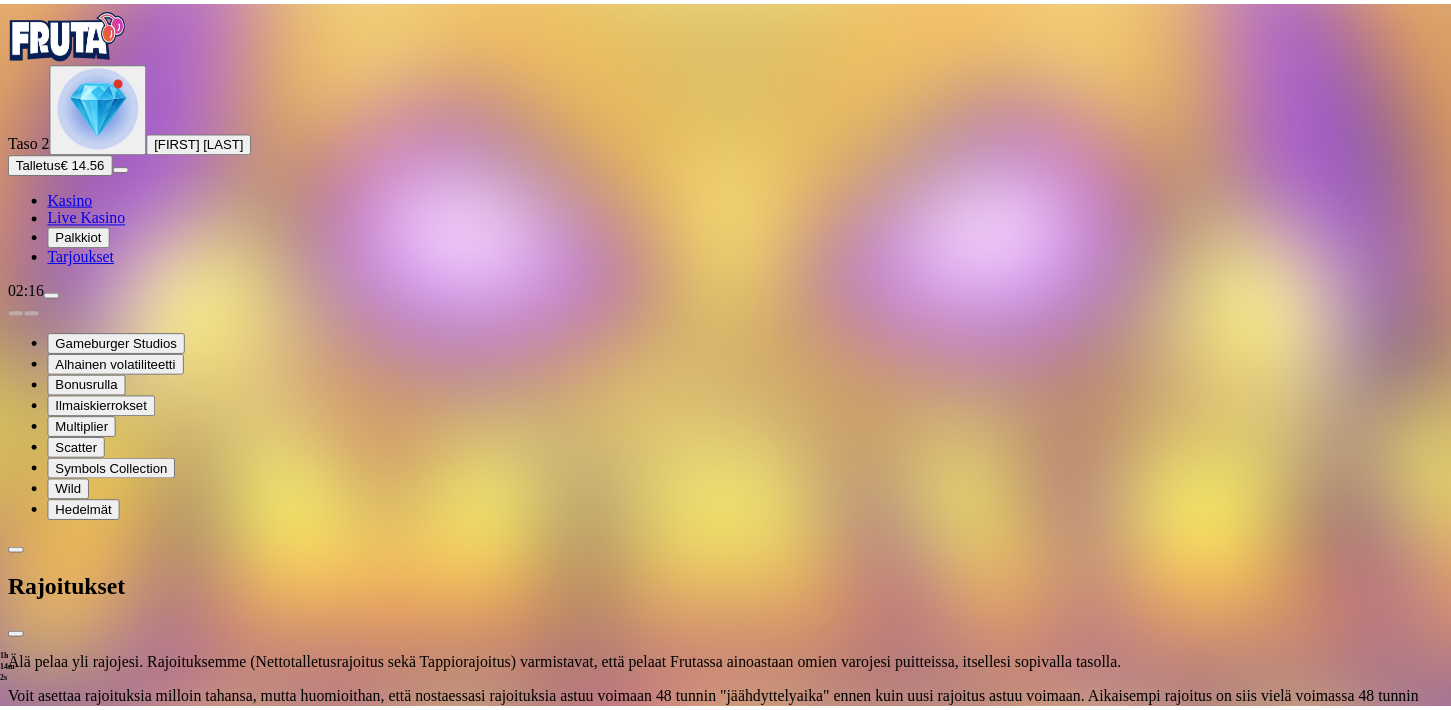 scroll, scrollTop: 0, scrollLeft: 0, axis: both 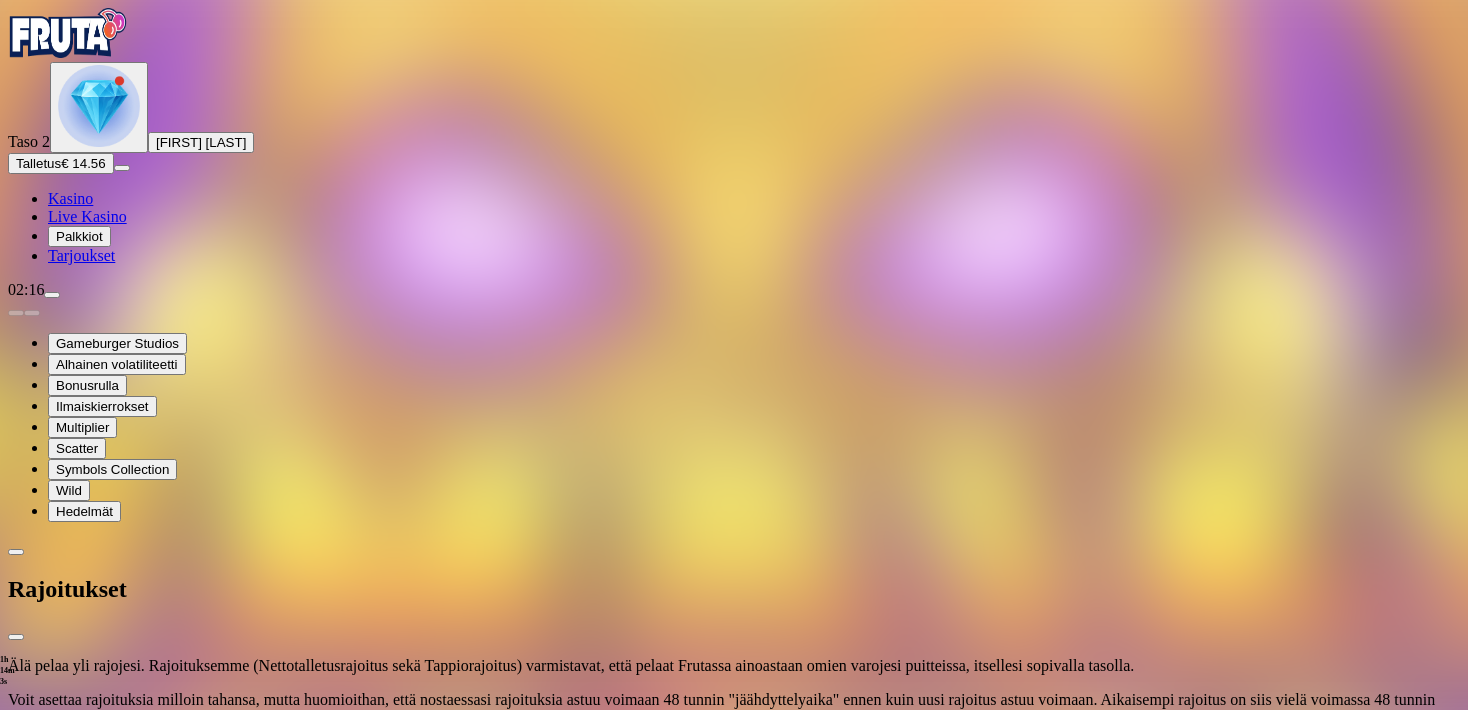 click at bounding box center [16, 637] 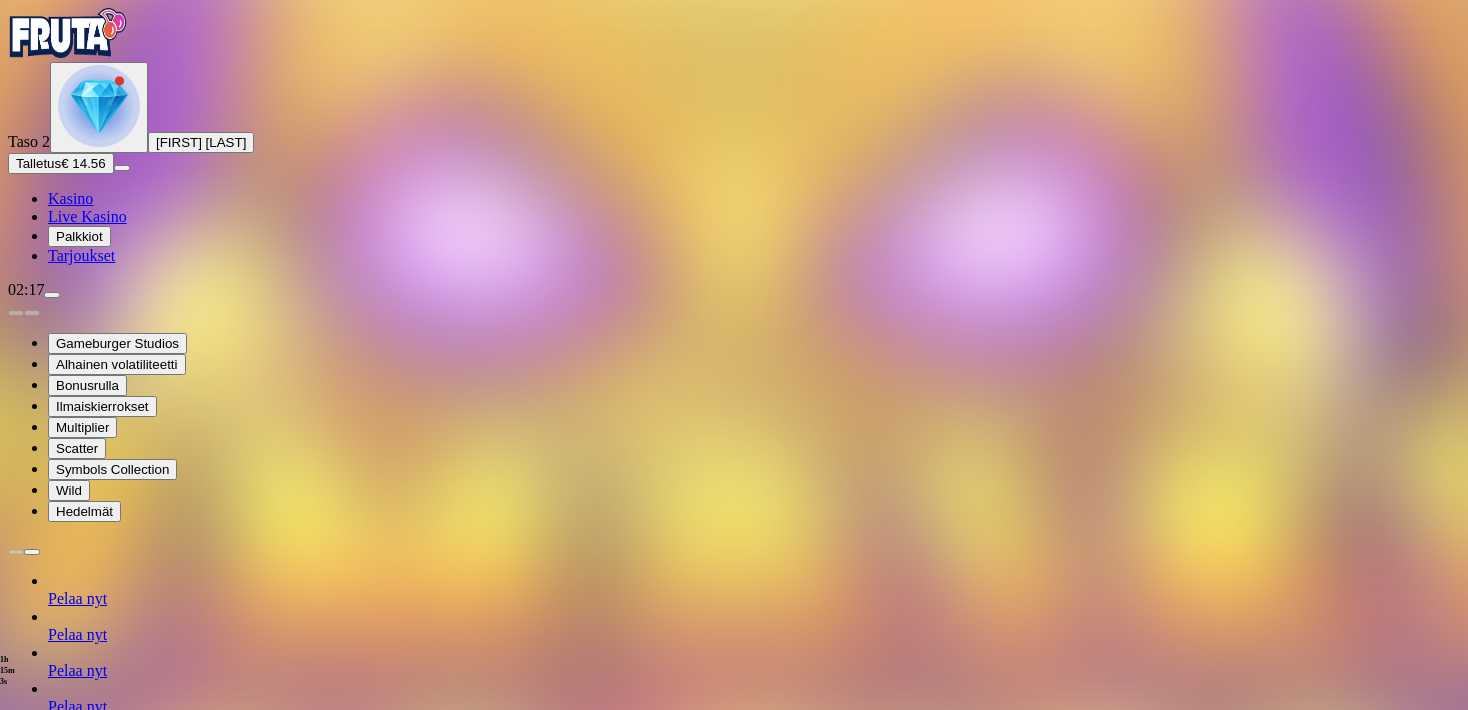 click at bounding box center (16, 1321) 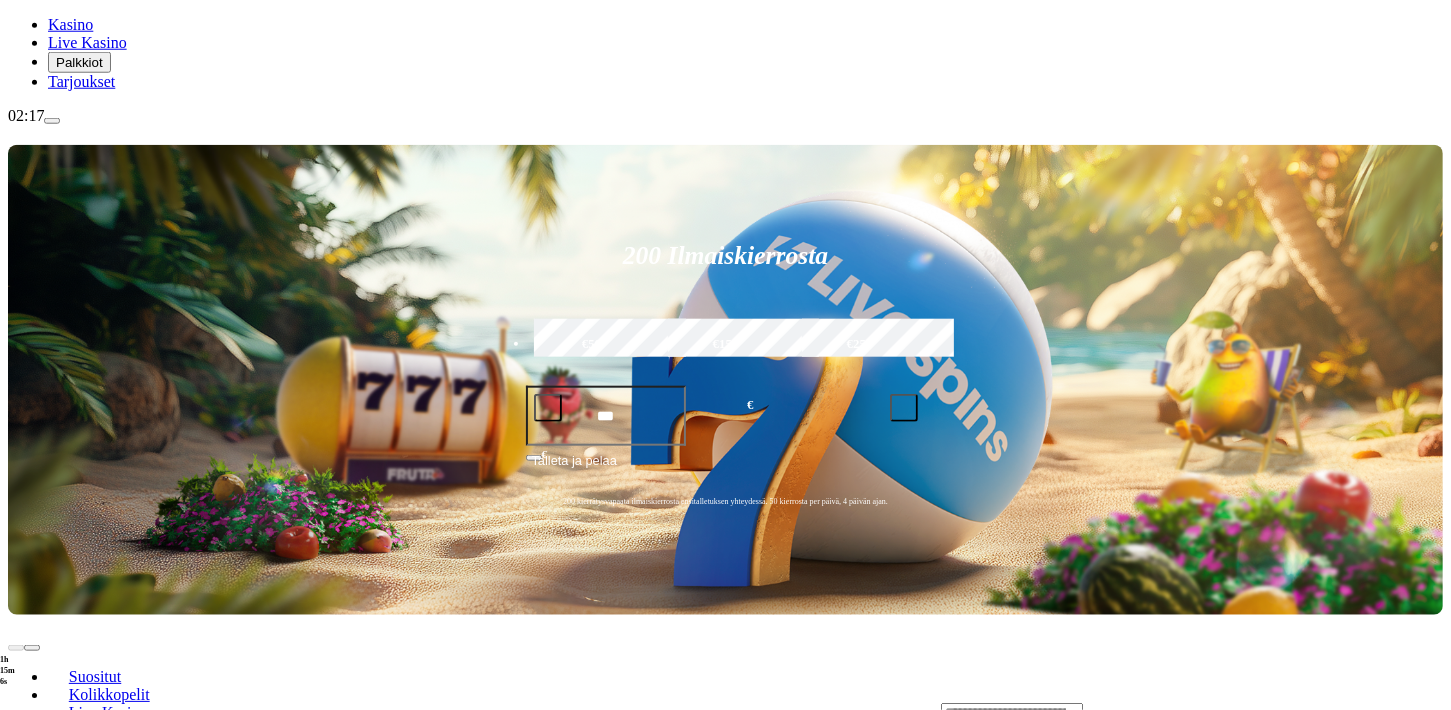scroll, scrollTop: 176, scrollLeft: 0, axis: vertical 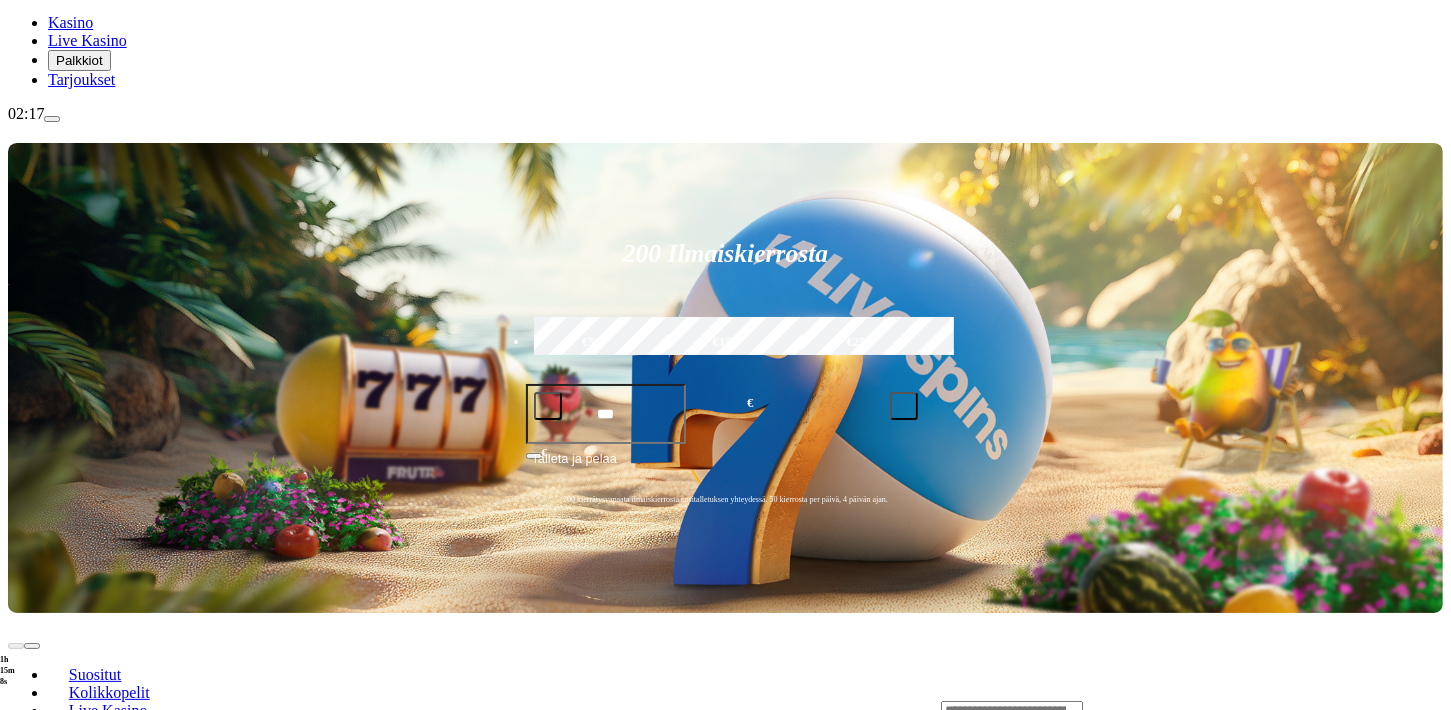 click on "Pelaa nyt" at bounding box center [77, 929] 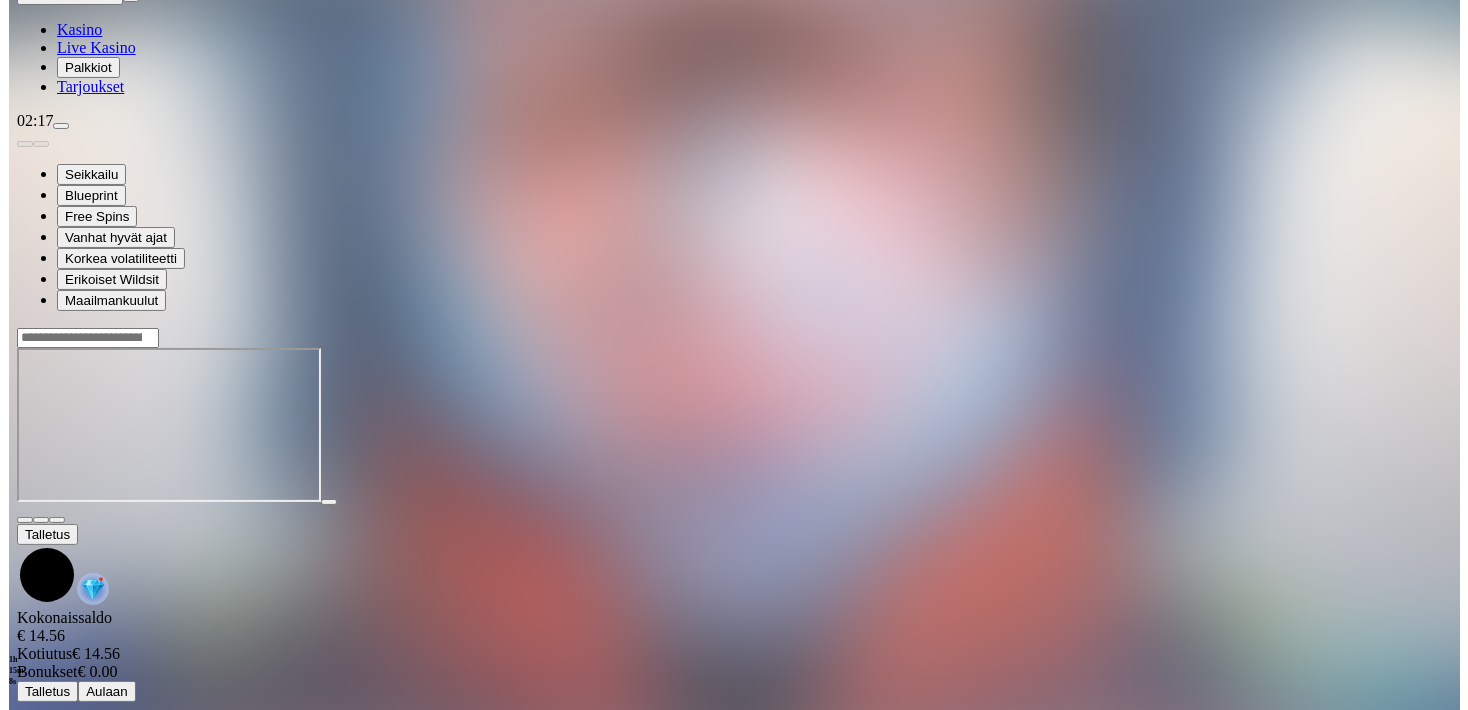 scroll, scrollTop: 0, scrollLeft: 0, axis: both 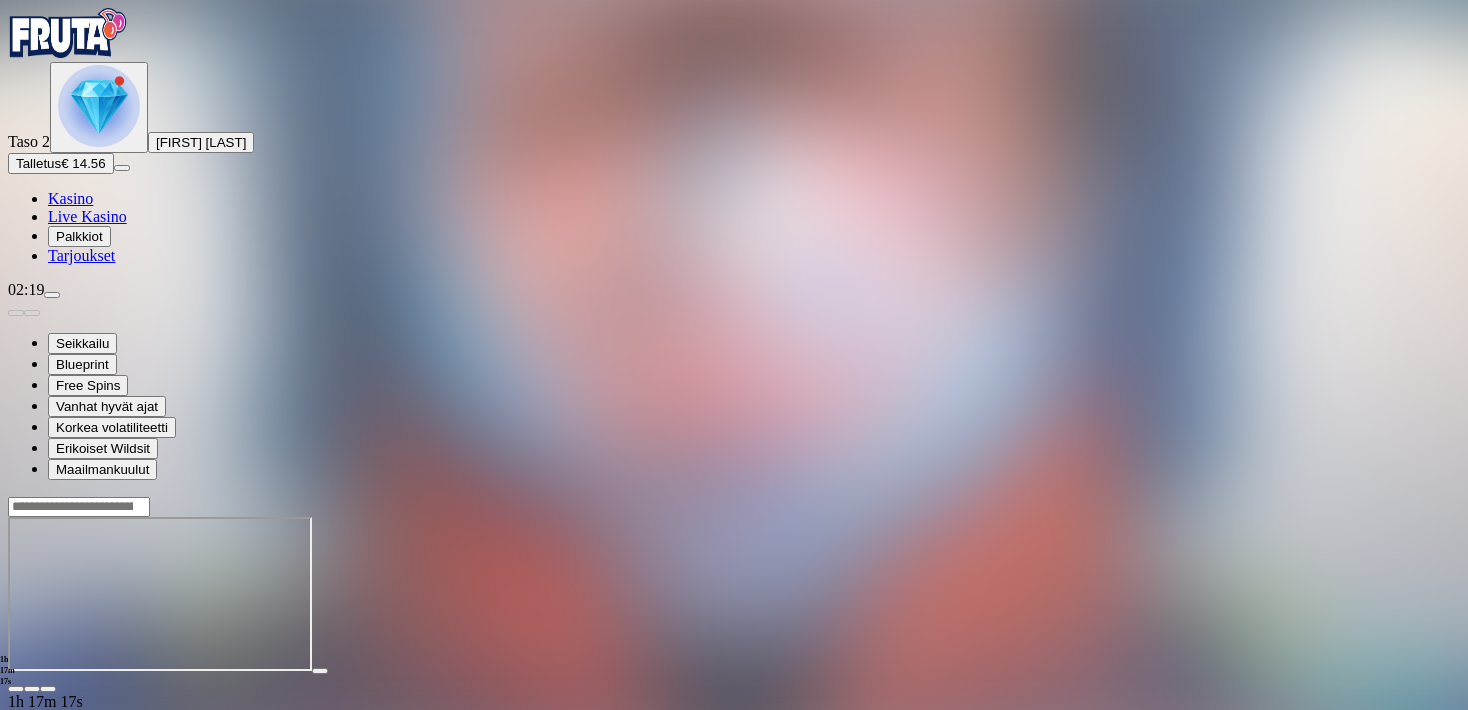 click at bounding box center [52, 295] 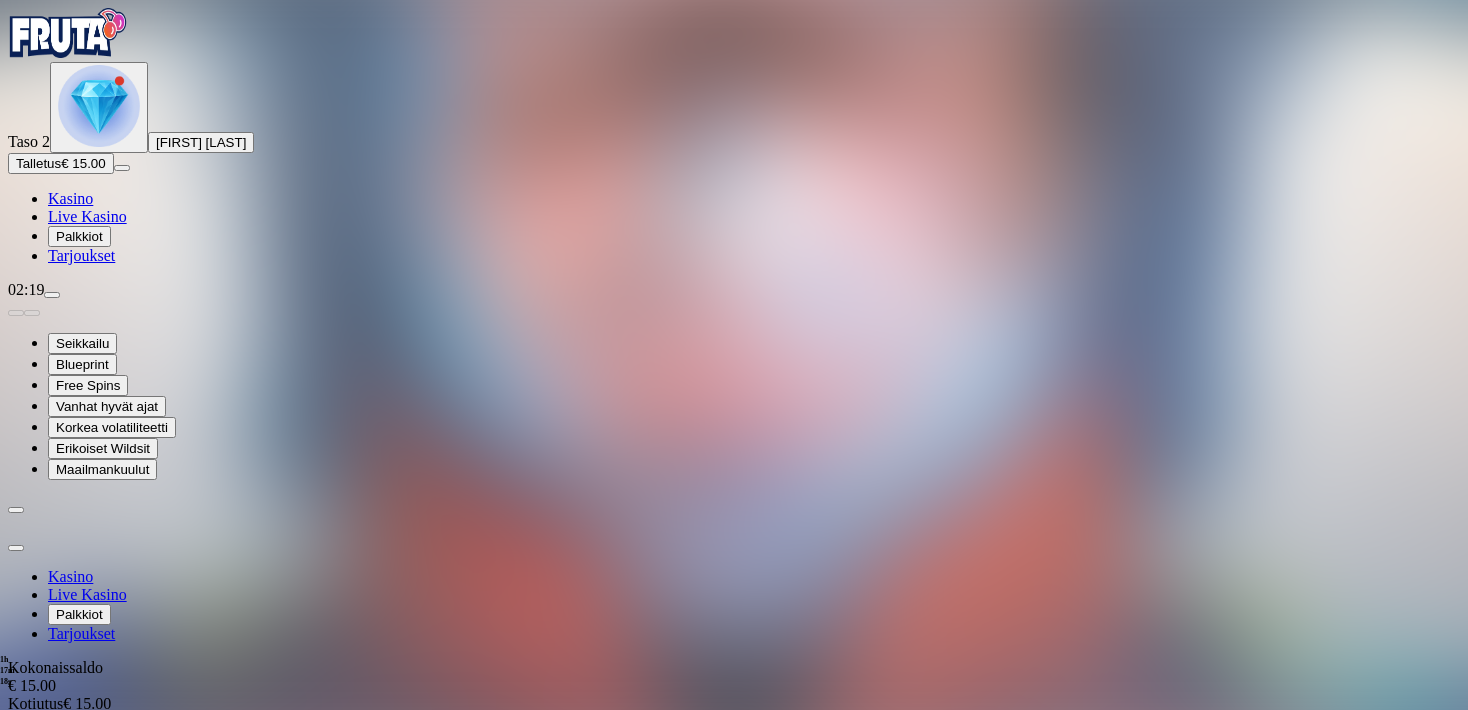 click on "Rajoitukset" at bounding box center [89, 883] 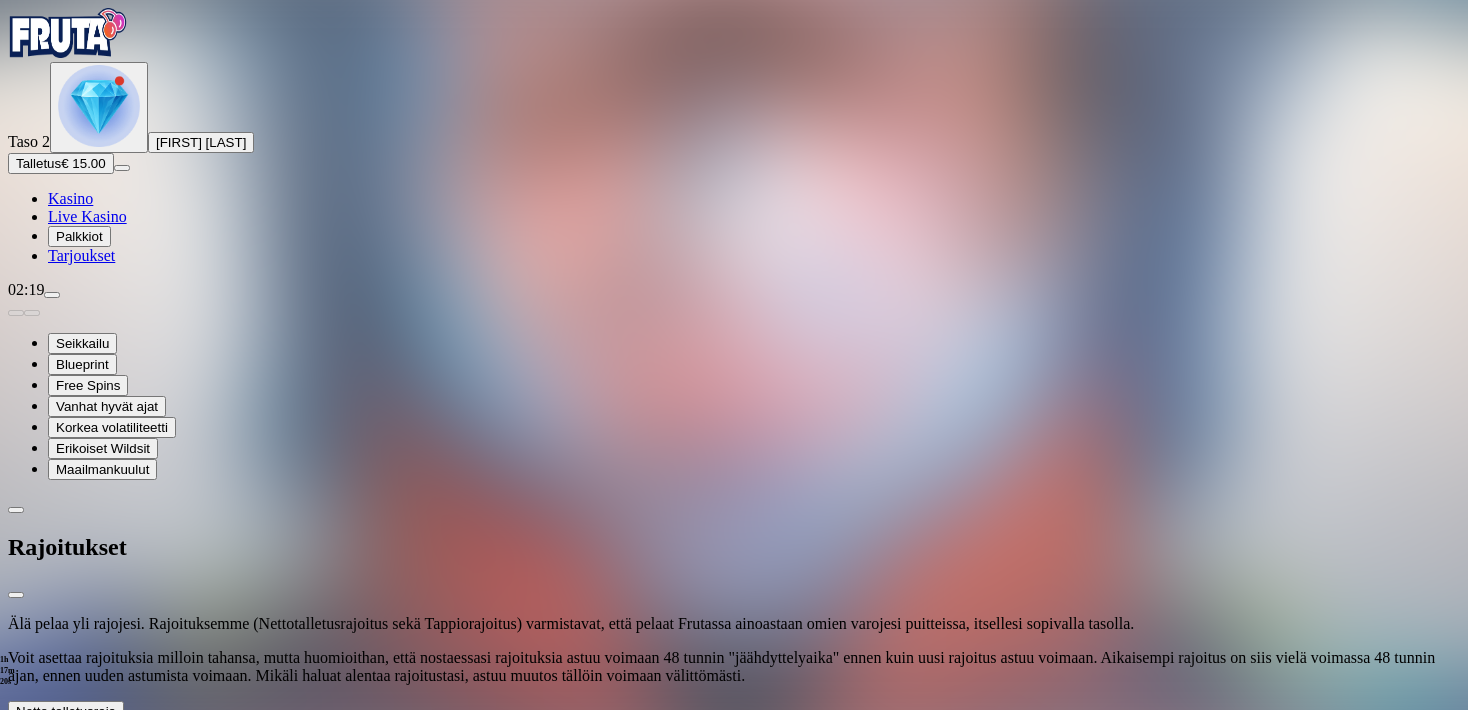 click at bounding box center [116, 711] 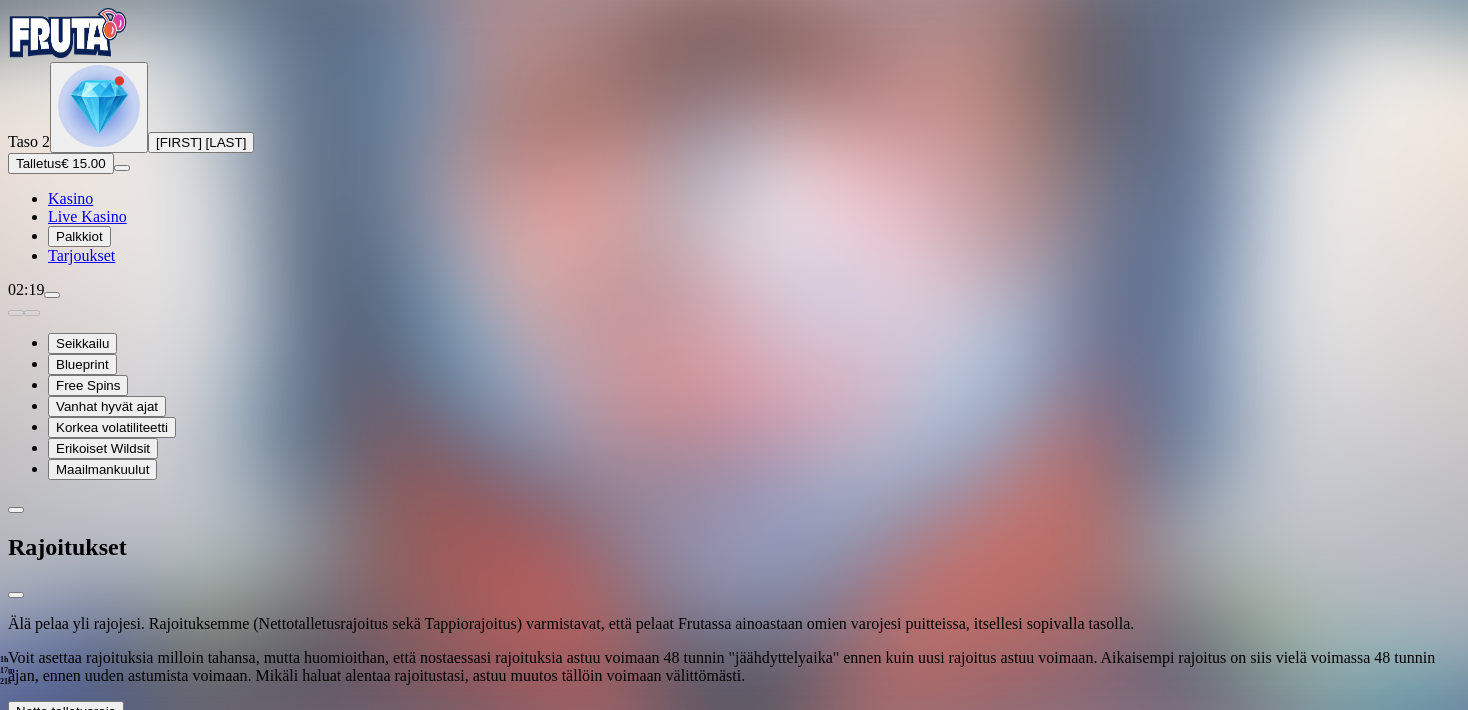scroll, scrollTop: 134, scrollLeft: 0, axis: vertical 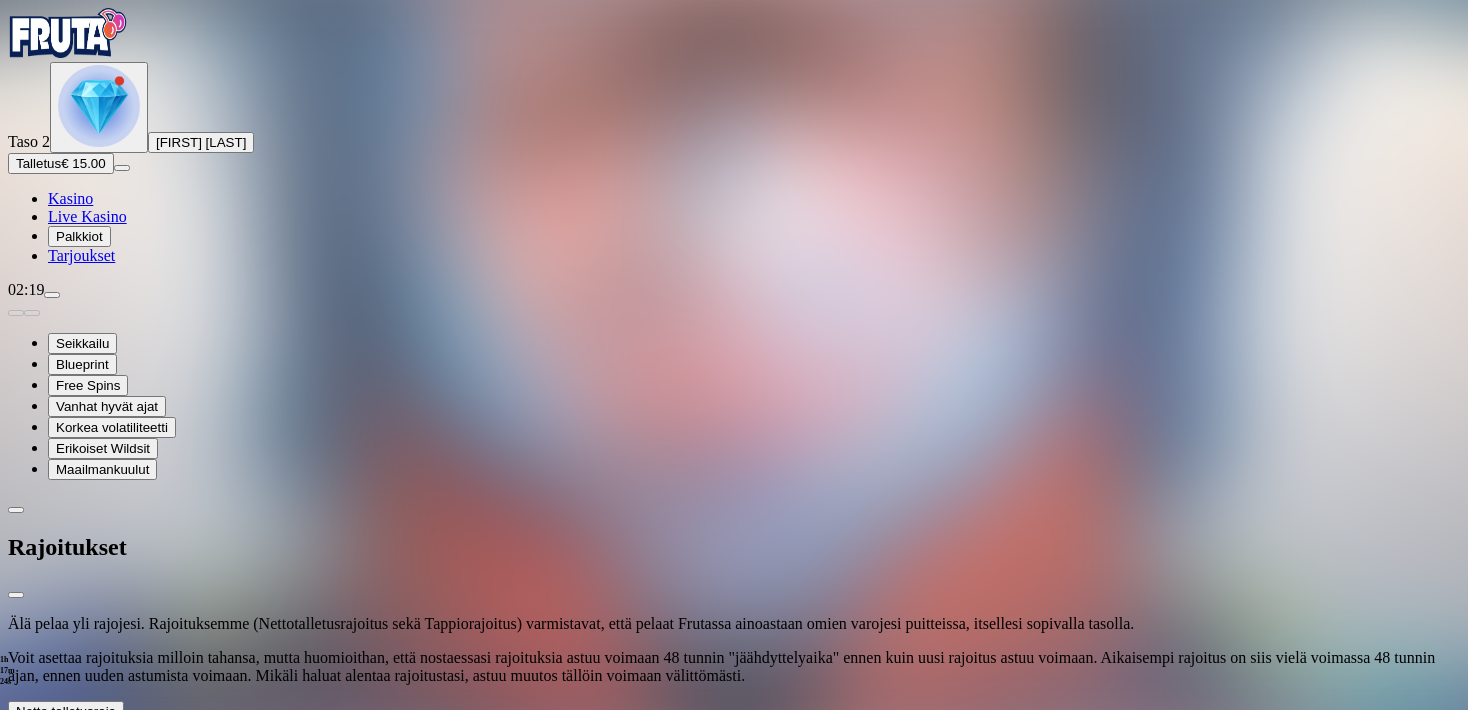 click at bounding box center [78, 996] 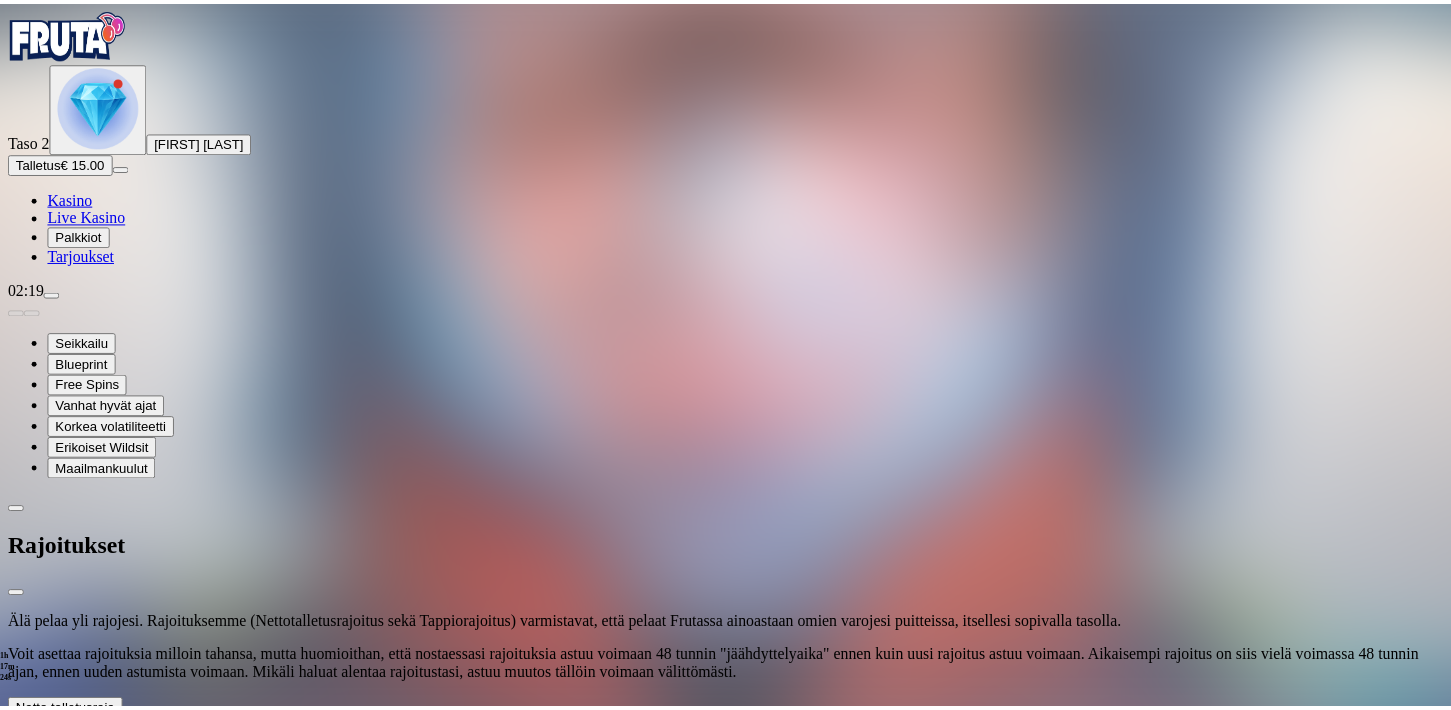 scroll, scrollTop: 134, scrollLeft: 0, axis: vertical 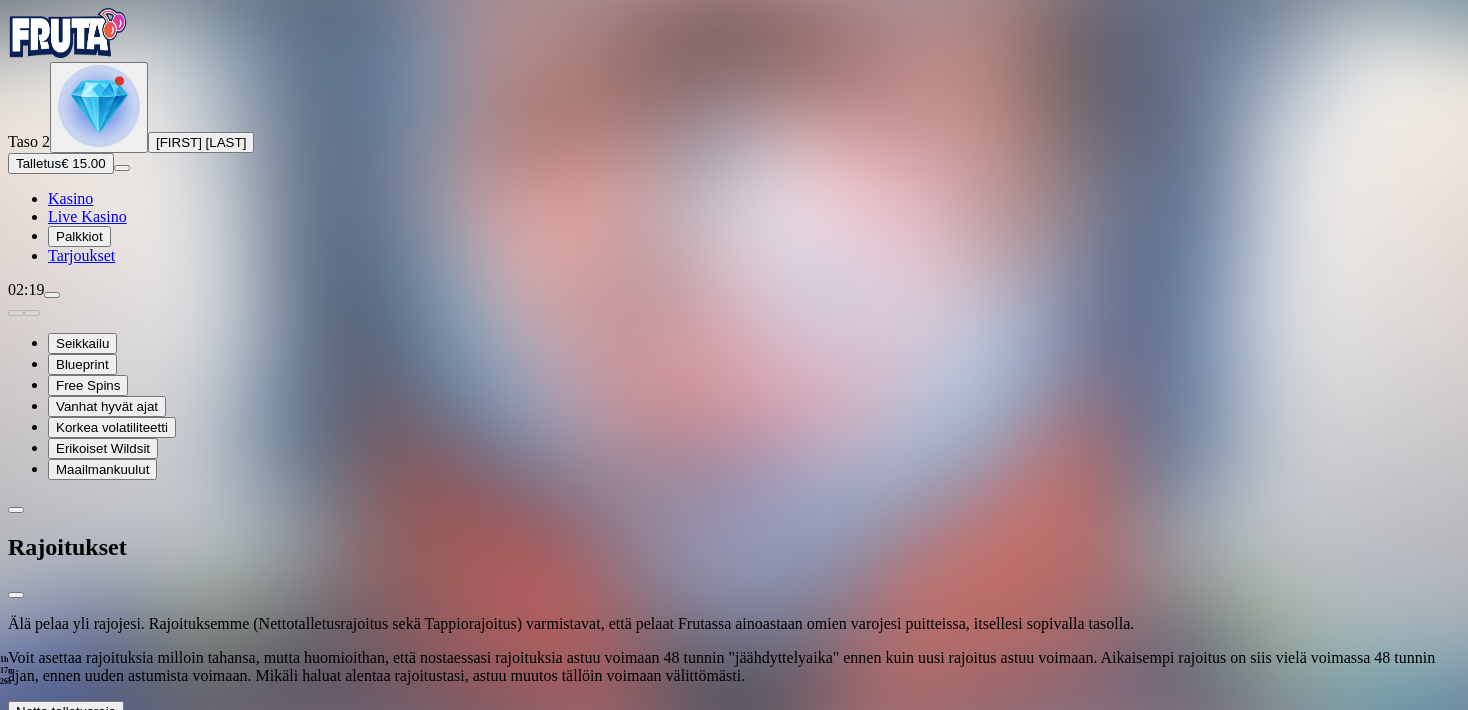 click at bounding box center (16, 595) 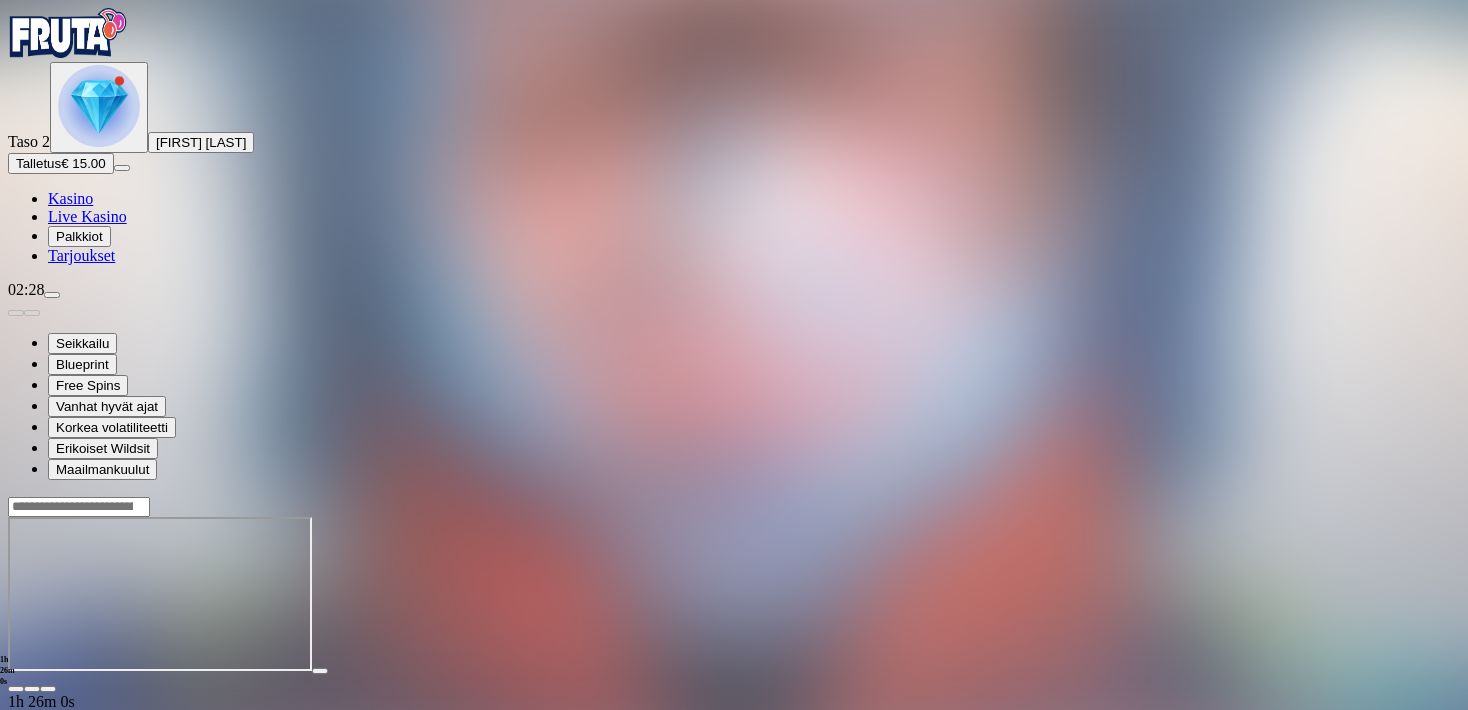 click at bounding box center [52, 295] 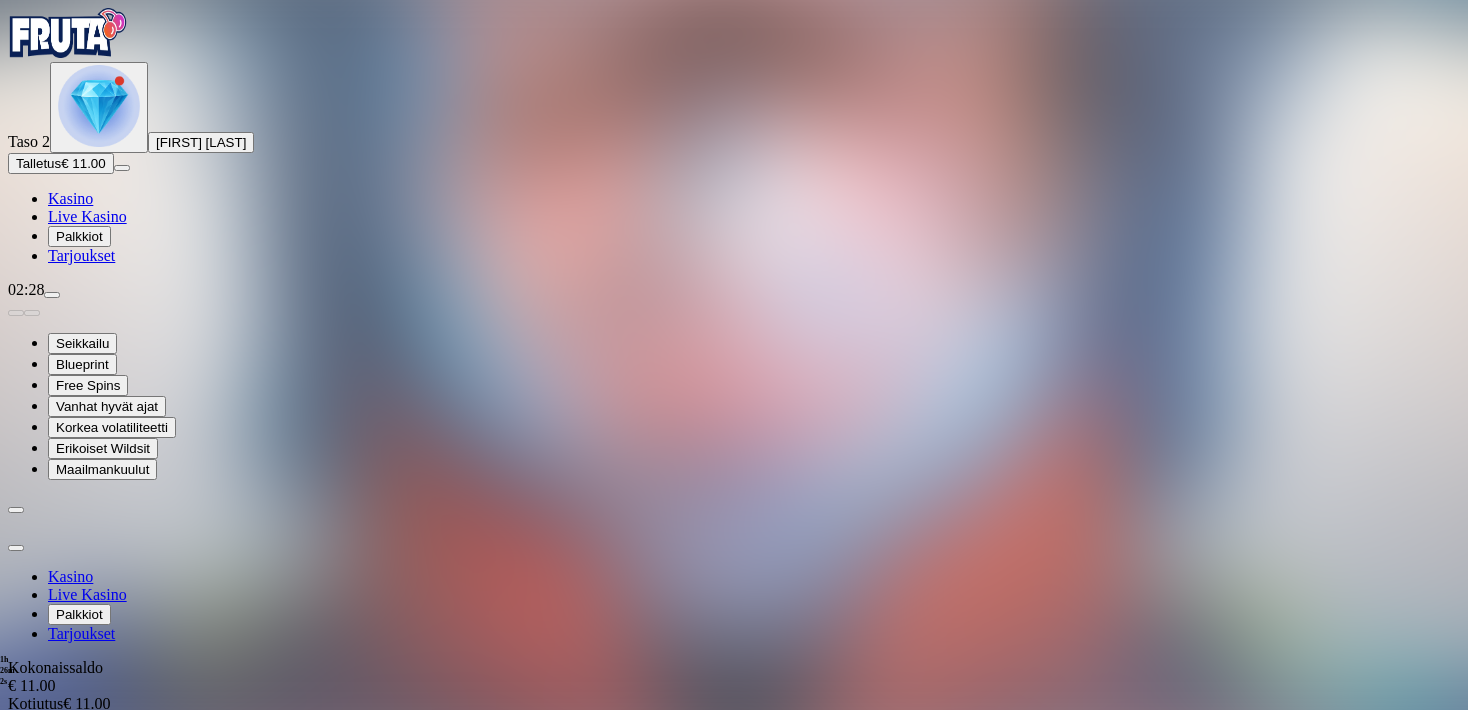 click at bounding box center (16, 548) 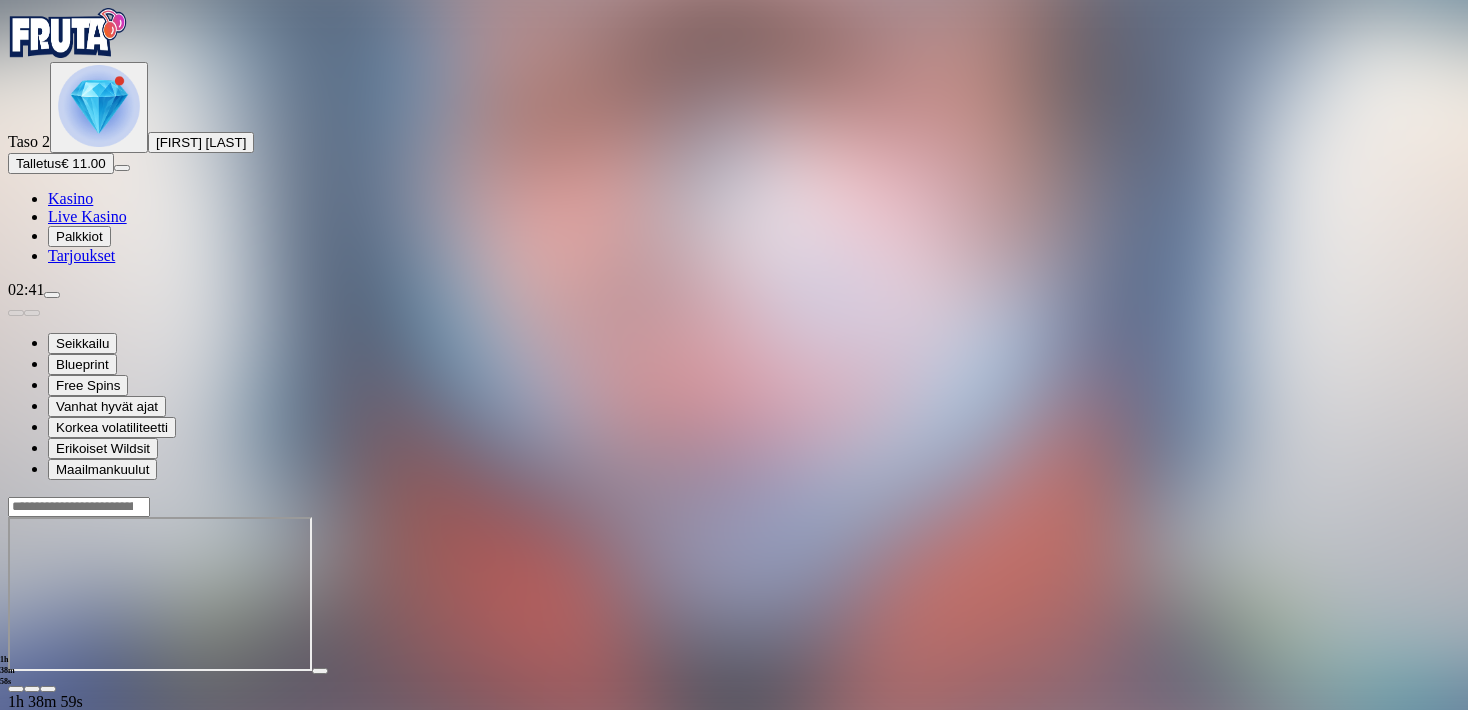 click at bounding box center [734, 594] 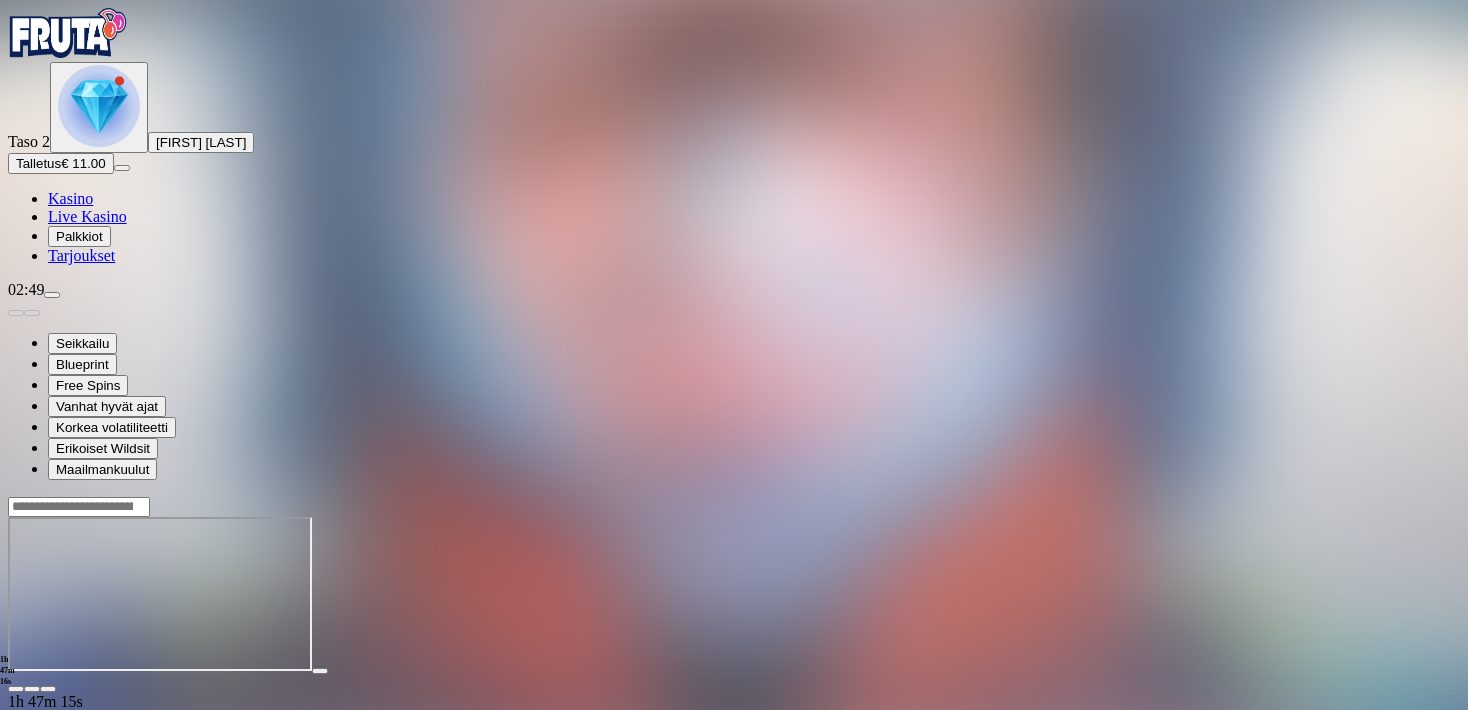 click at bounding box center [52, 295] 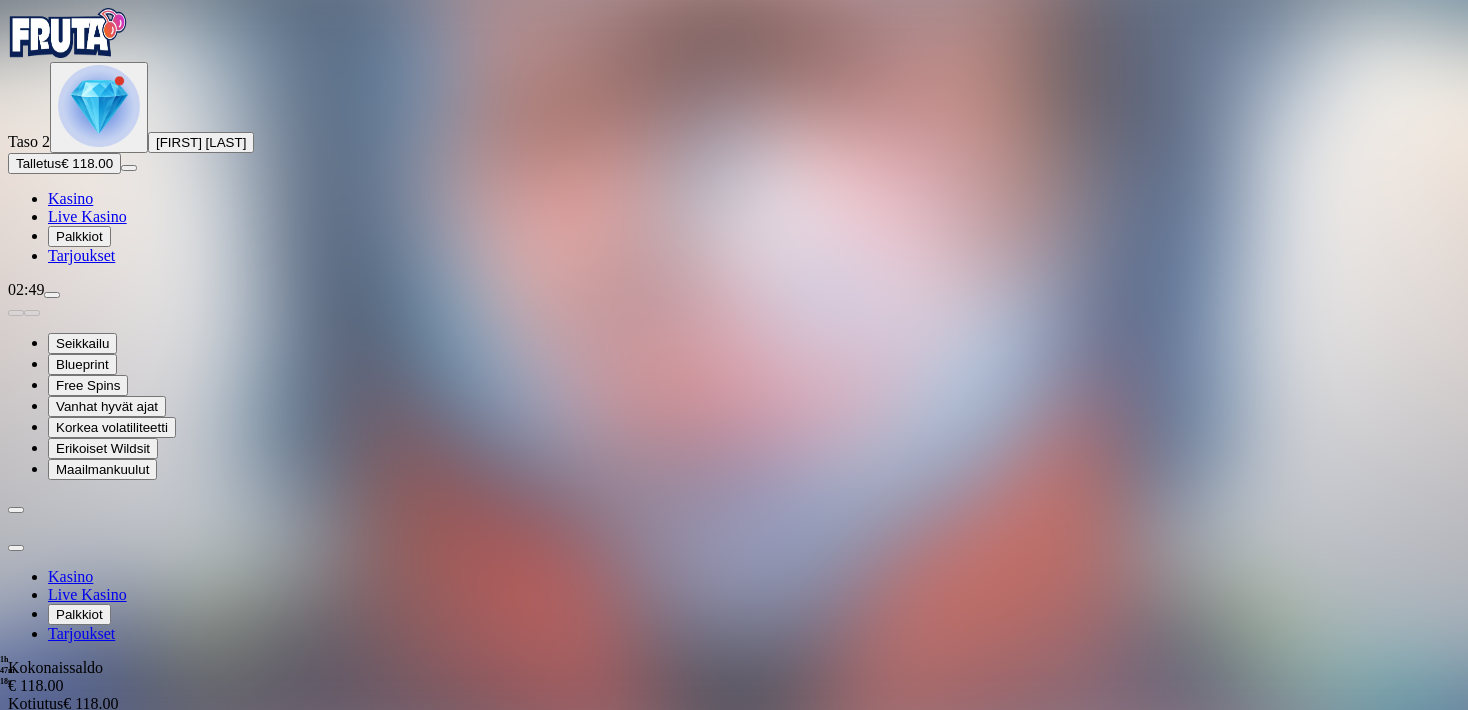 click at bounding box center (16, 548) 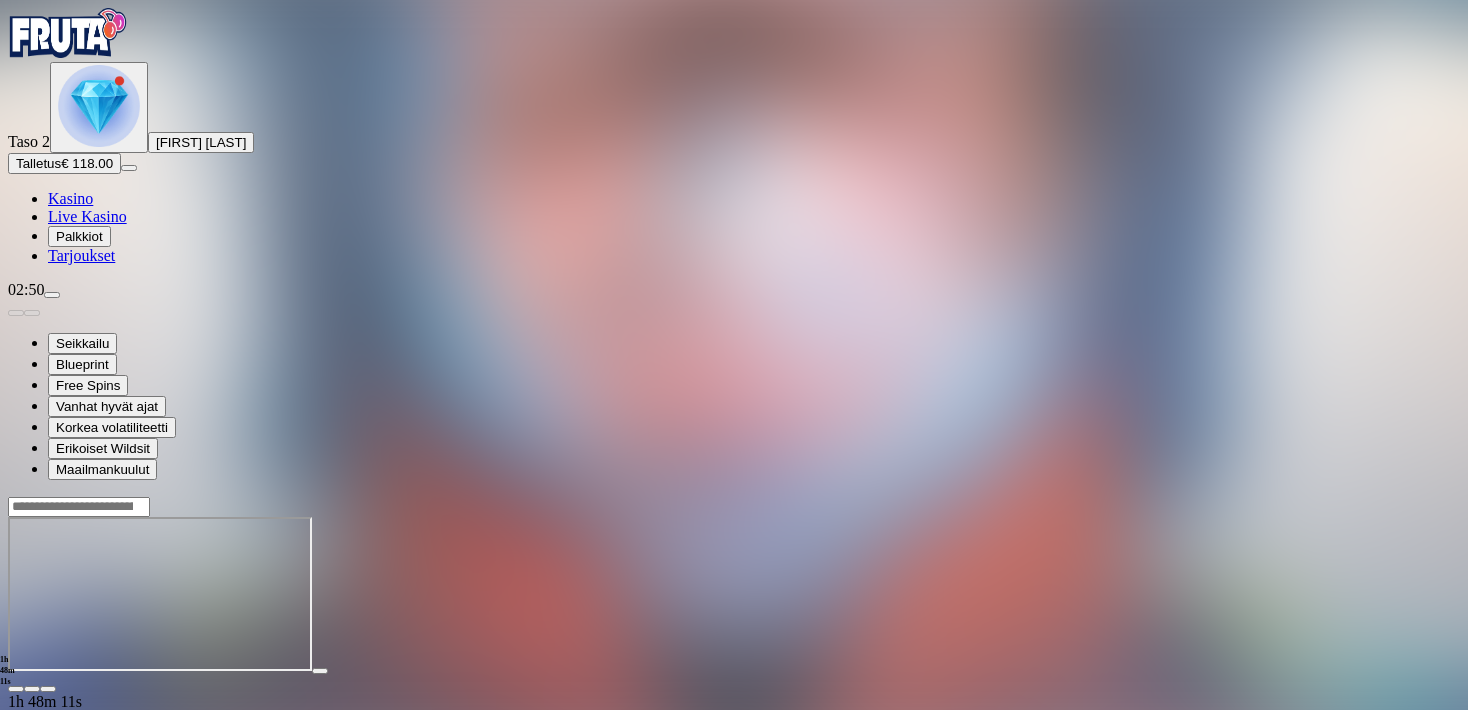 click on "1h 48m 11s Talletus Kokonaissaldo € 118.00 Kotiutus € 118.00 Bonukset € 0.00 Talletus Aulaan" at bounding box center [734, 692] 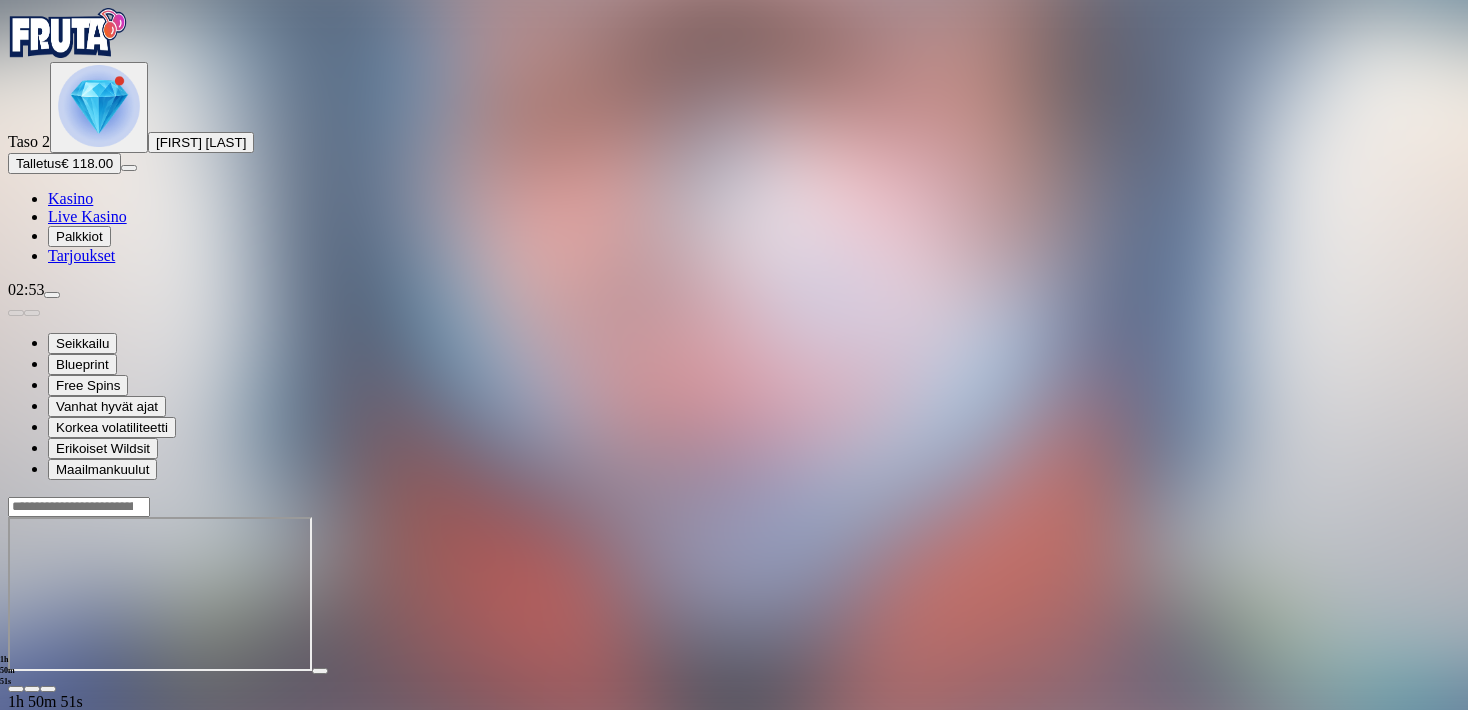 click at bounding box center (734, 594) 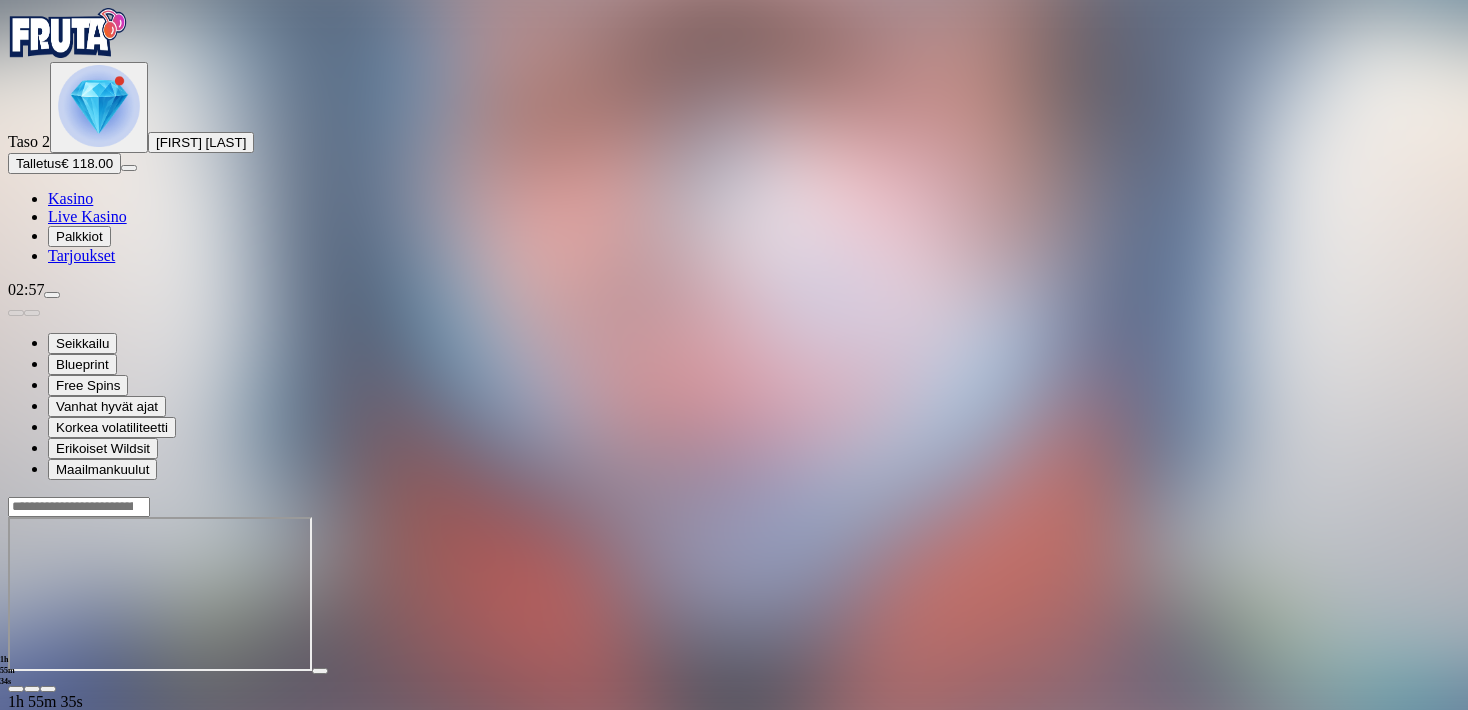 click at bounding box center [52, 295] 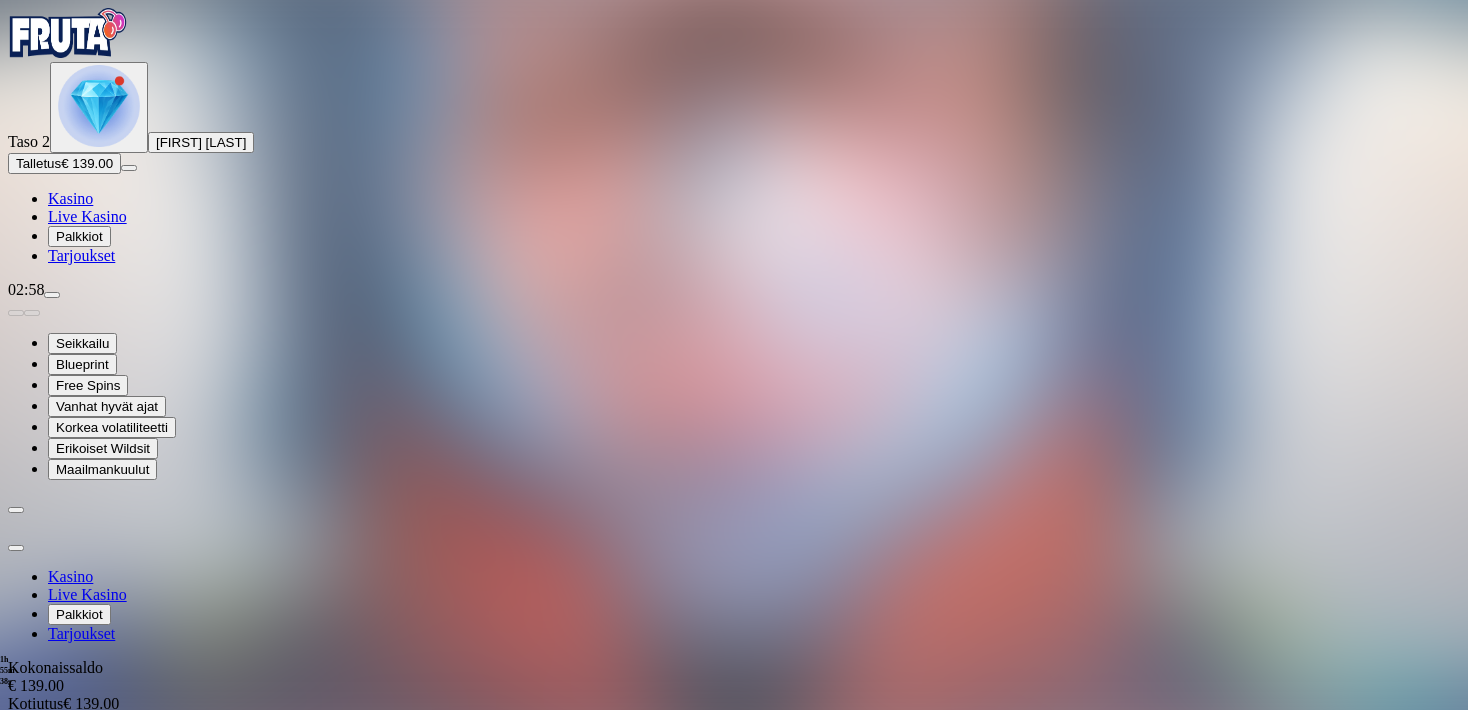 click at bounding box center [16, 548] 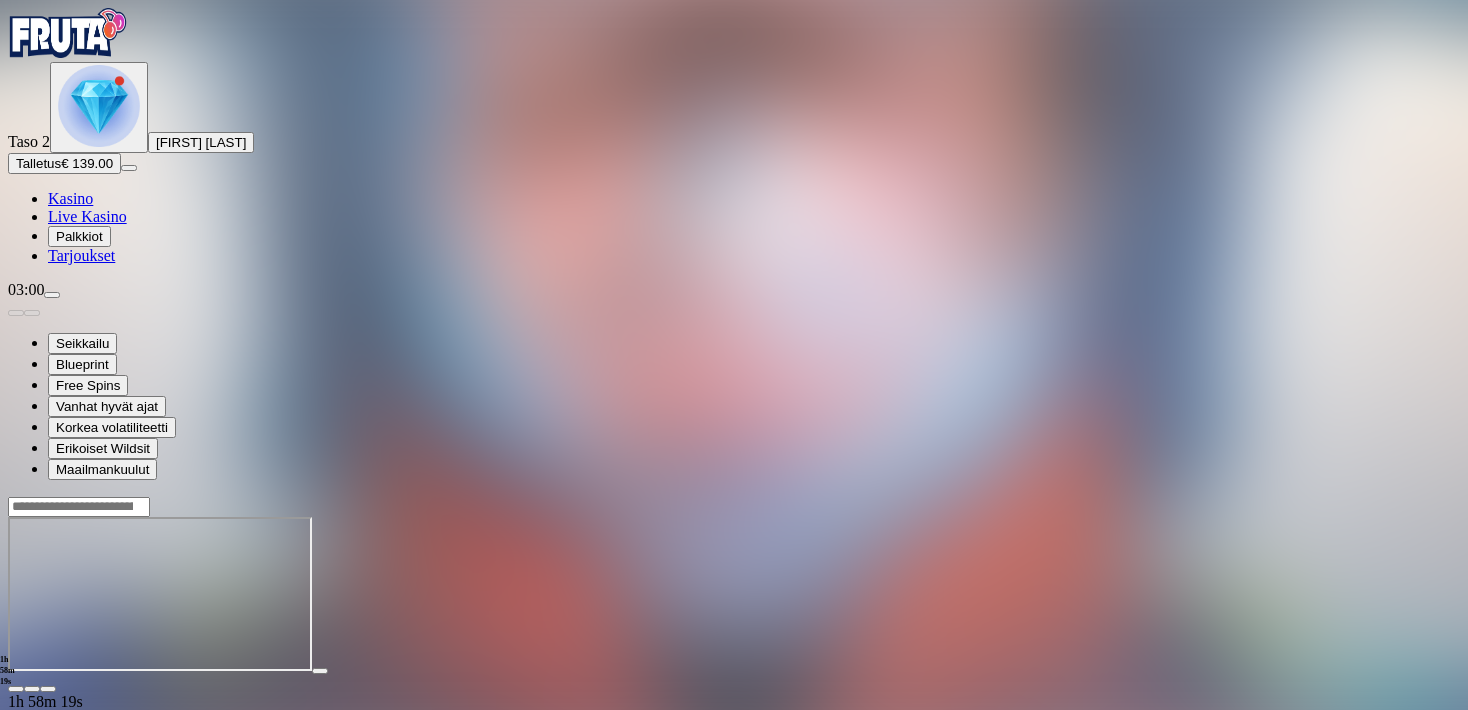 click at bounding box center (52, 295) 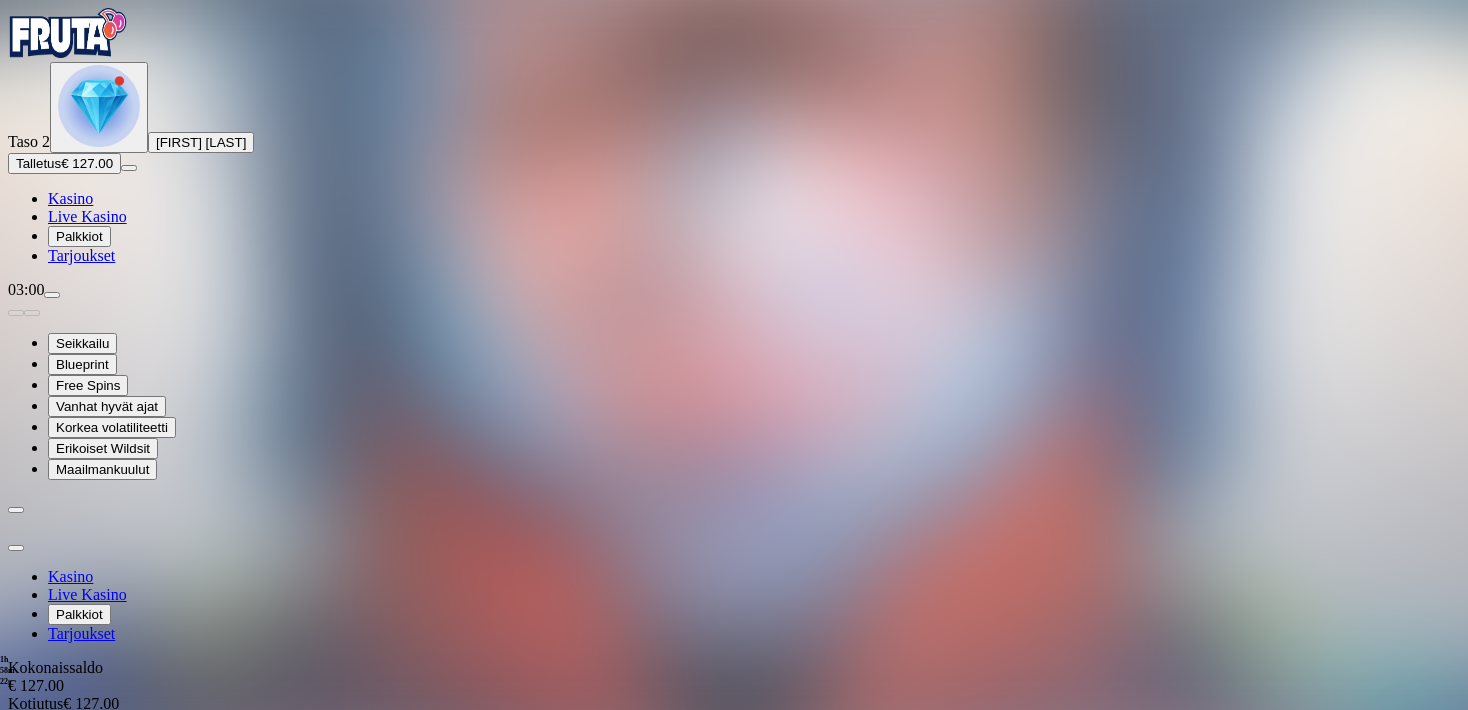 click at bounding box center (16, 548) 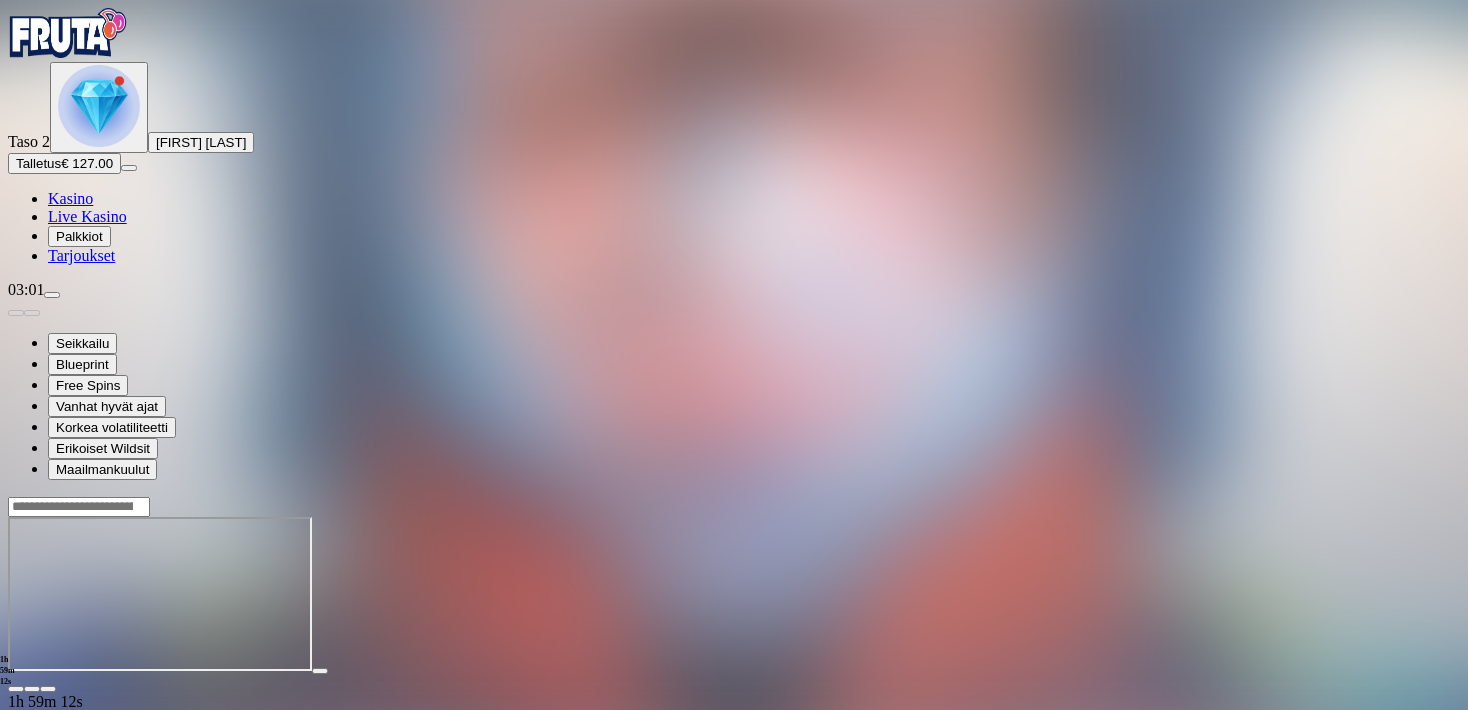 click at bounding box center (52, 295) 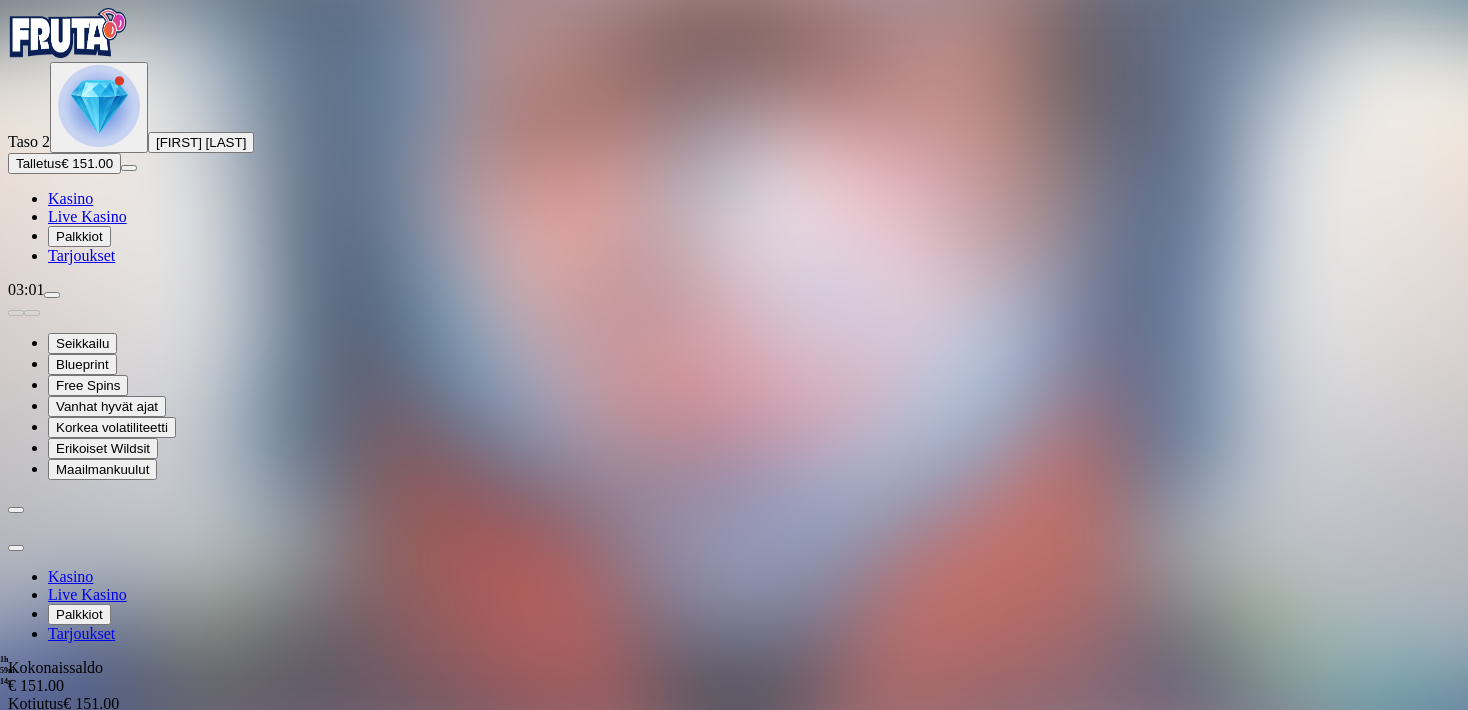 click at bounding box center [16, 548] 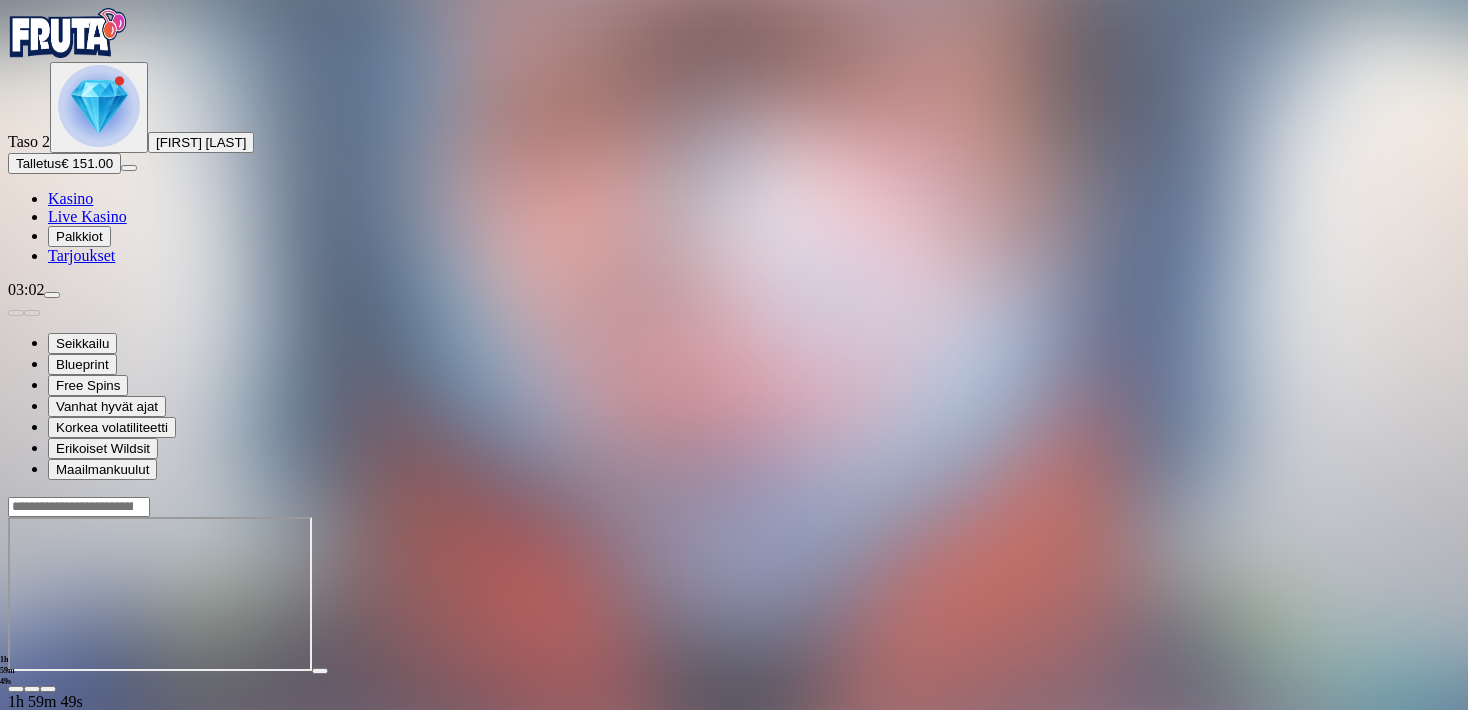 click on "1h 59m 49s Talletus Kokonaissaldo € 151.00 Kotiutus € 151.00 Bonukset € 0.00 Talletus Aulaan" at bounding box center [734, 692] 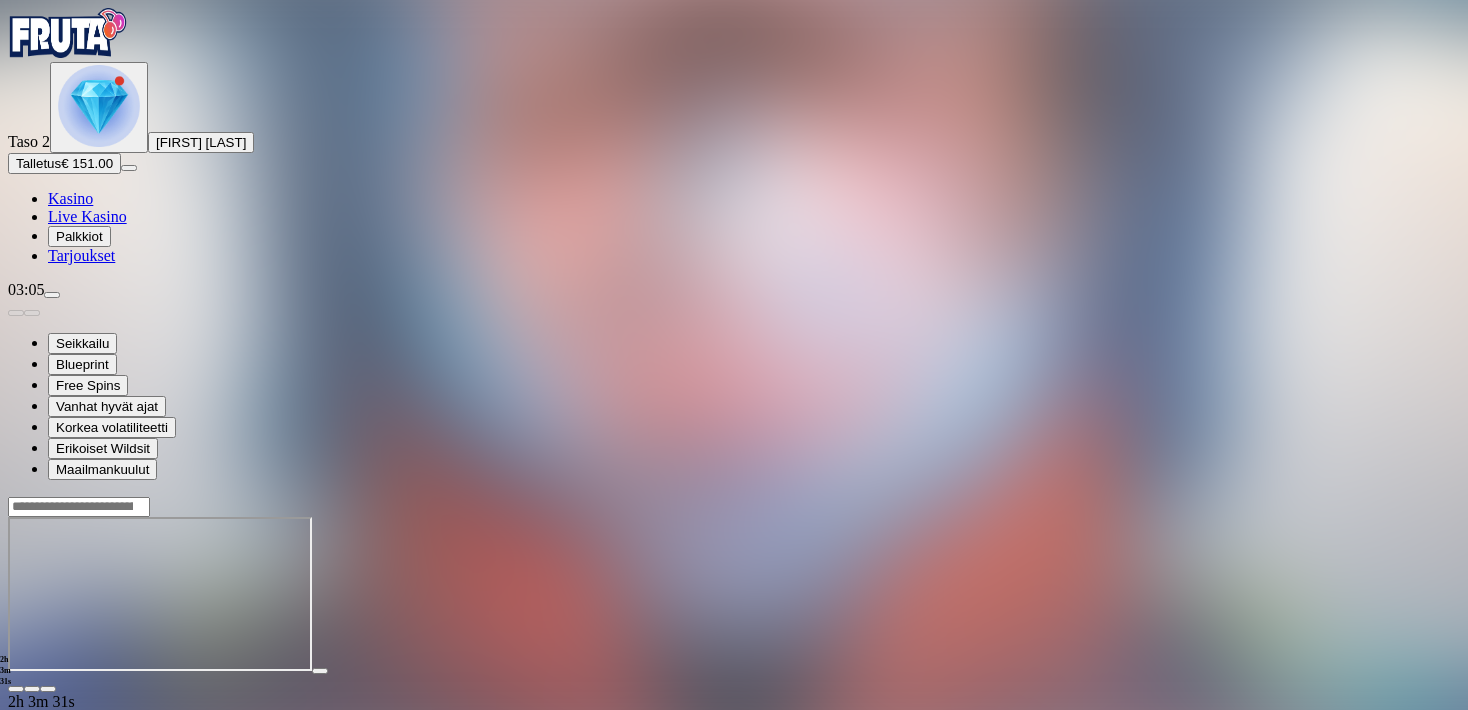 click on "2h 3m 31s Talletus Kokonaissaldo € 151.00 Kotiutus € 151.00 Bonukset € 0.00 Talletus Aulaan" at bounding box center [734, 692] 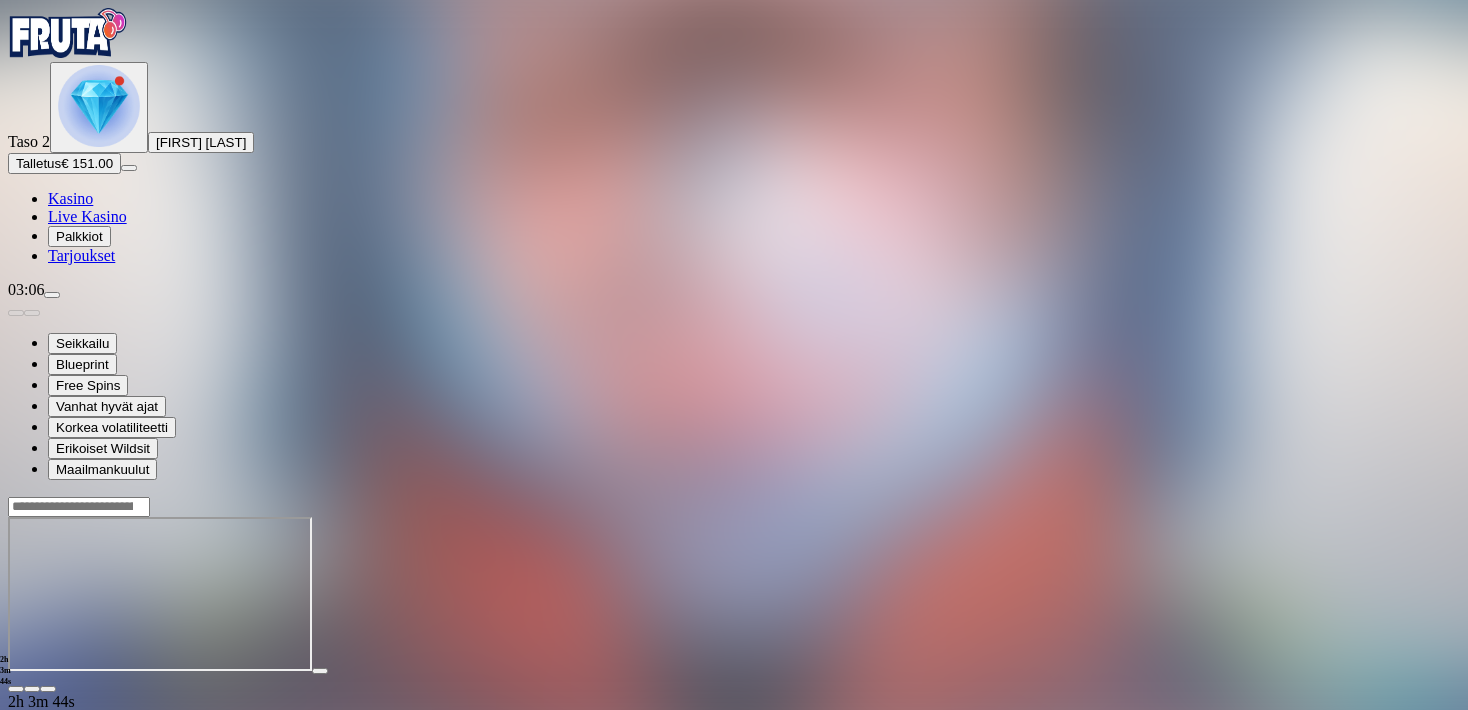 click at bounding box center (734, 594) 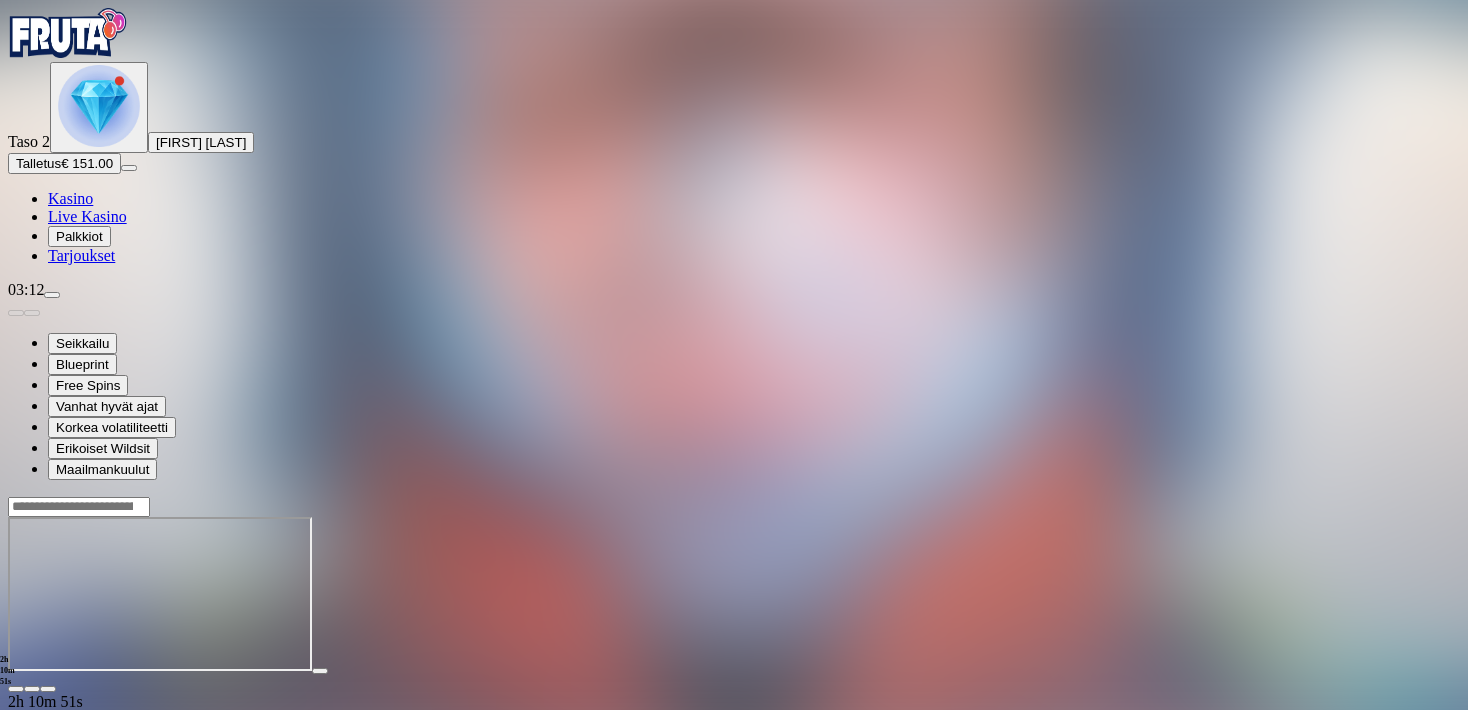 click on "2h 10m 51s Talletus Kokonaissaldo € 151.00 Kotiutus € 151.00 Bonukset € 0.00 Talletus Aulaan" at bounding box center [734, 692] 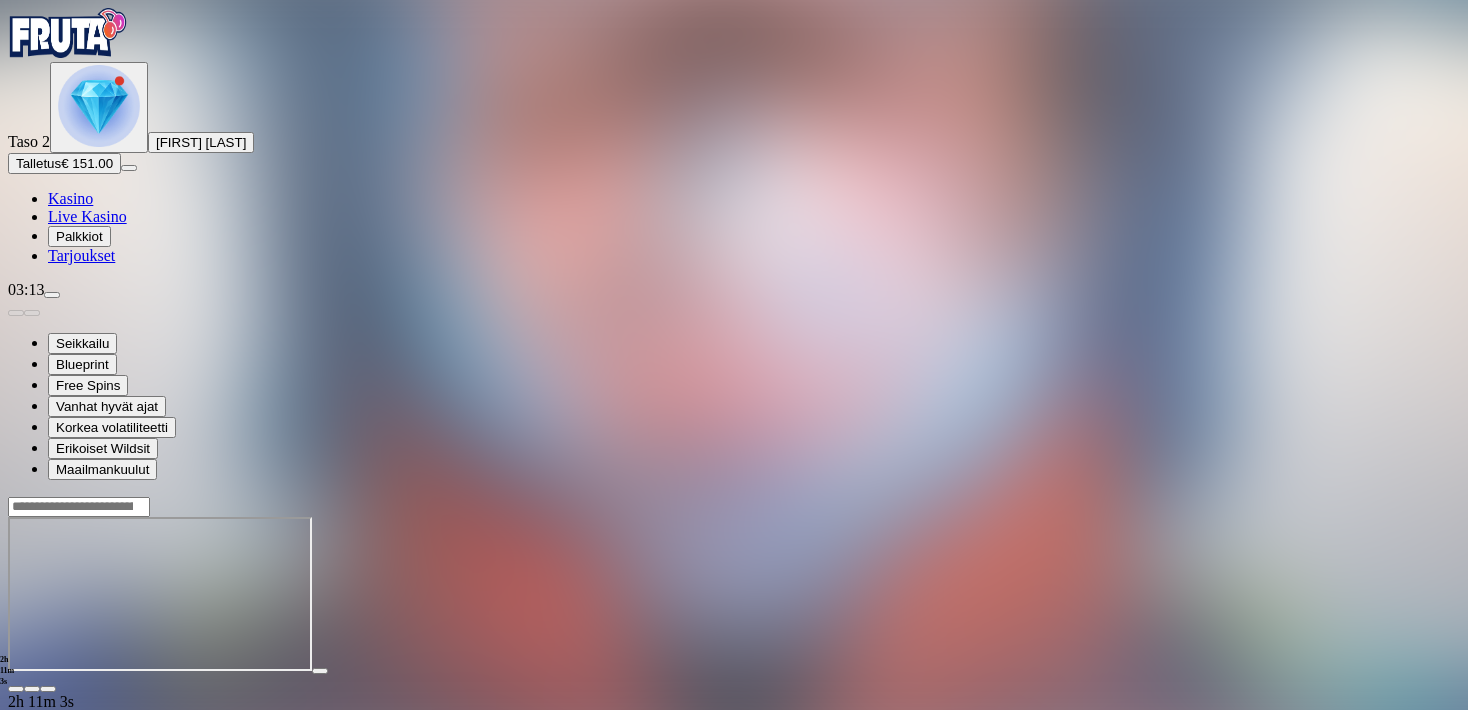 click at bounding box center (734, 594) 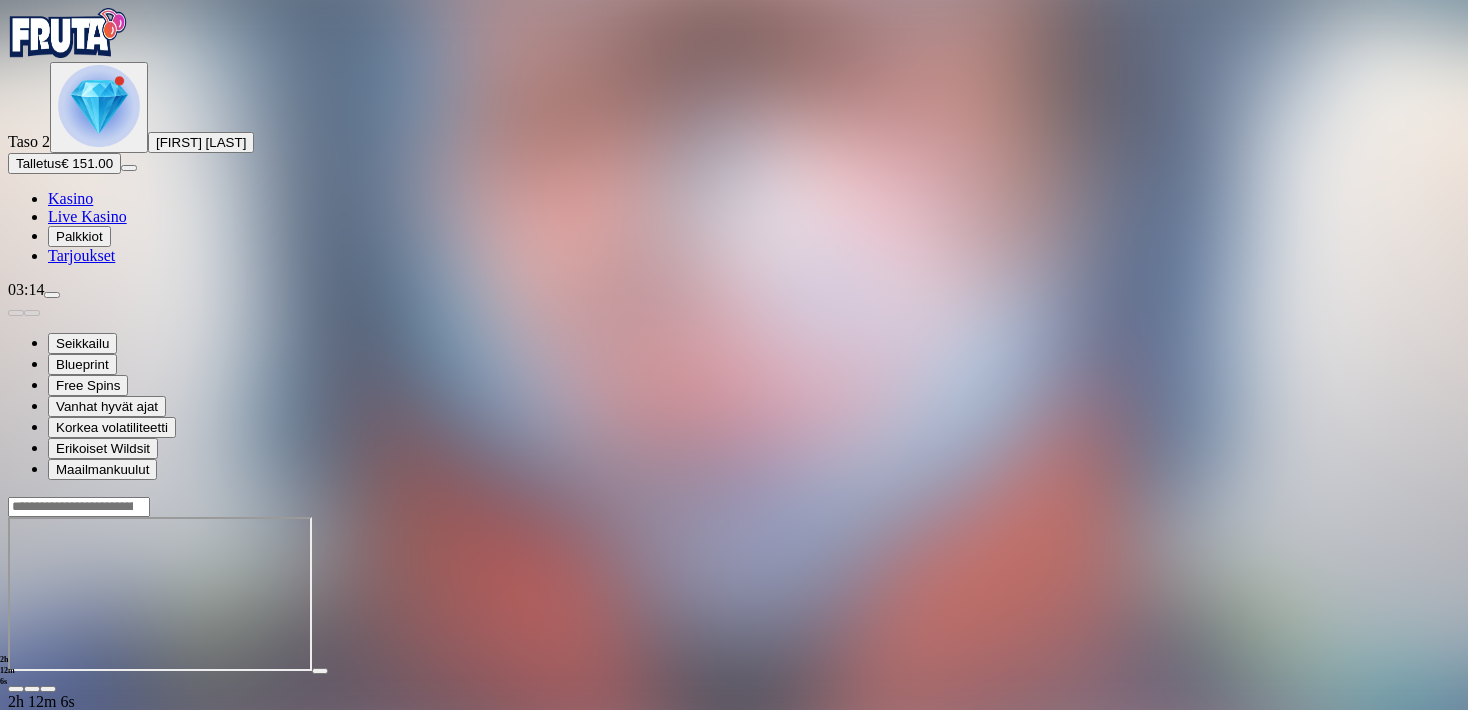 click at bounding box center (52, 295) 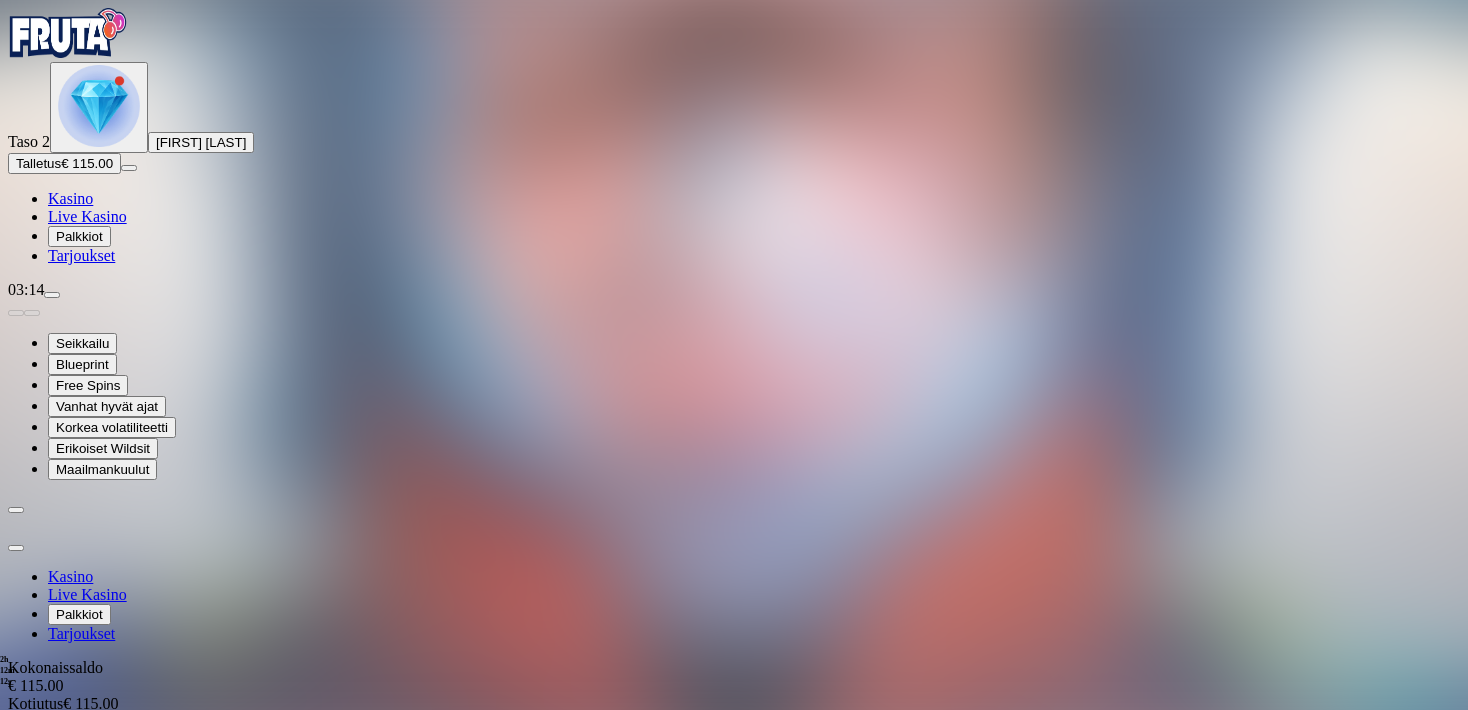 click at bounding box center [16, 548] 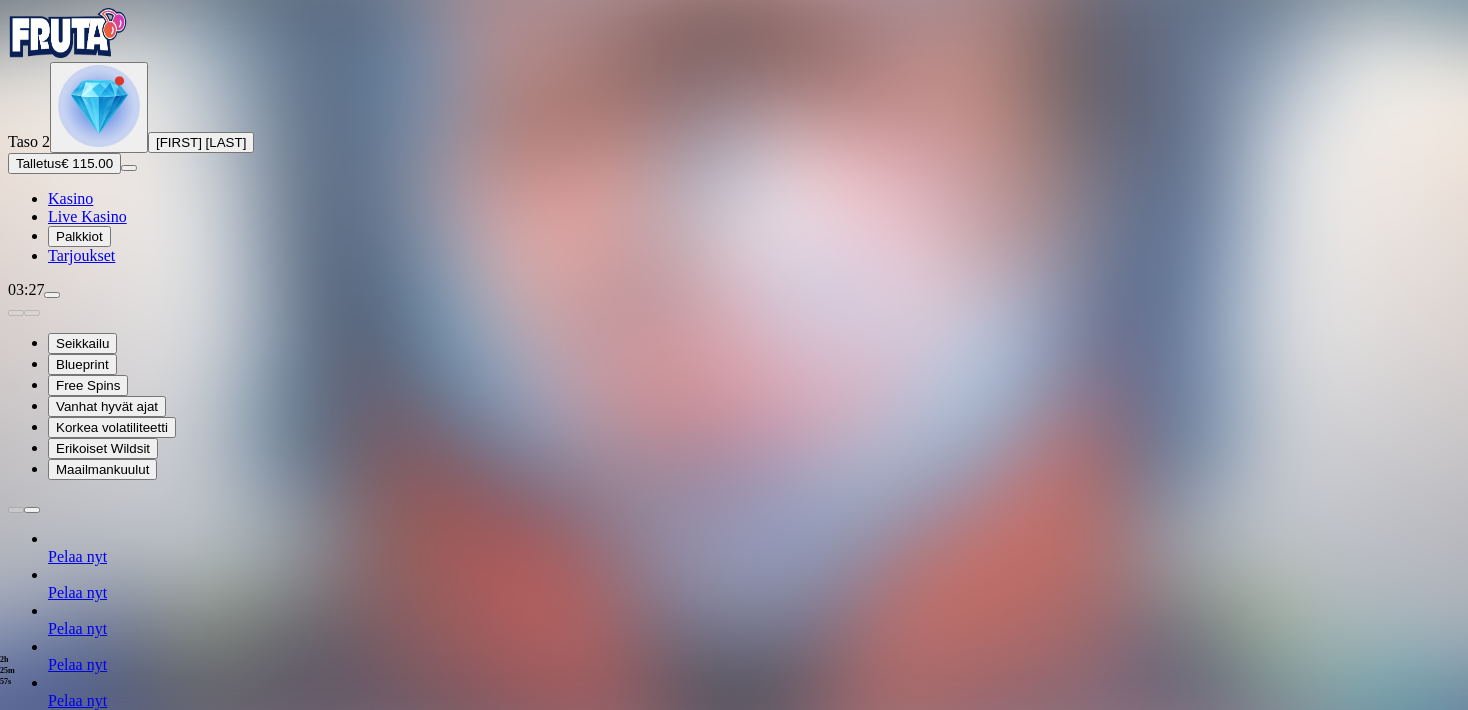 click at bounding box center [52, 295] 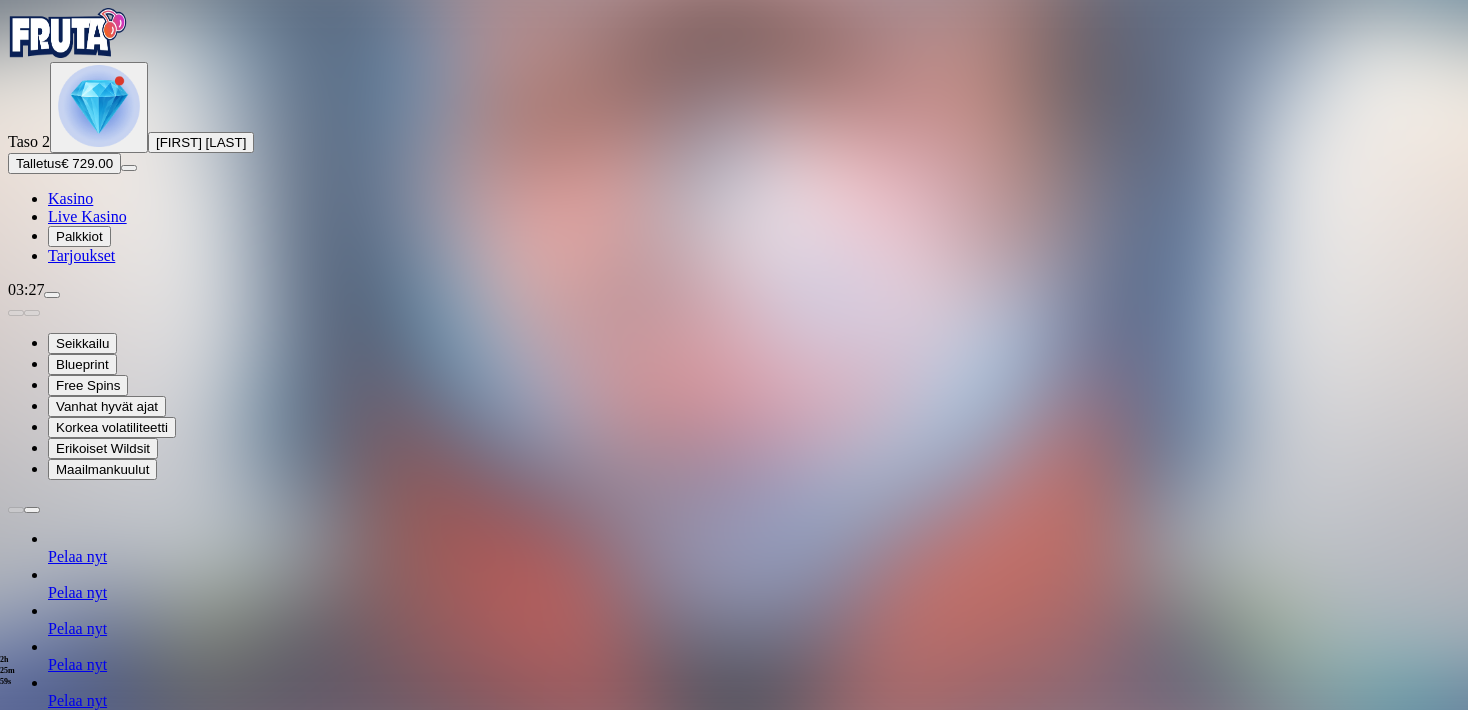 click at bounding box center [16, 1138] 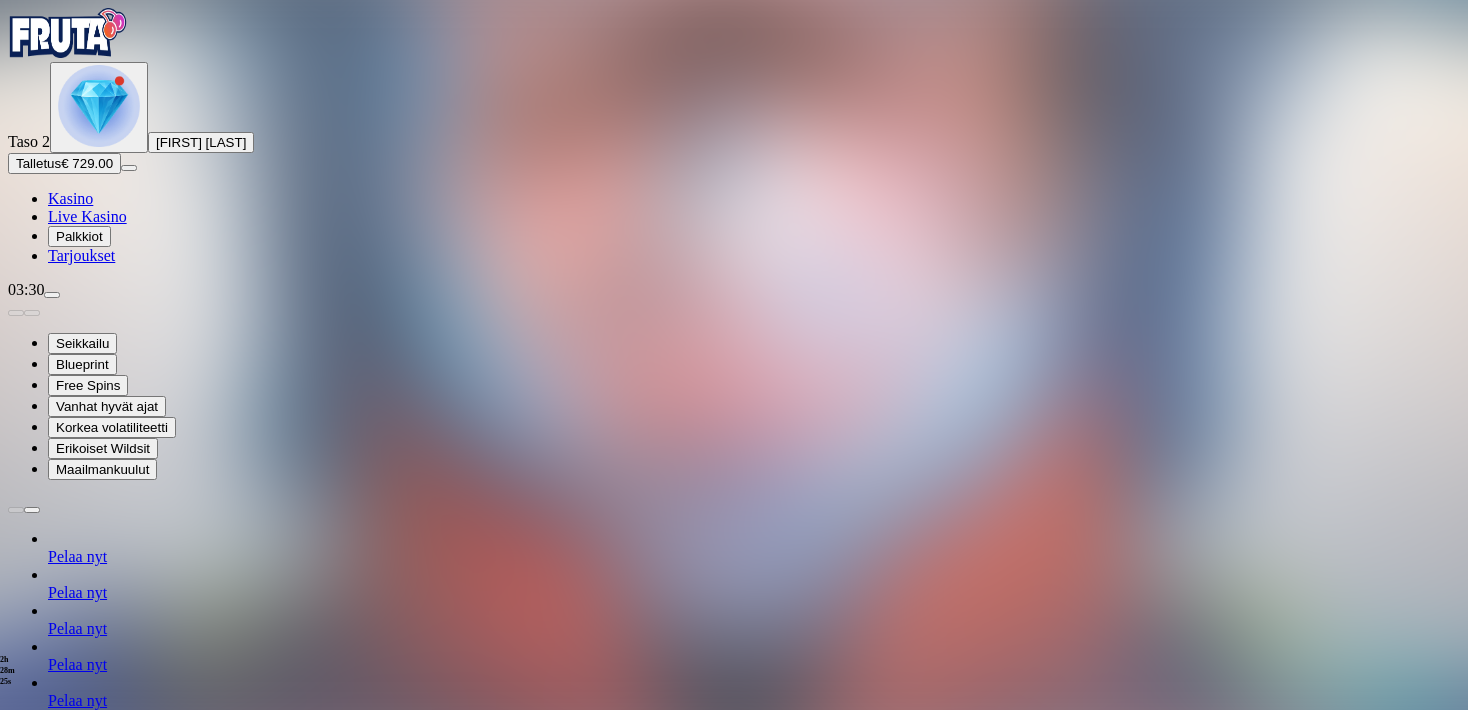 click at bounding box center (52, 295) 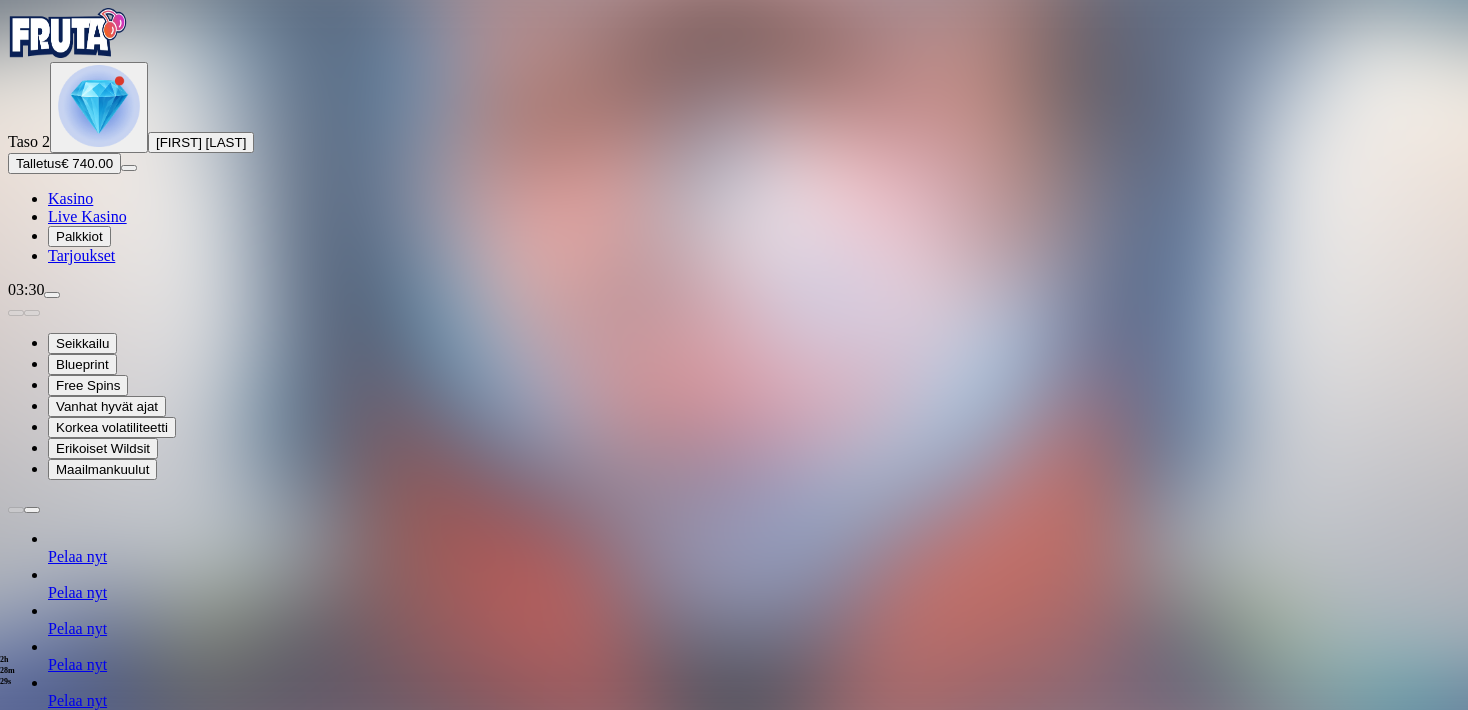click at bounding box center [16, 1138] 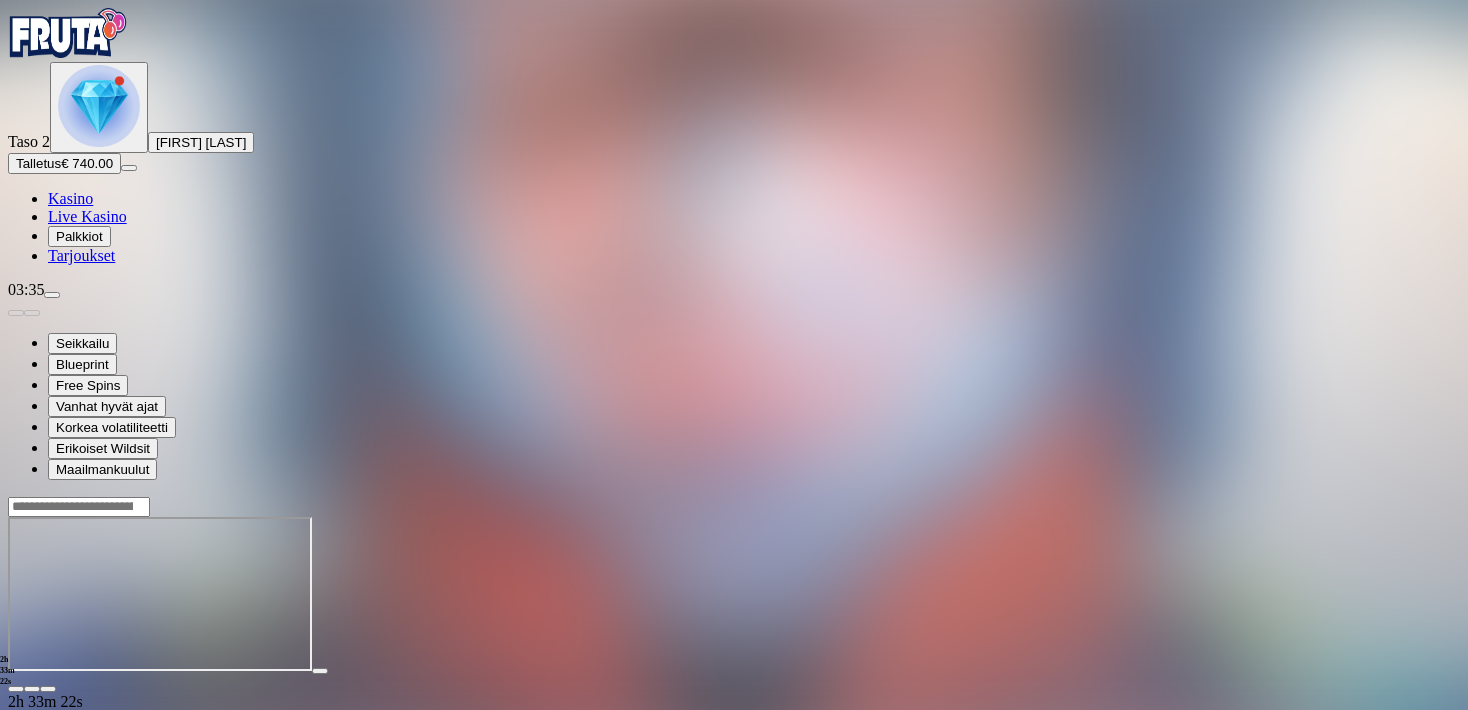 click at bounding box center [734, 594] 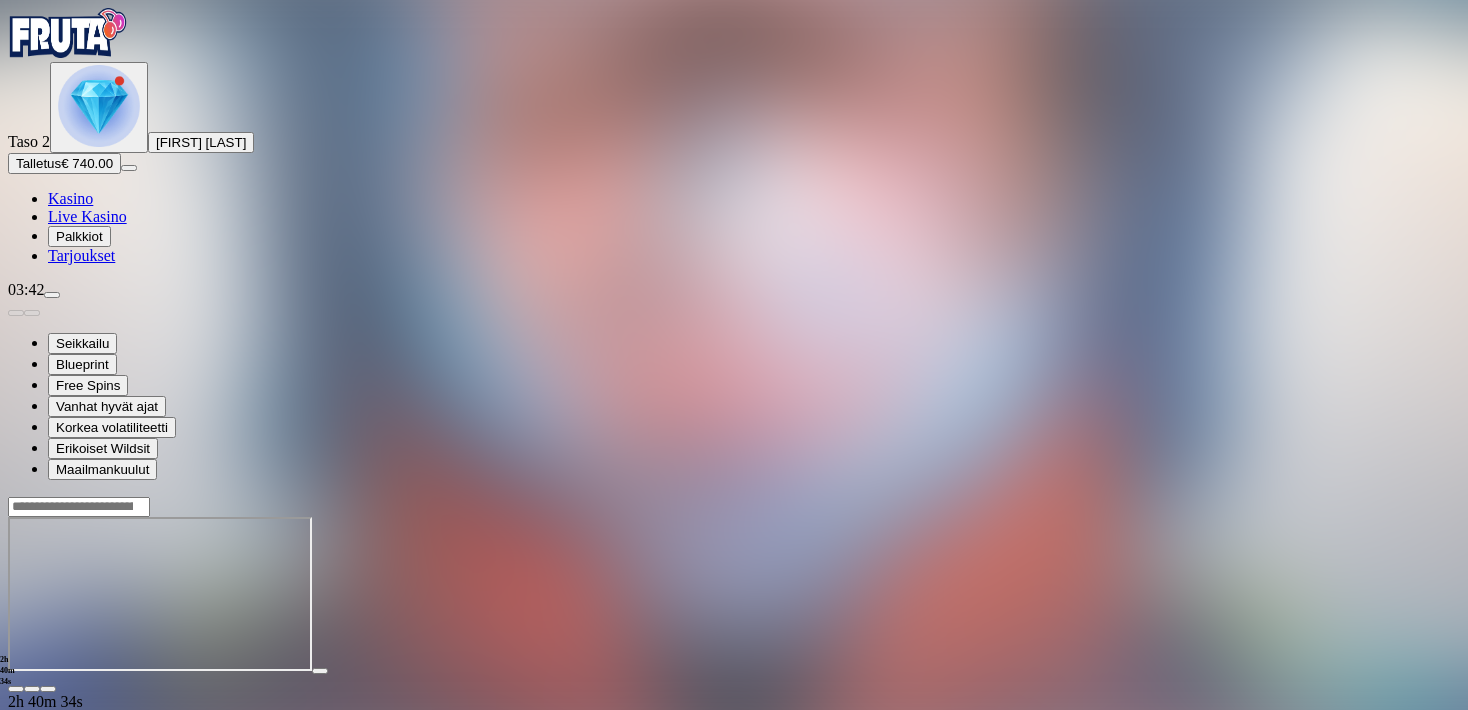 click on "2h 40m 34s Talletus Kokonaissaldo € 740.00 Kotiutus € 740.00 Bonukset € 0.00 Talletus Aulaan" at bounding box center [734, 692] 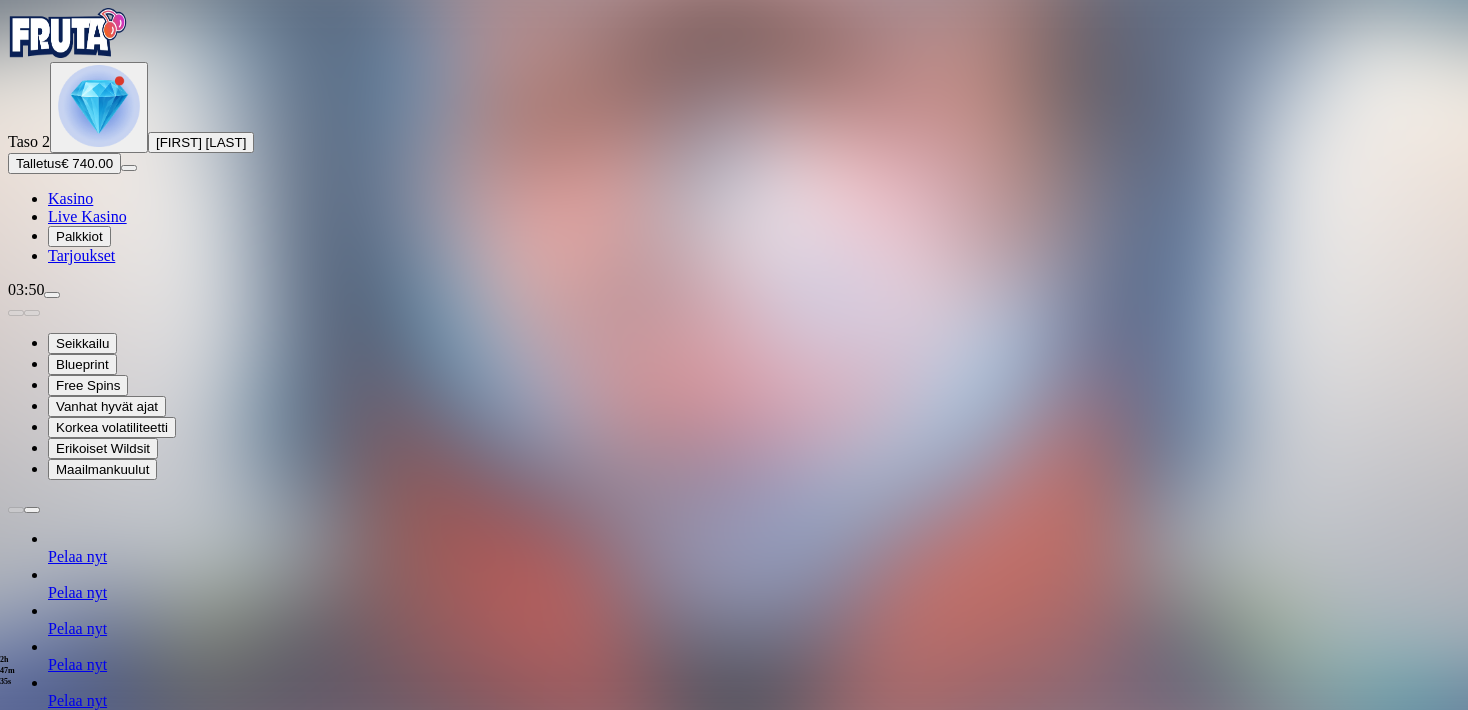 click on "Pelaa nyt" at bounding box center [77, 592] 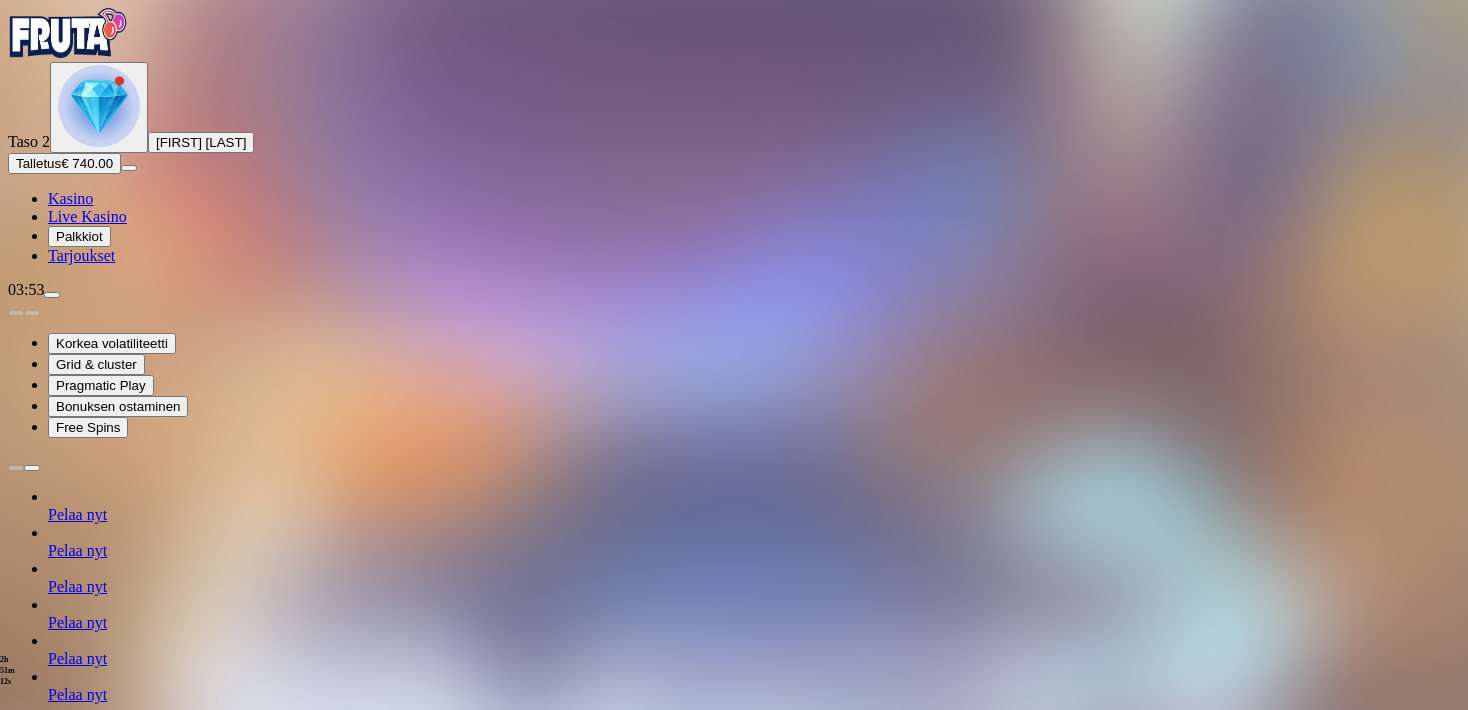 click on "Pelaa nyt" at bounding box center (77, 586) 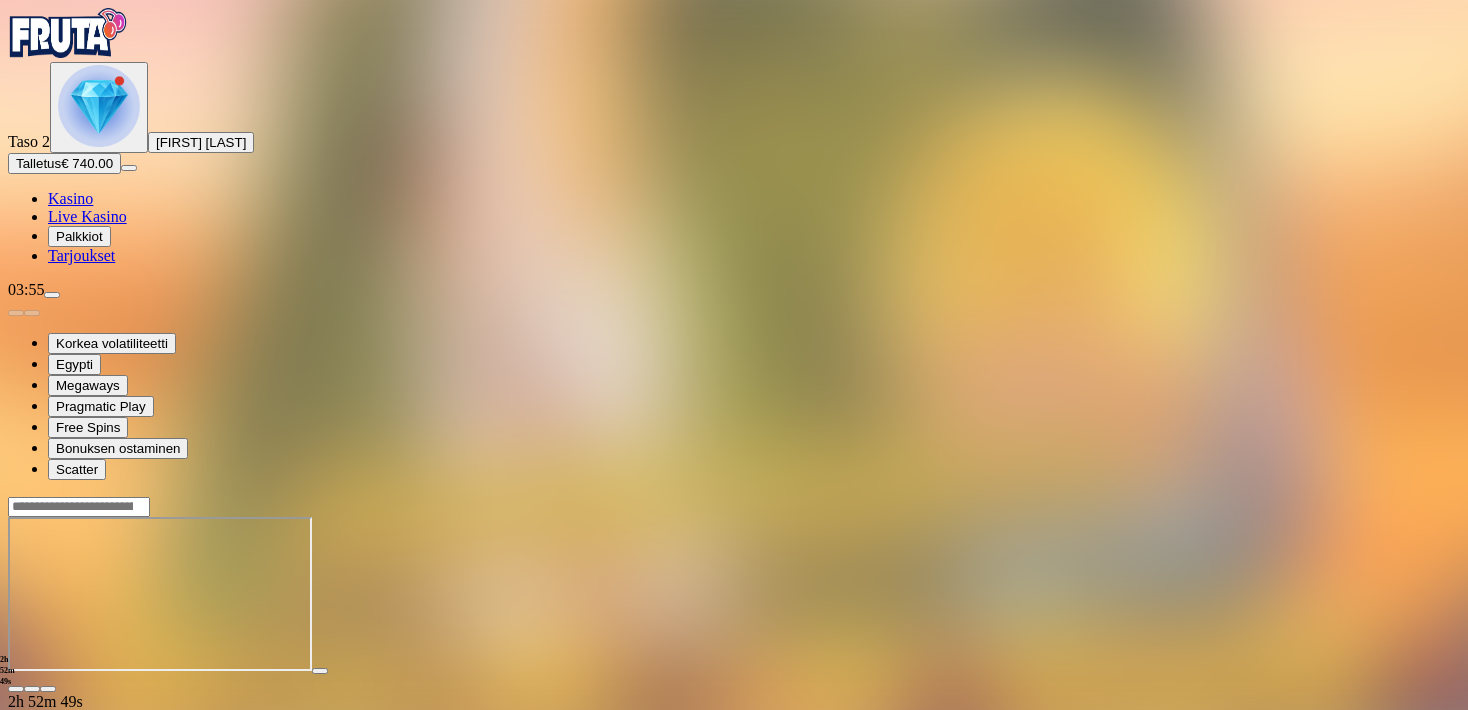 click at bounding box center (16, 689) 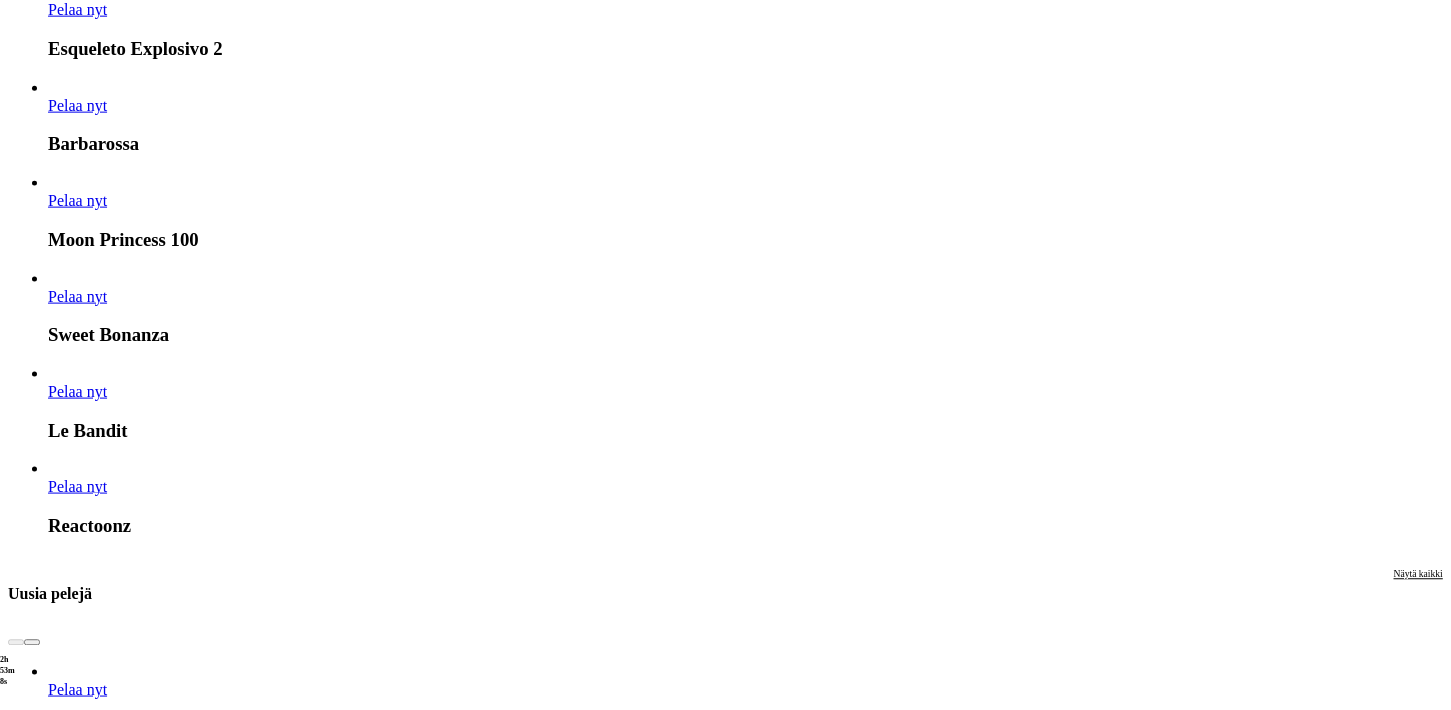 scroll, scrollTop: 2552, scrollLeft: 0, axis: vertical 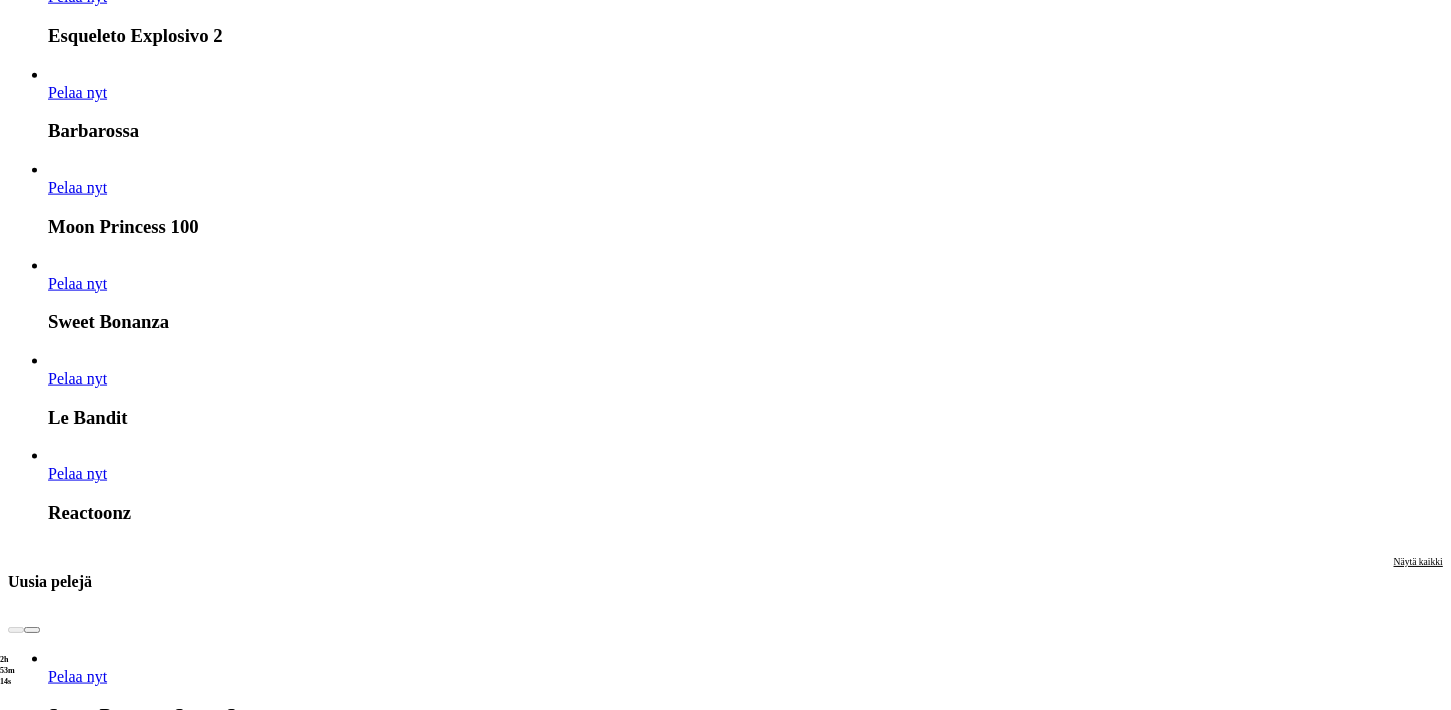 click on "Pelaa nyt" at bounding box center [77, 18350] 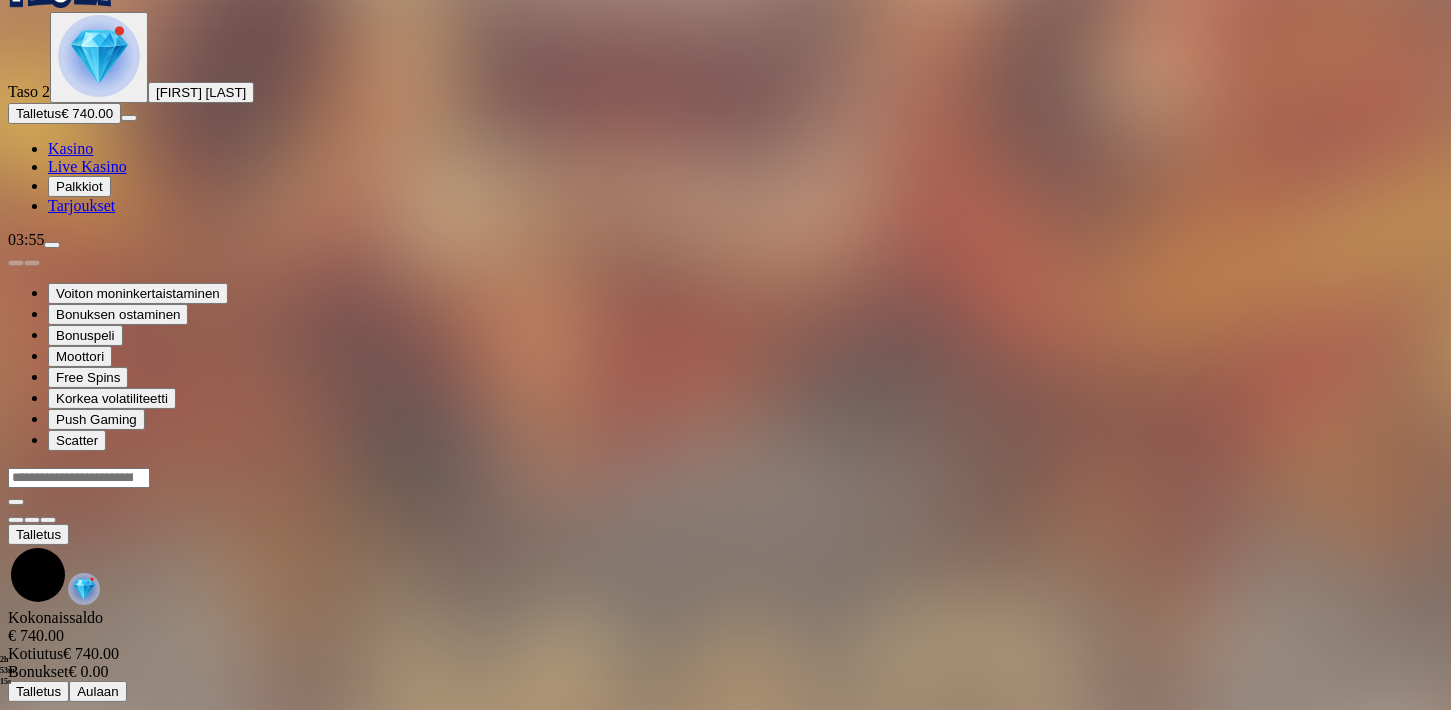 scroll, scrollTop: 0, scrollLeft: 0, axis: both 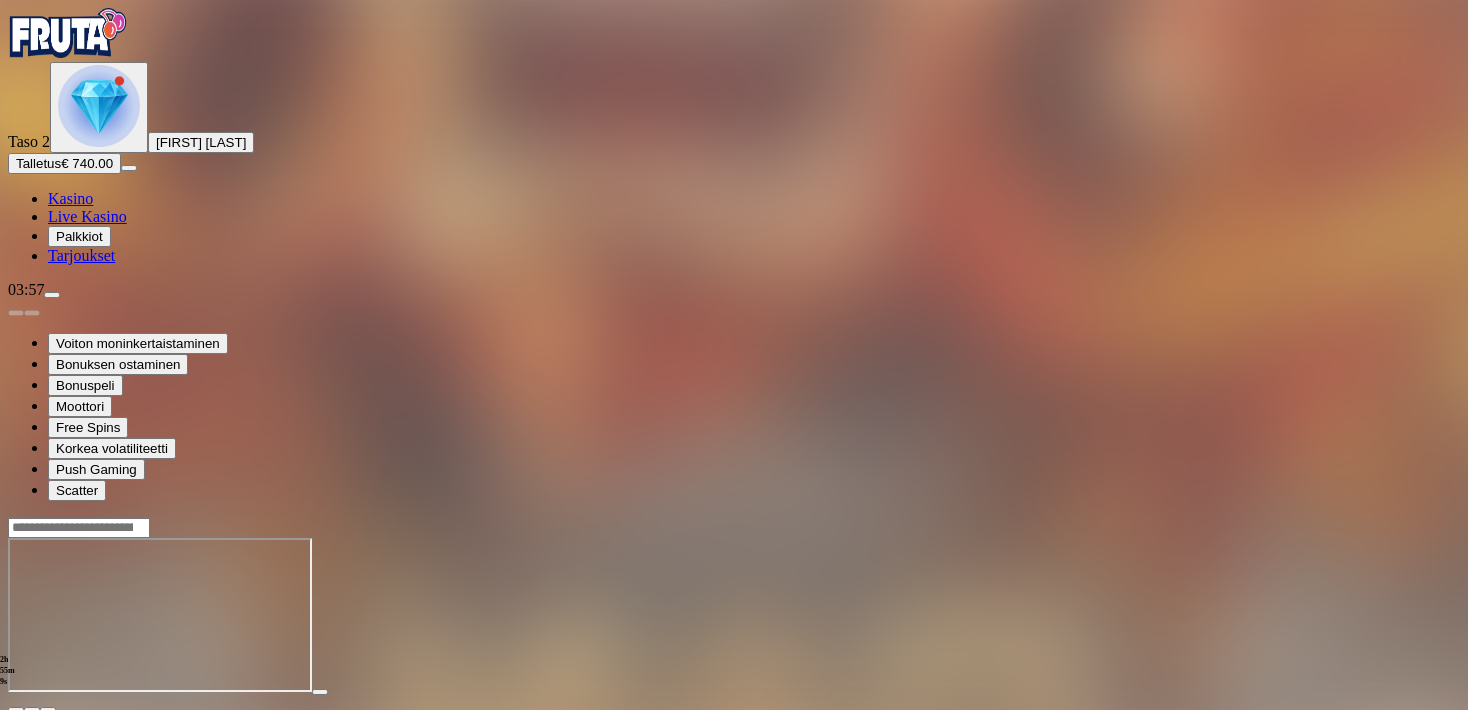 click at bounding box center (16, 710) 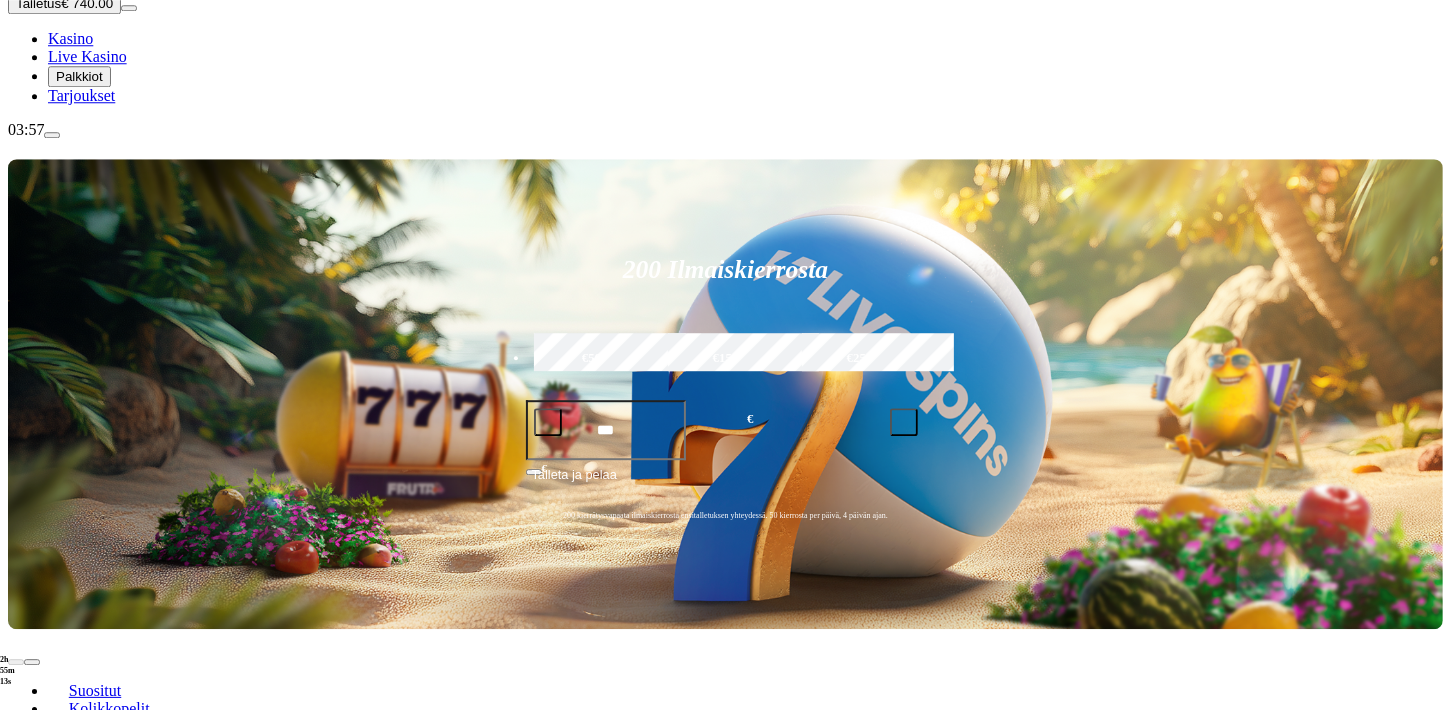 scroll, scrollTop: 176, scrollLeft: 0, axis: vertical 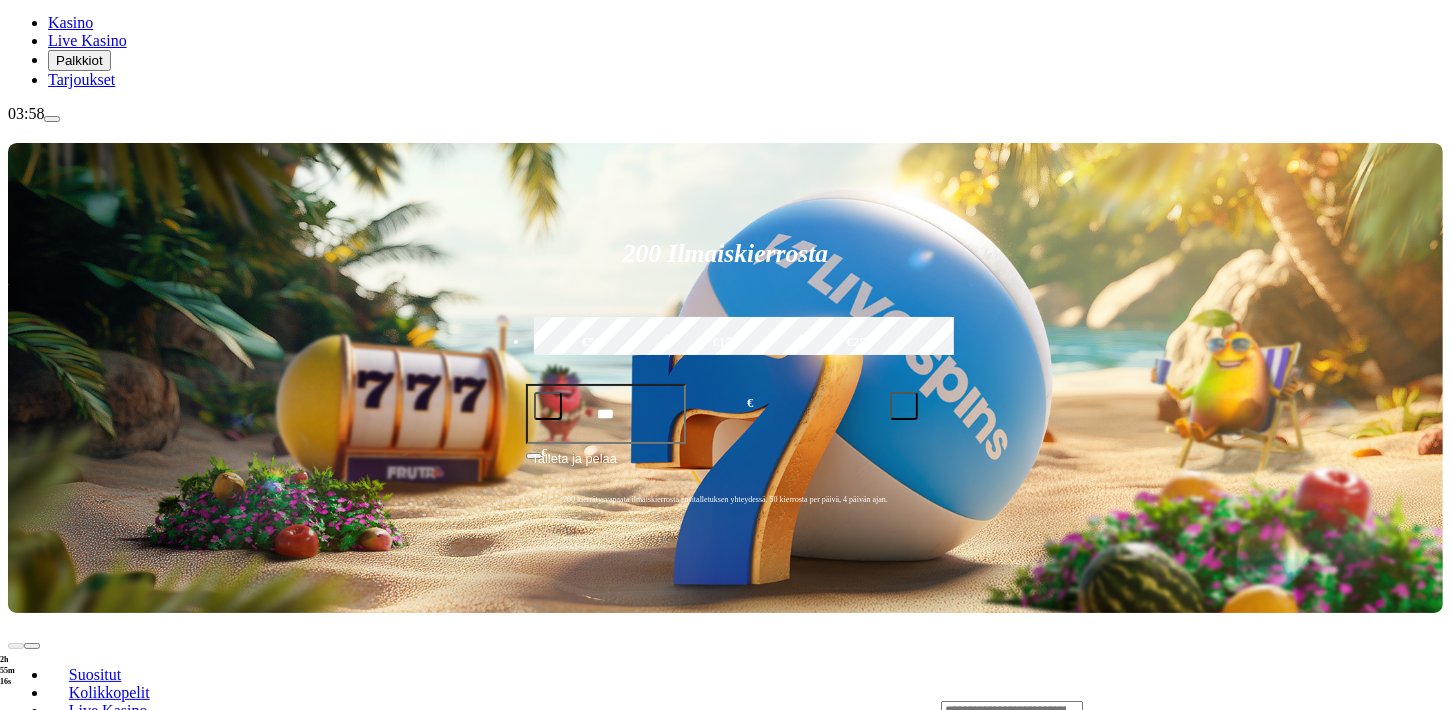 click at bounding box center [32, 883] 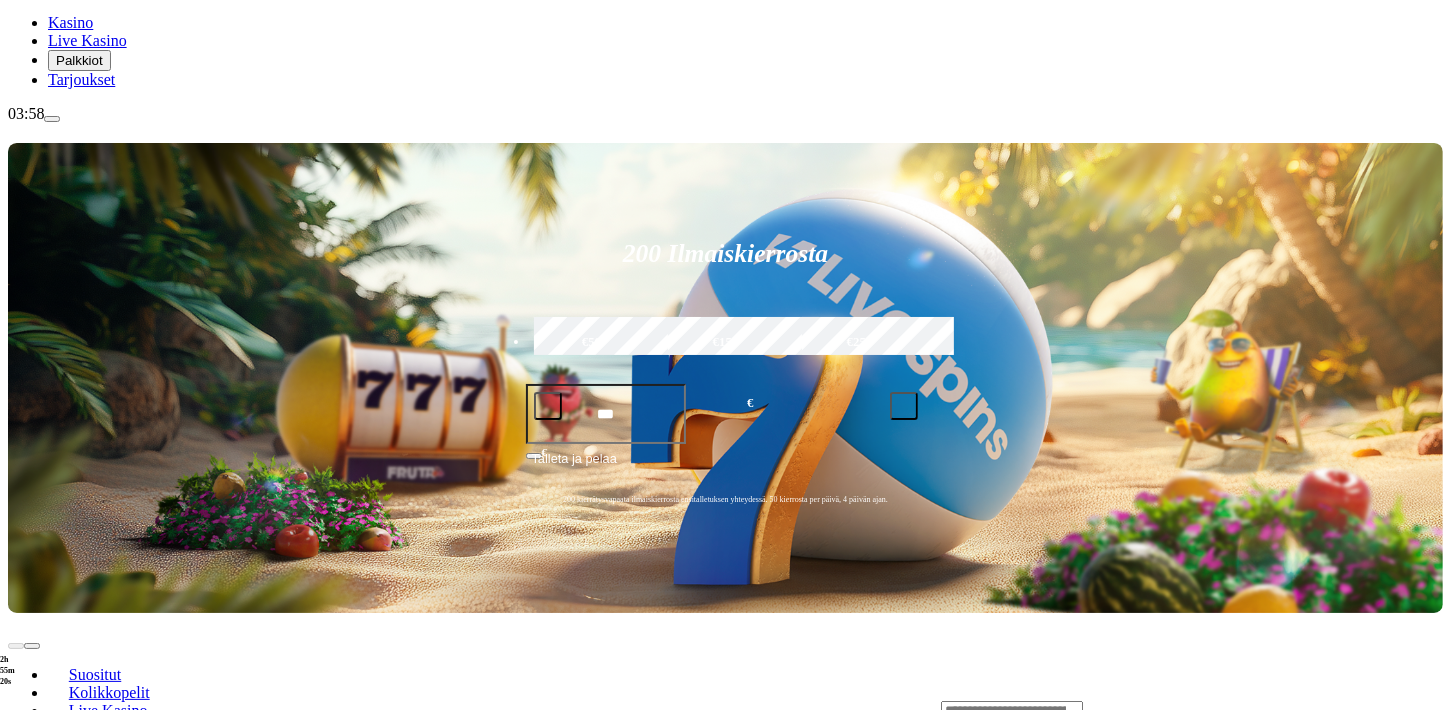 click on "Pelaa nyt" at bounding box center (-647, 1693) 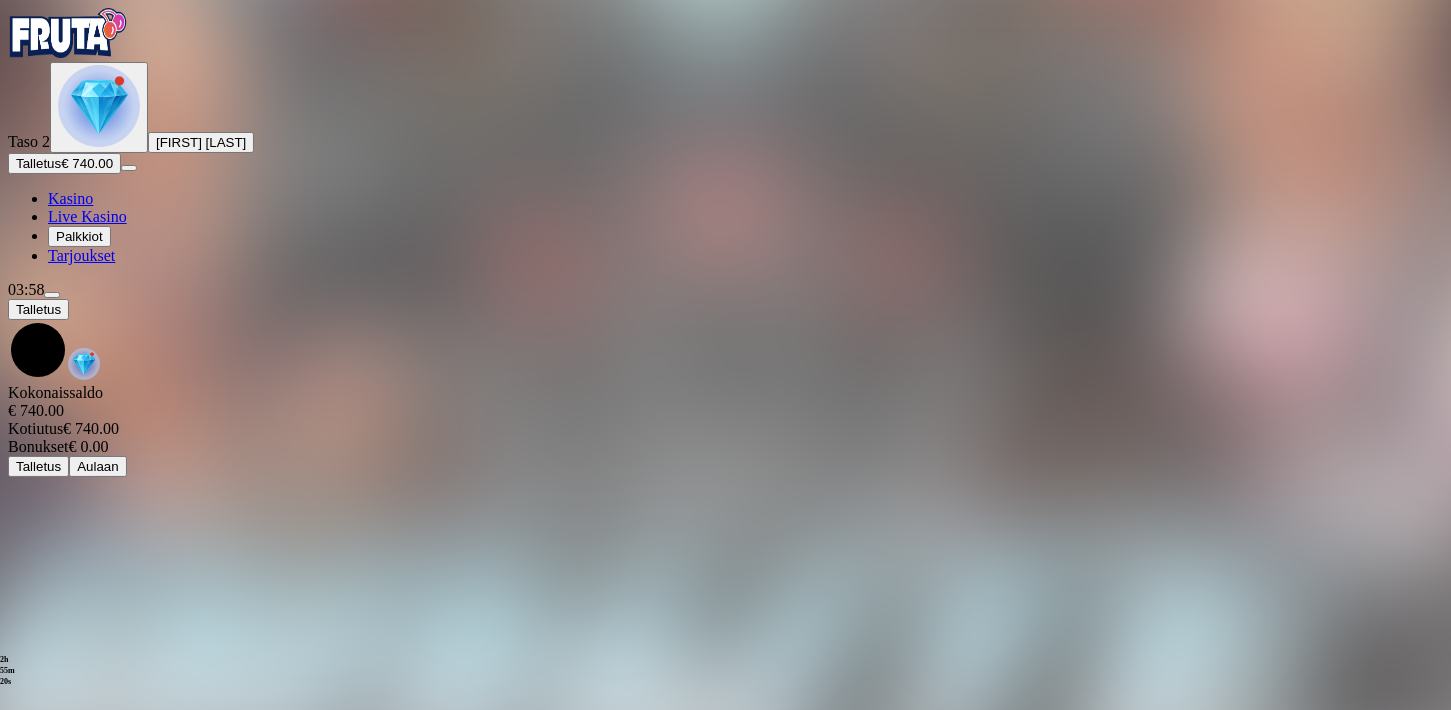 scroll, scrollTop: 0, scrollLeft: 0, axis: both 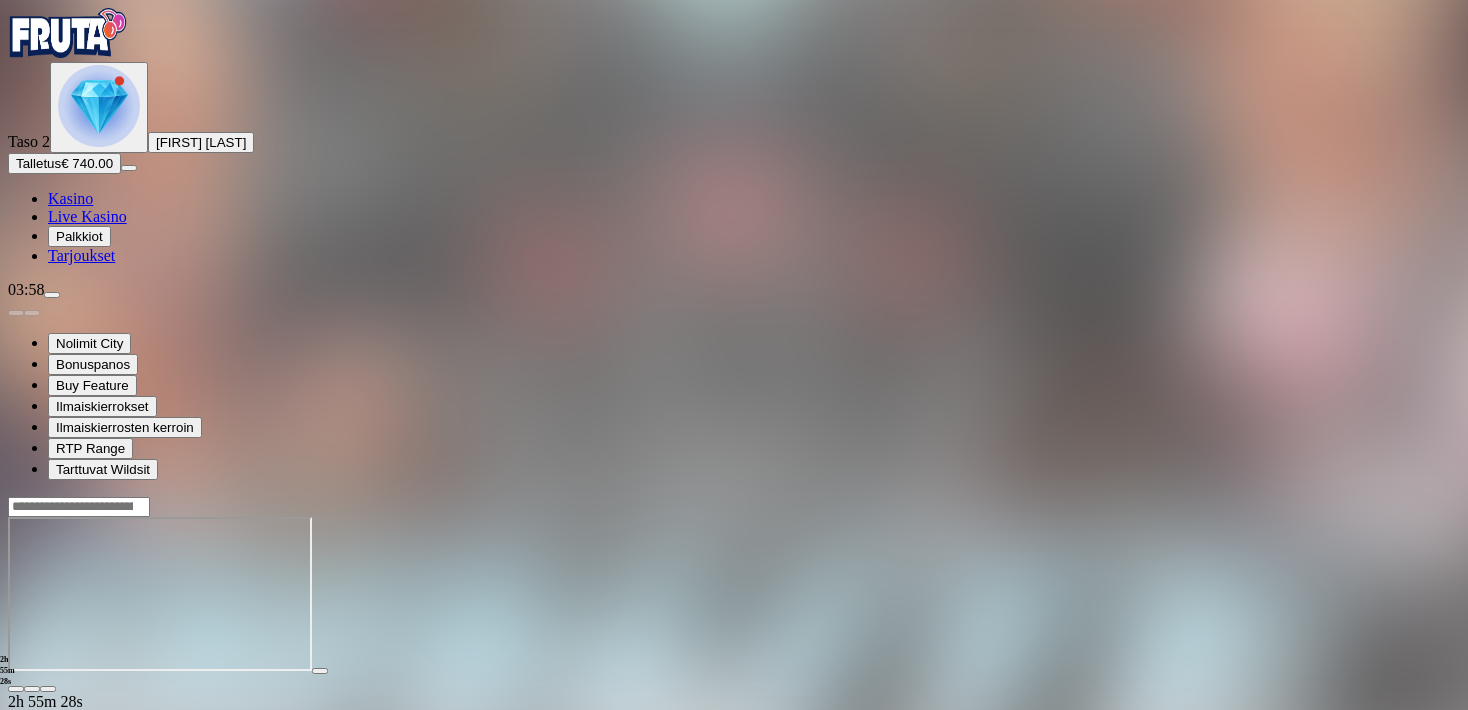 click at bounding box center [16, 689] 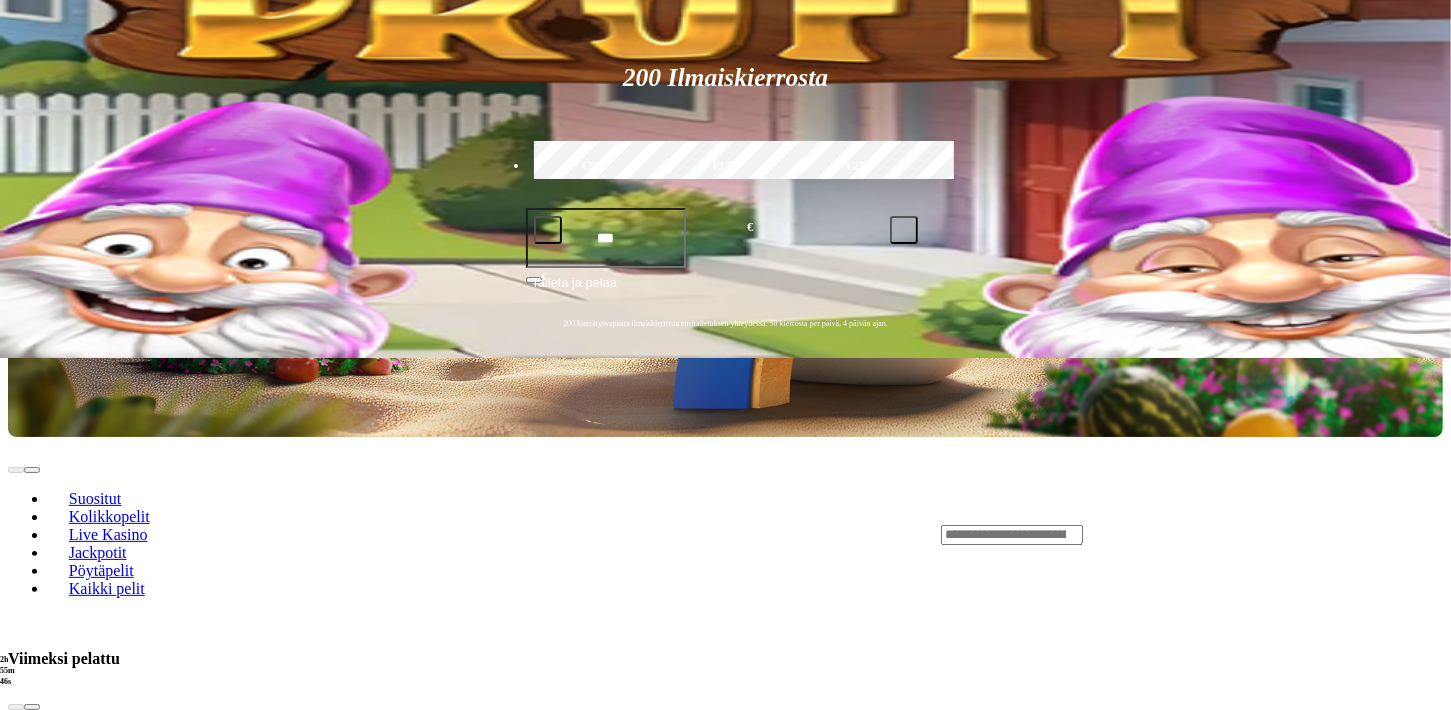 scroll, scrollTop: 0, scrollLeft: 0, axis: both 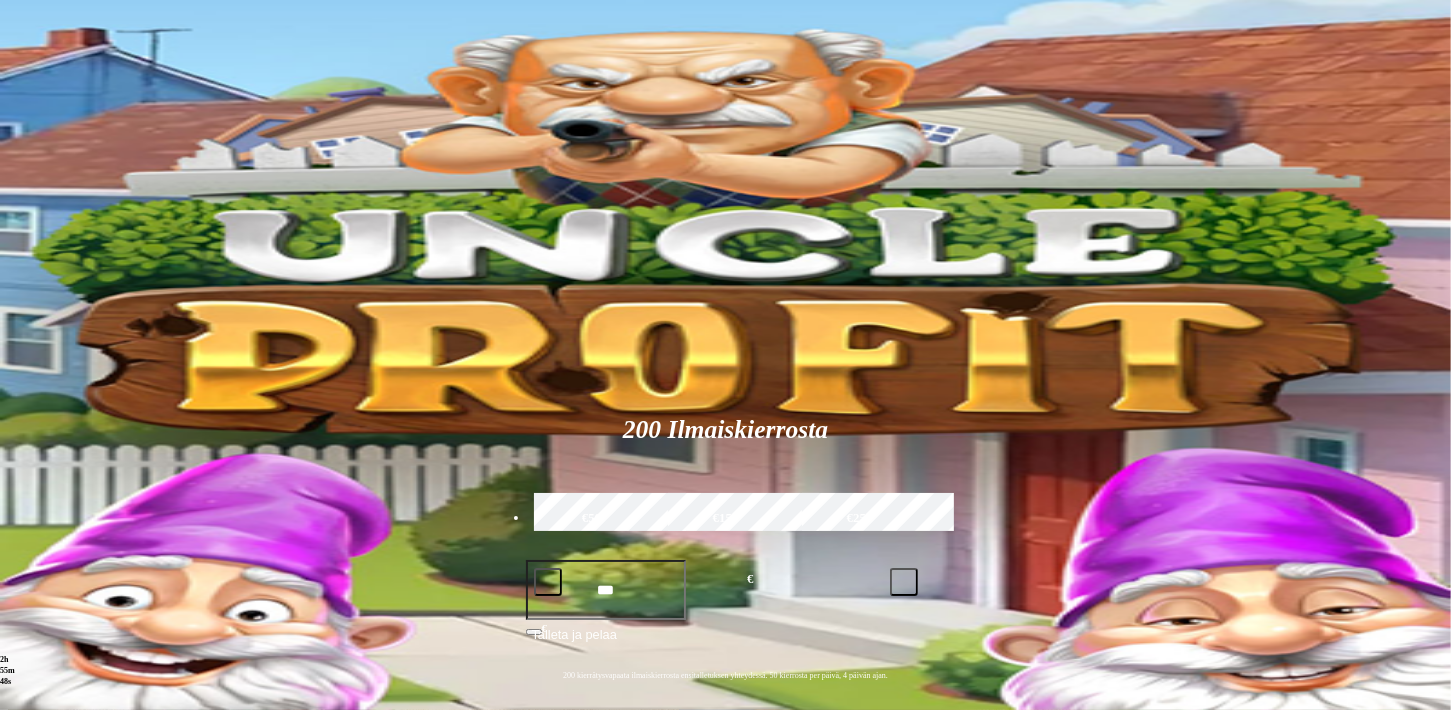 click at bounding box center [1012, 887] 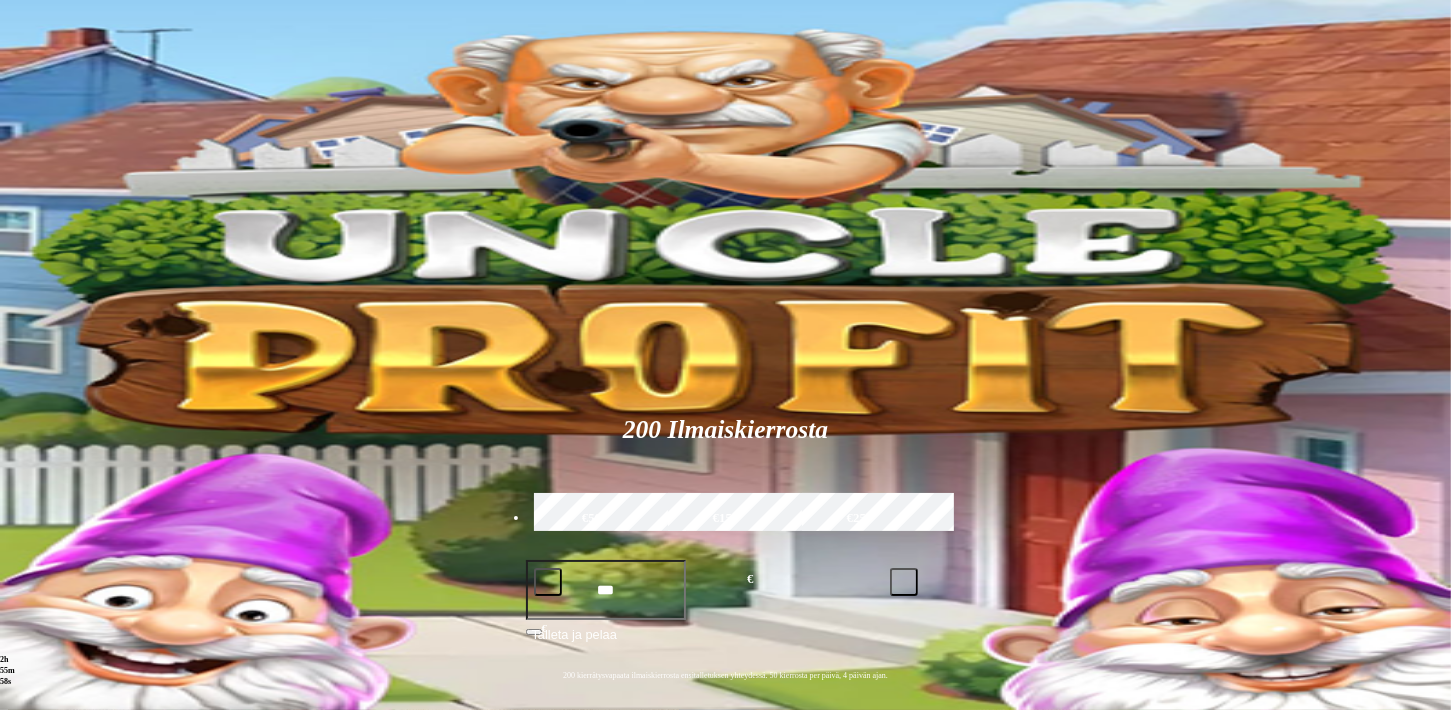 type on "*" 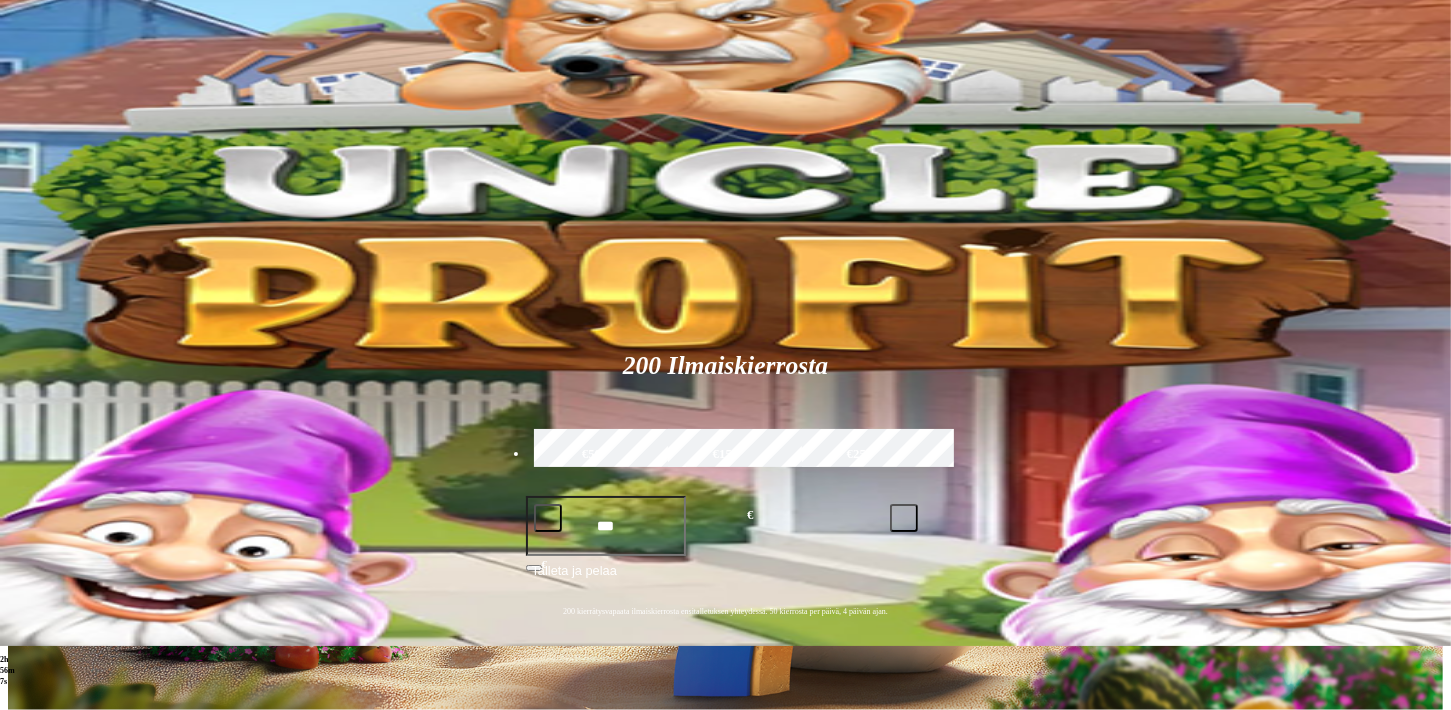 scroll, scrollTop: 264, scrollLeft: 0, axis: vertical 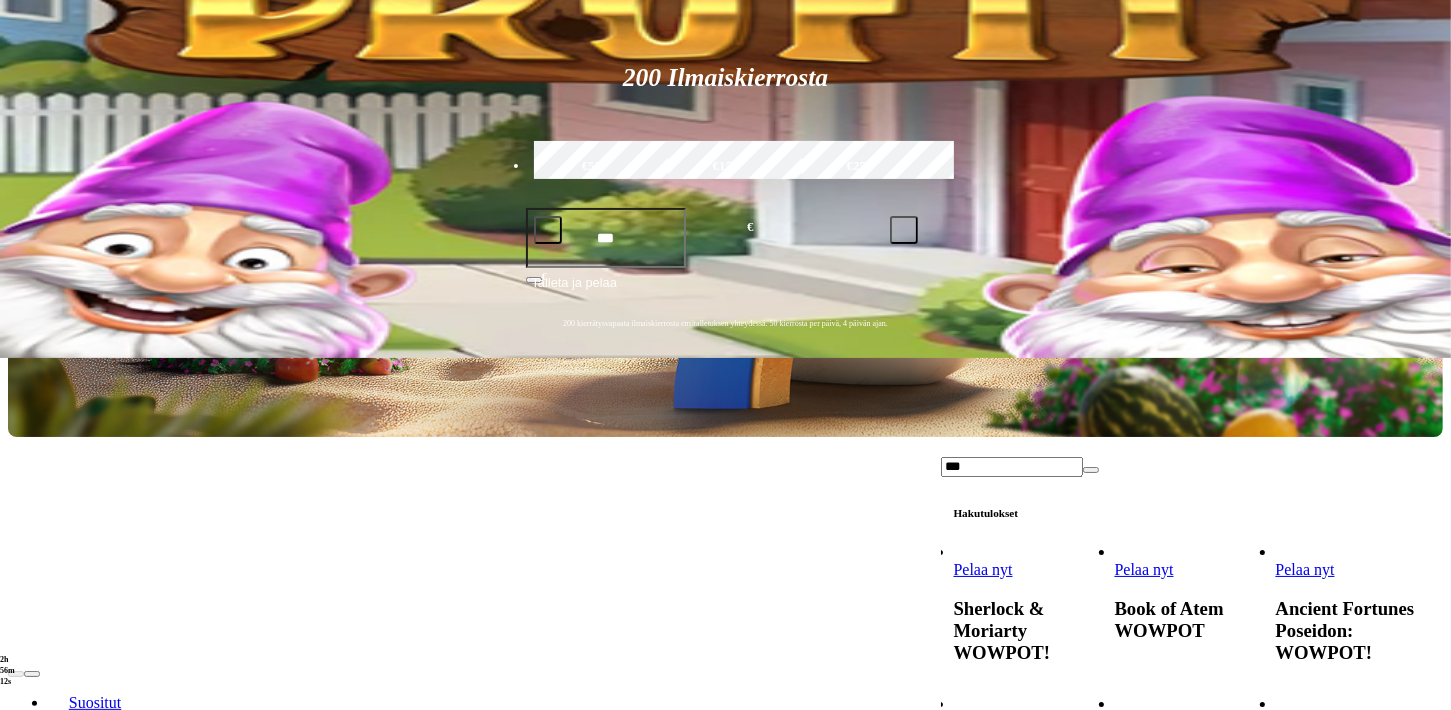 type on "***" 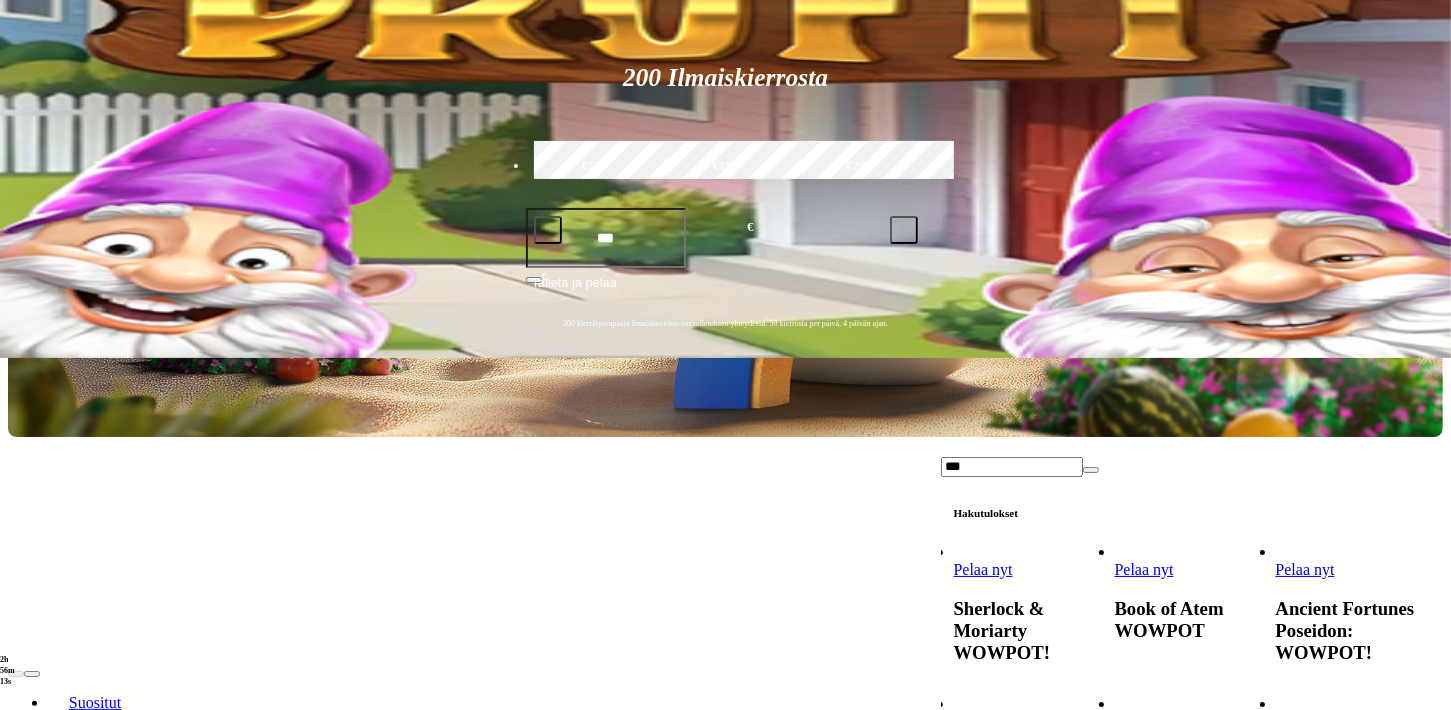 scroll, scrollTop: 45, scrollLeft: 0, axis: vertical 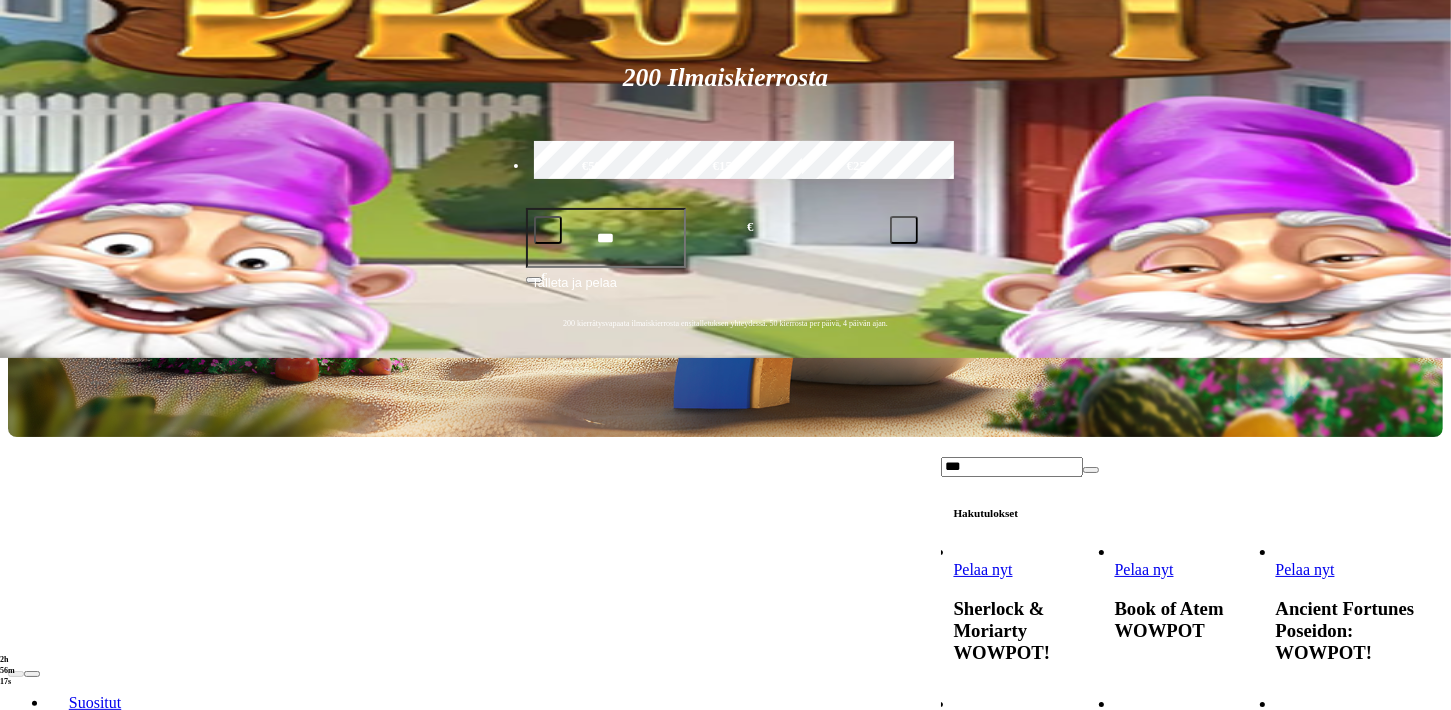 click on "Pelaa nyt" at bounding box center [983, 873] 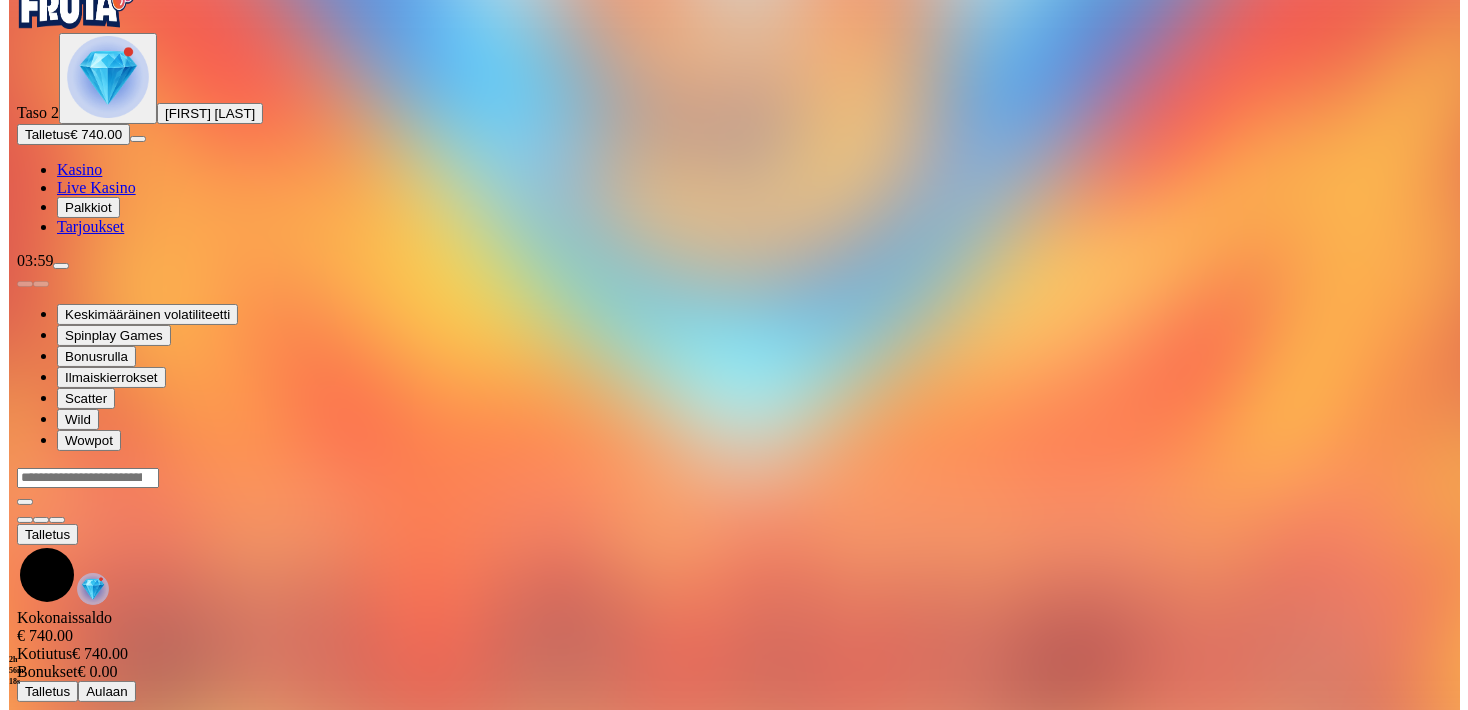 scroll, scrollTop: 0, scrollLeft: 0, axis: both 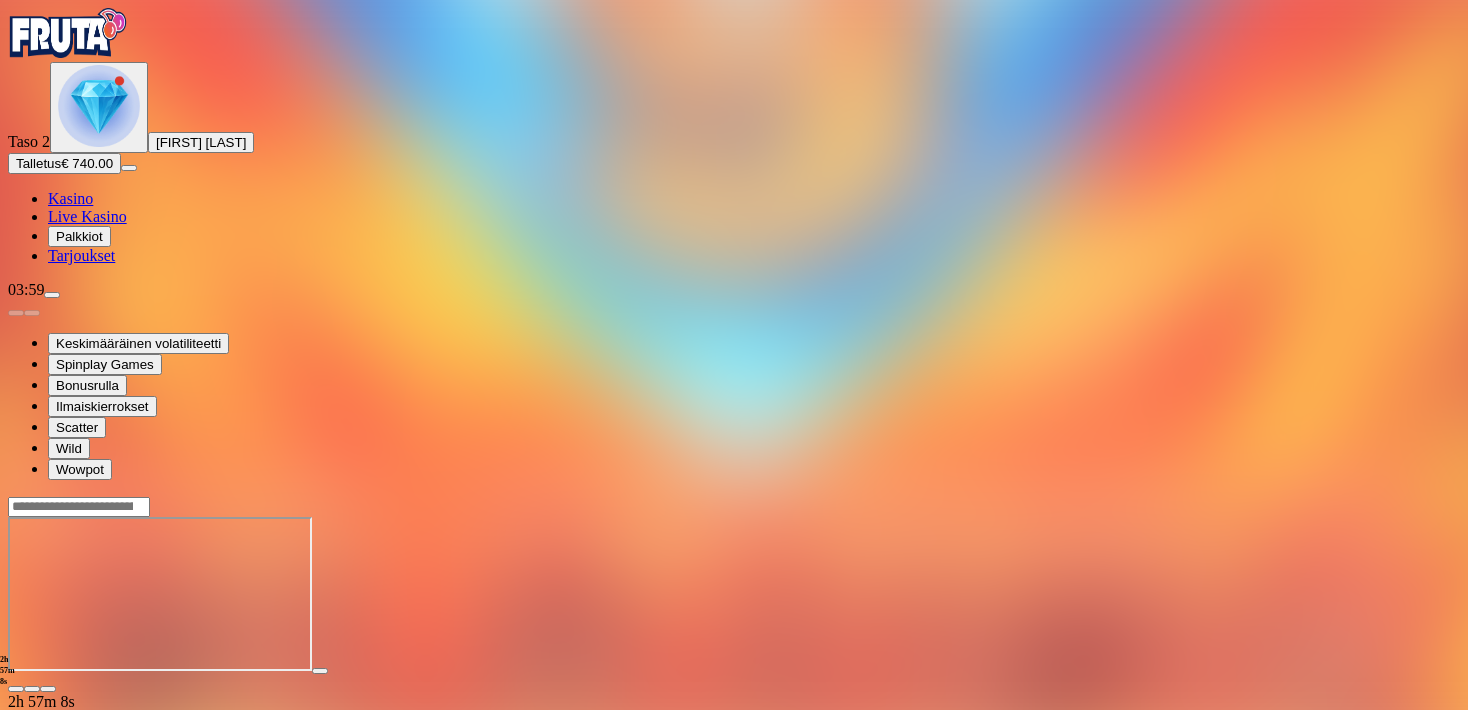 click at bounding box center (16, 689) 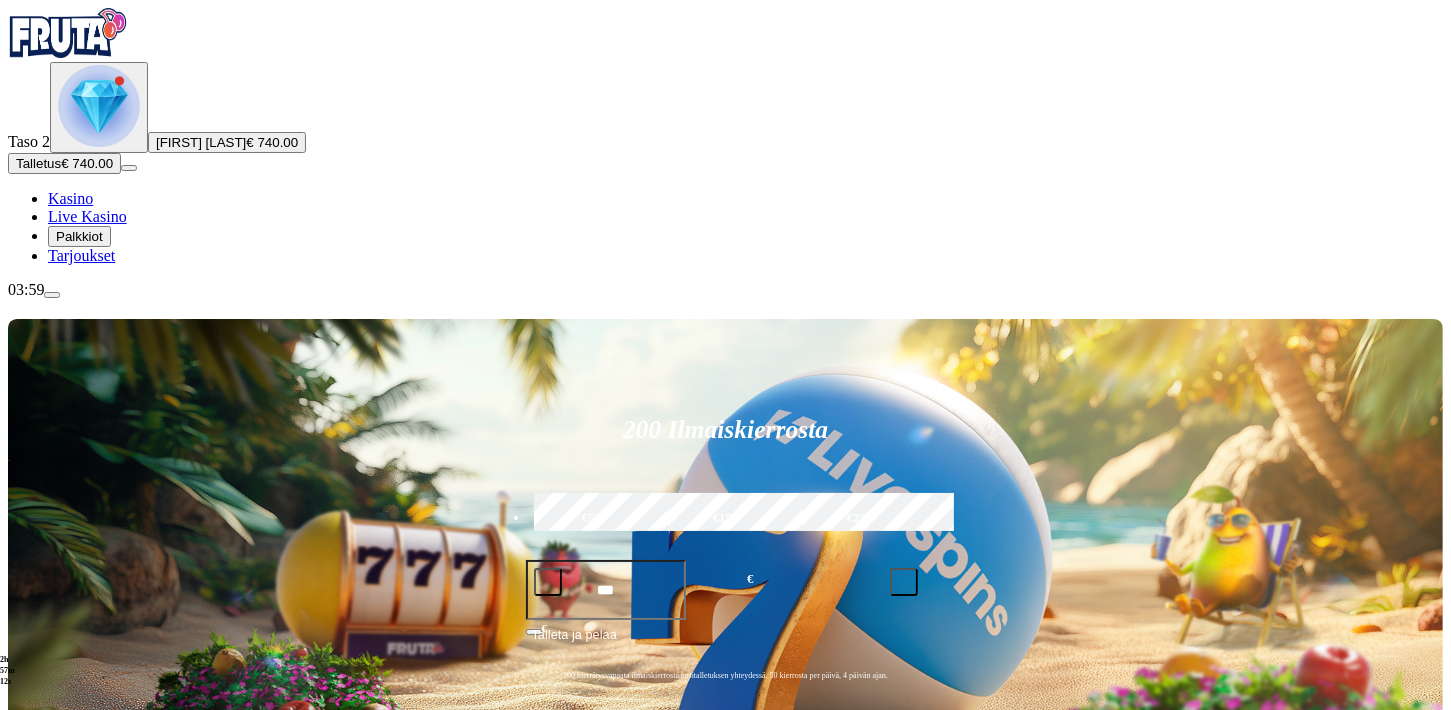 click at bounding box center [1012, 887] 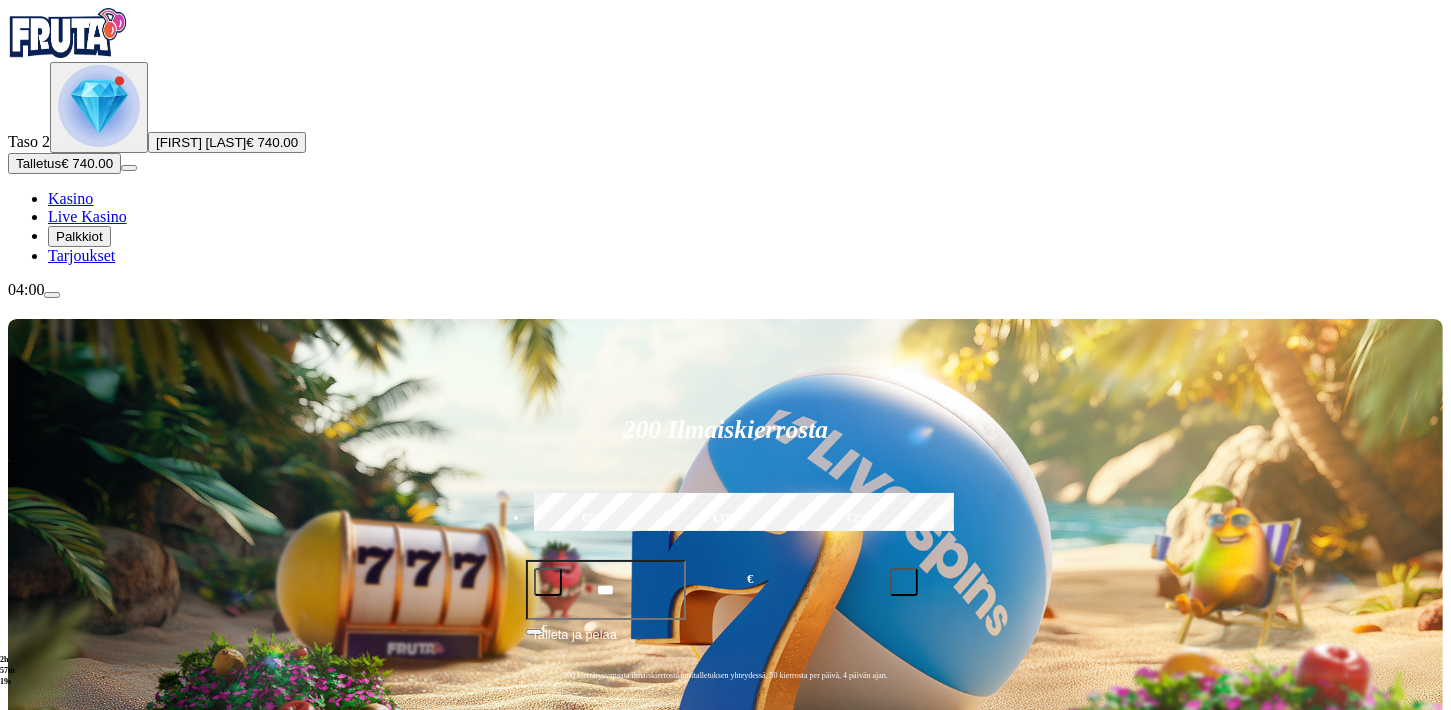 type on "***" 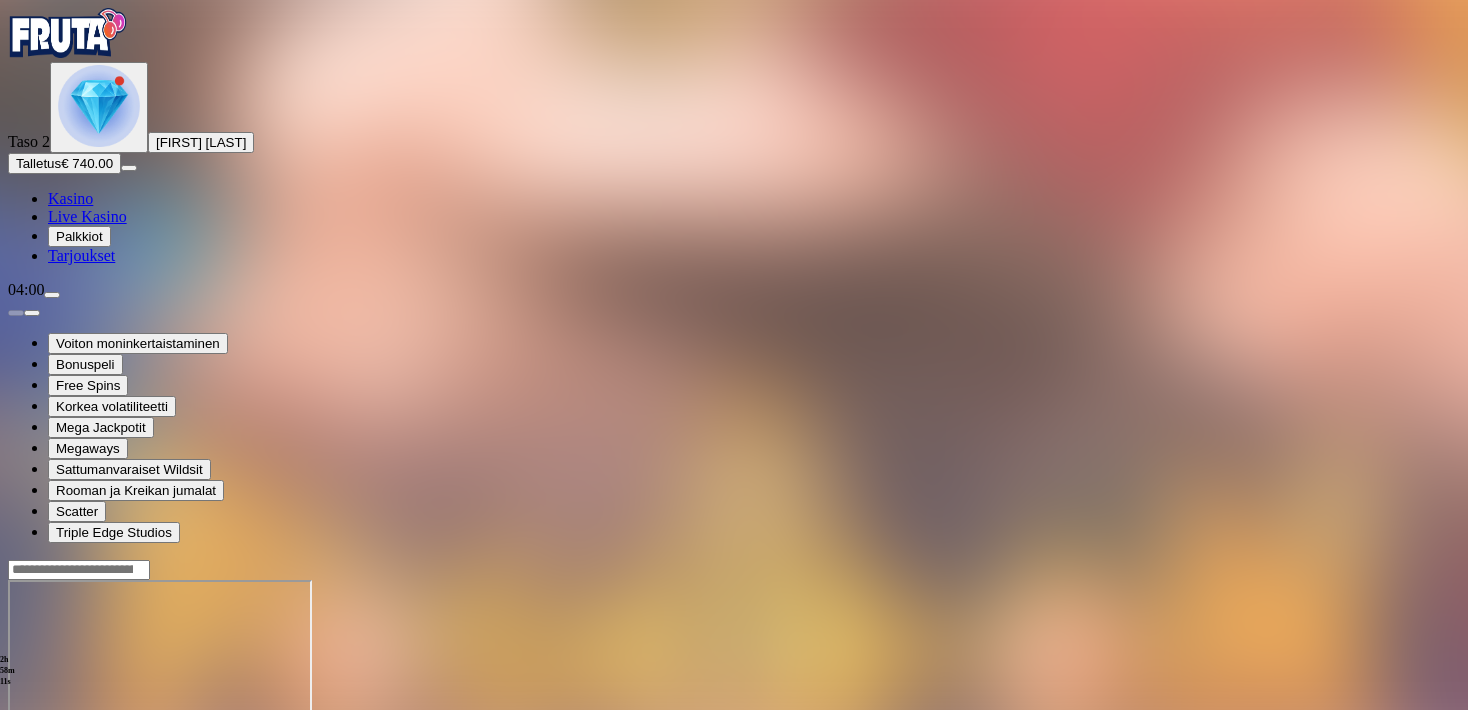 click at bounding box center (16, 752) 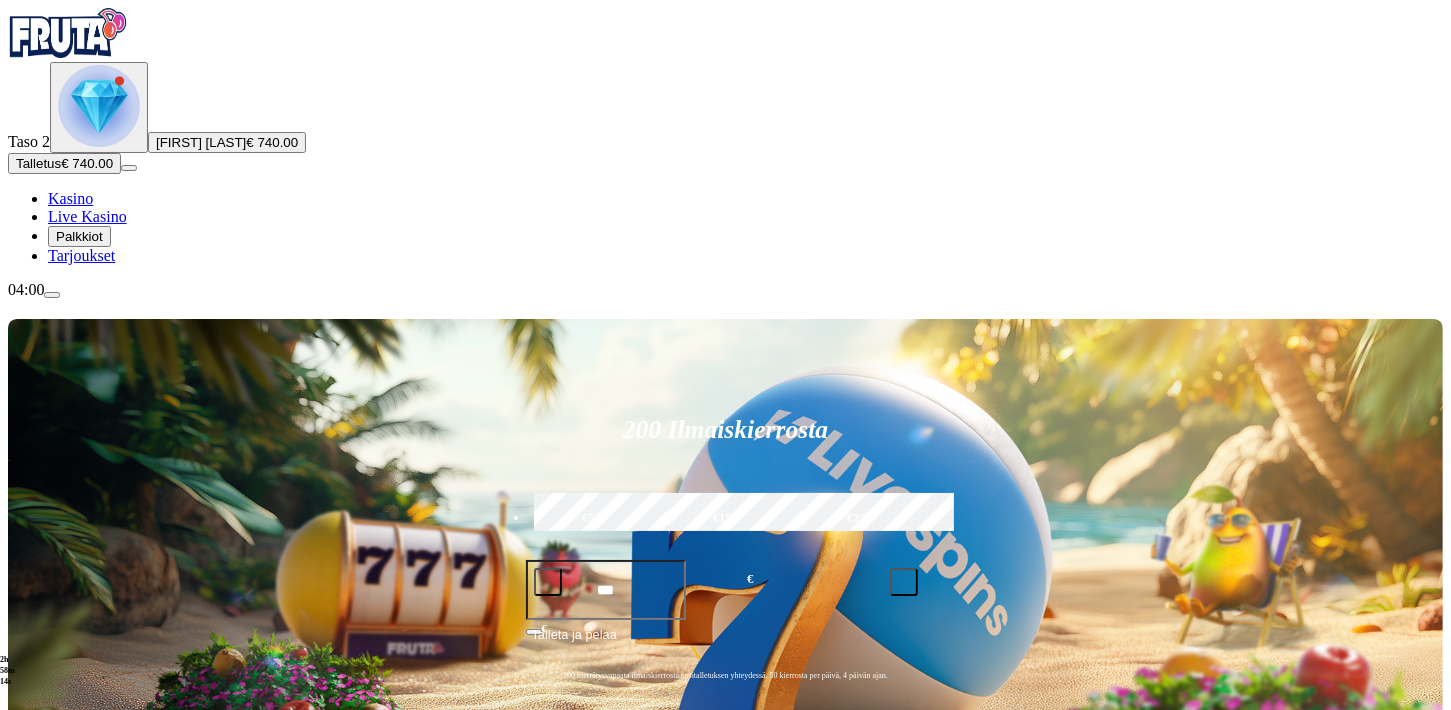 click at bounding box center [1012, 887] 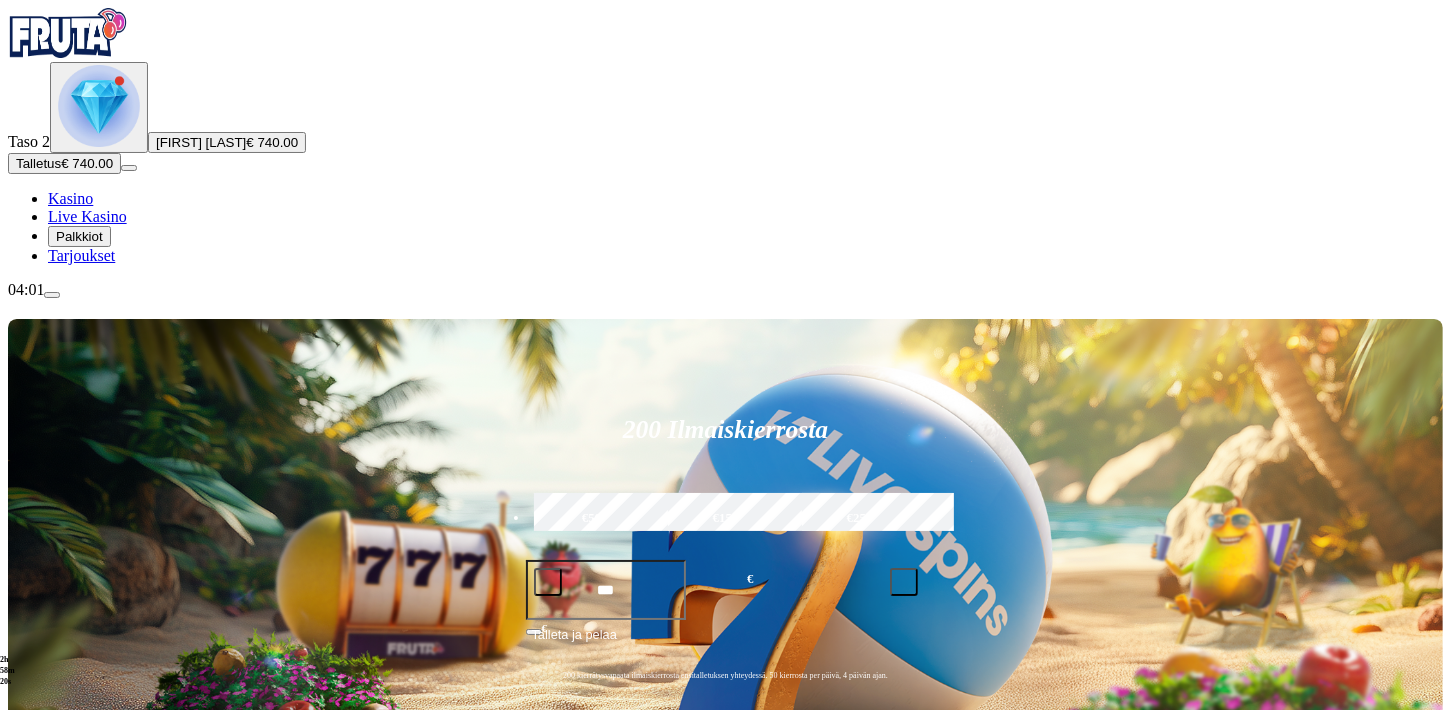 type on "***" 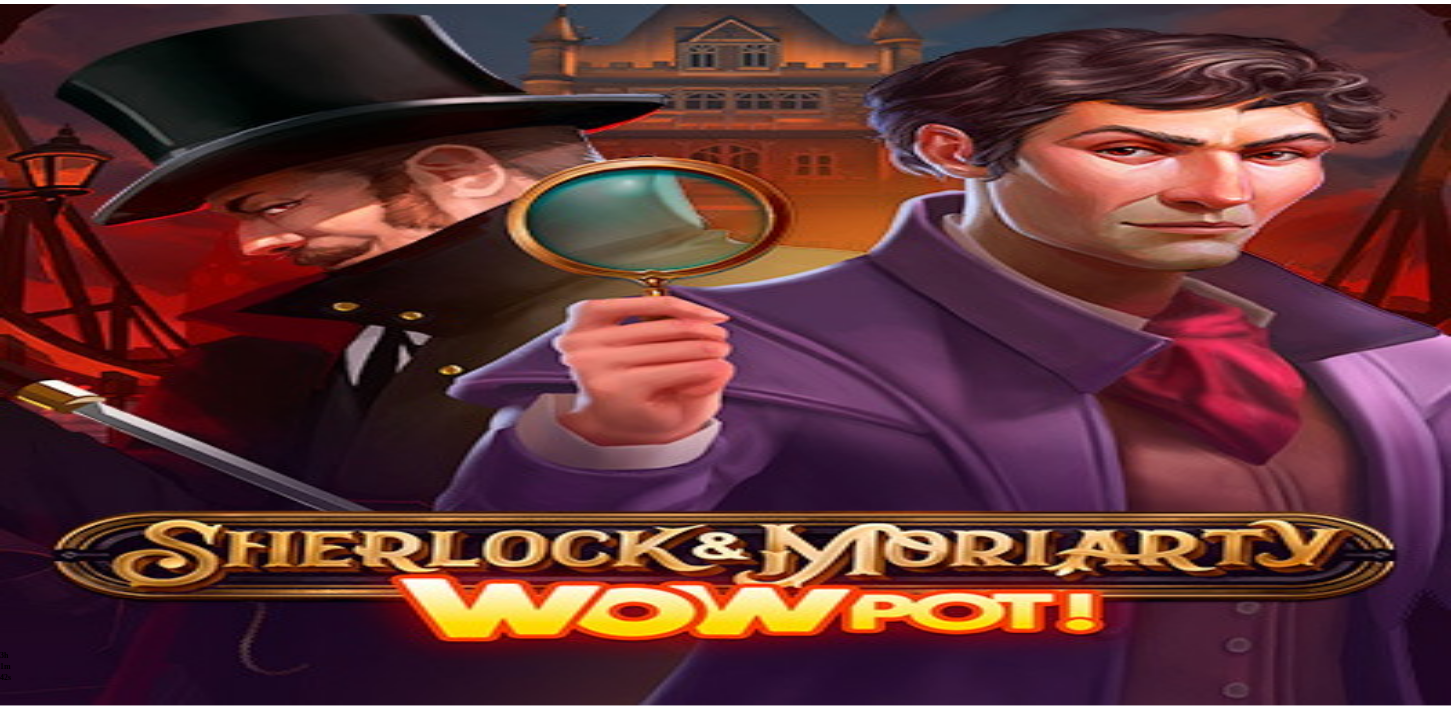 scroll, scrollTop: 0, scrollLeft: 0, axis: both 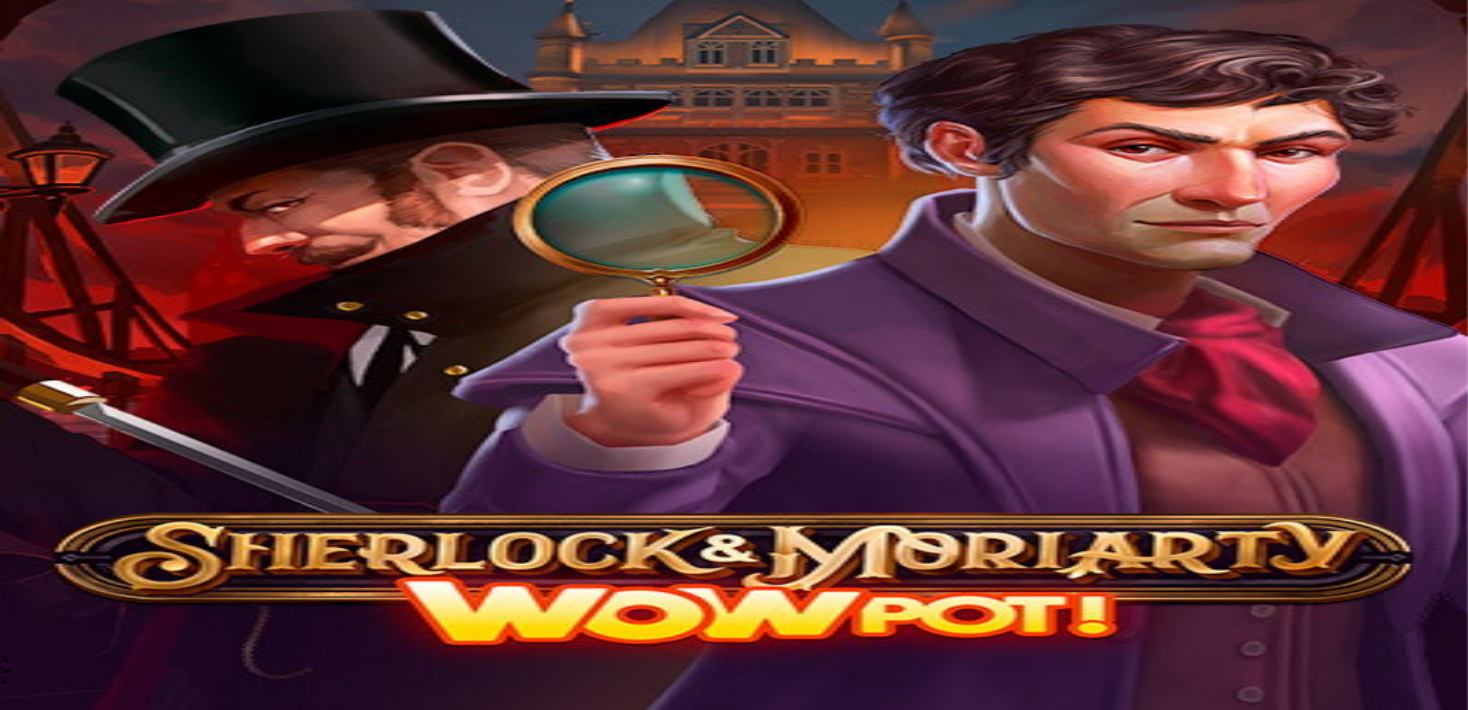 click at bounding box center [16, 710] 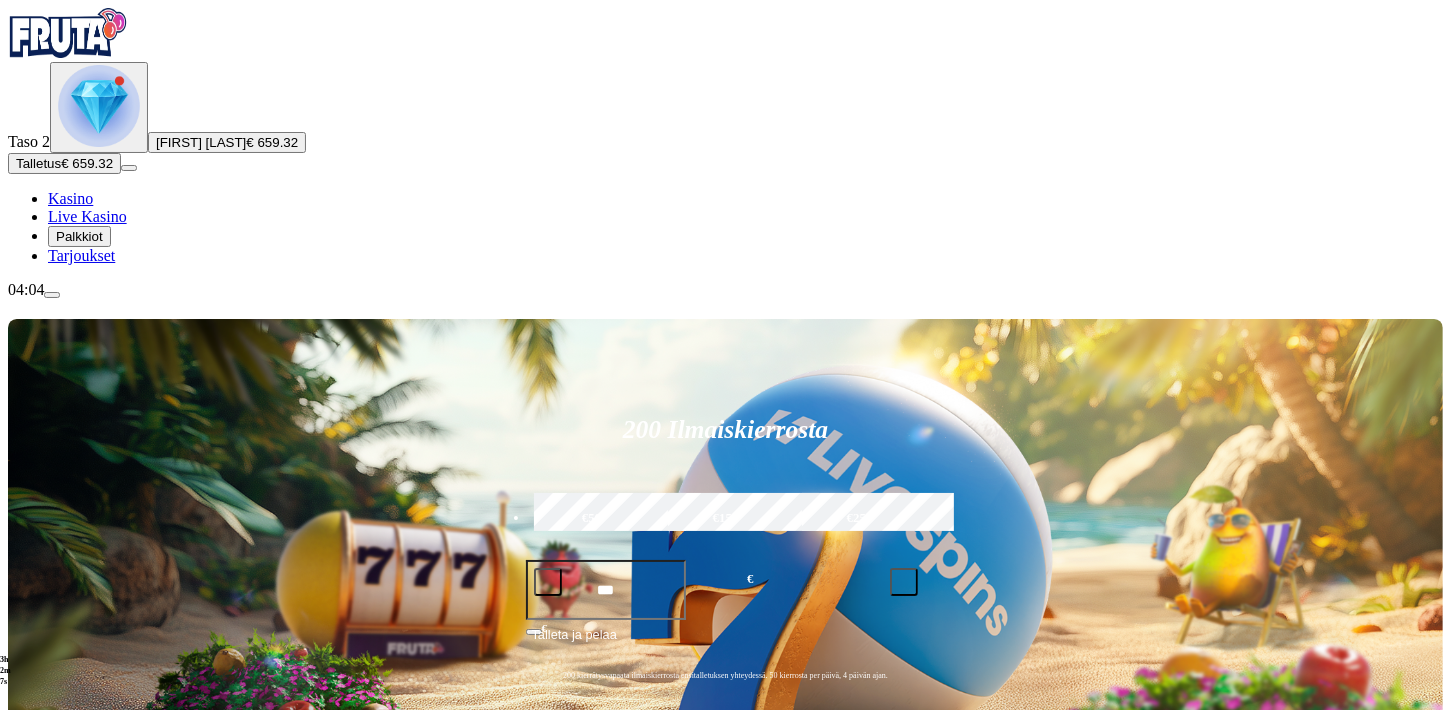 click at bounding box center (1012, 887) 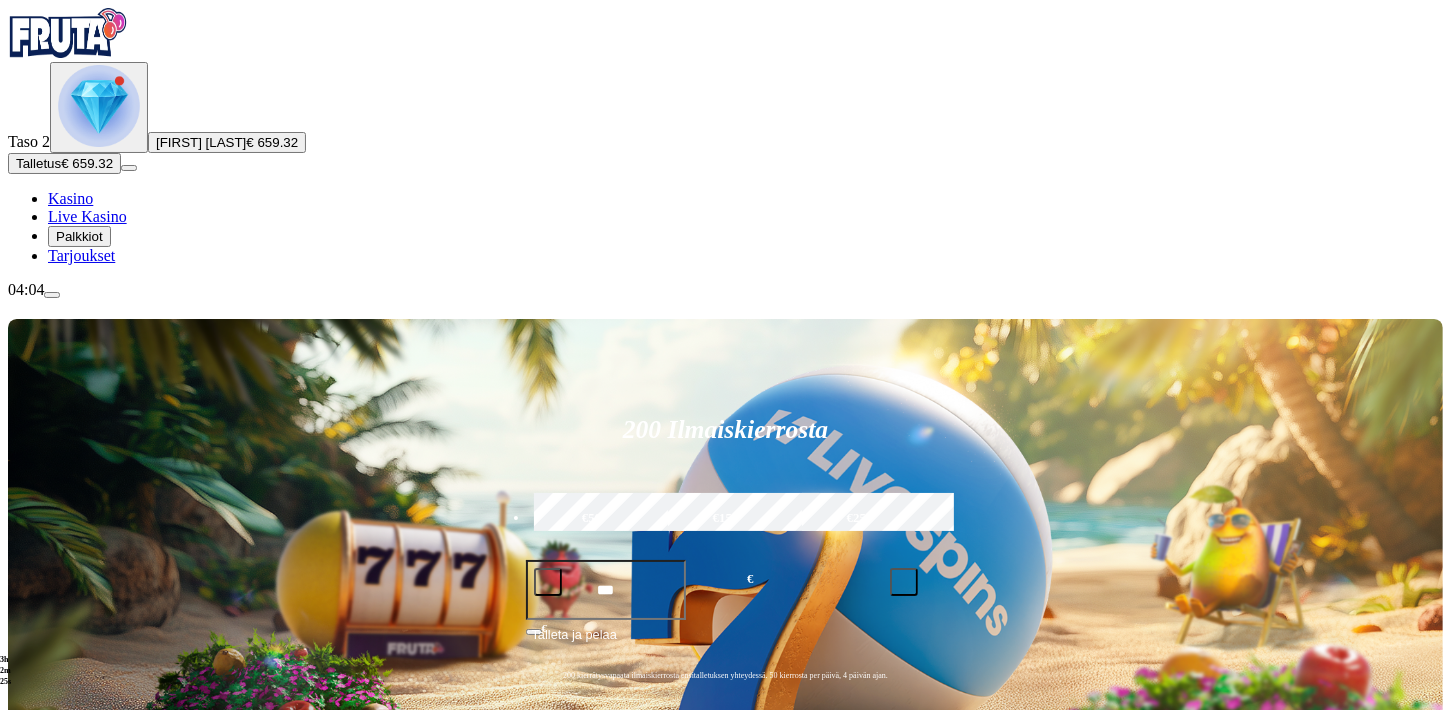 scroll, scrollTop: 720, scrollLeft: 0, axis: vertical 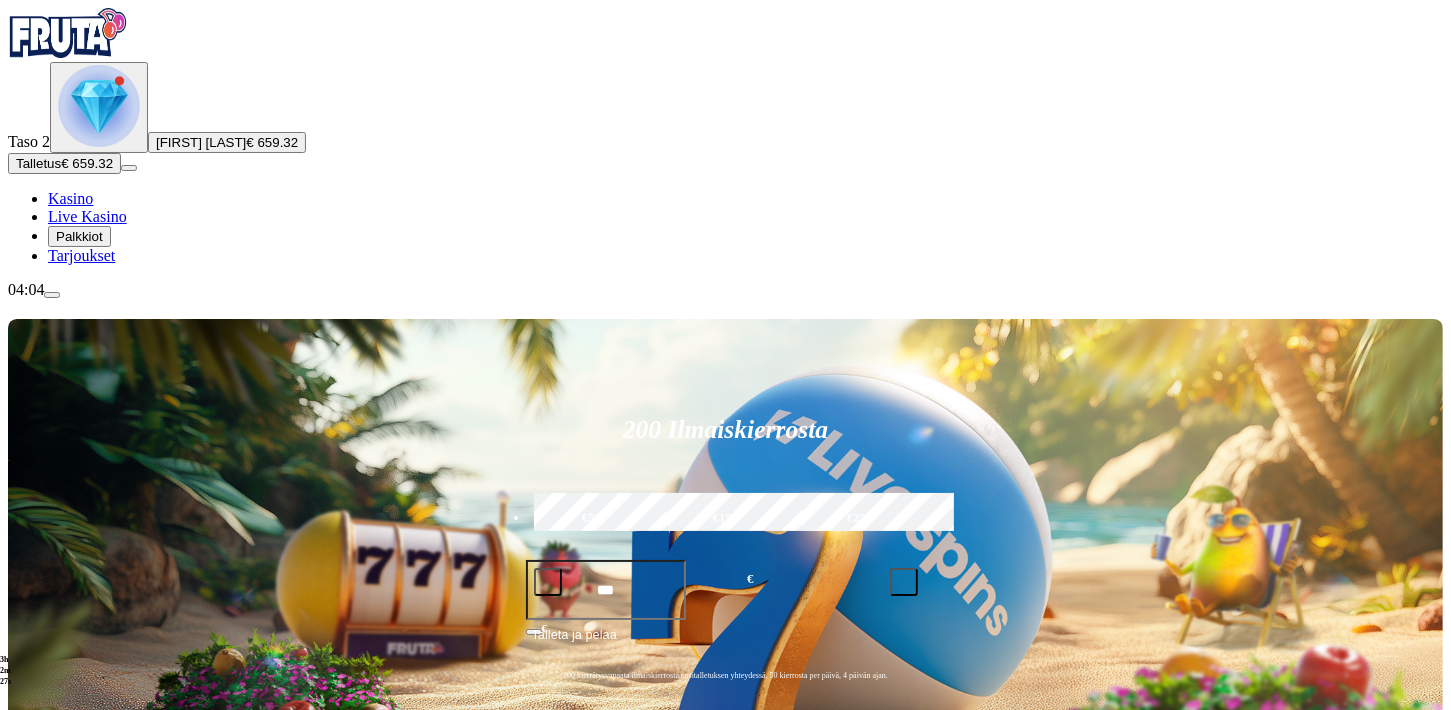 type on "***" 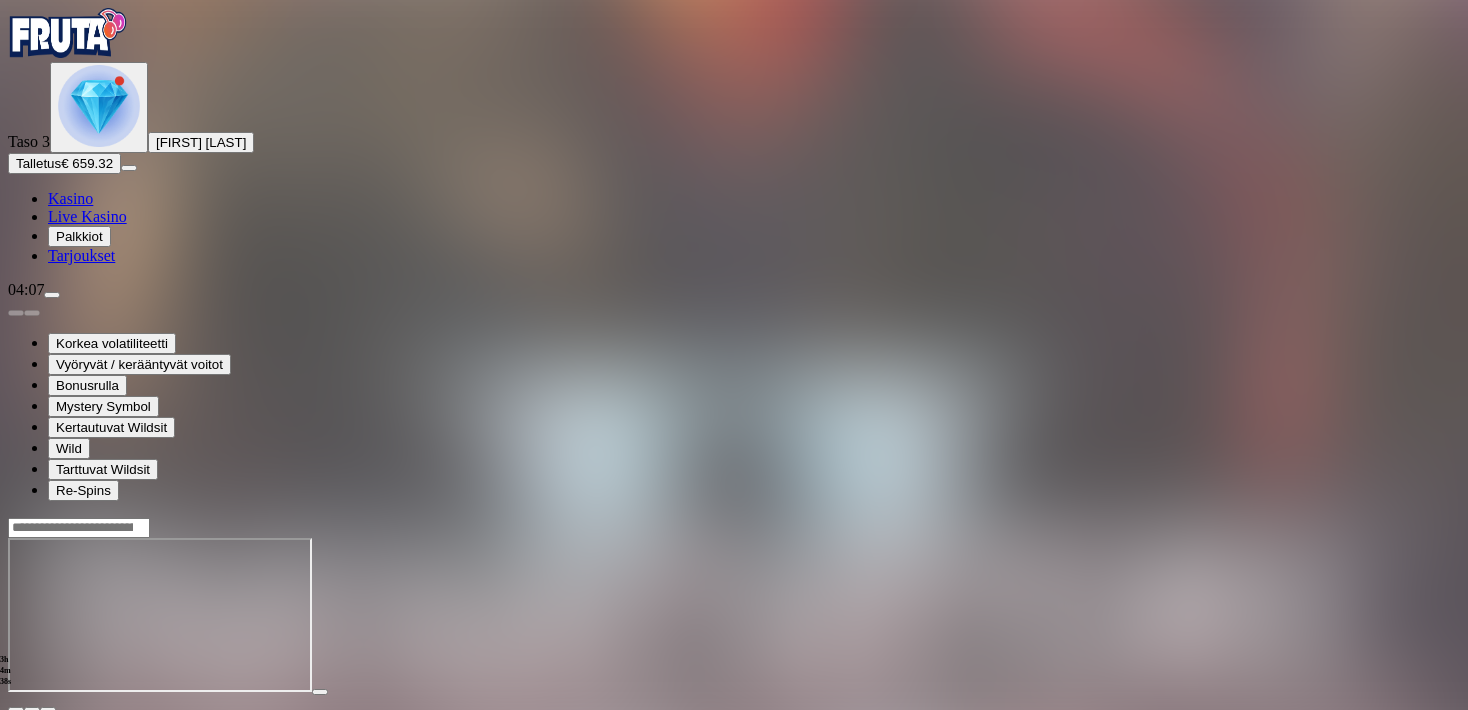 click at bounding box center [16, 710] 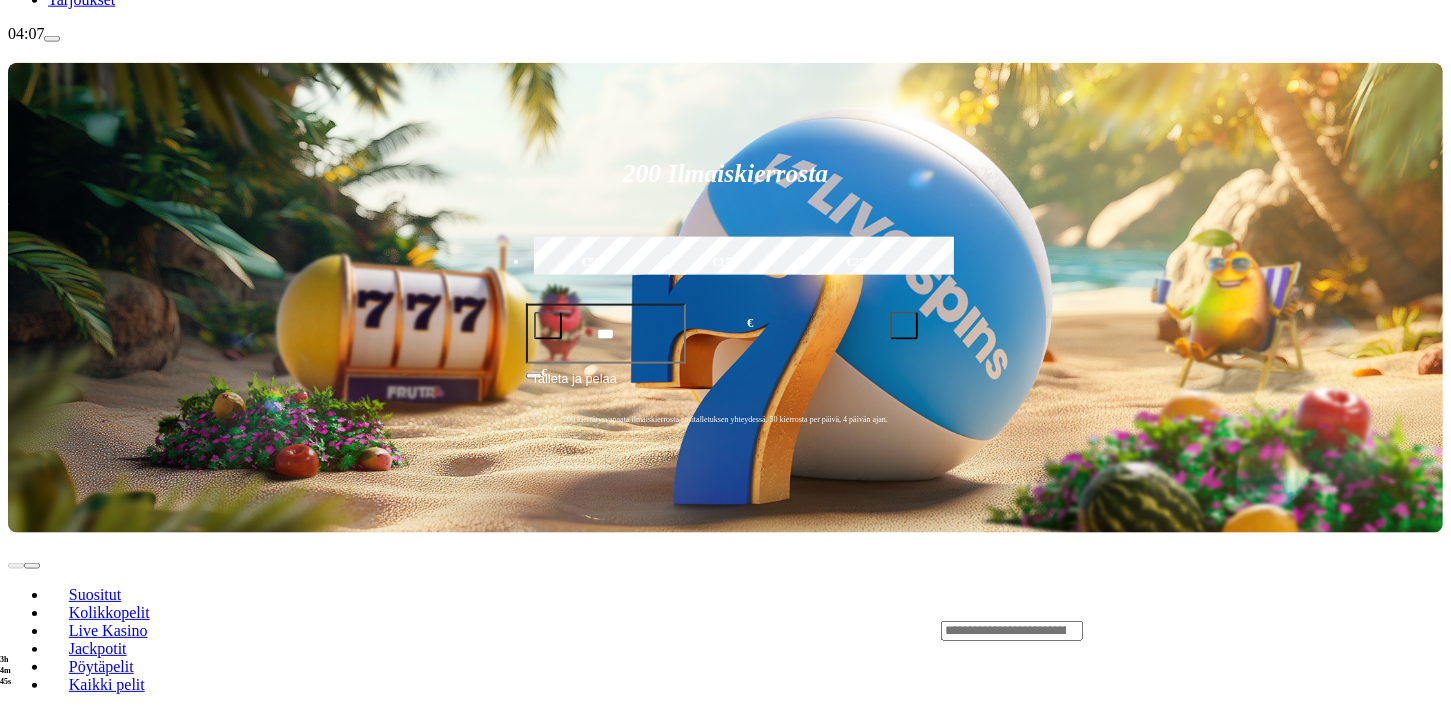 scroll, scrollTop: 528, scrollLeft: 0, axis: vertical 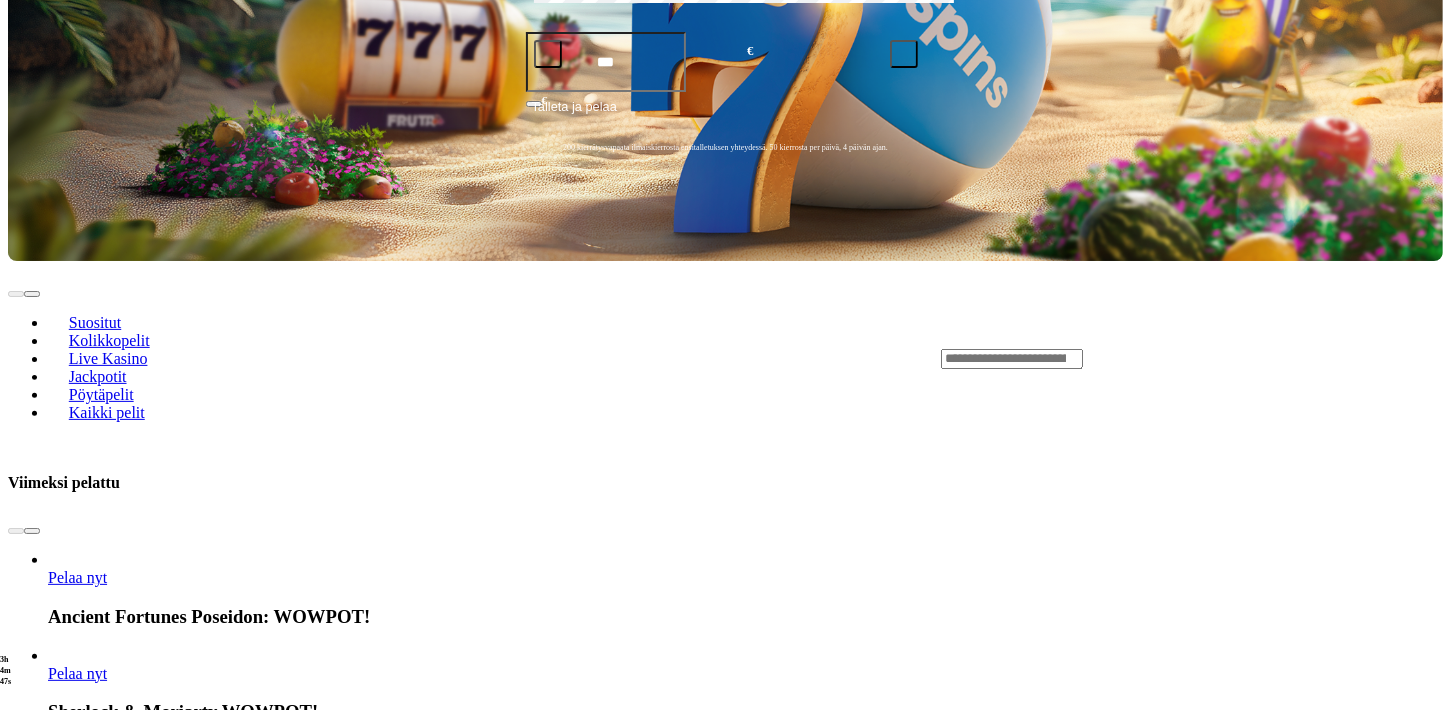click at bounding box center [32, 531] 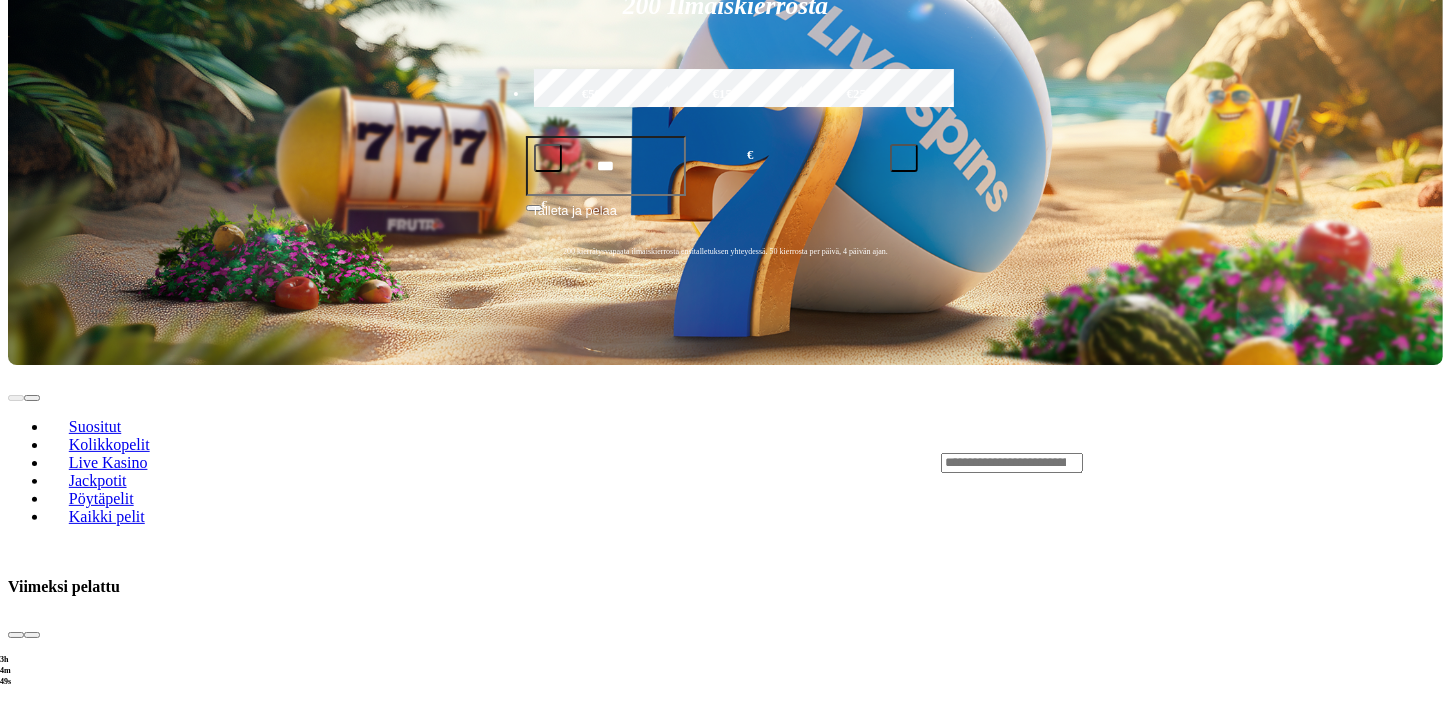 scroll, scrollTop: 352, scrollLeft: 0, axis: vertical 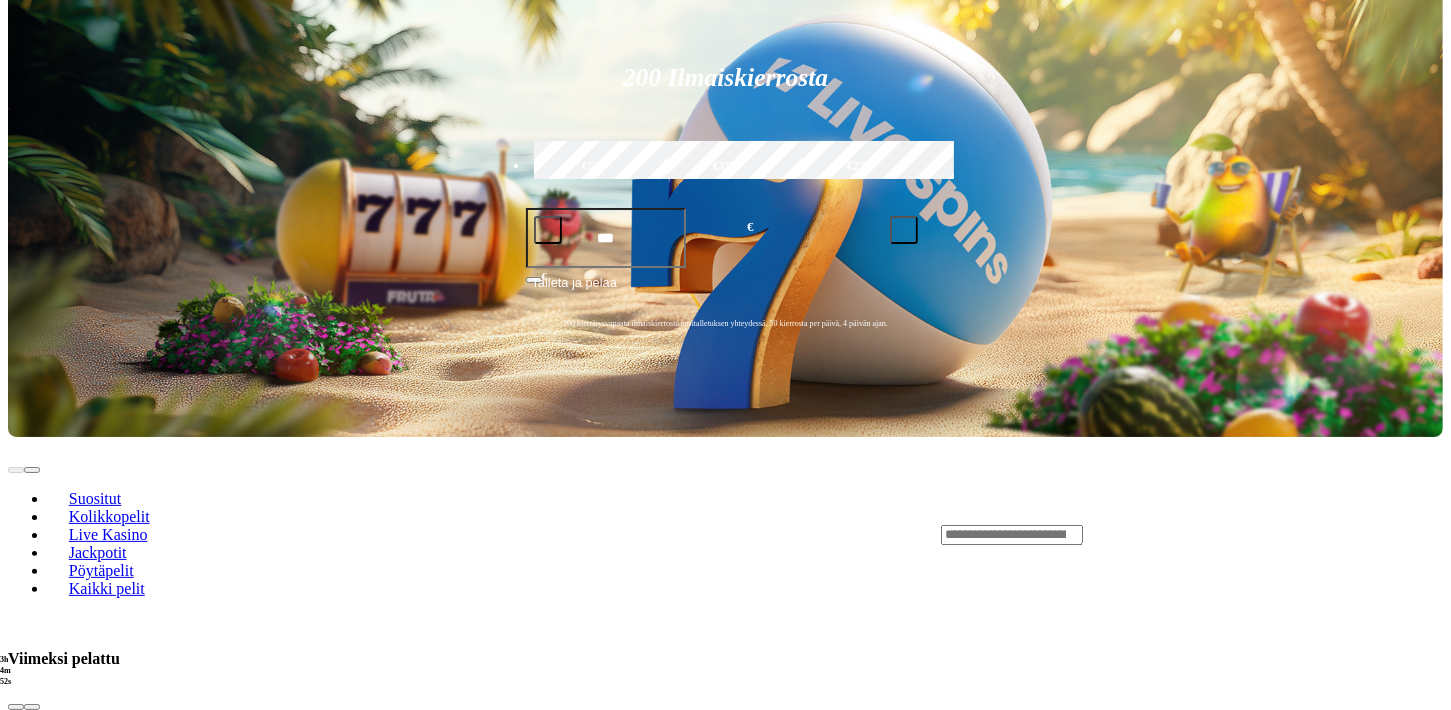 click at bounding box center (16, 707) 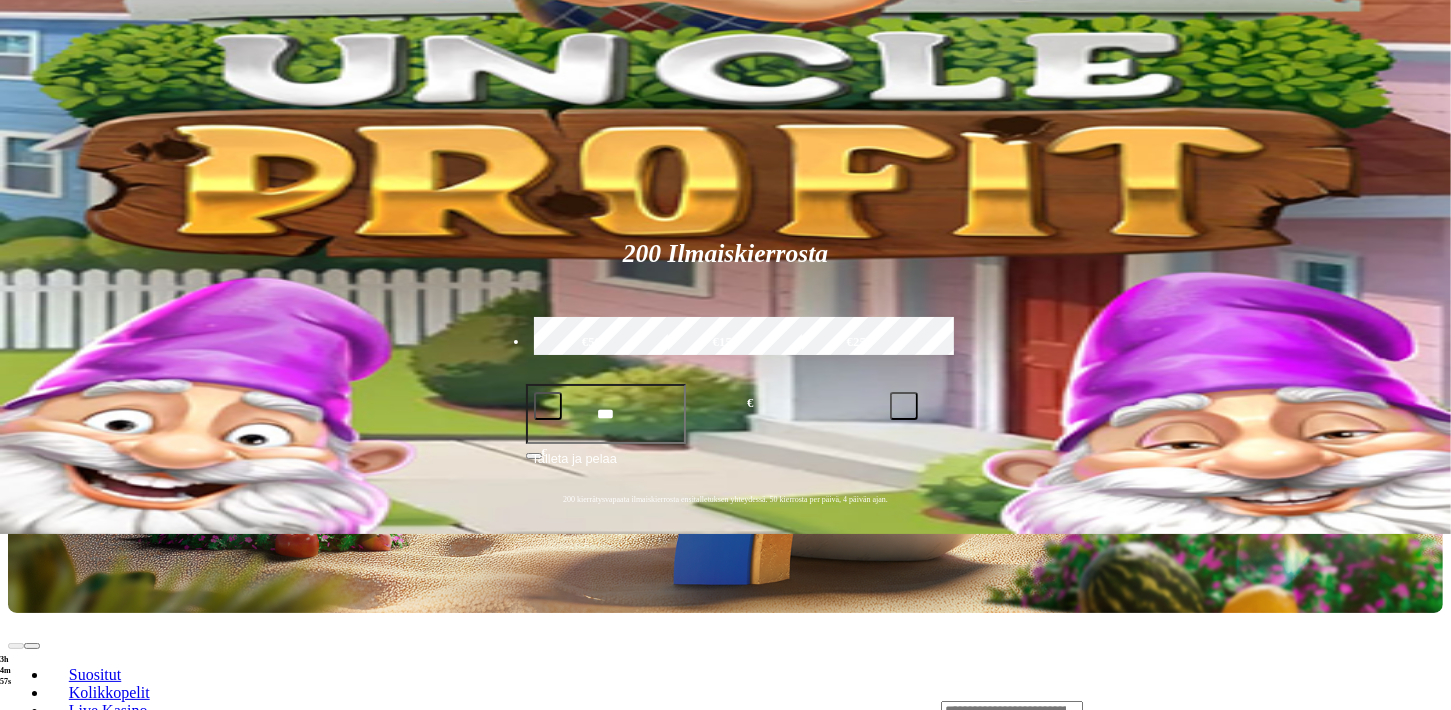 scroll, scrollTop: 0, scrollLeft: 0, axis: both 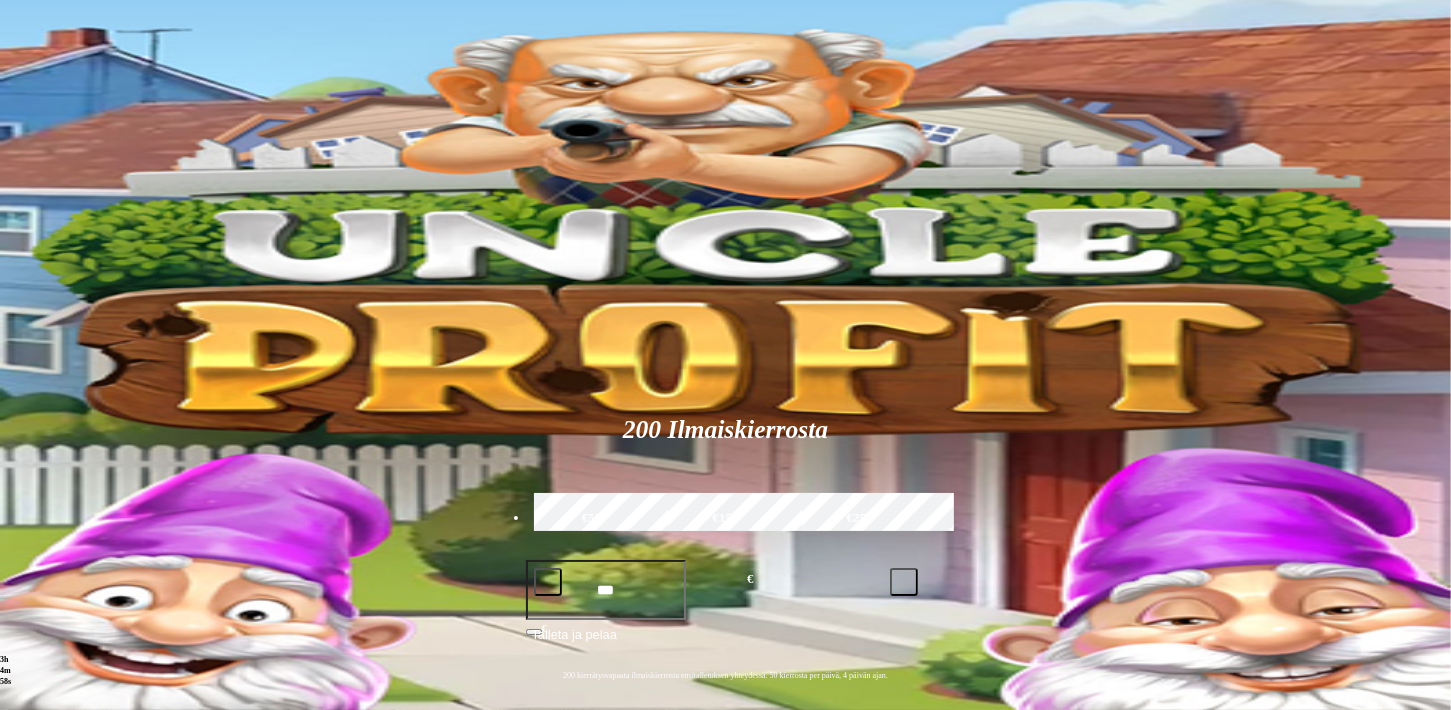 click at bounding box center (1012, 887) 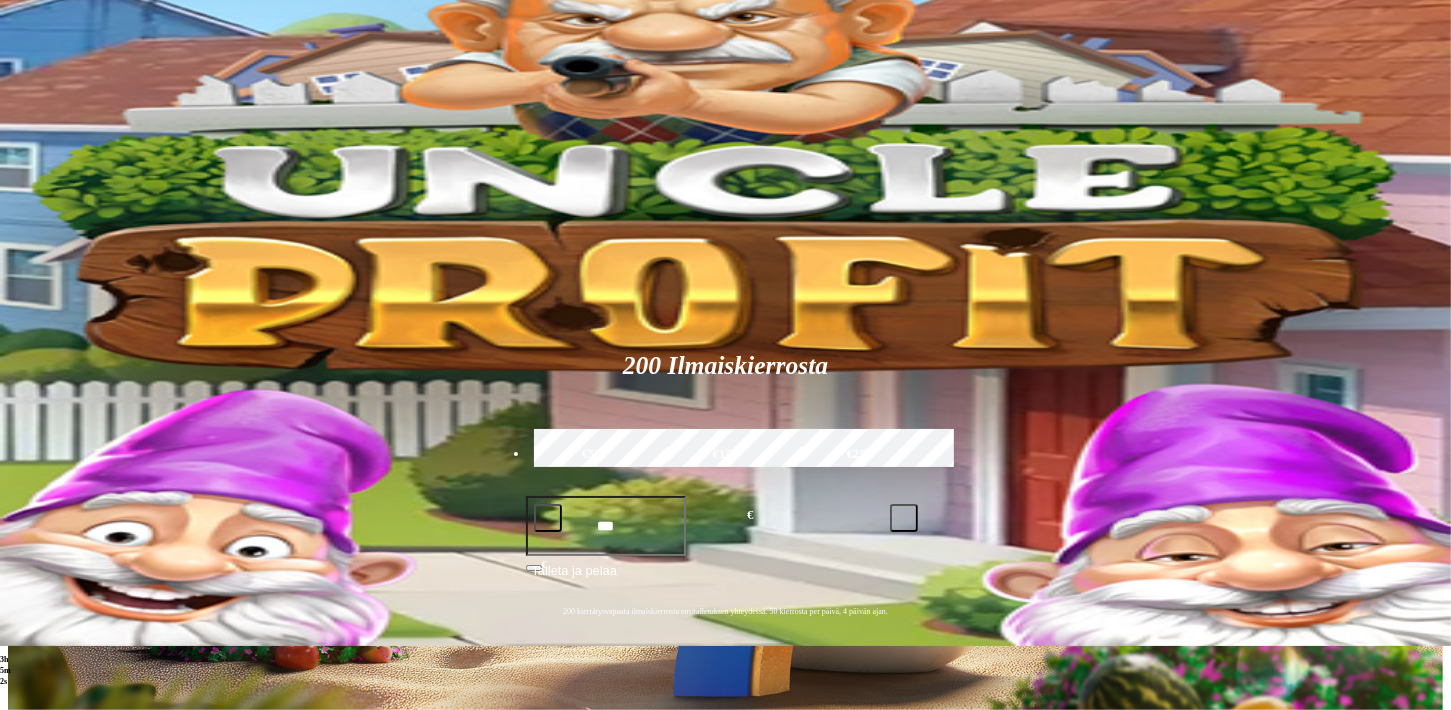 scroll, scrollTop: 88, scrollLeft: 0, axis: vertical 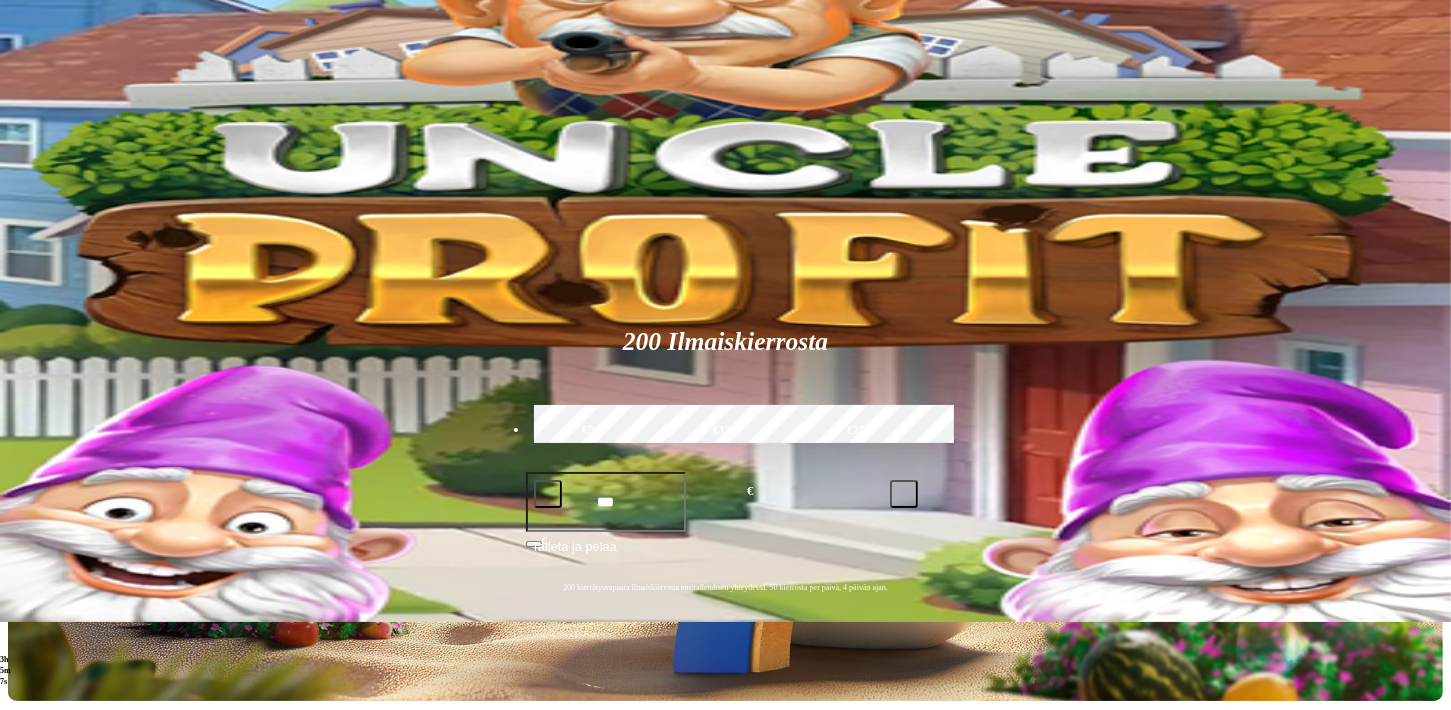 type on "***" 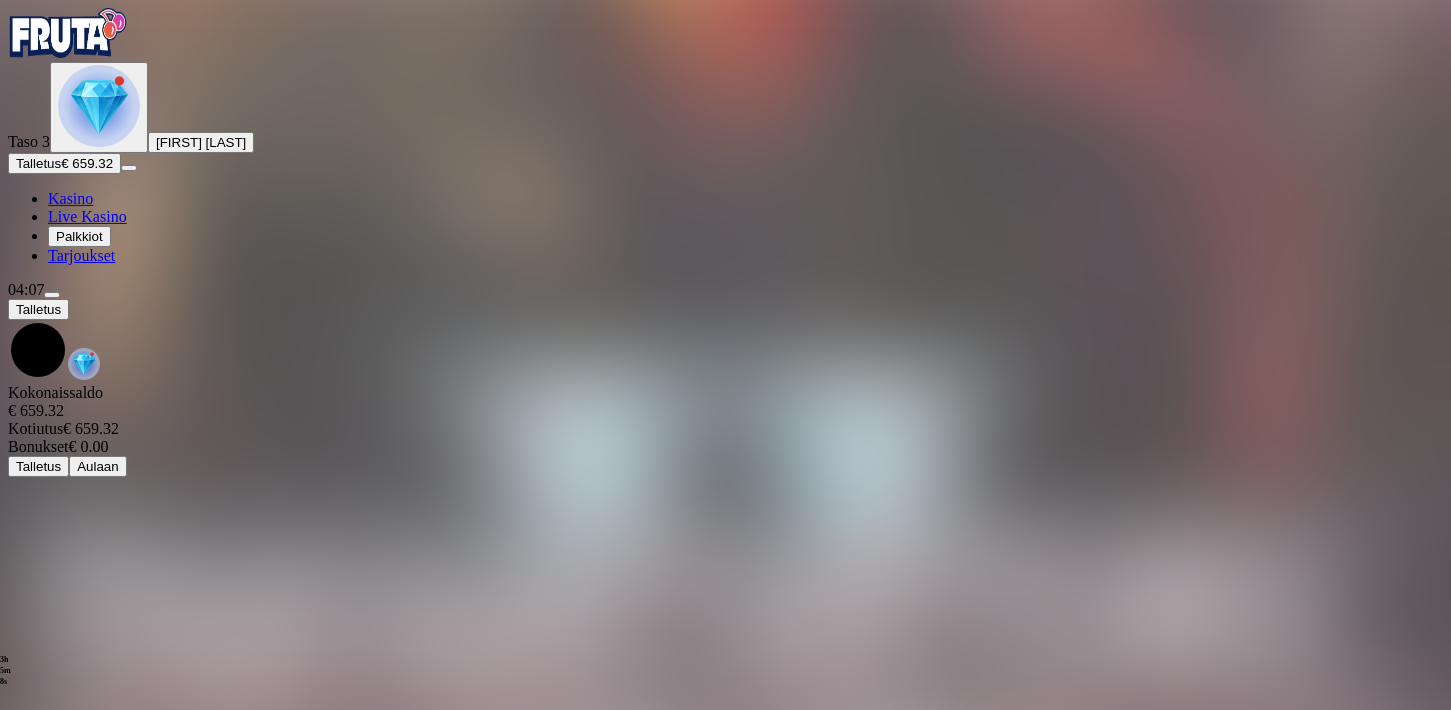scroll, scrollTop: 0, scrollLeft: 0, axis: both 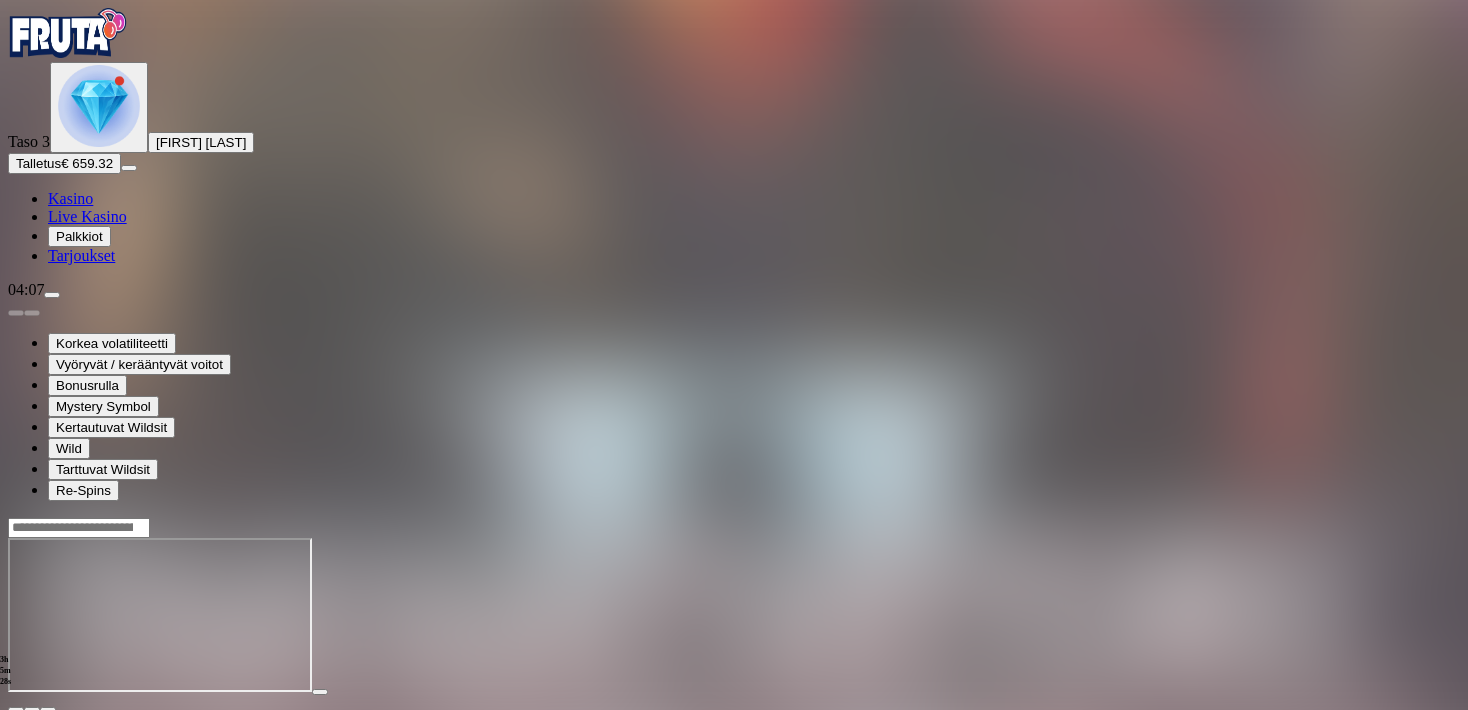 click at bounding box center [16, 710] 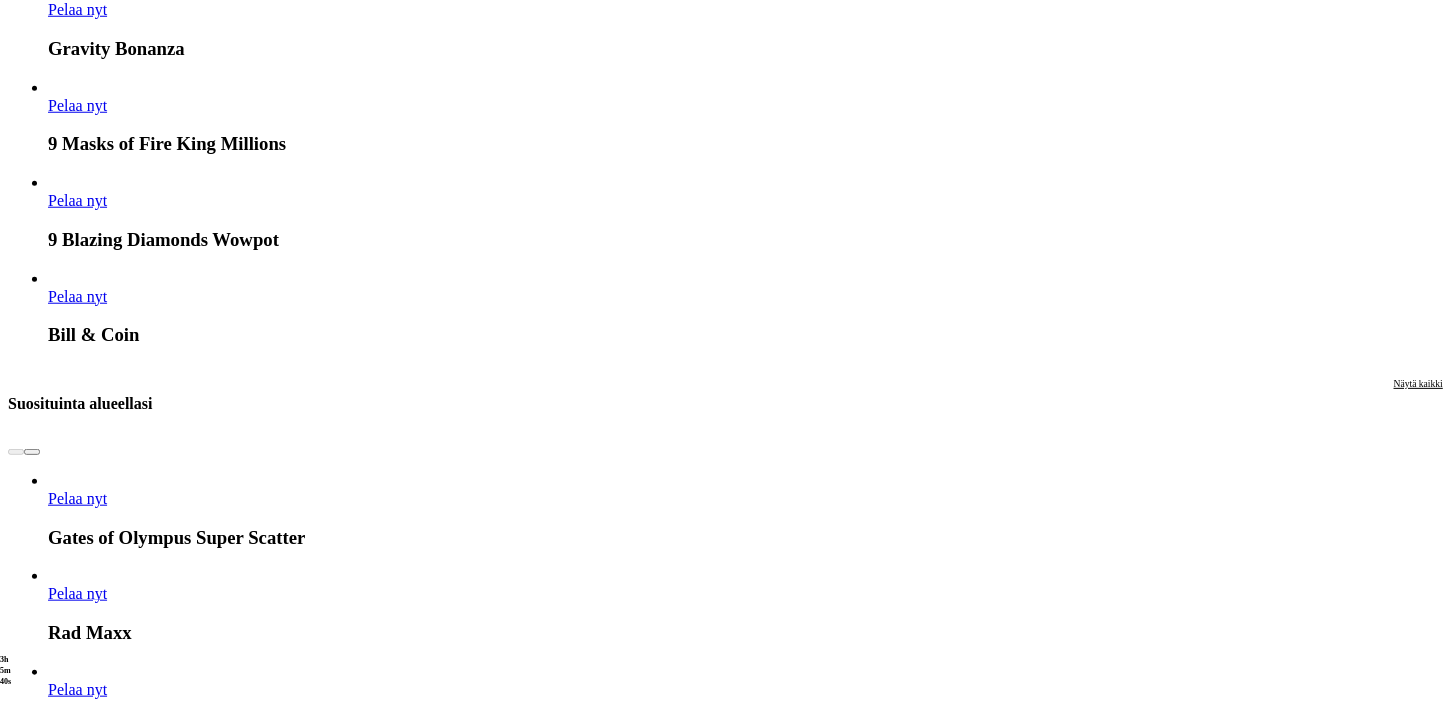scroll, scrollTop: 1936, scrollLeft: 0, axis: vertical 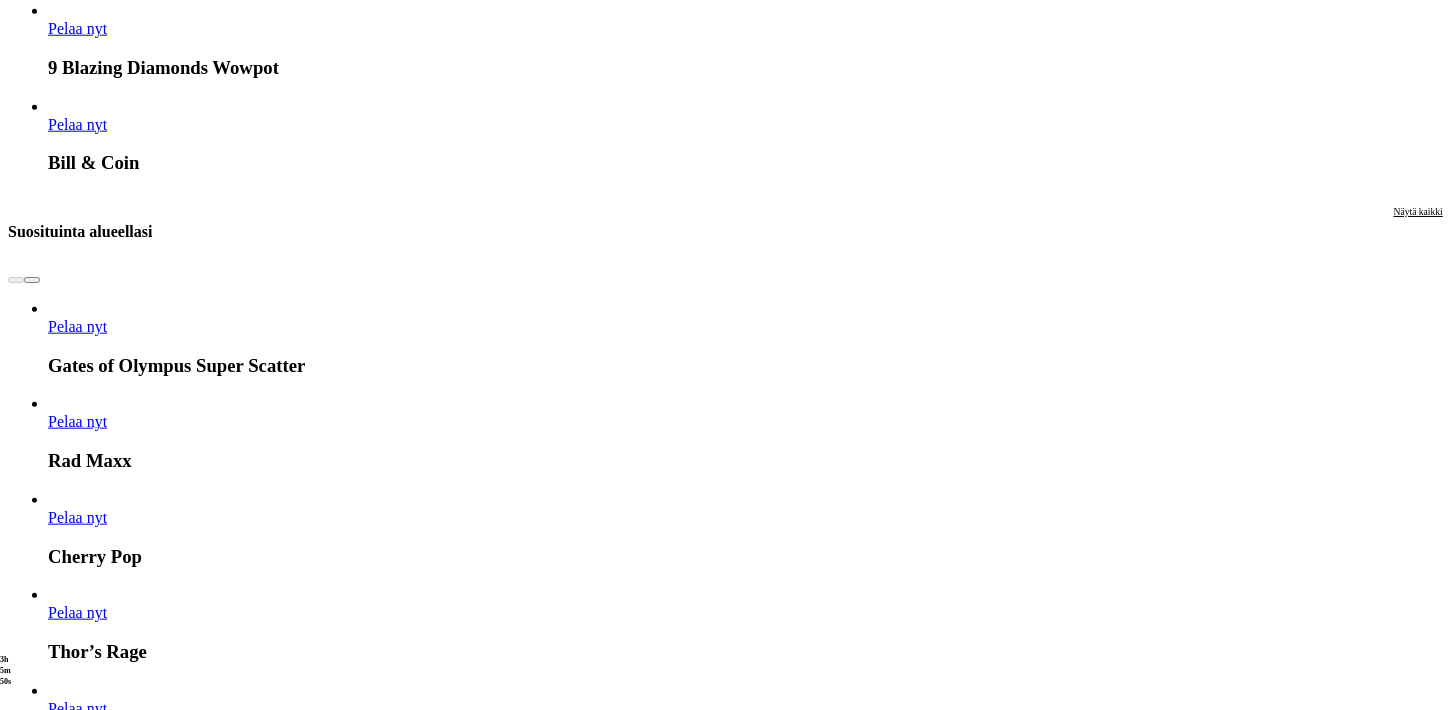 click on "Pelaa nyt" at bounding box center (77, 16962) 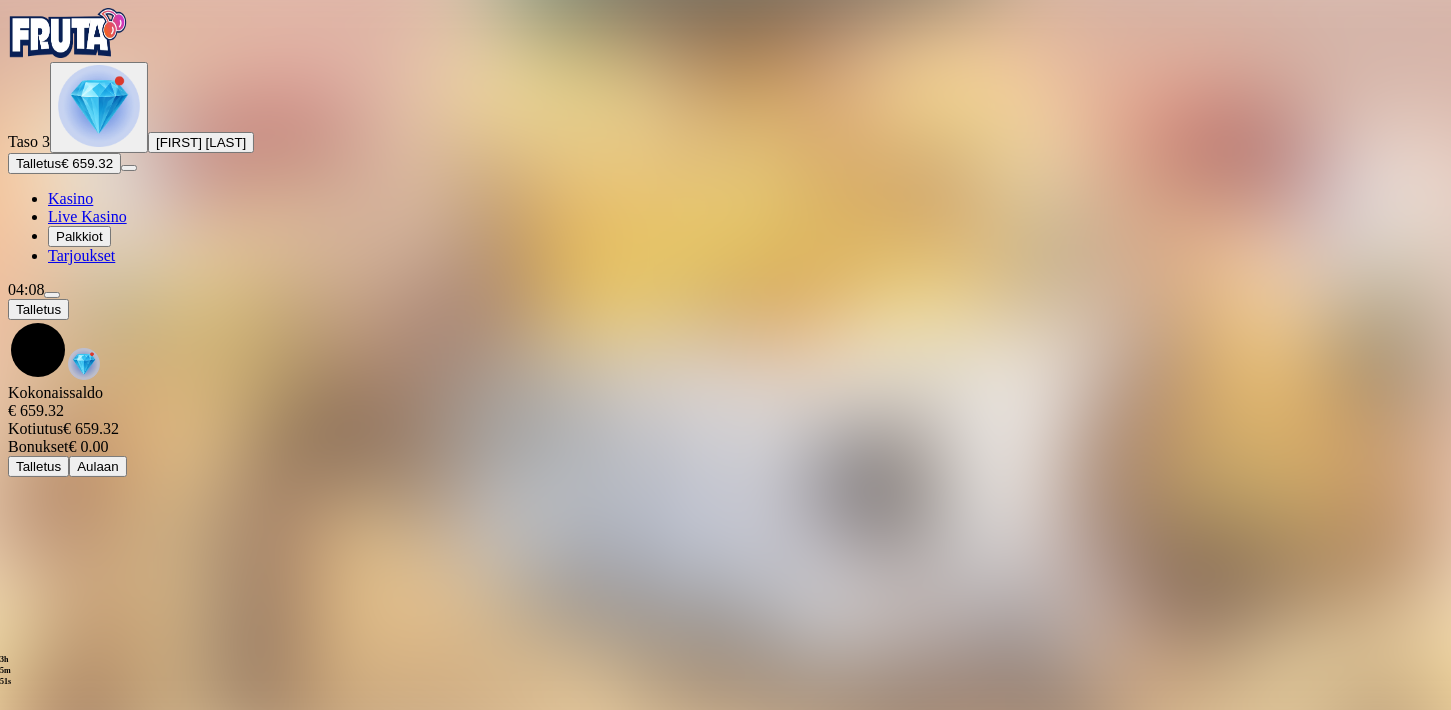 scroll, scrollTop: 0, scrollLeft: 0, axis: both 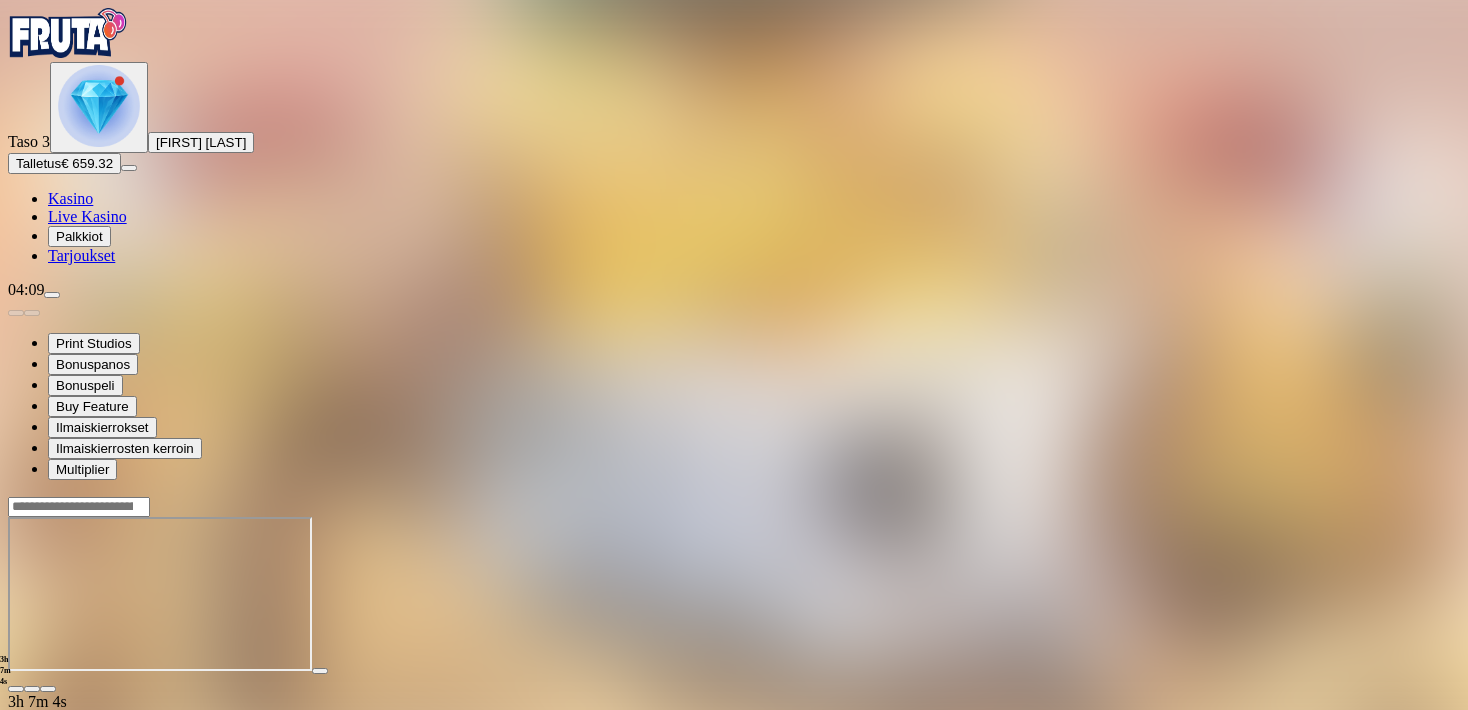 click at bounding box center (16, 689) 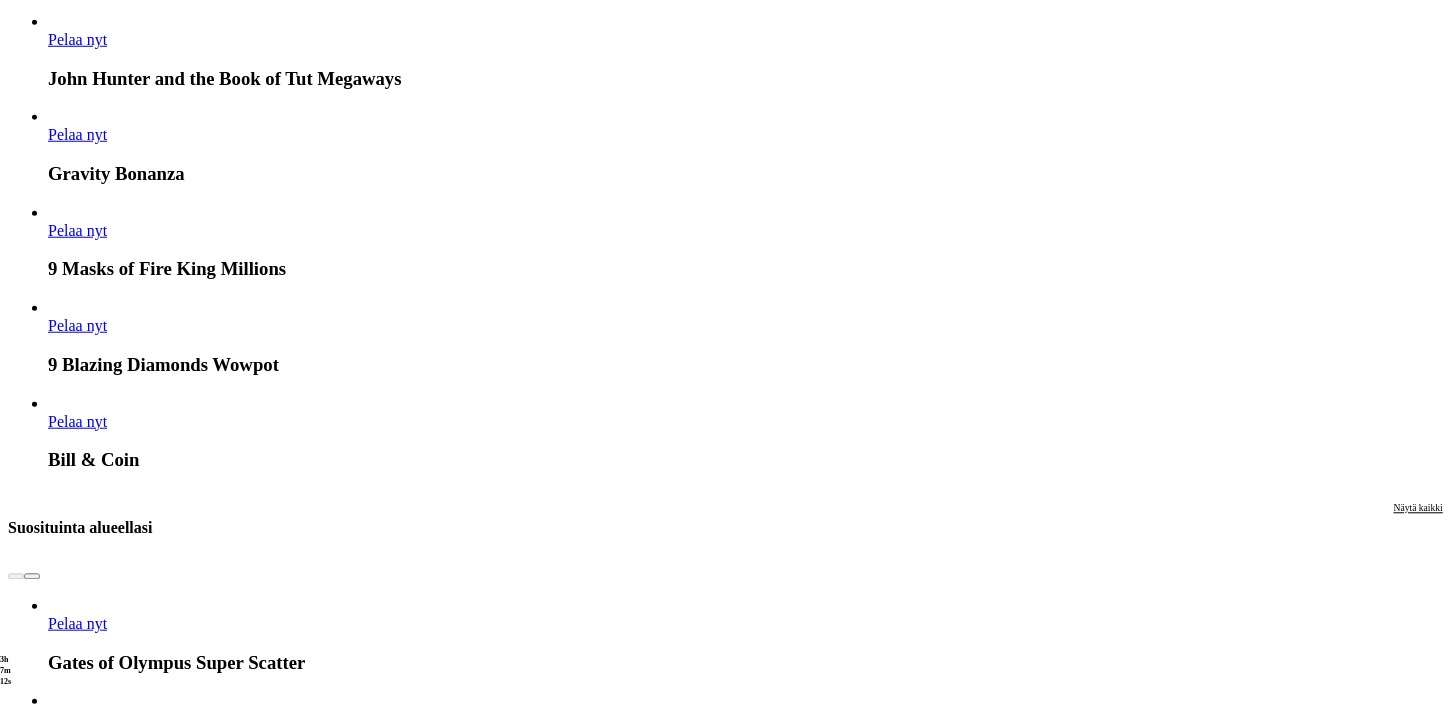 scroll, scrollTop: 1672, scrollLeft: 0, axis: vertical 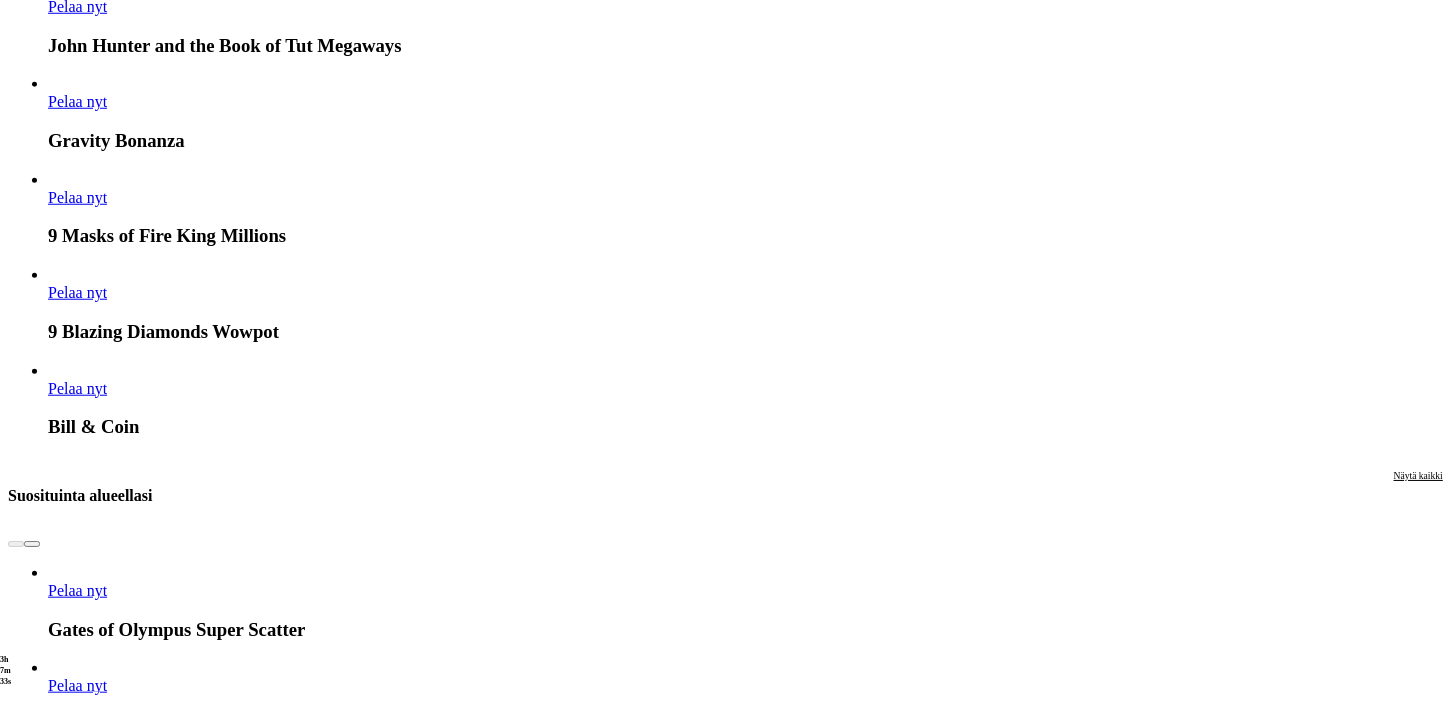 click on "Pelaa oikealla rahalla" at bounding box center [1100, 16809] 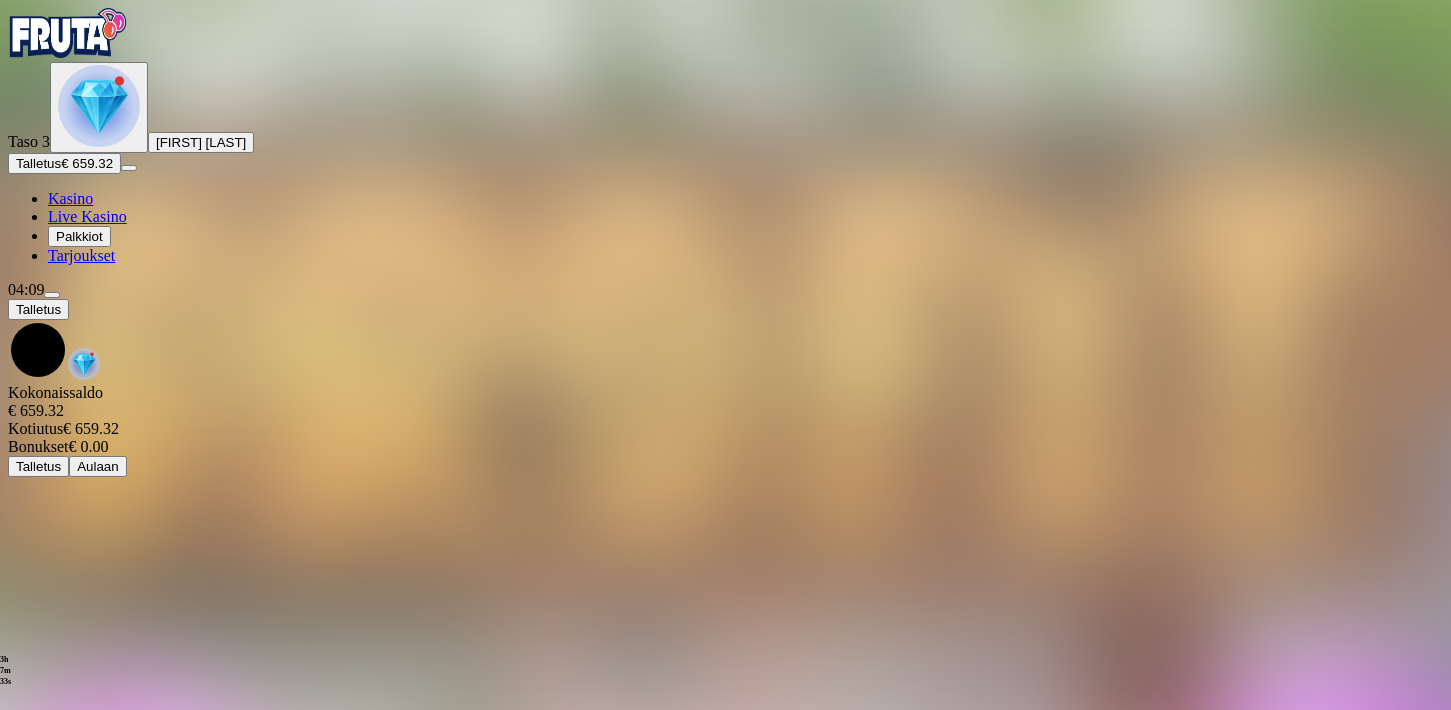 scroll, scrollTop: 0, scrollLeft: 0, axis: both 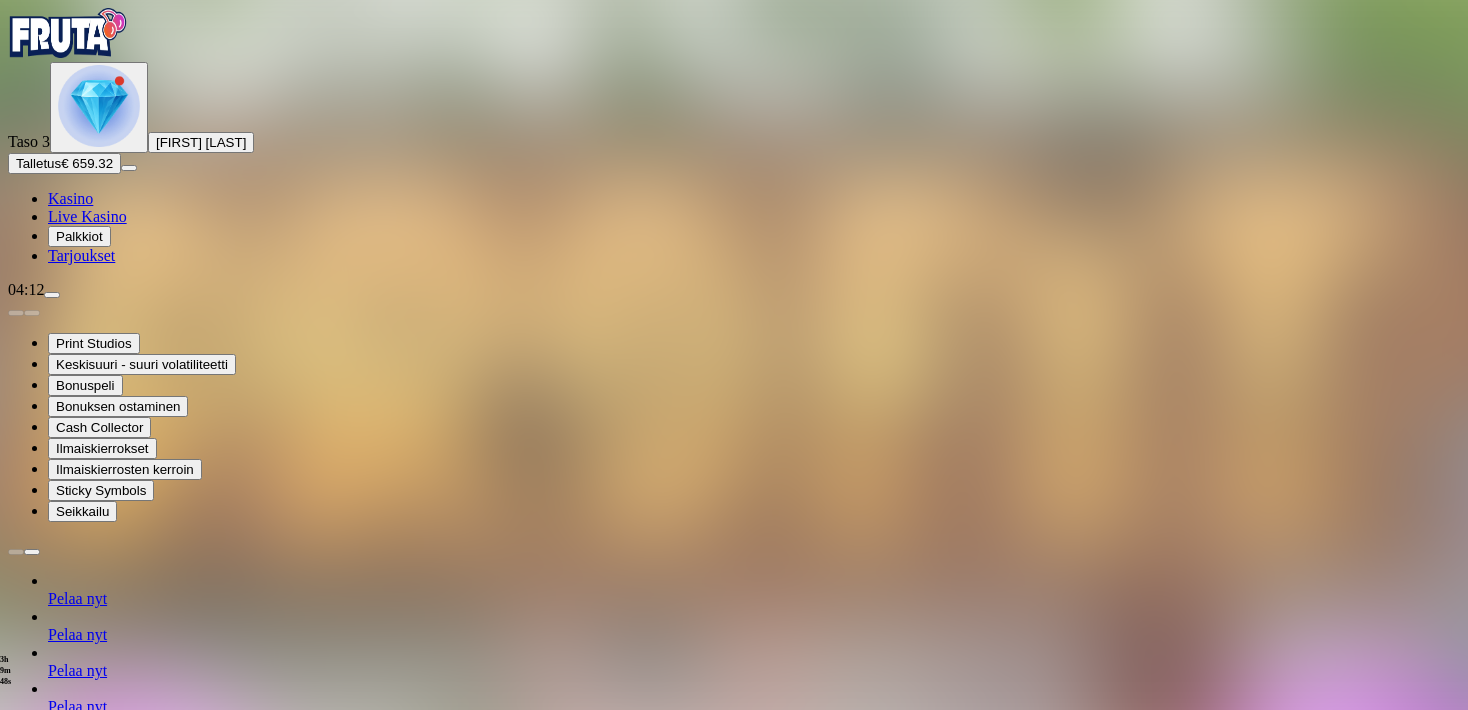 click at bounding box center (16, 1321) 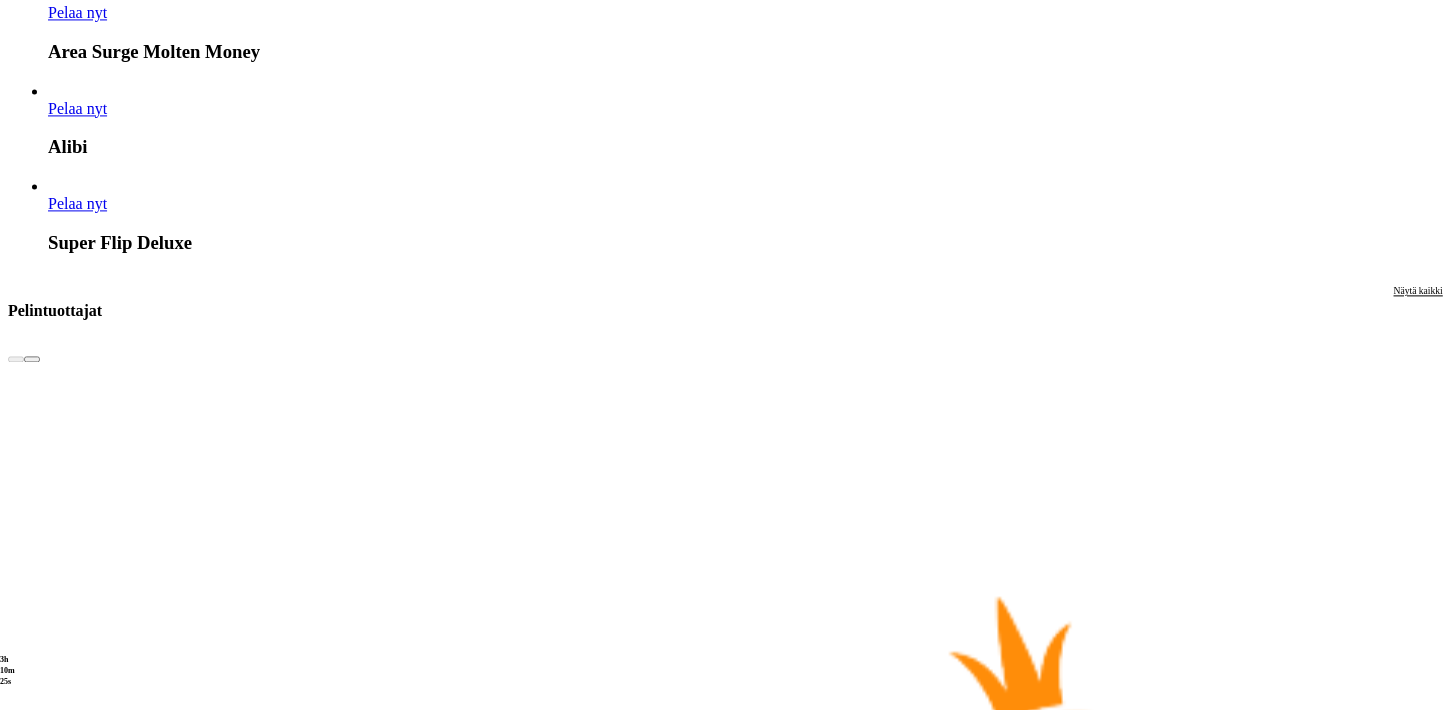 scroll, scrollTop: 4136, scrollLeft: 0, axis: vertical 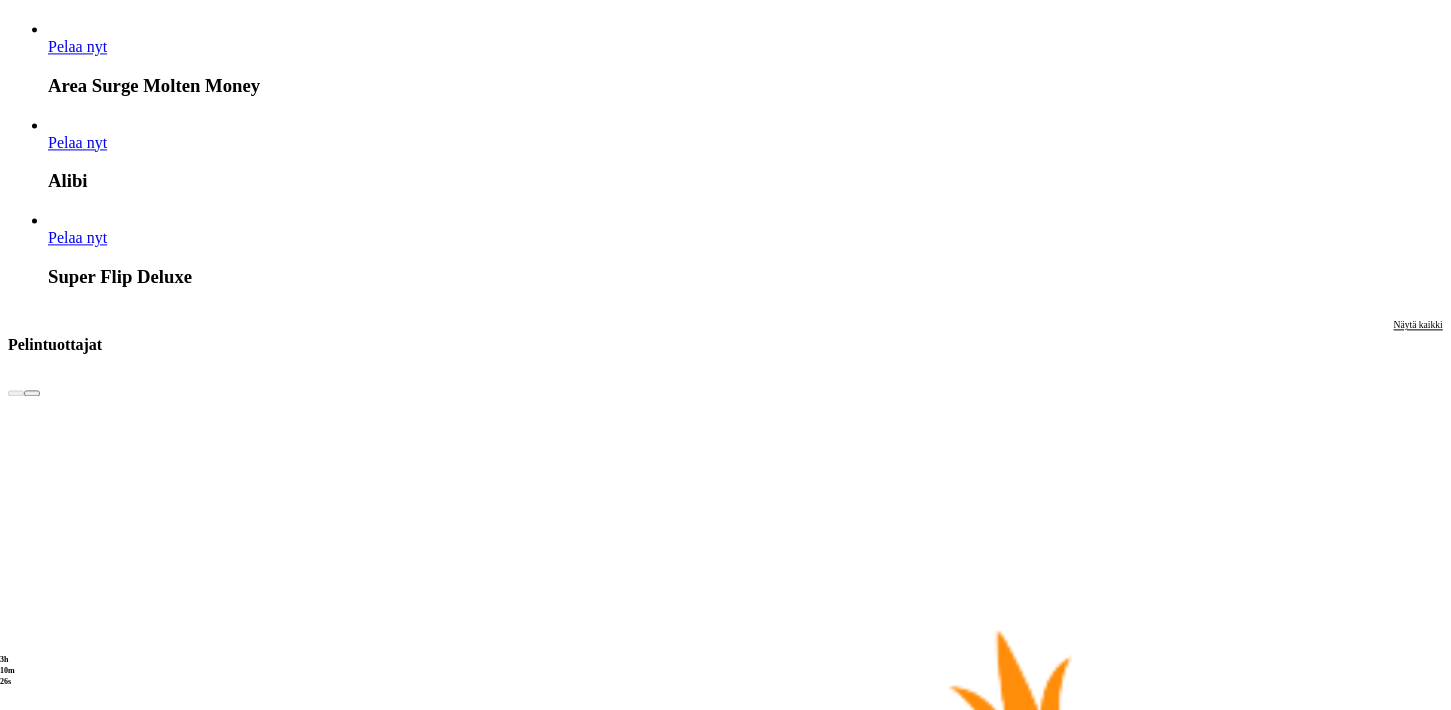 click on "Pelaa nyt" at bounding box center [77, 26515] 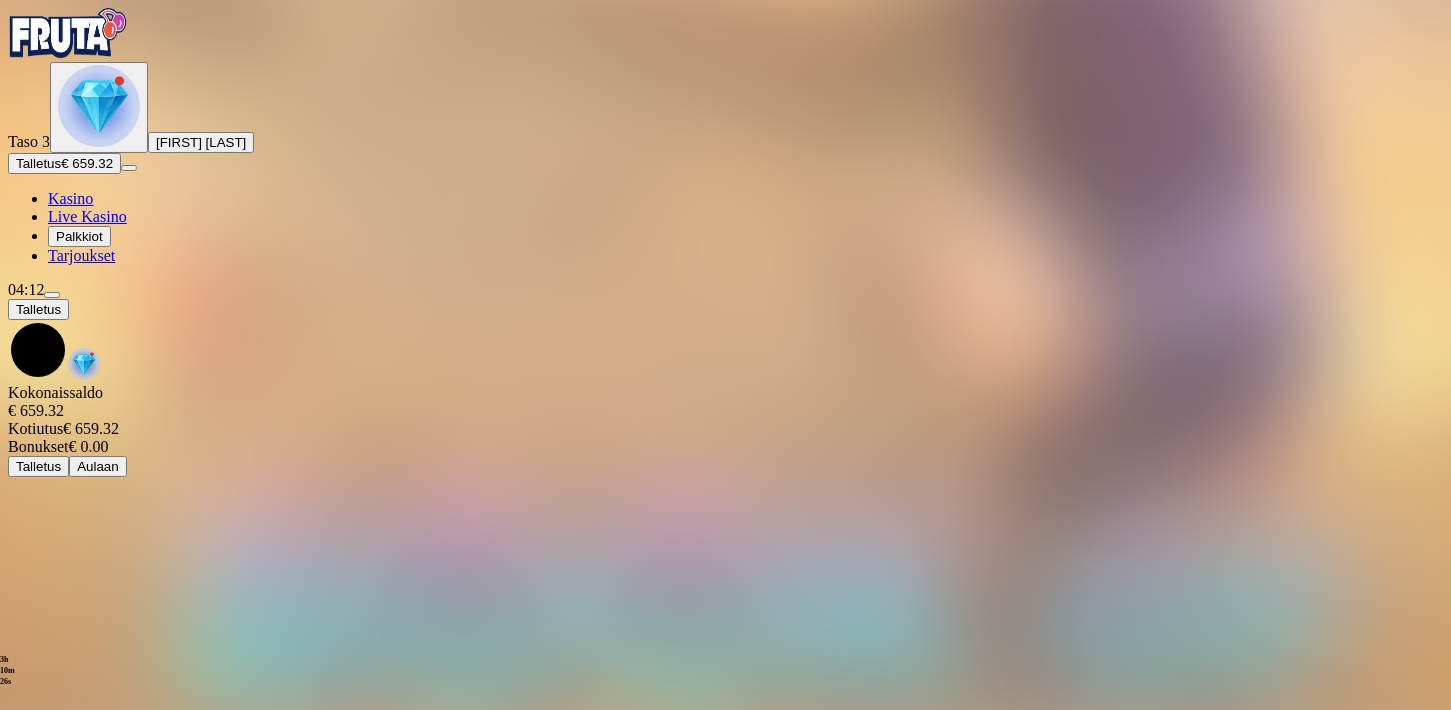 scroll, scrollTop: 0, scrollLeft: 0, axis: both 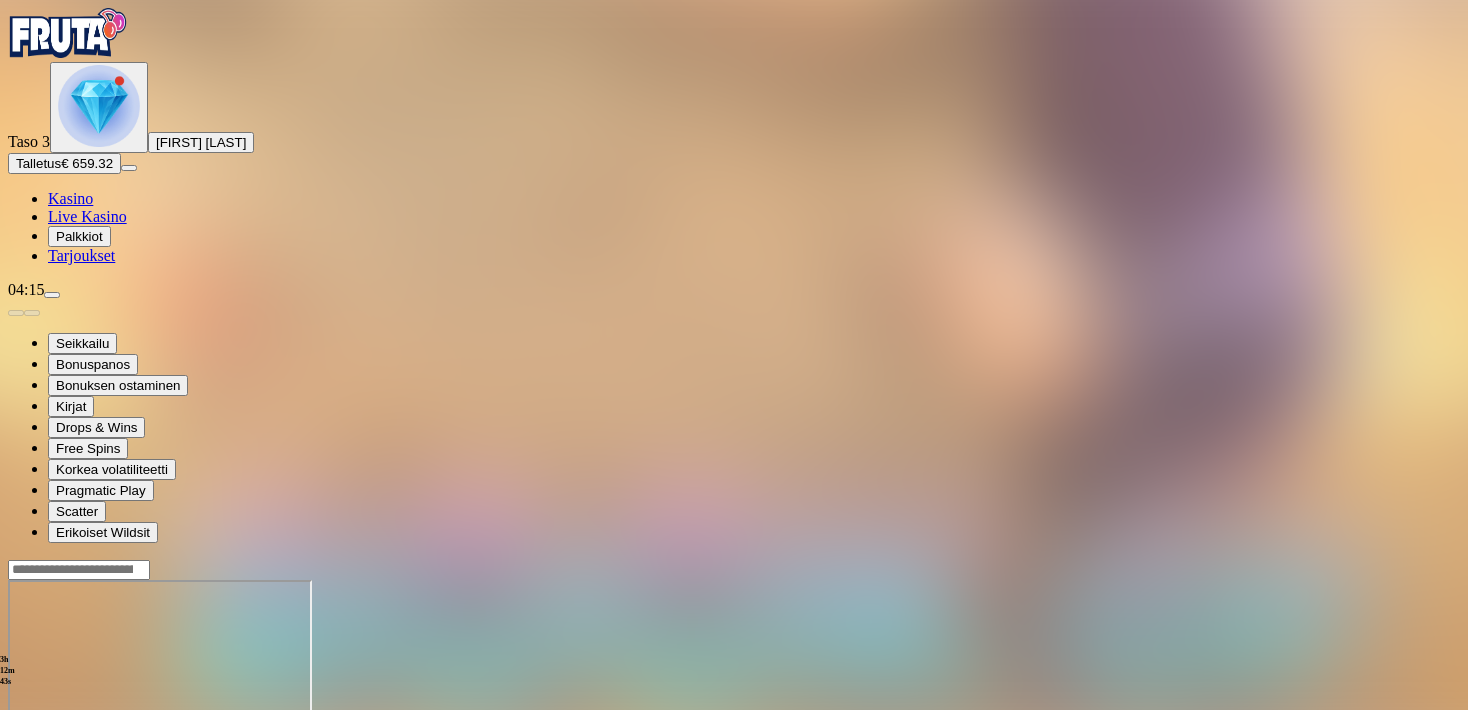 click at bounding box center (16, 752) 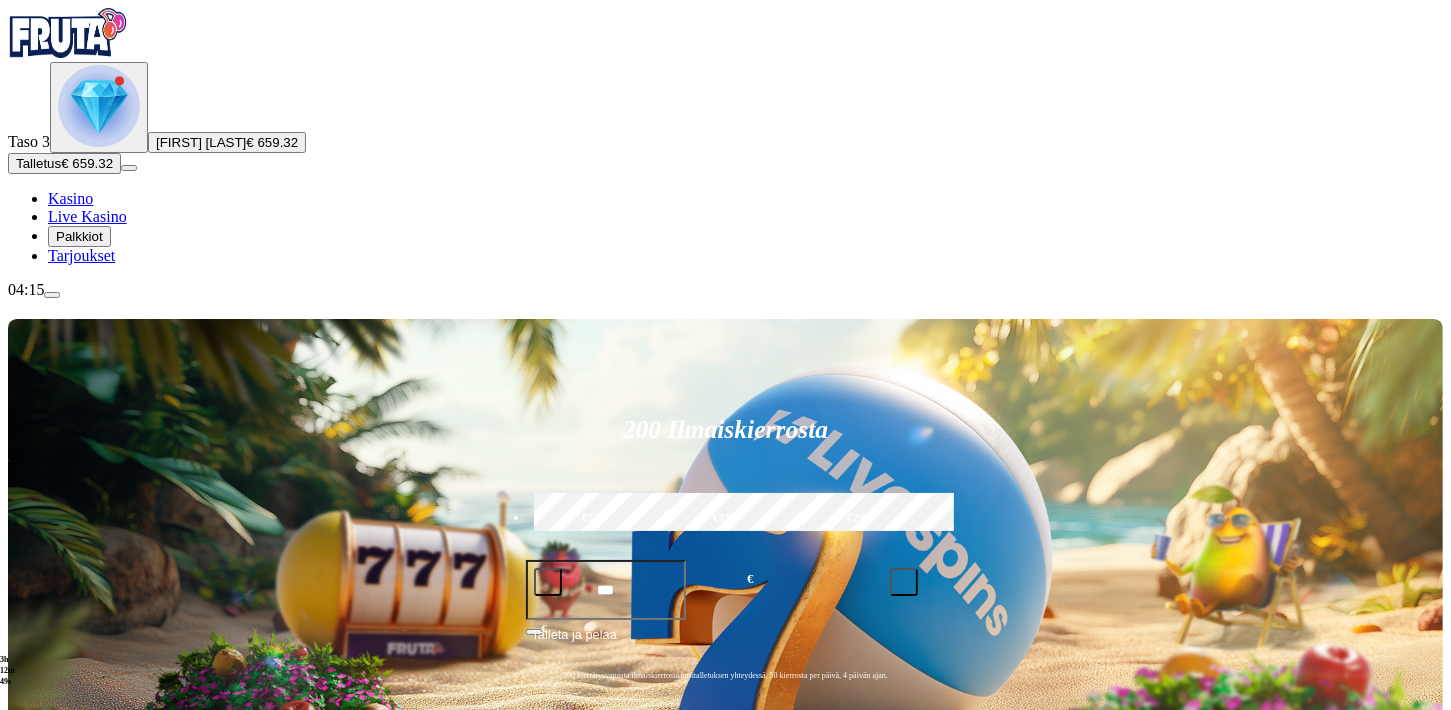 click at bounding box center (99, 106) 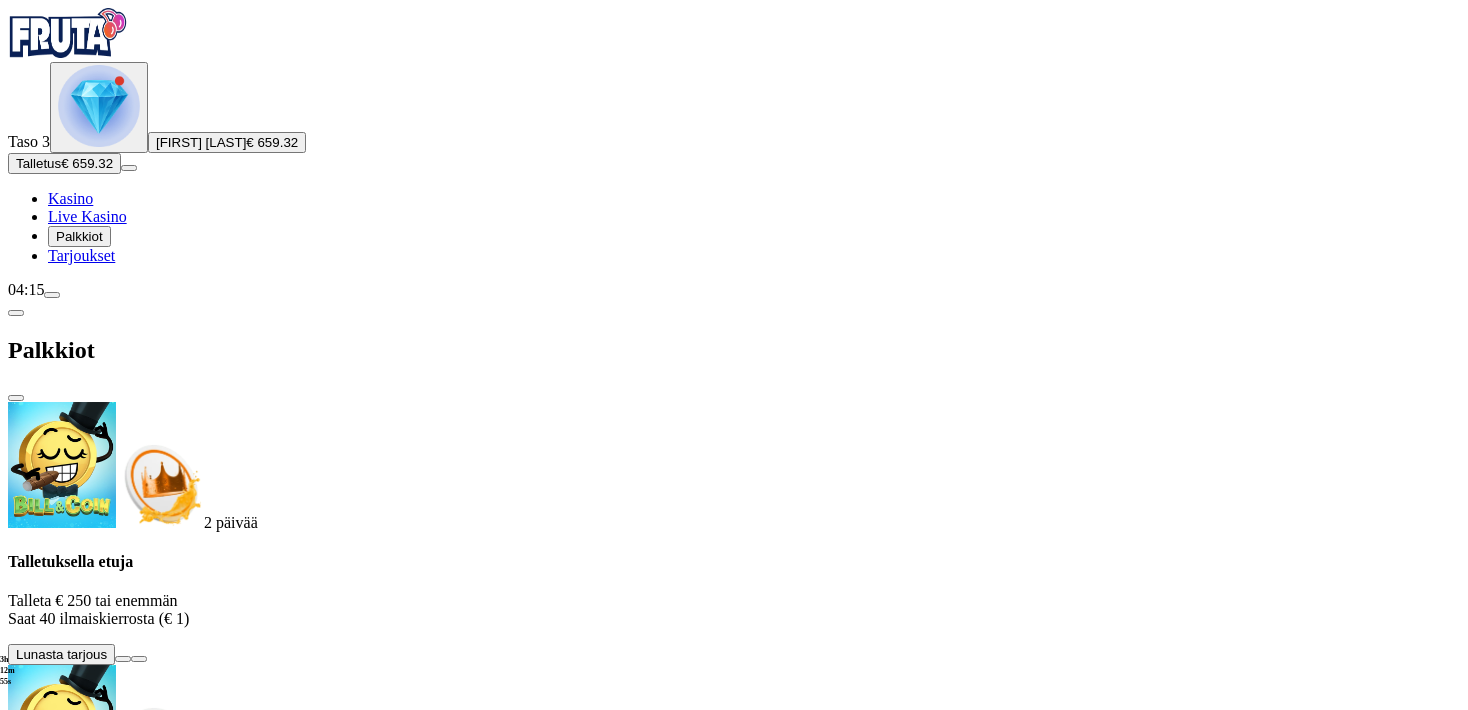 click at bounding box center (52, 295) 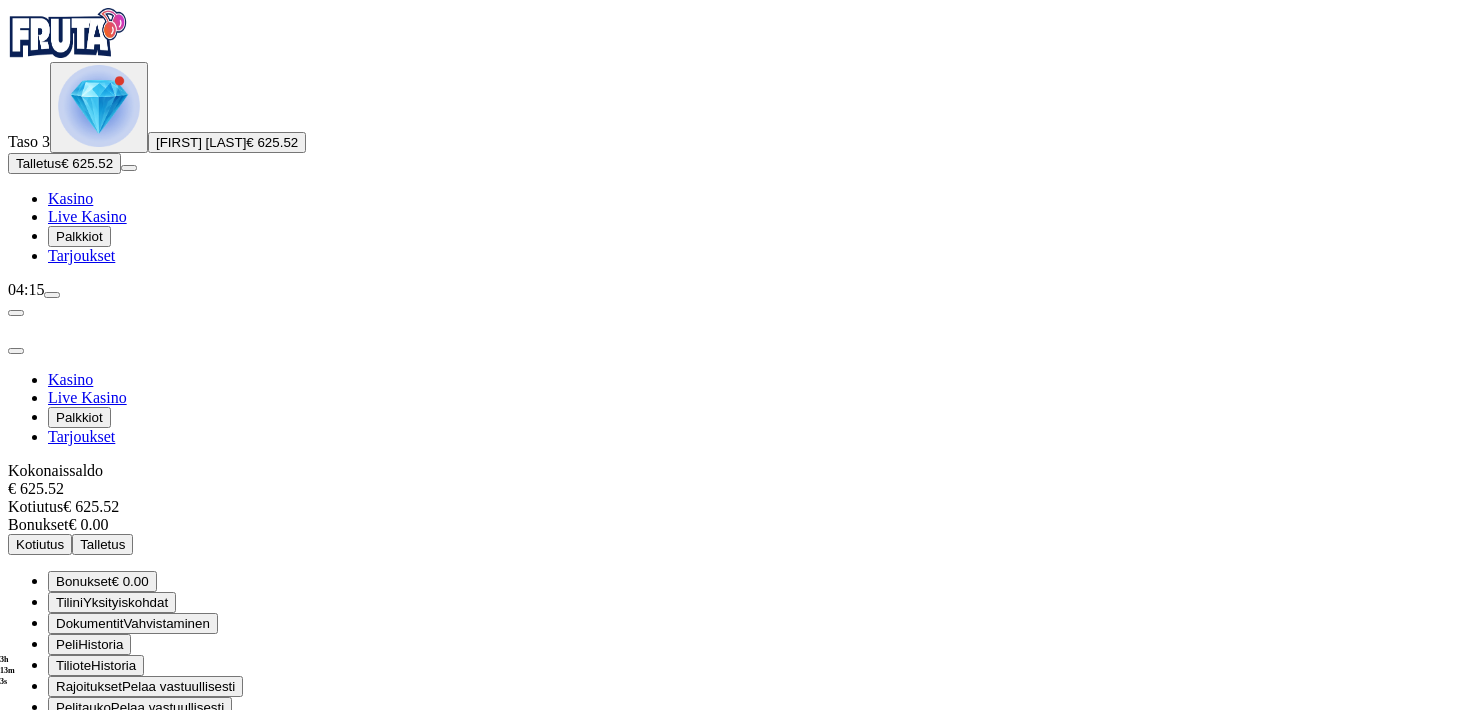 click on "Kotiutus" at bounding box center [40, 544] 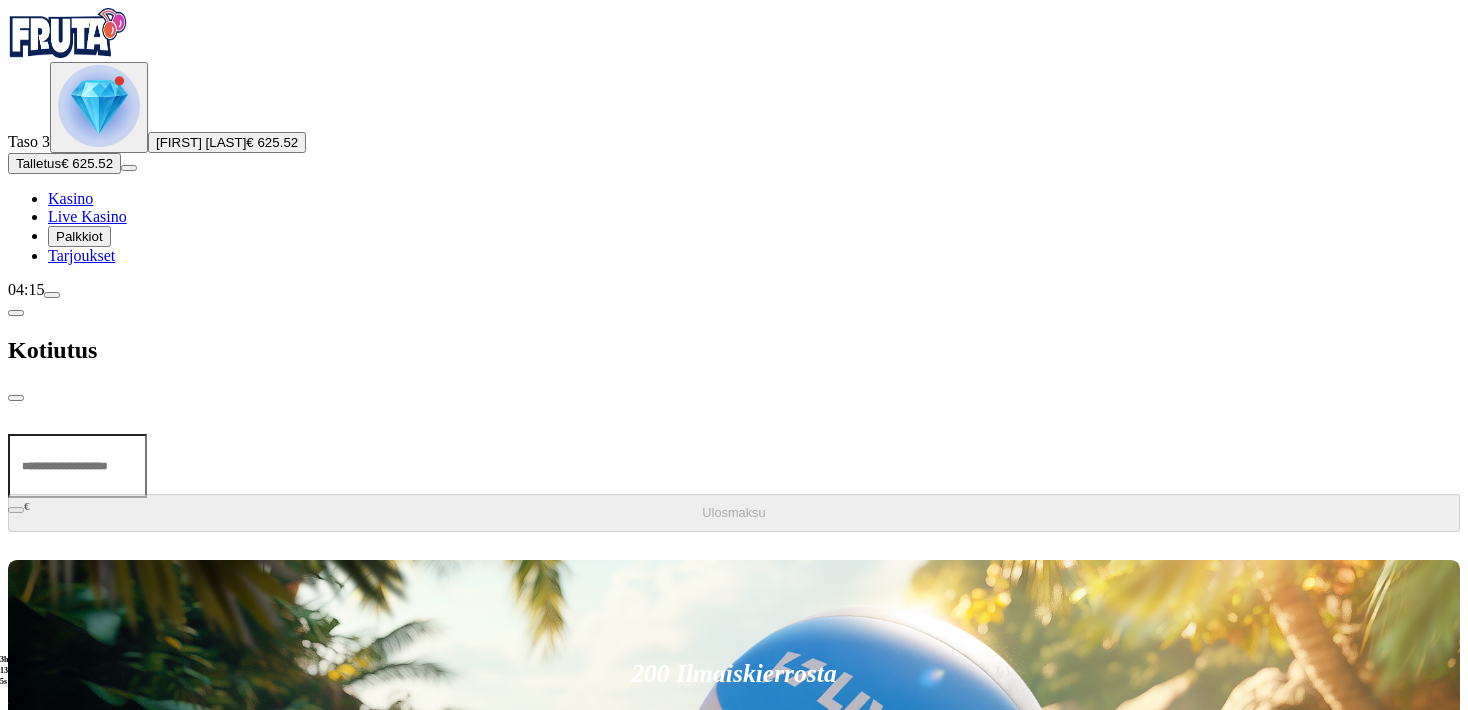 click at bounding box center [77, 466] 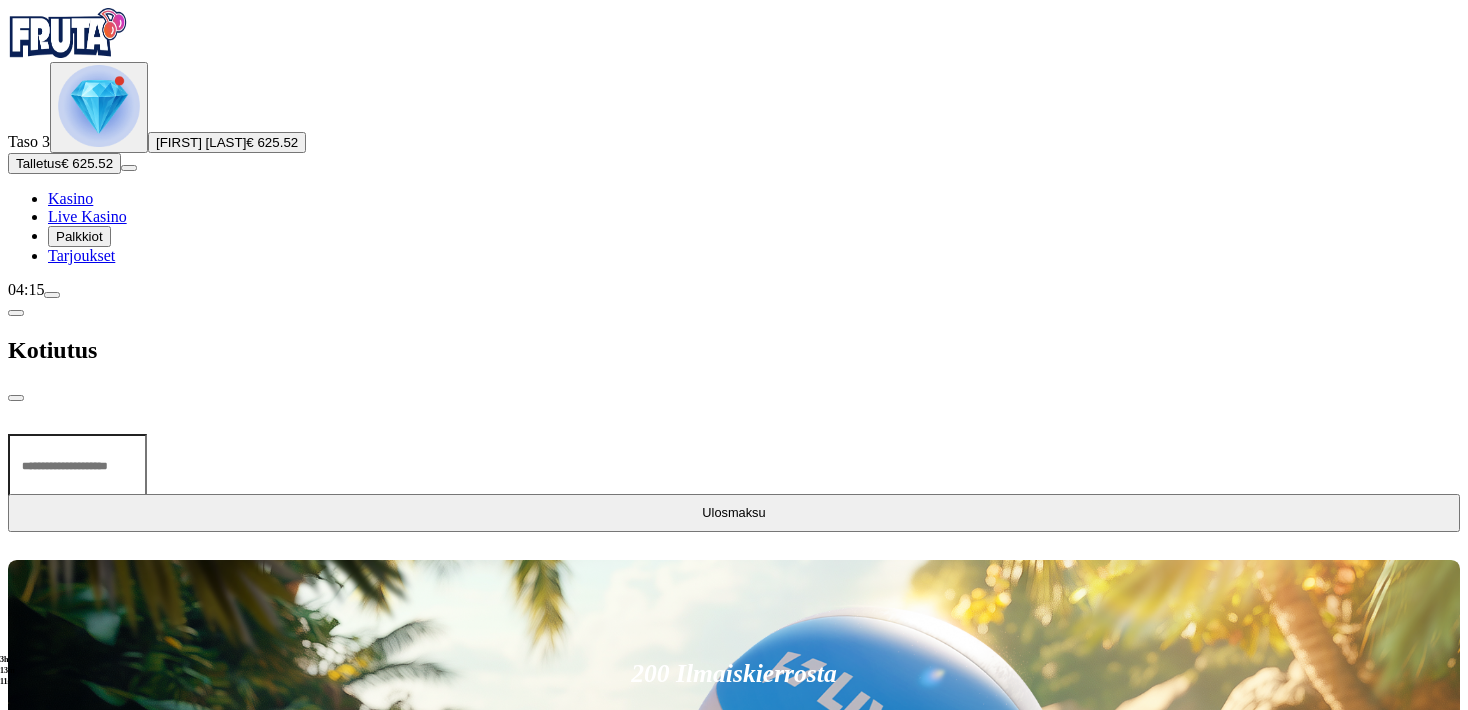 type on "***" 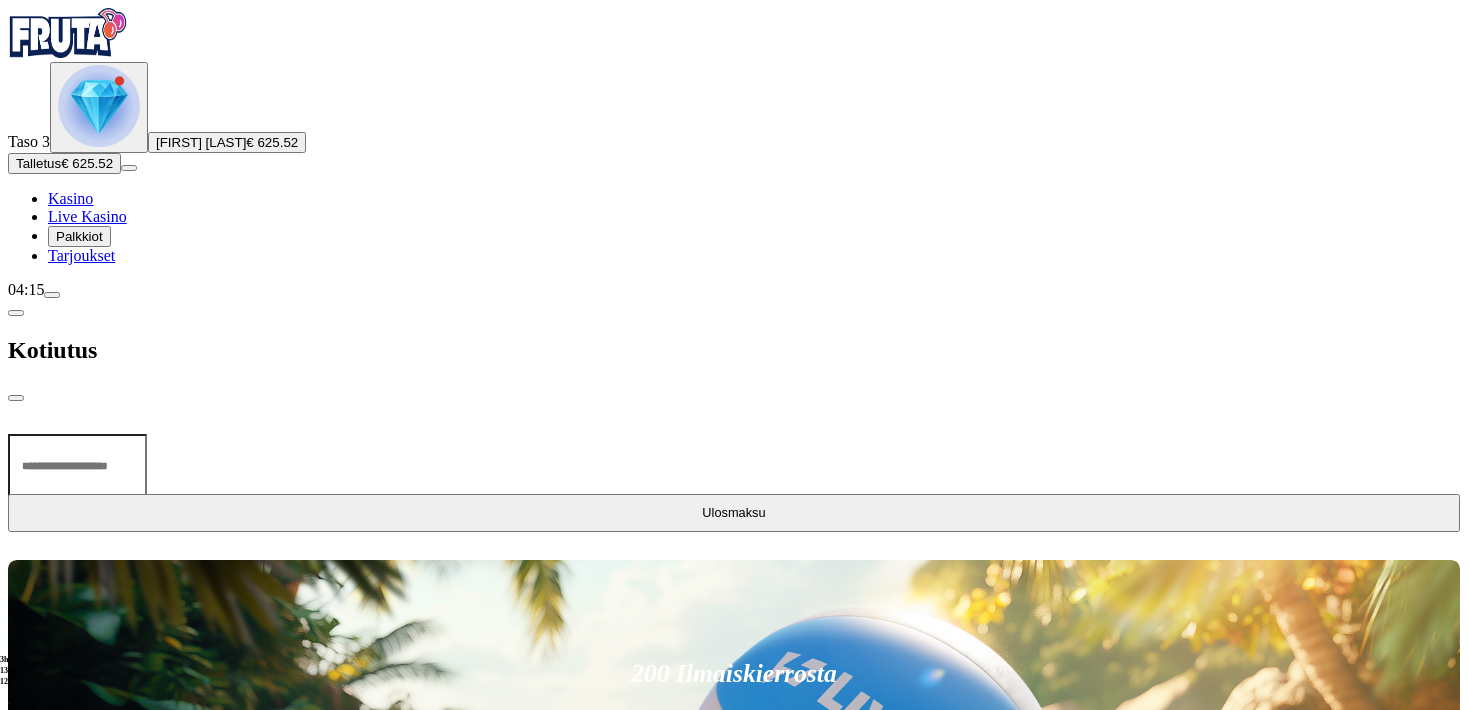 type 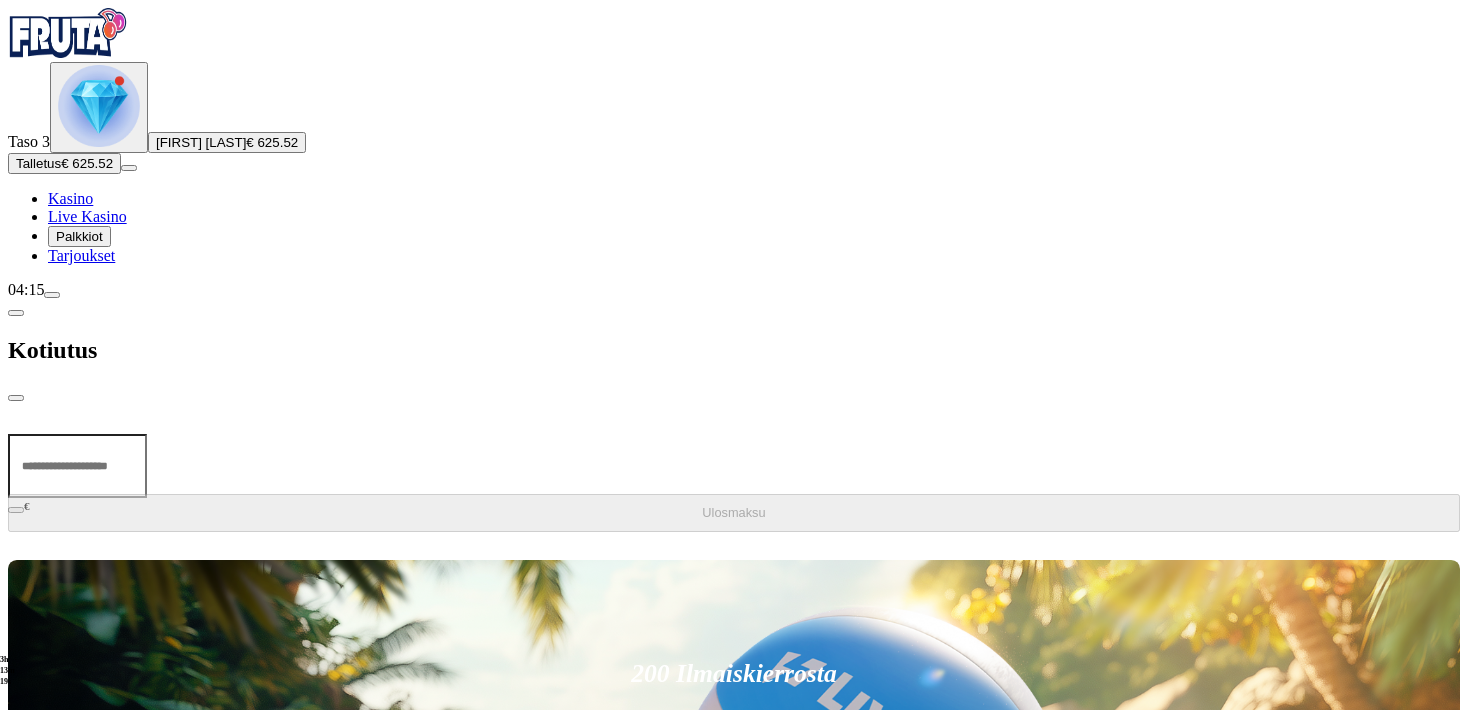 click at bounding box center [16, 398] 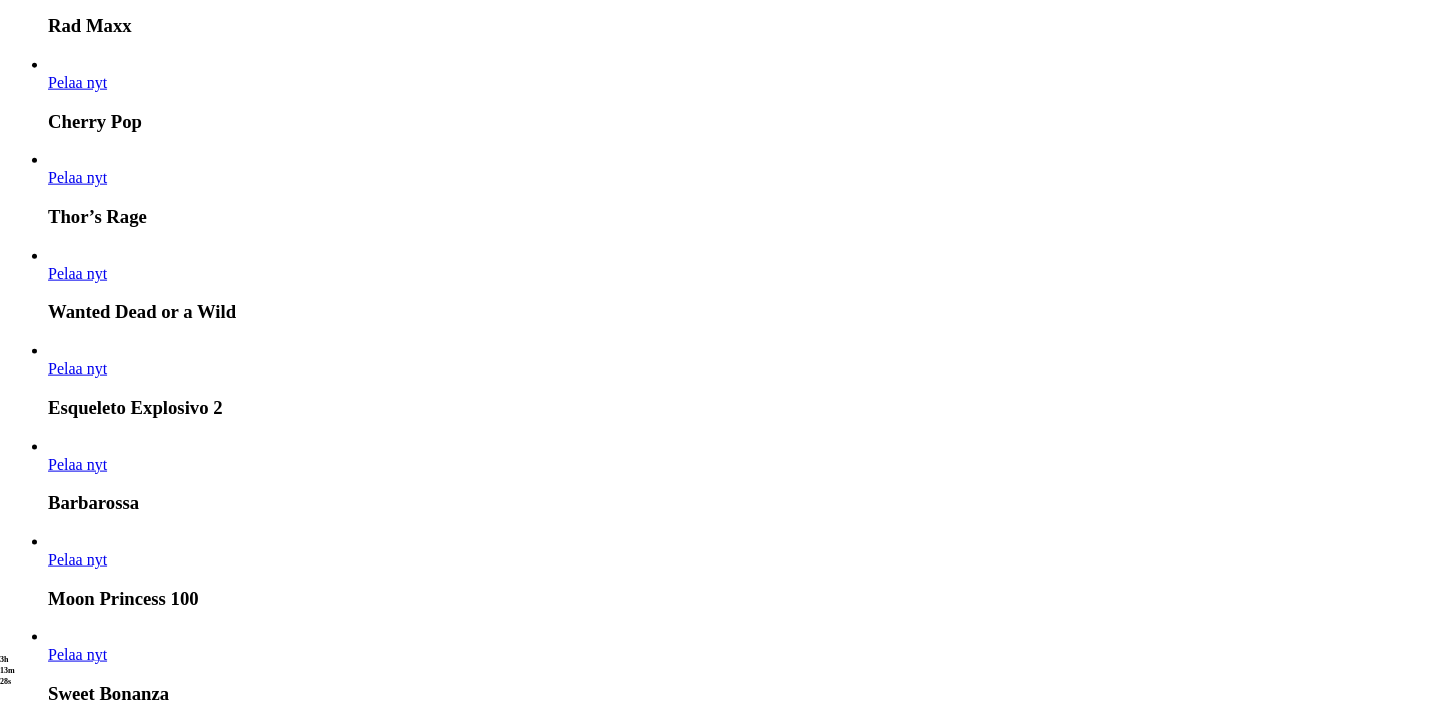 scroll, scrollTop: 2376, scrollLeft: 0, axis: vertical 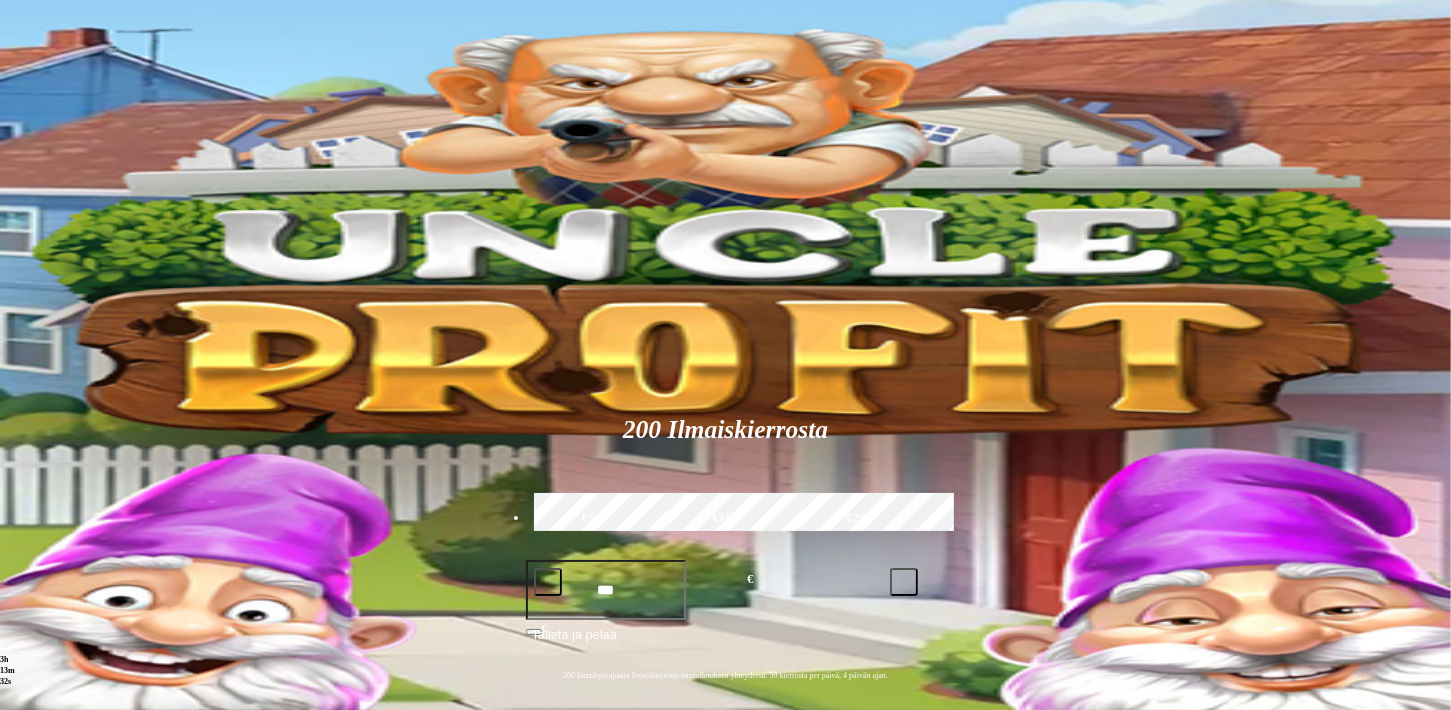 click at bounding box center [1012, 887] 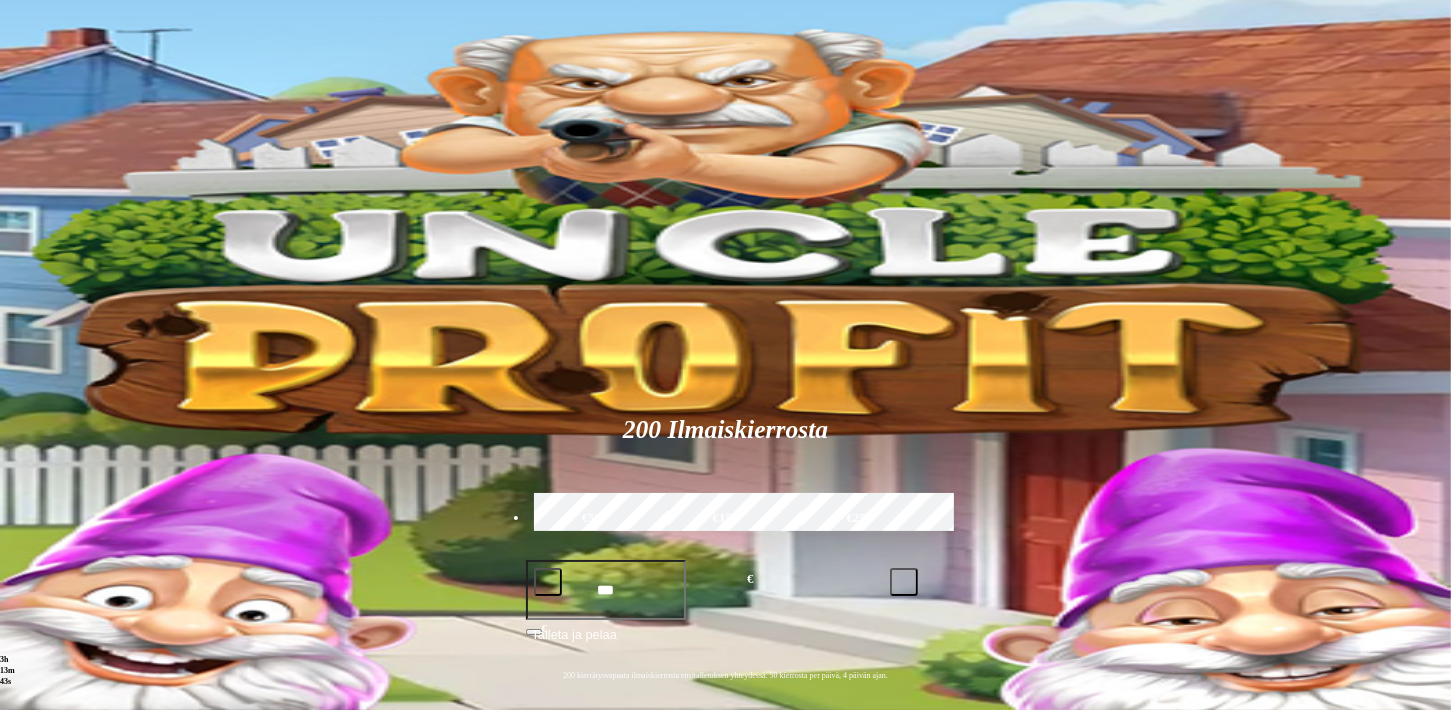 type on "*******" 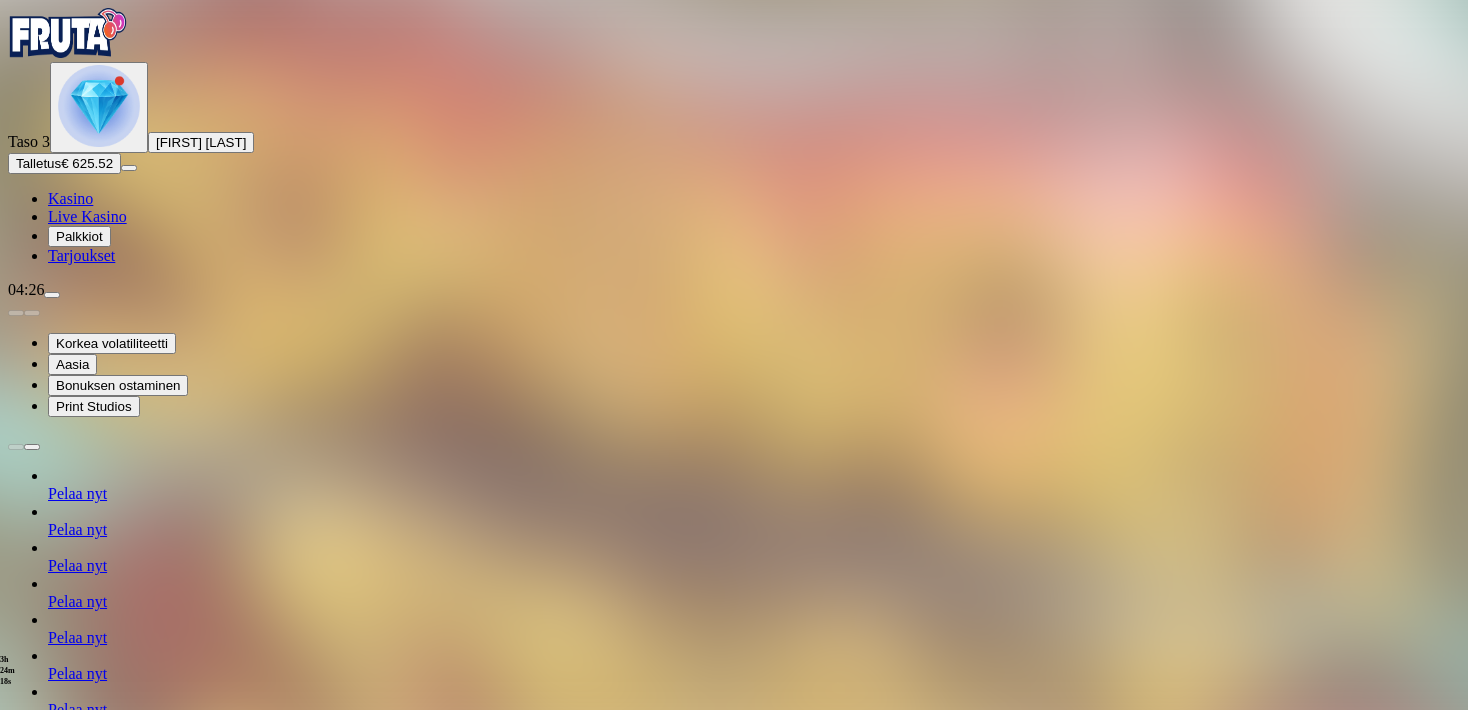 click on "Pelaa nyt" at bounding box center [77, 709] 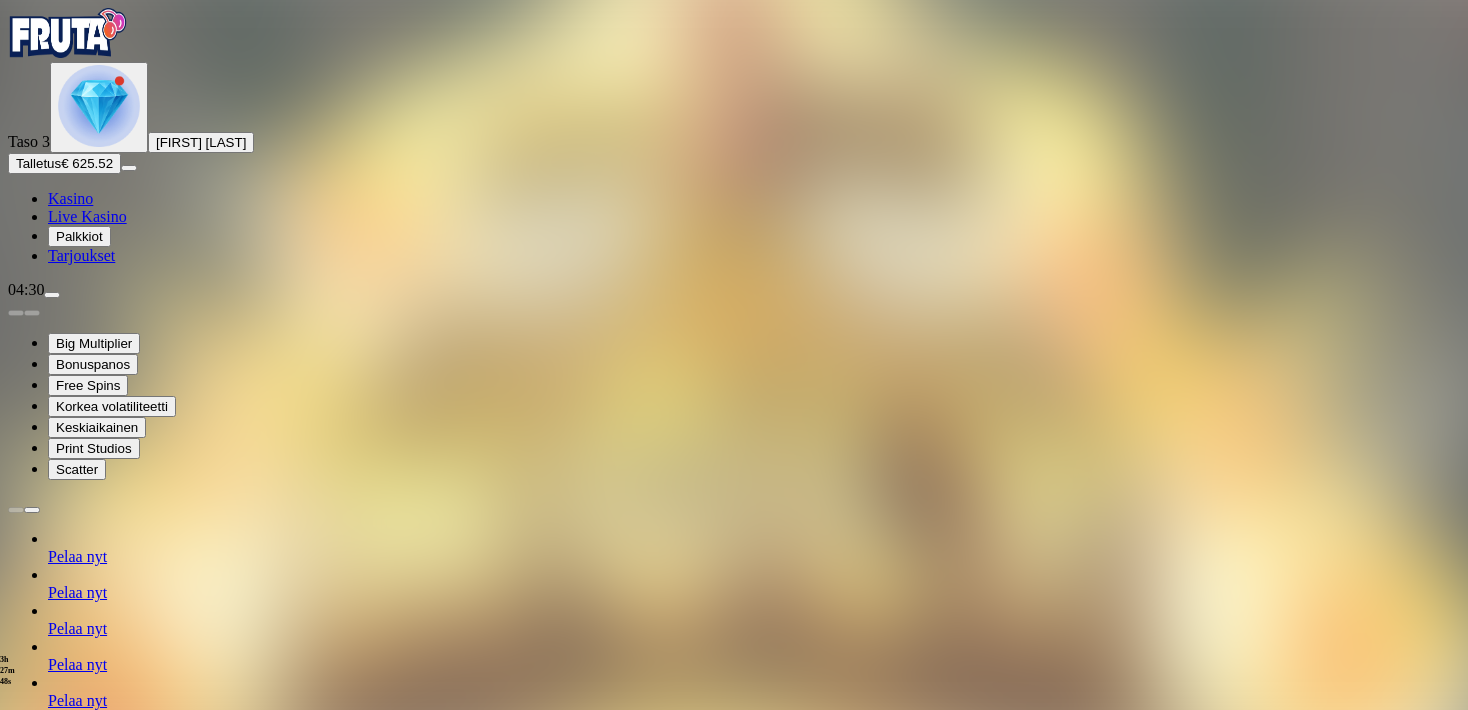 click at bounding box center [16, 1279] 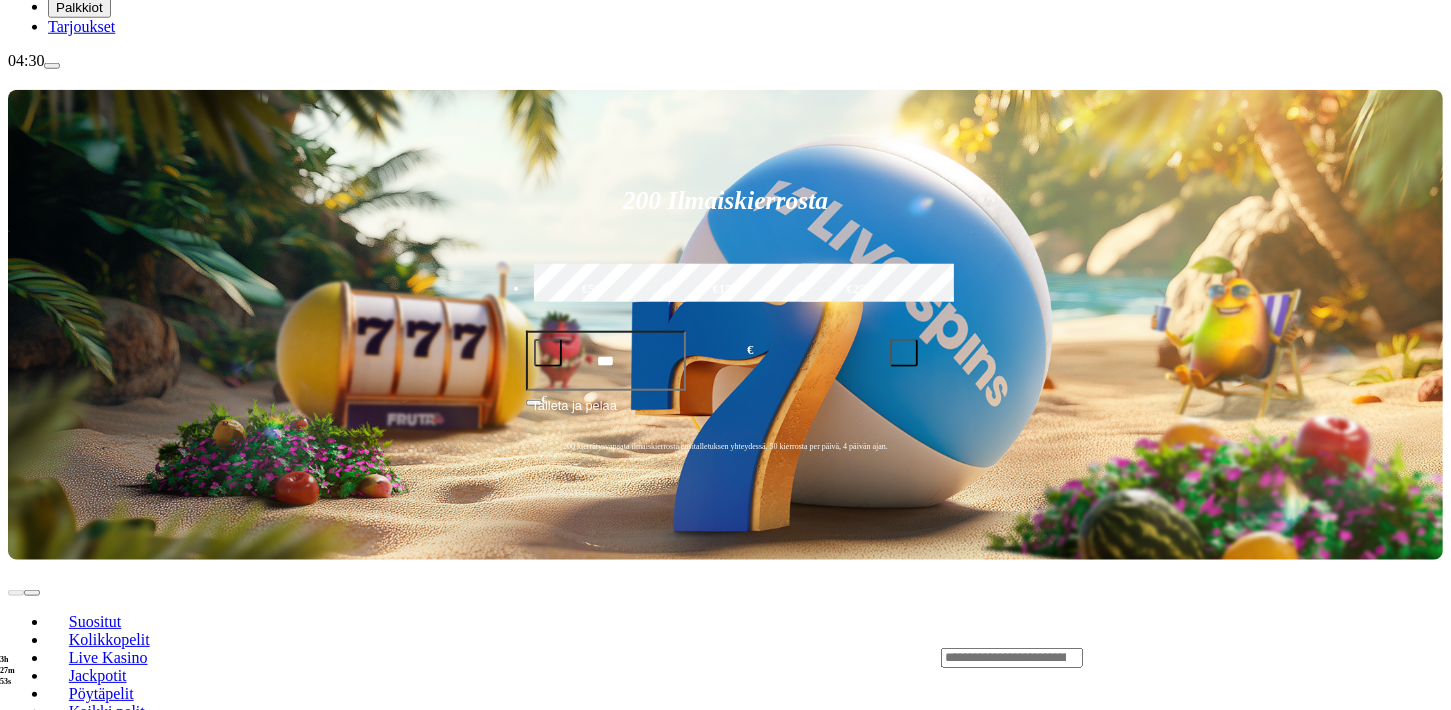 scroll, scrollTop: 264, scrollLeft: 0, axis: vertical 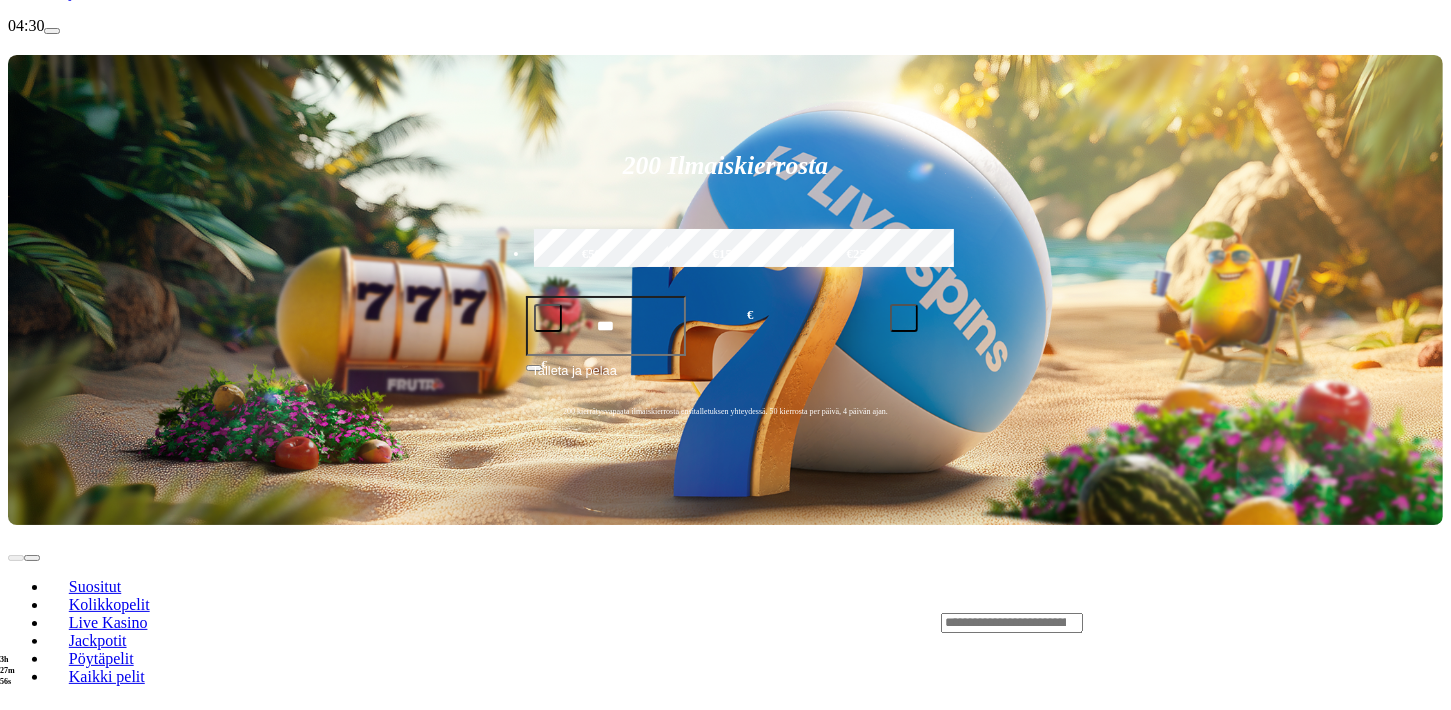 click on "Pelaa nyt" at bounding box center [77, 937] 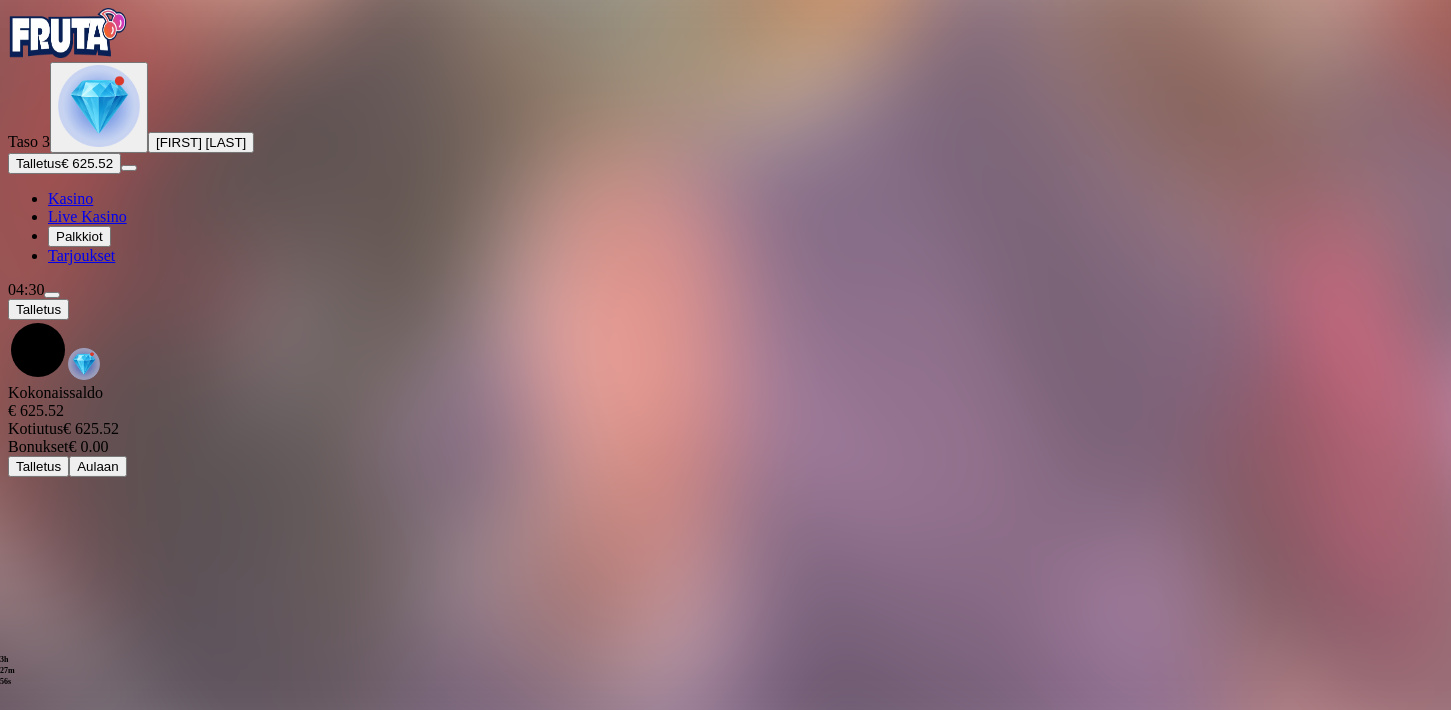 scroll, scrollTop: 0, scrollLeft: 0, axis: both 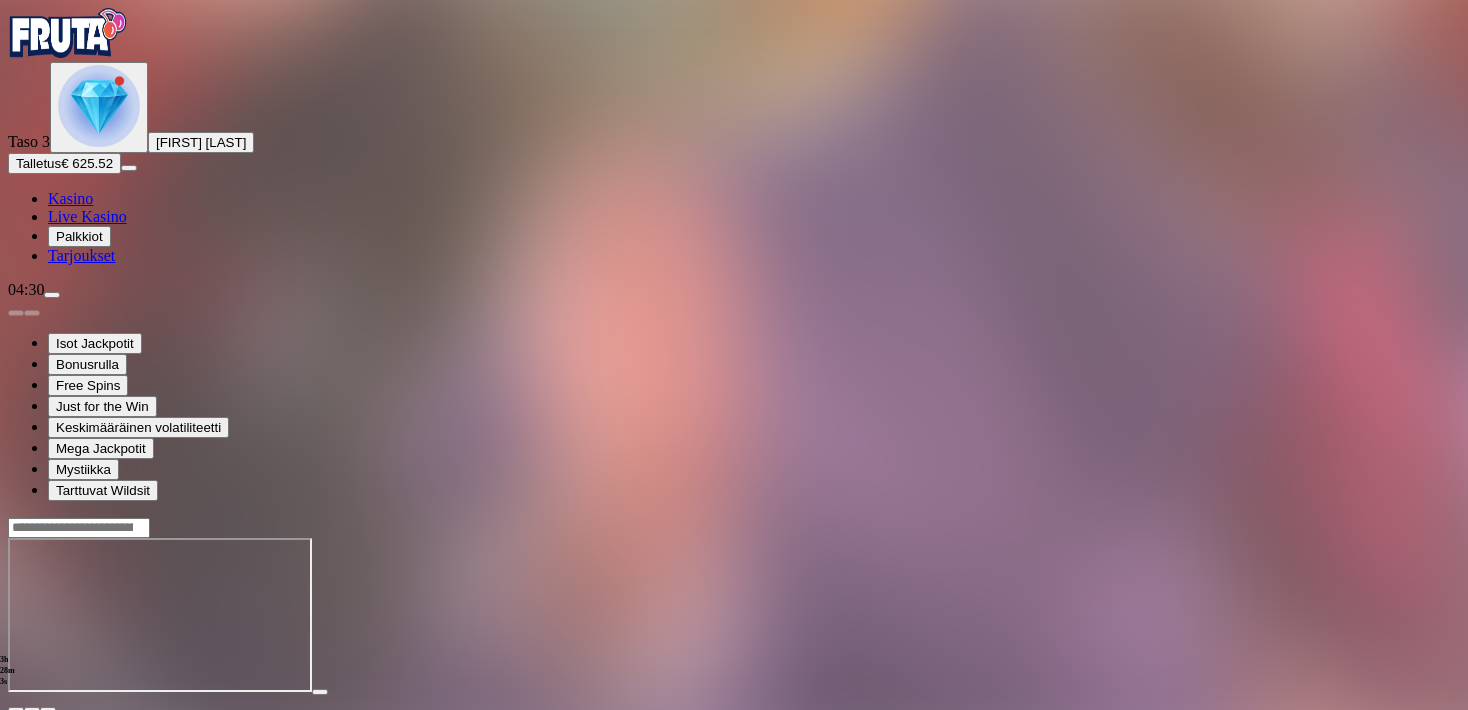 click at bounding box center [16, 710] 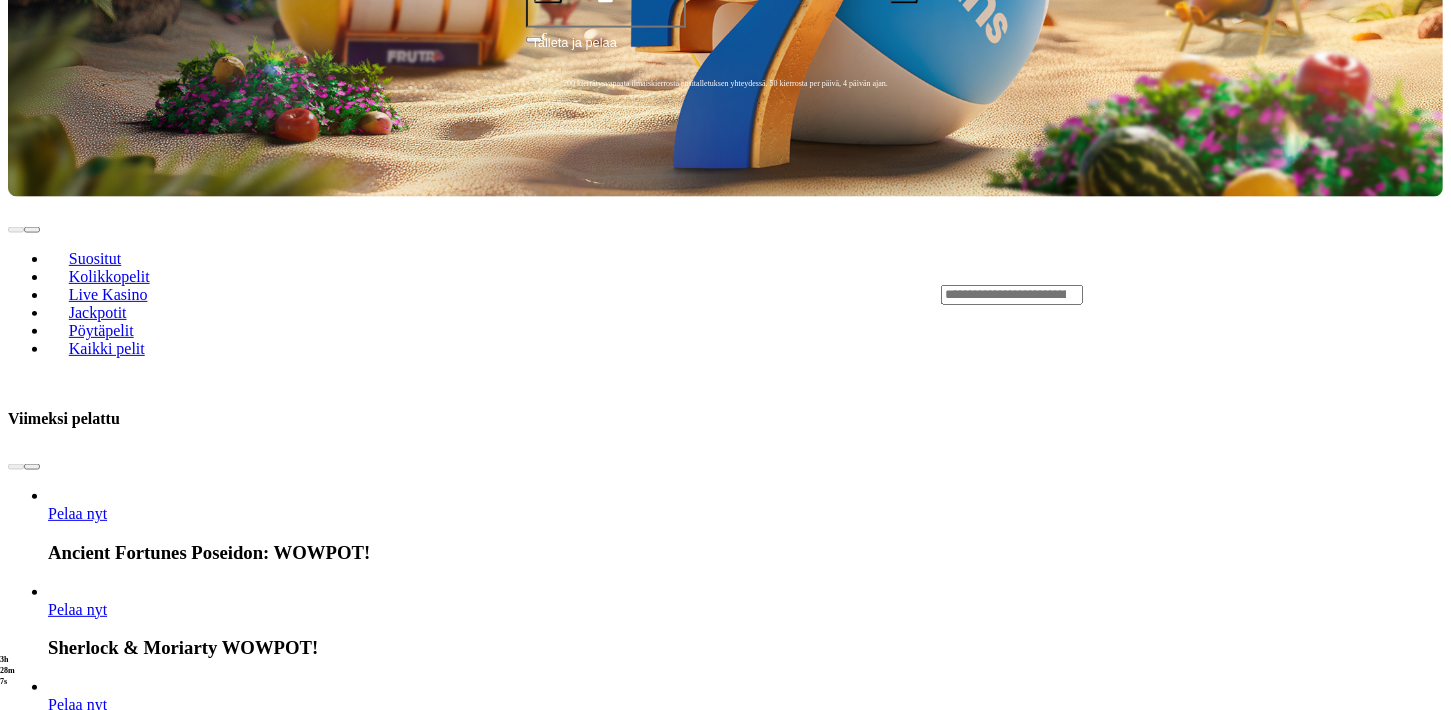 scroll, scrollTop: 616, scrollLeft: 0, axis: vertical 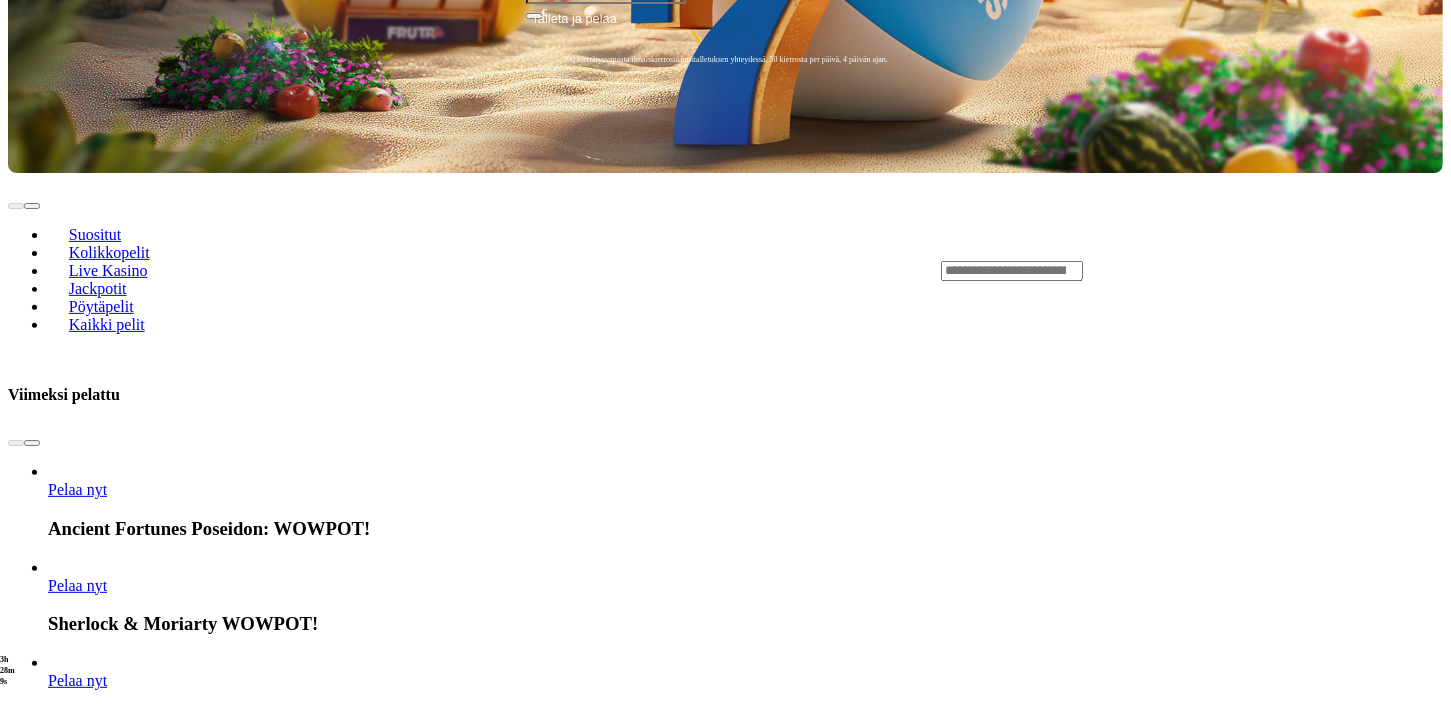click on "Näytä kaikki" at bounding box center (1418, 1531) 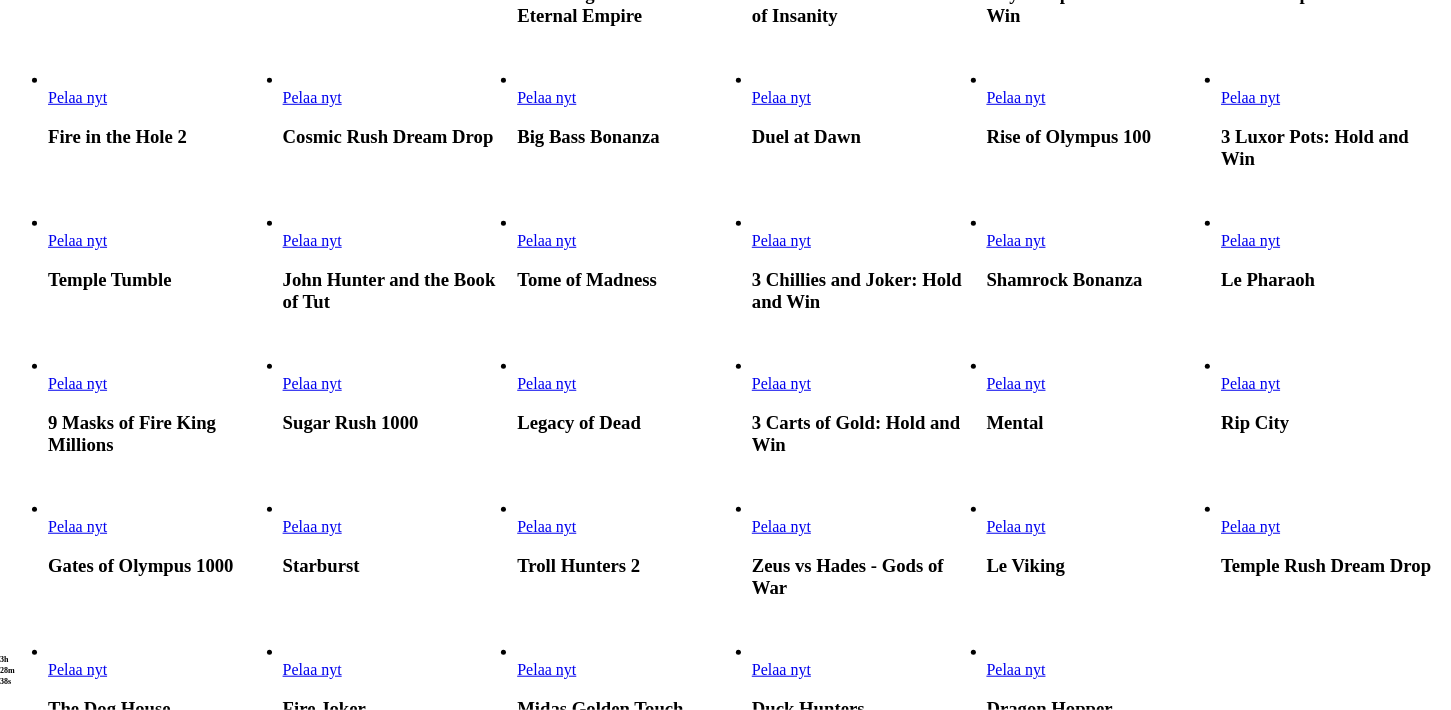 scroll, scrollTop: 880, scrollLeft: 0, axis: vertical 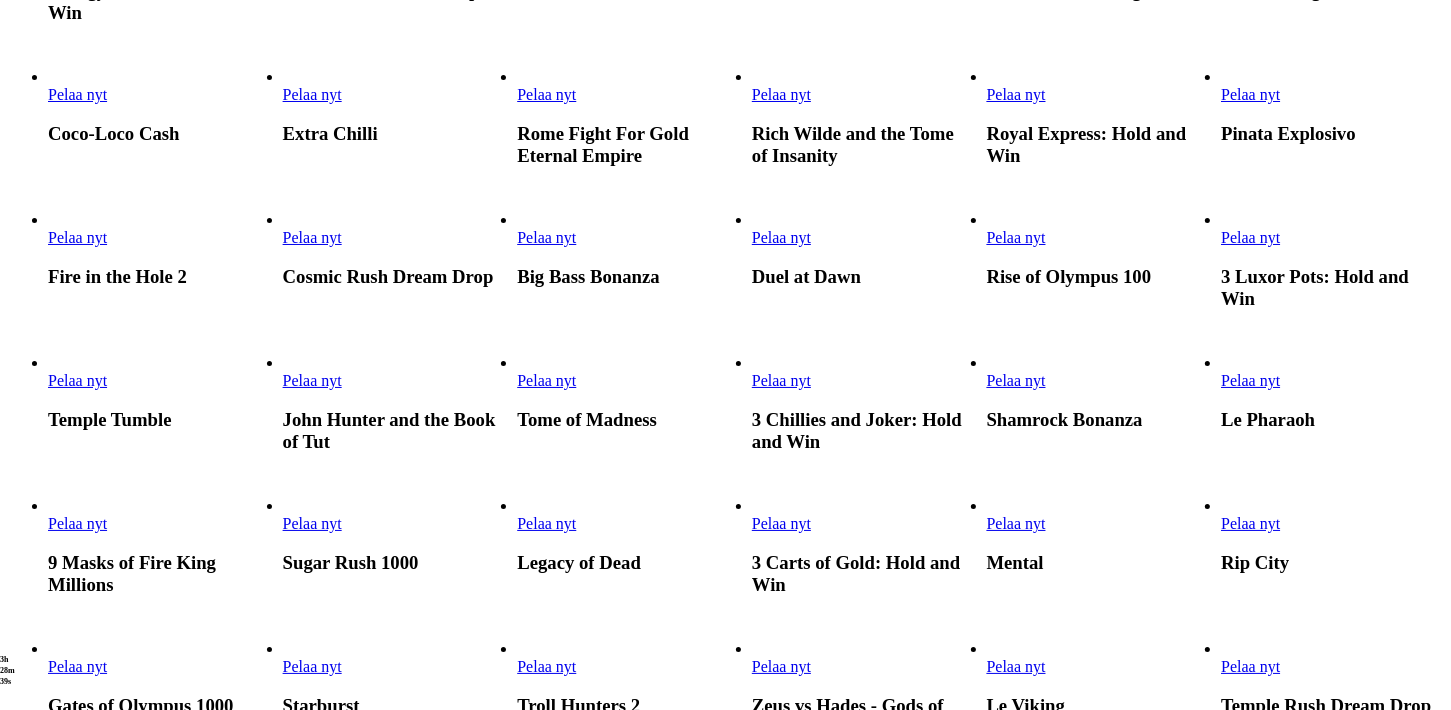 click on "Pelaa nyt" at bounding box center [1016, 94] 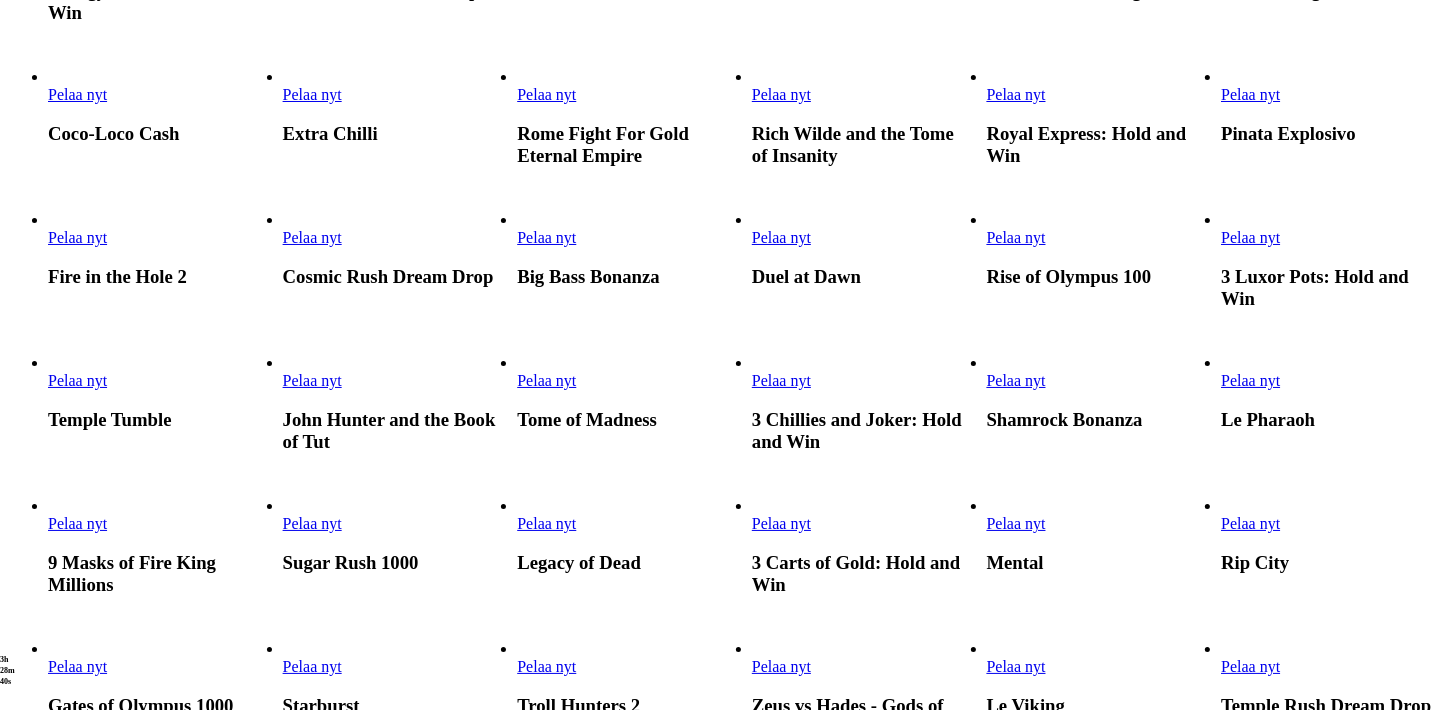 scroll, scrollTop: 0, scrollLeft: 0, axis: both 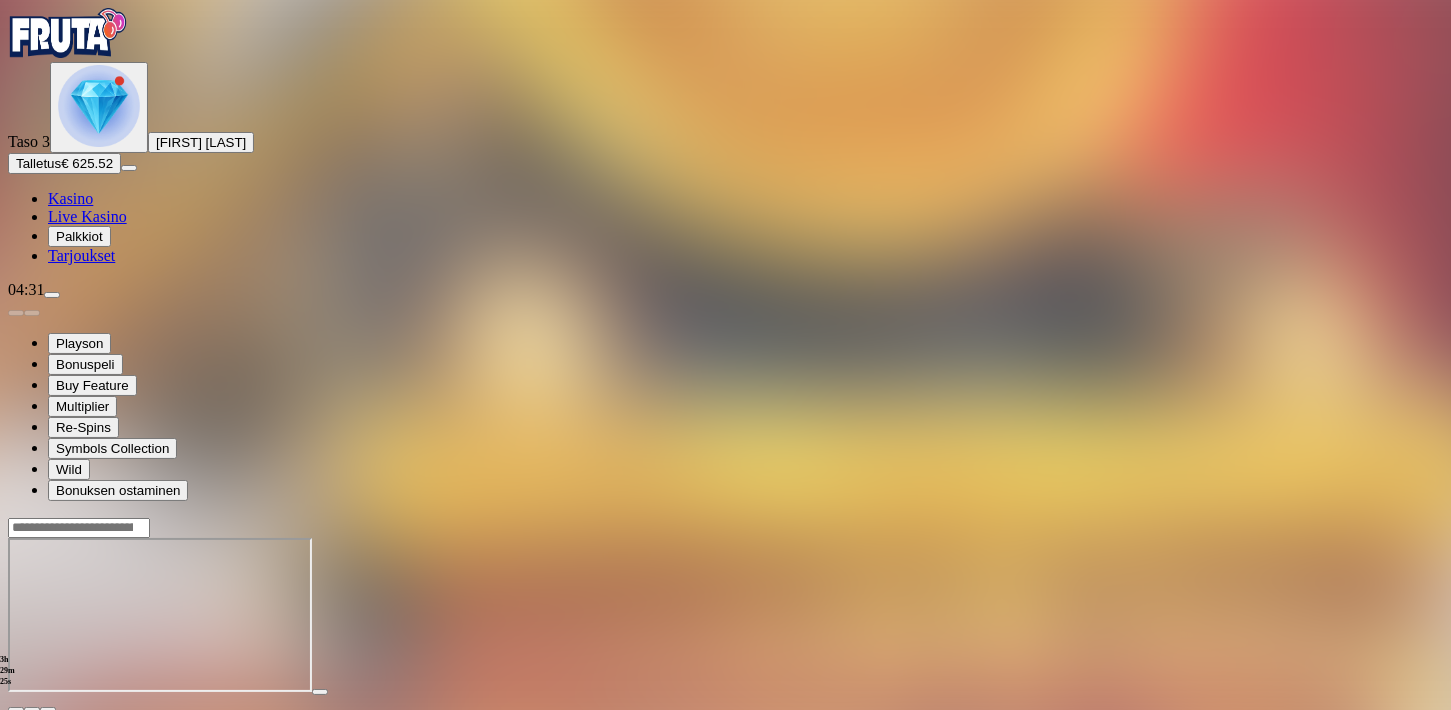 click at bounding box center [16, 710] 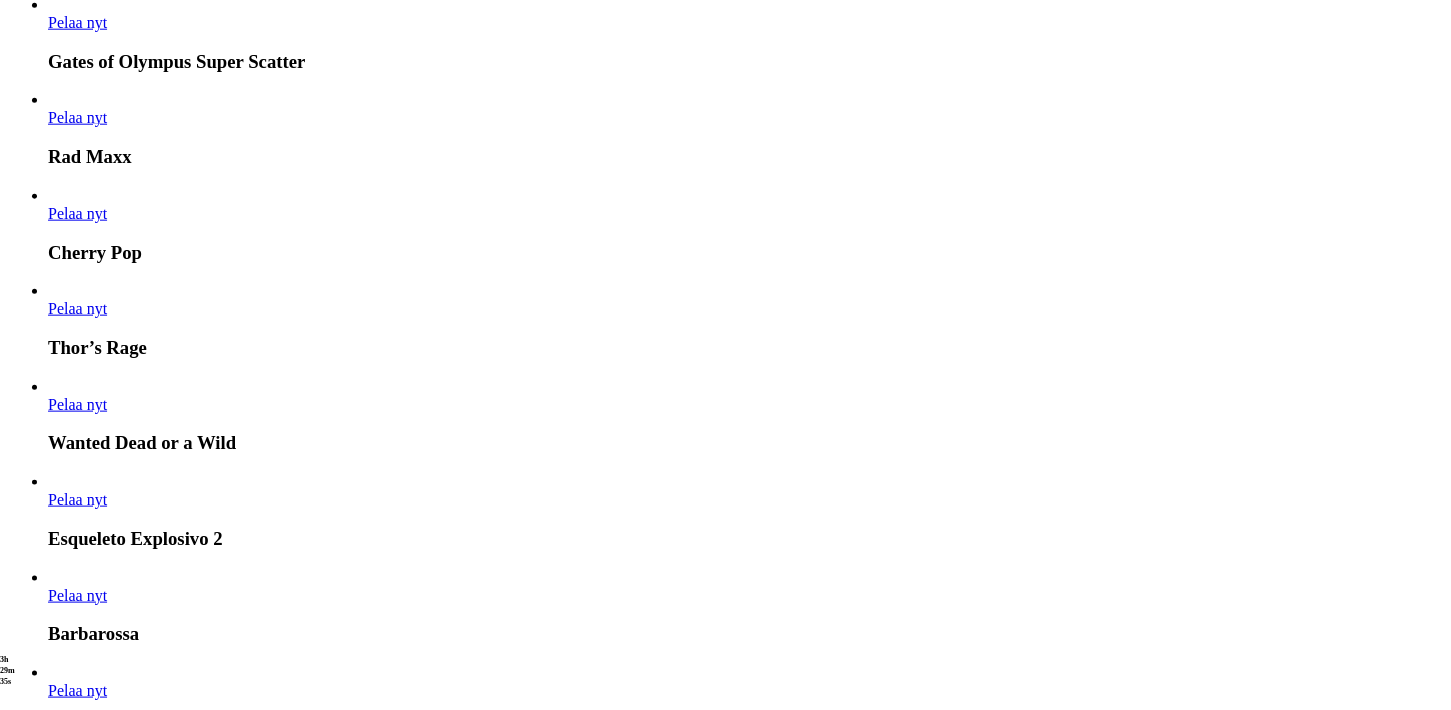 scroll, scrollTop: 2288, scrollLeft: 0, axis: vertical 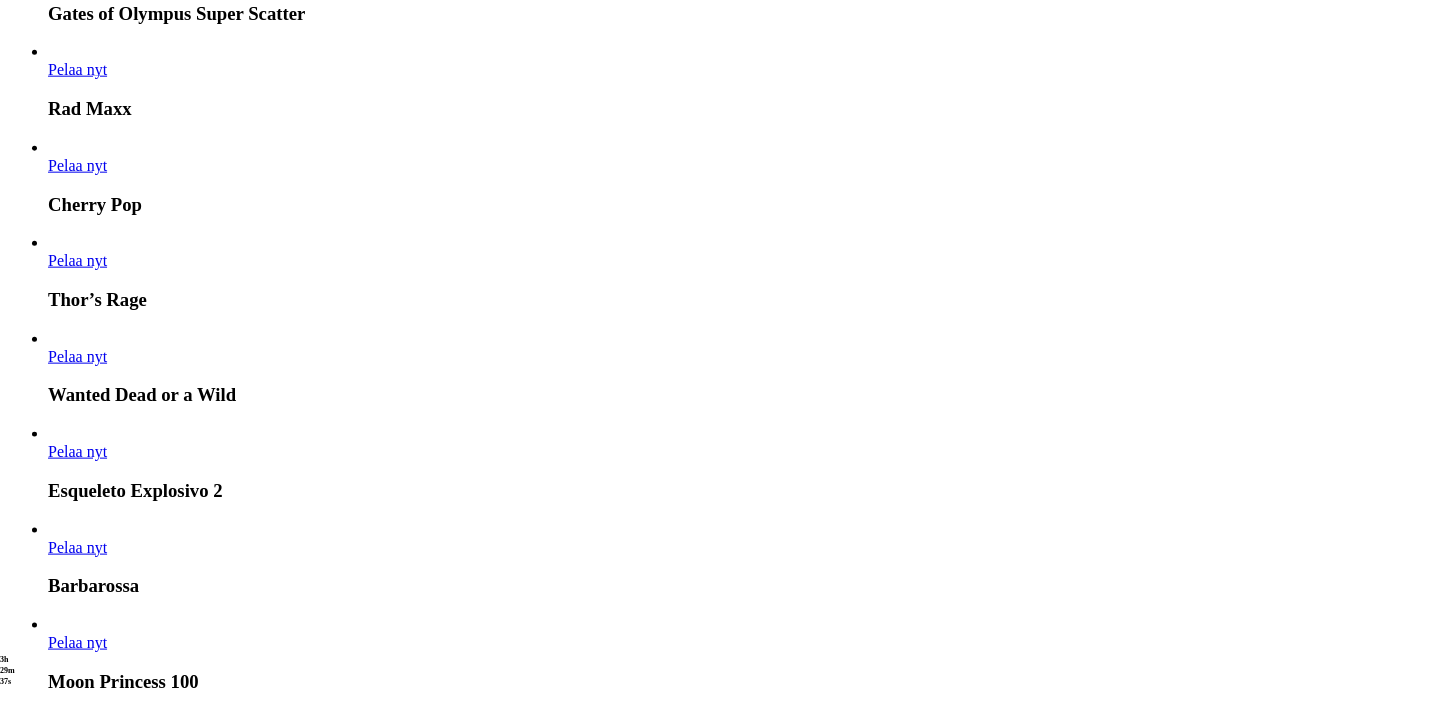 click on "Pelaa nyt" at bounding box center (77, 17689) 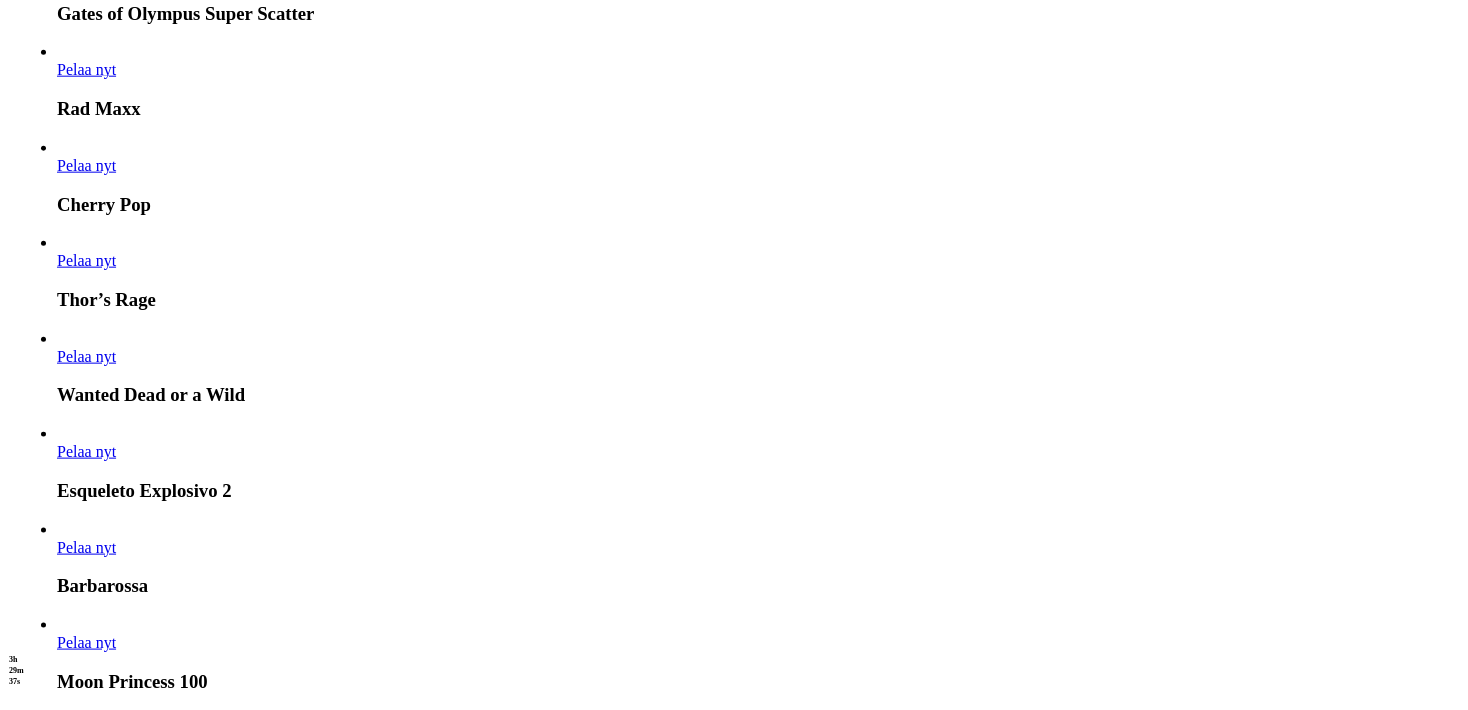 scroll, scrollTop: 0, scrollLeft: 0, axis: both 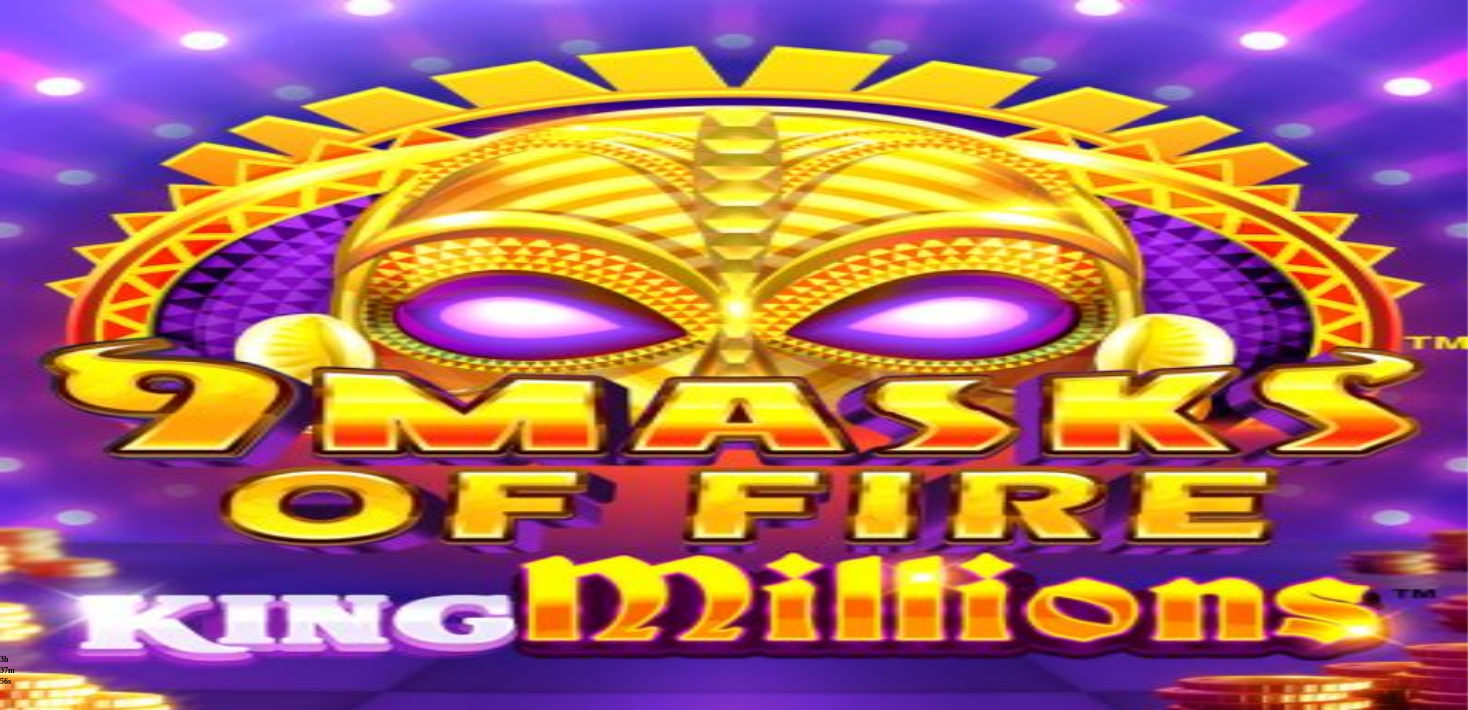 click at bounding box center (16, 731) 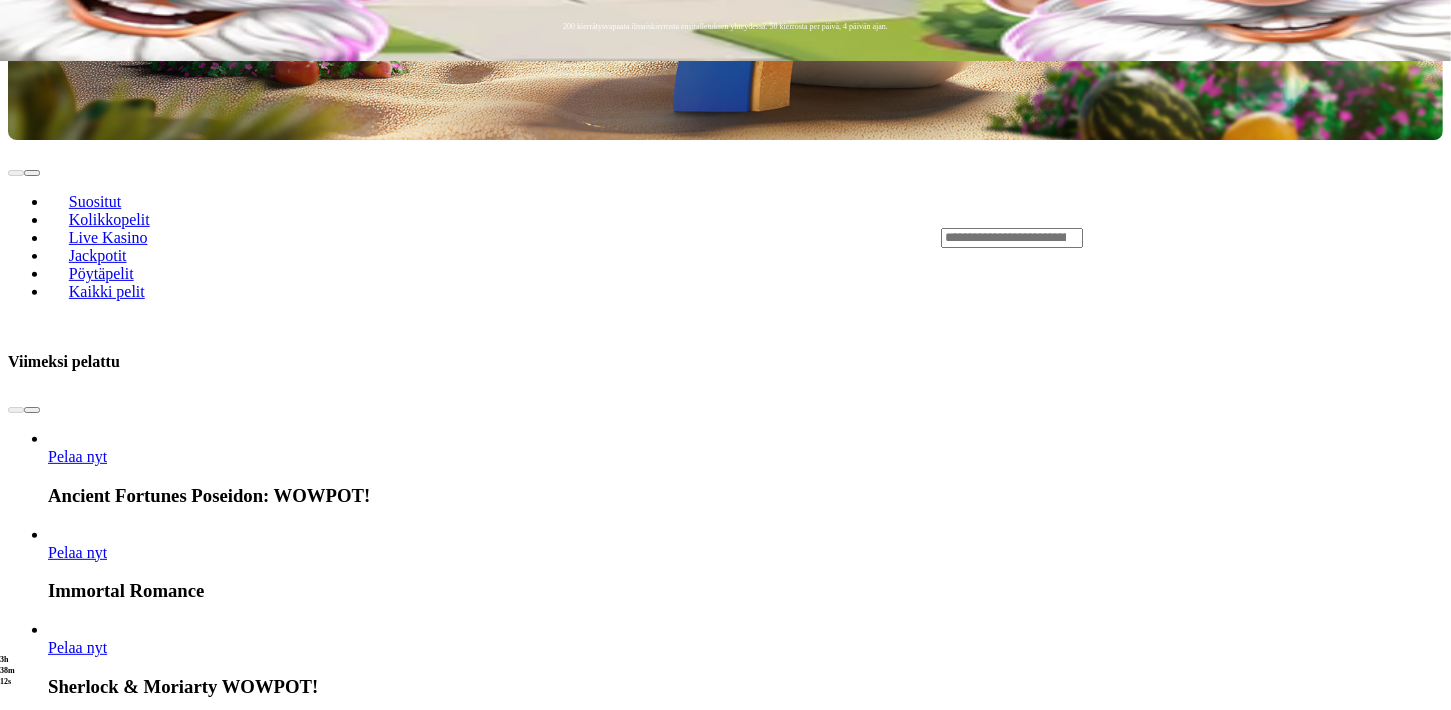 scroll, scrollTop: 616, scrollLeft: 0, axis: vertical 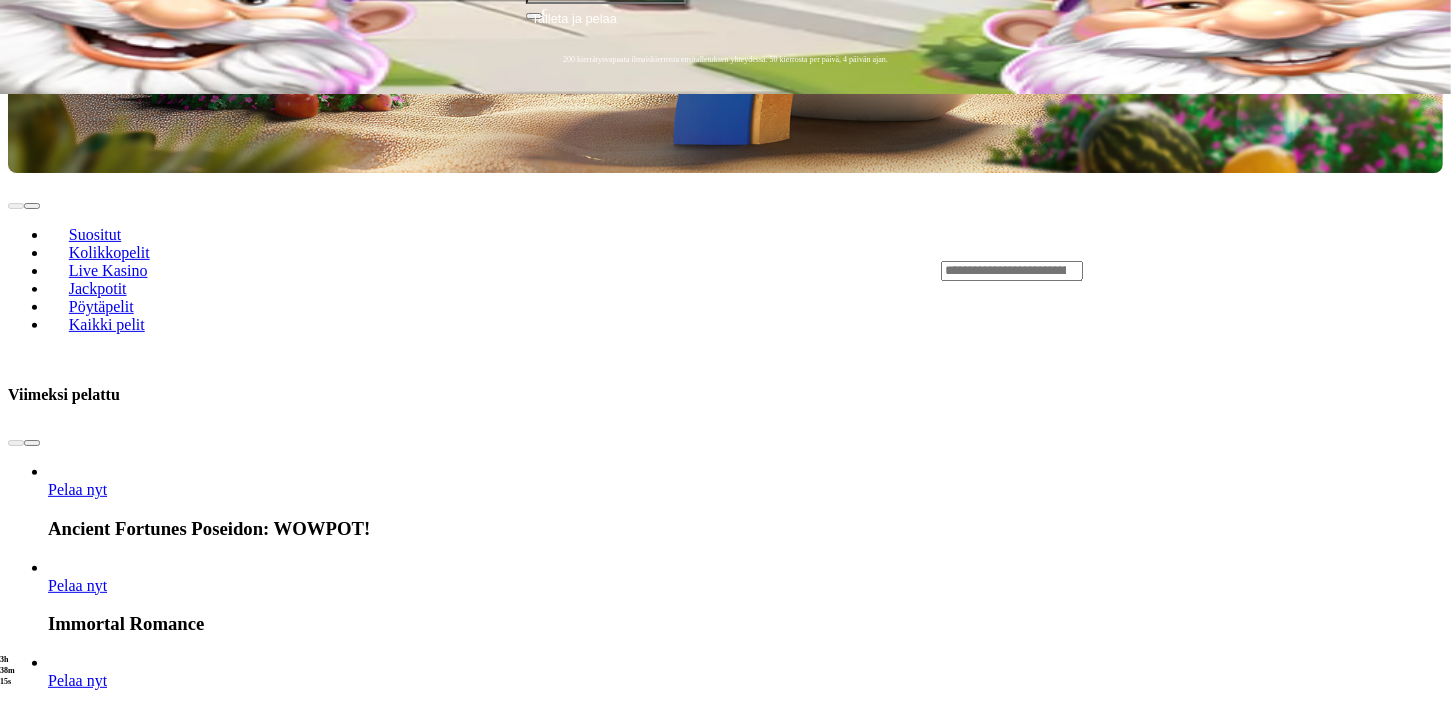 click on "Näytä kaikki" at bounding box center [1418, 1531] 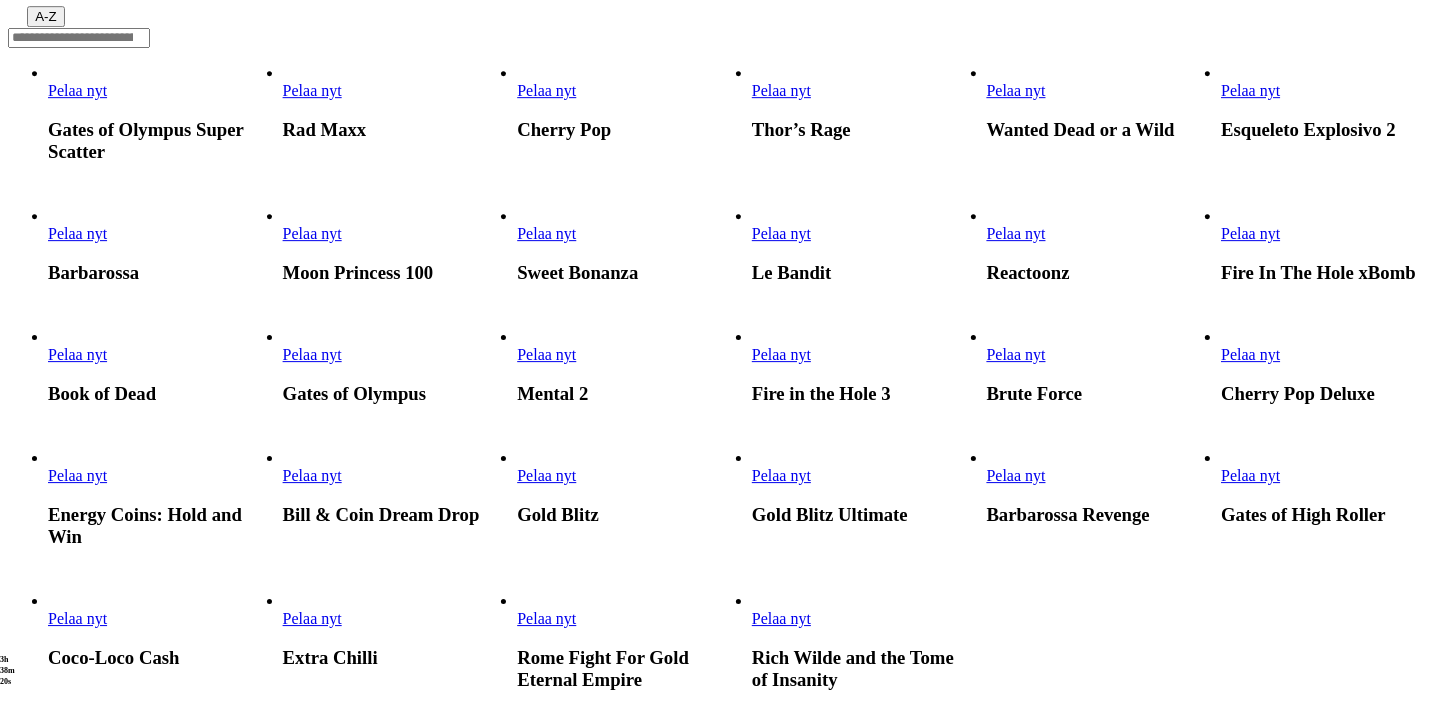 scroll, scrollTop: 352, scrollLeft: 0, axis: vertical 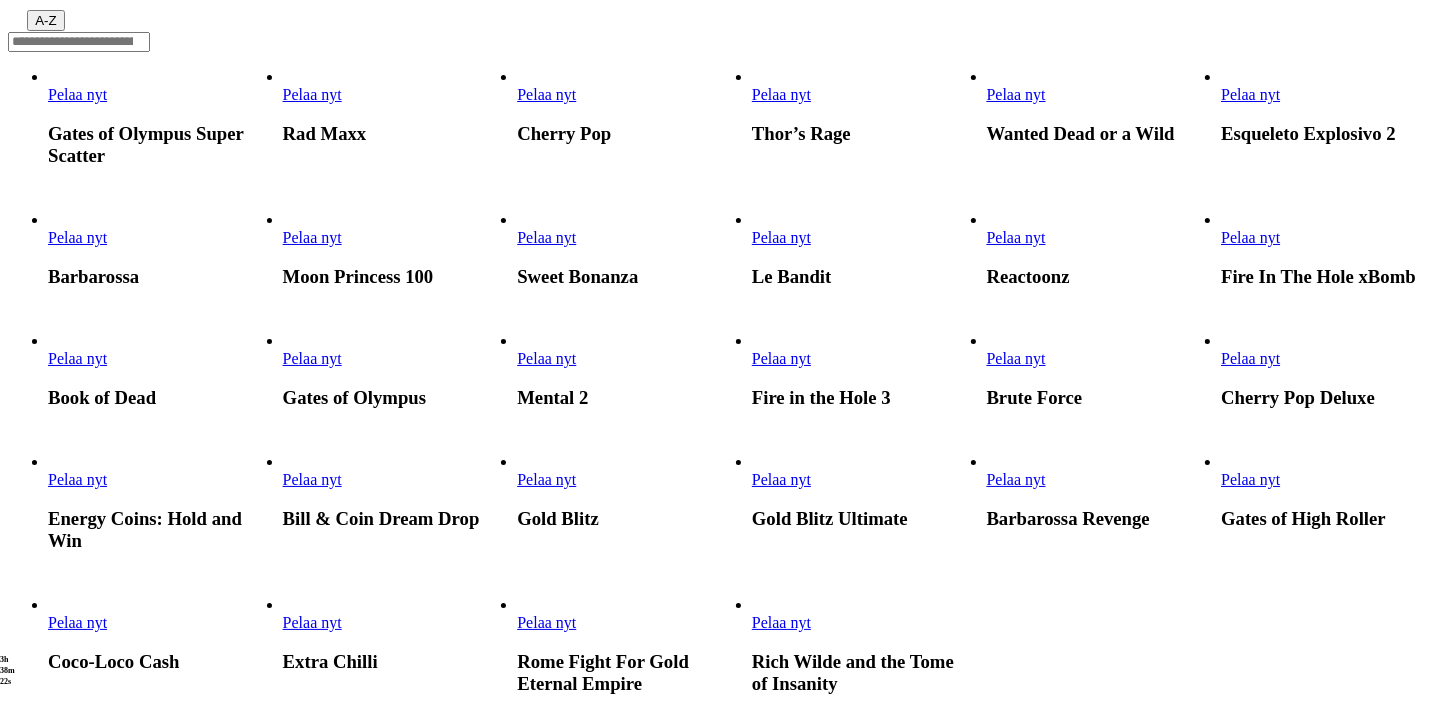 click on "Pelaa nyt" at bounding box center (1016, 358) 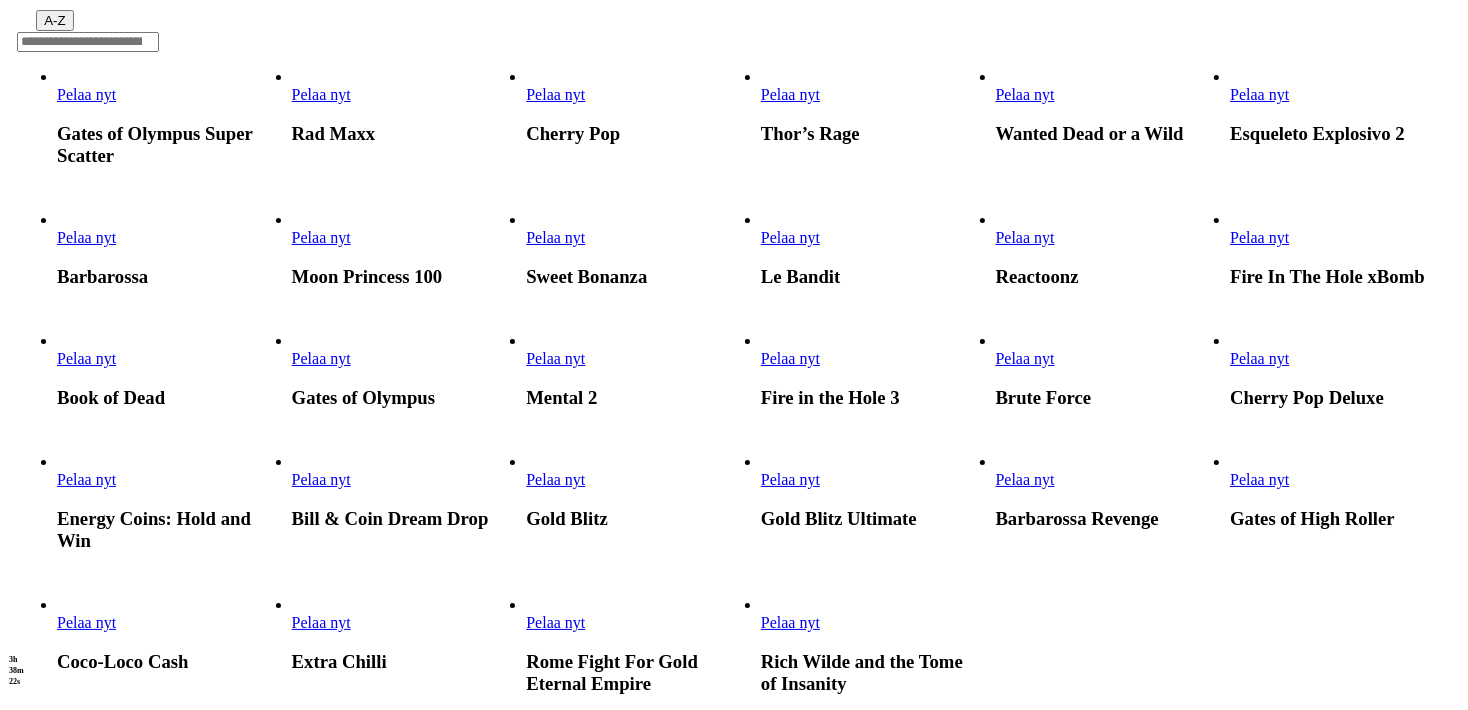 scroll, scrollTop: 0, scrollLeft: 0, axis: both 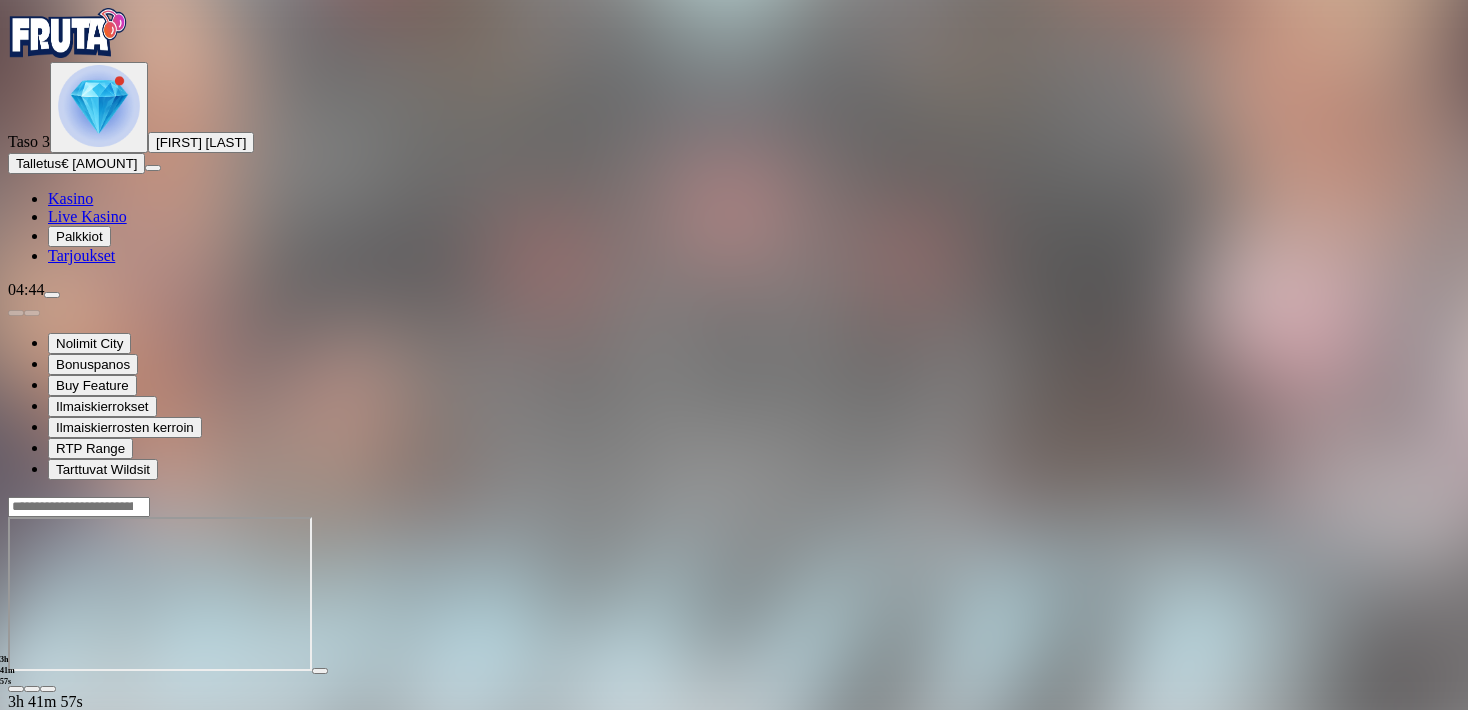 click at bounding box center [16, 689] 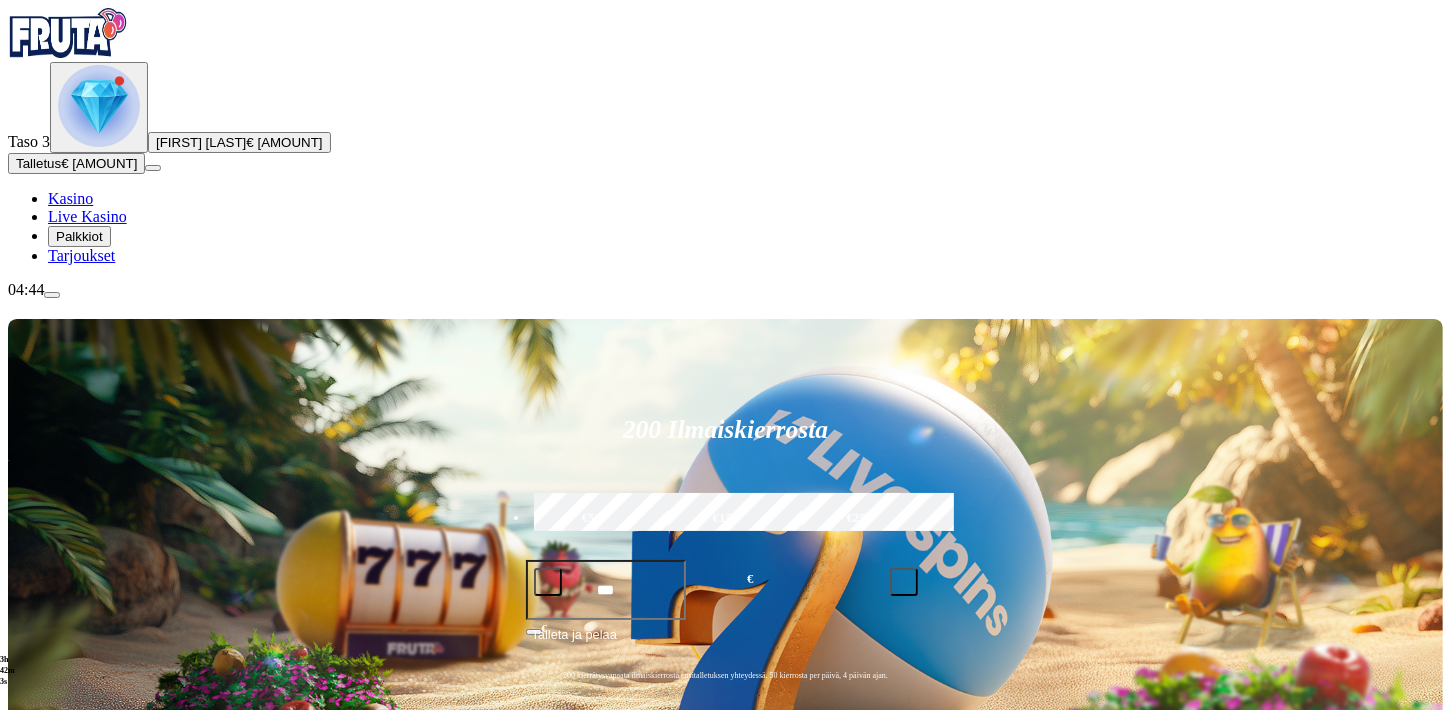 click at bounding box center (99, 106) 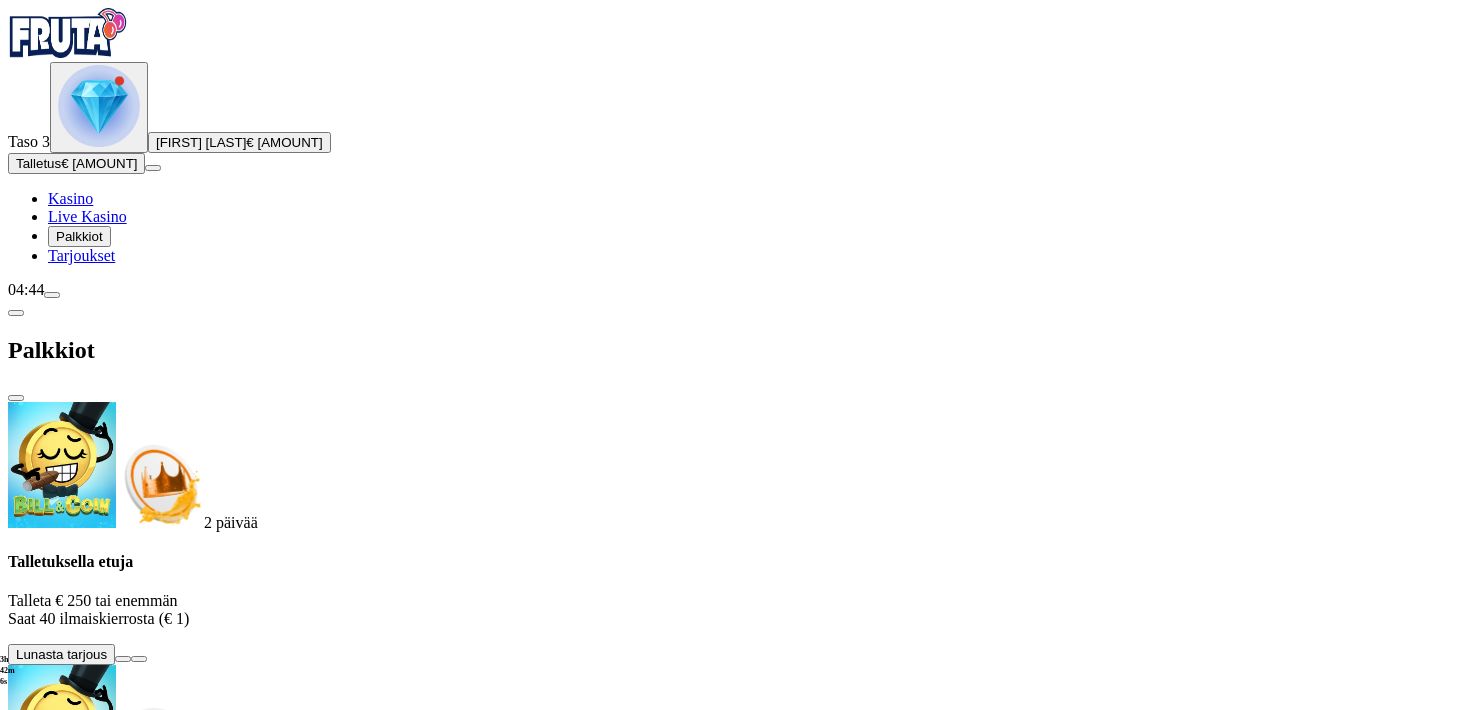 scroll, scrollTop: 462, scrollLeft: 0, axis: vertical 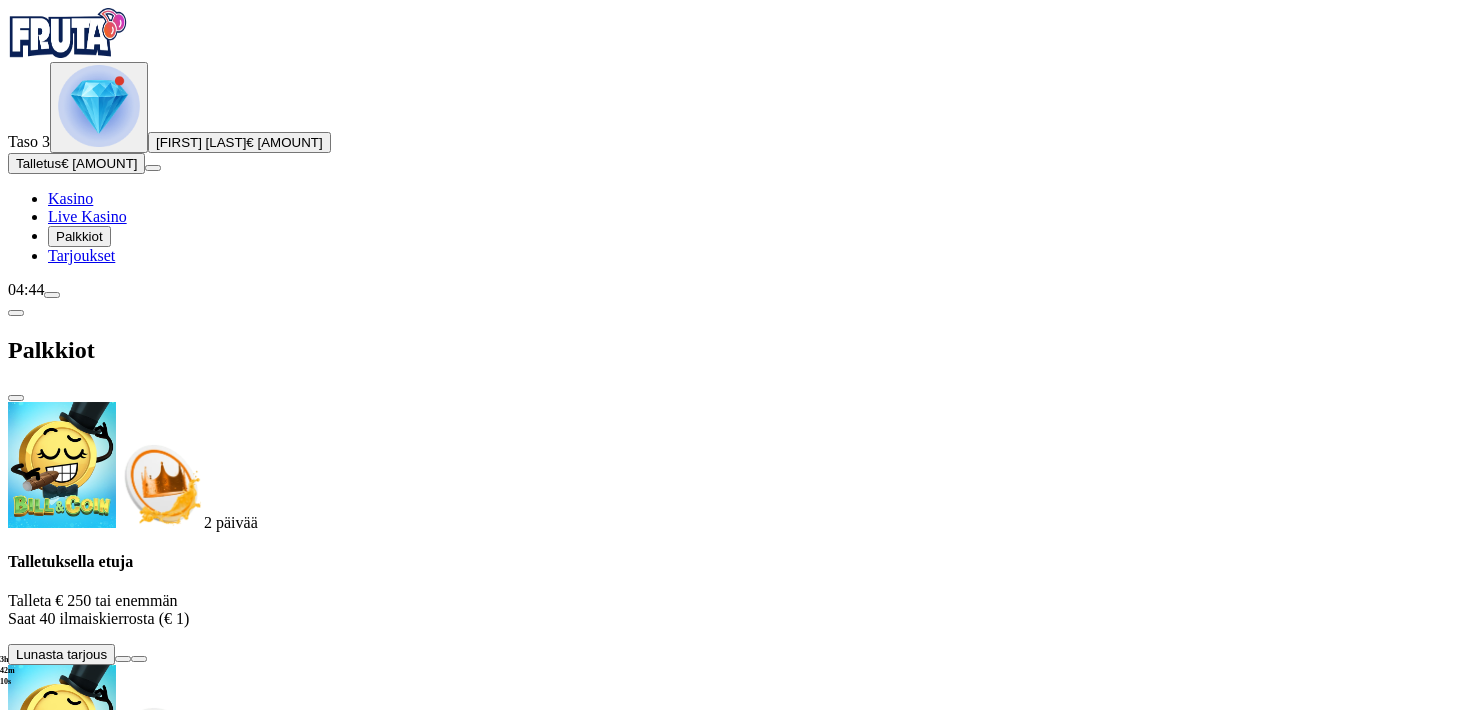 click at bounding box center (52, 295) 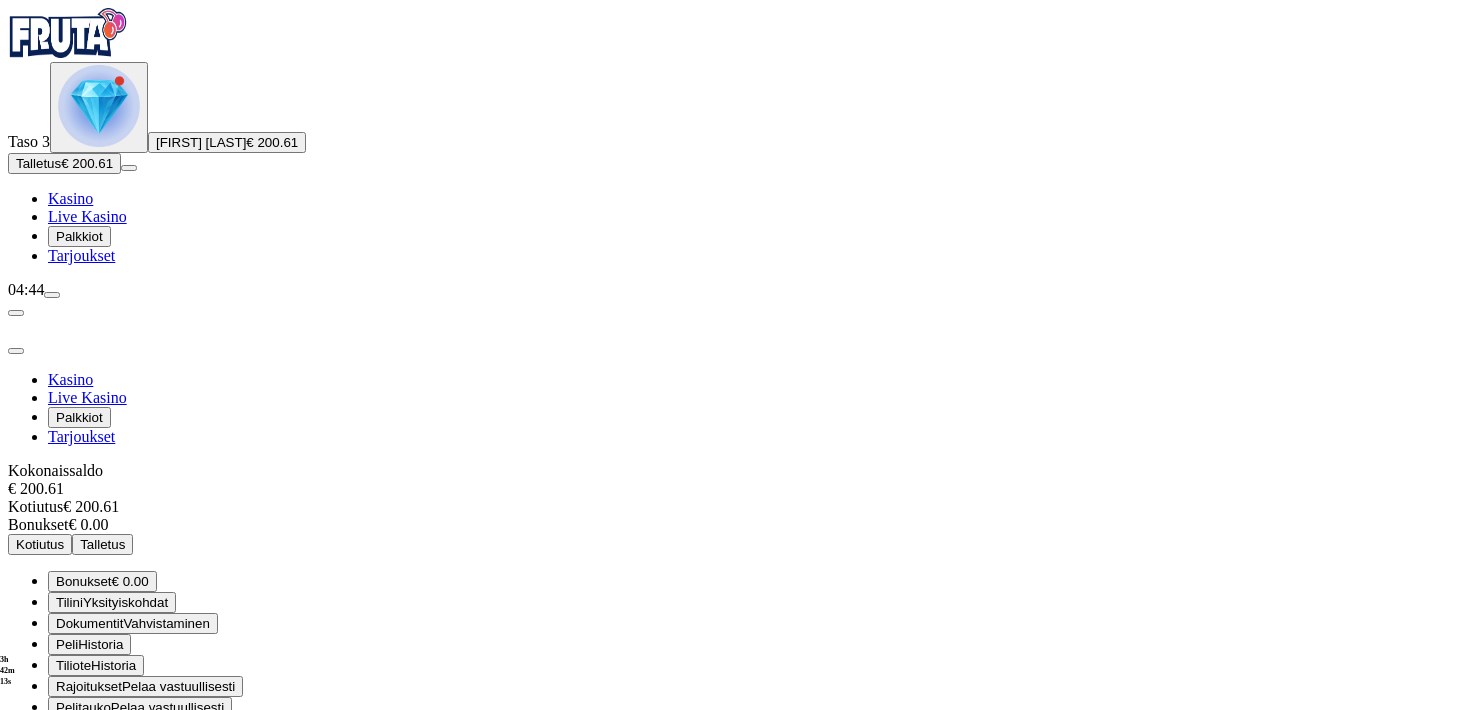 click on "Kirjaudu ulos" at bounding box center [54, 786] 